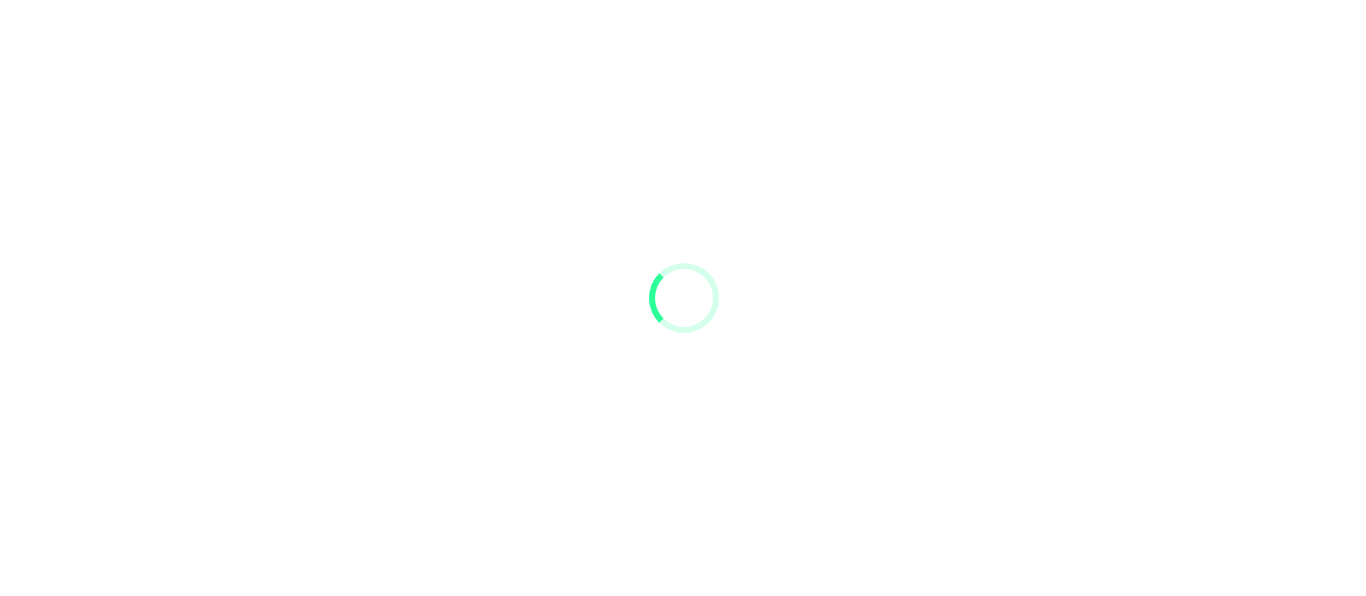 scroll, scrollTop: 0, scrollLeft: 0, axis: both 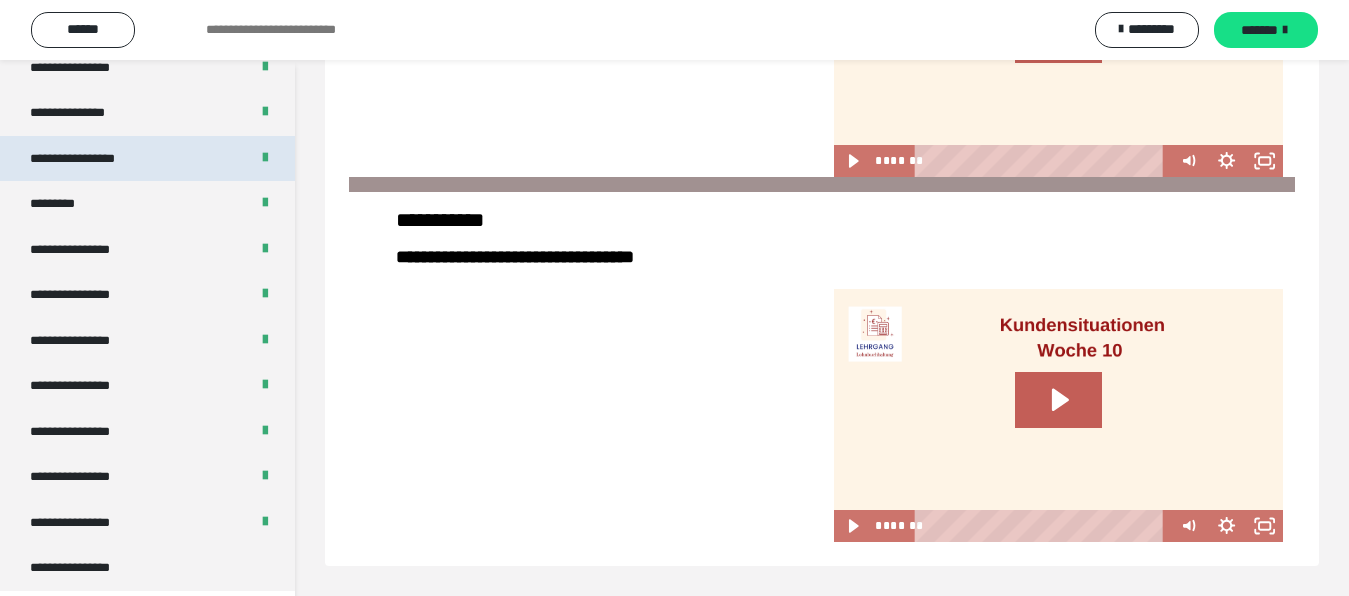 click on "**********" at bounding box center [93, 159] 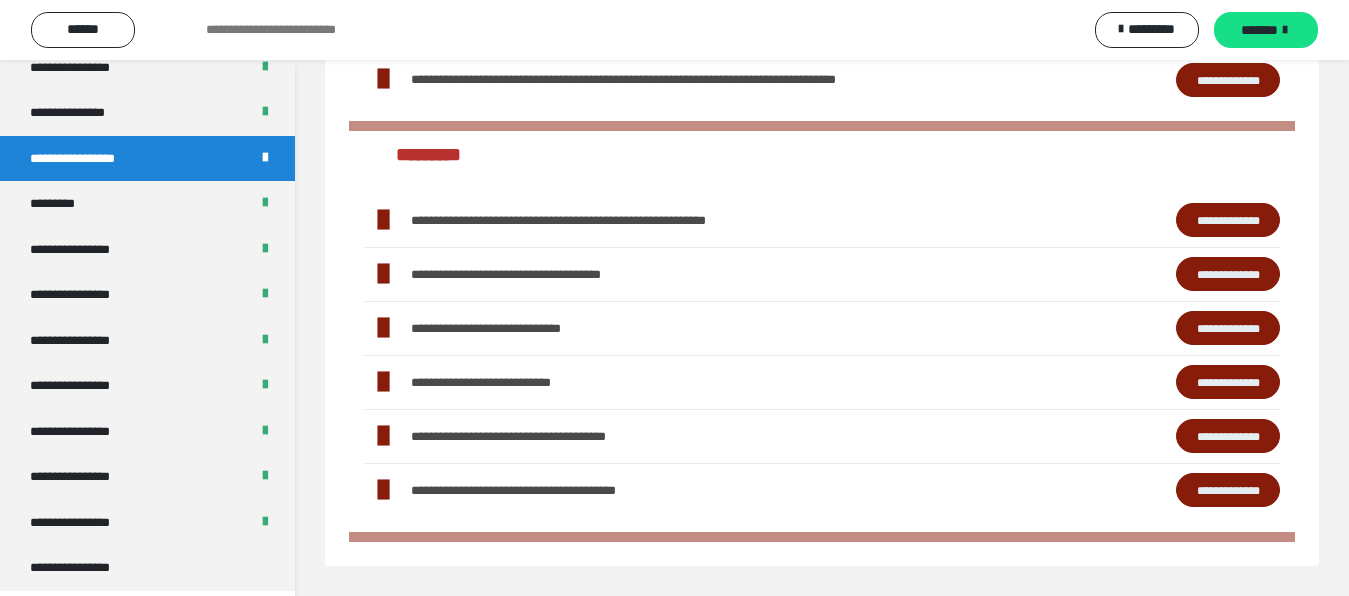 scroll, scrollTop: 2005, scrollLeft: 0, axis: vertical 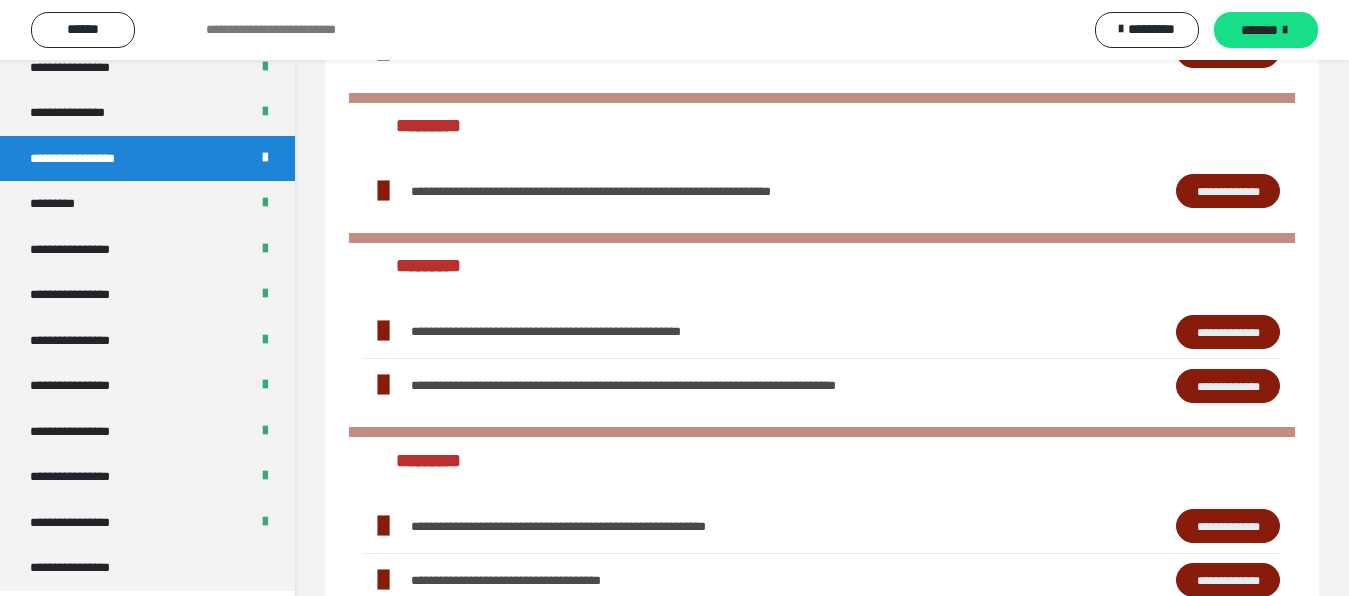 click on "**********" at bounding box center (1228, 386) 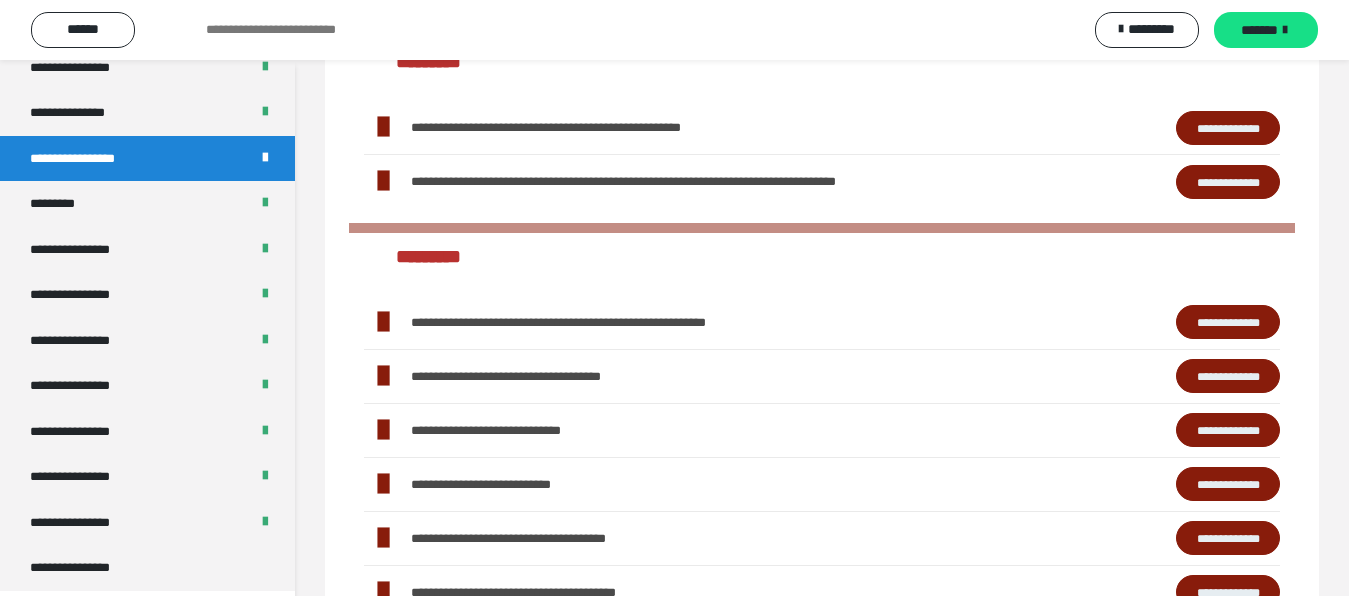 scroll, scrollTop: 2311, scrollLeft: 0, axis: vertical 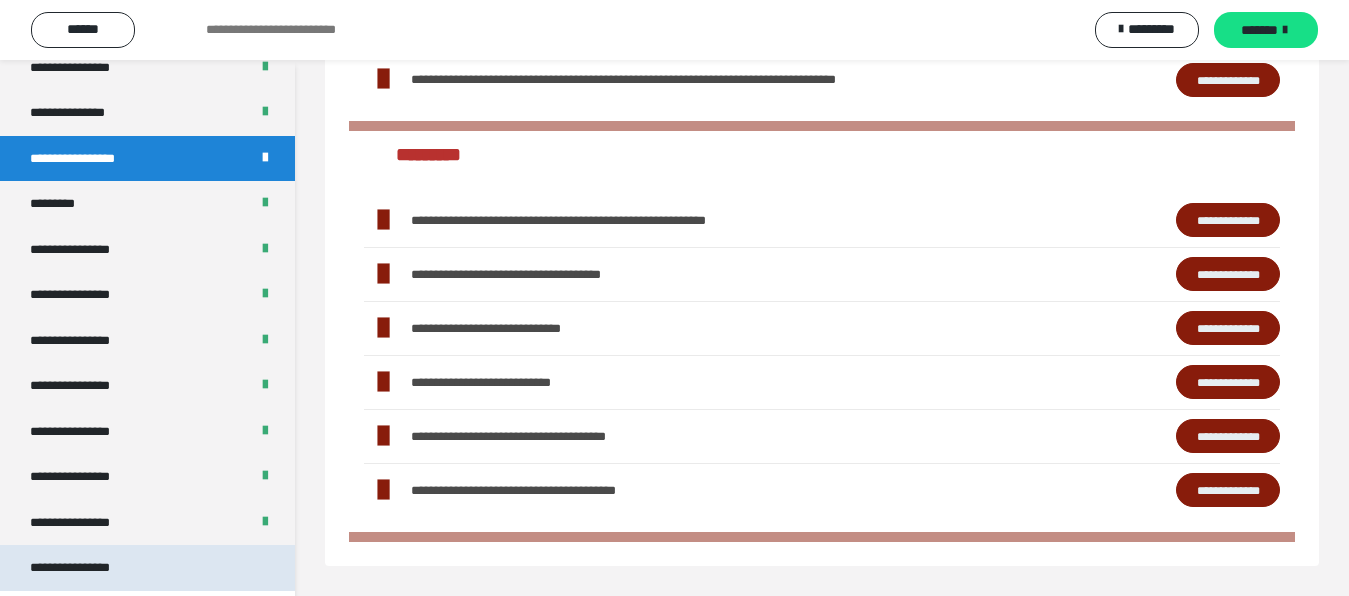 click on "**********" at bounding box center [147, 568] 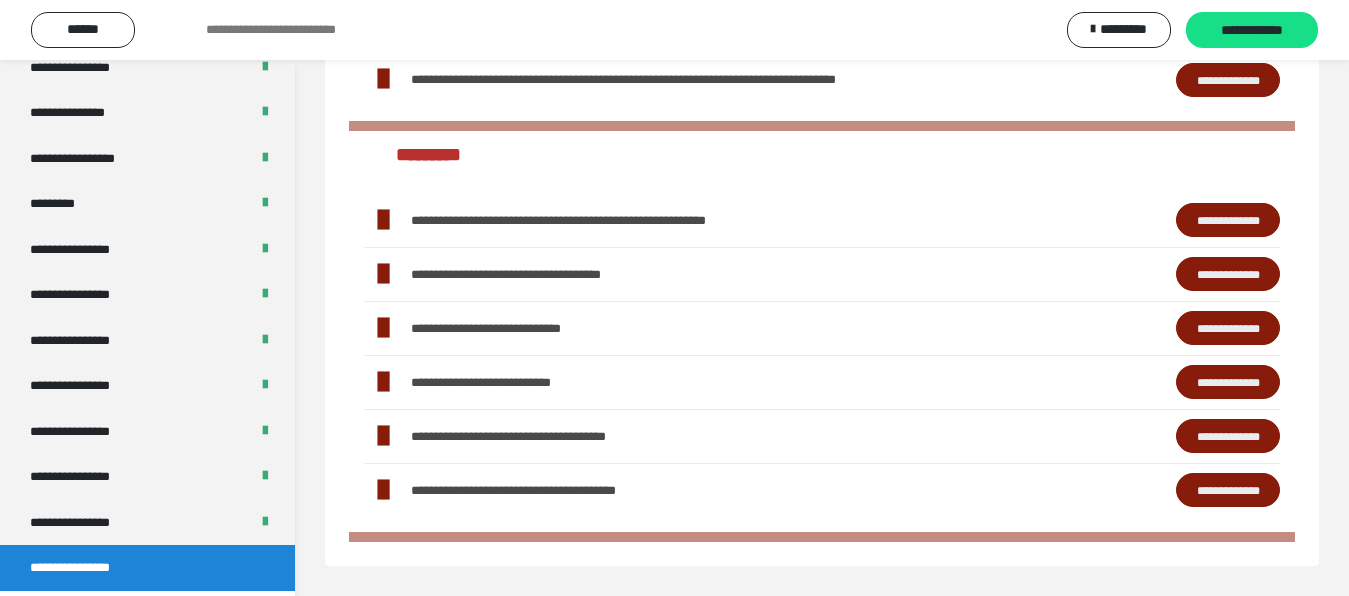 scroll, scrollTop: 60, scrollLeft: 0, axis: vertical 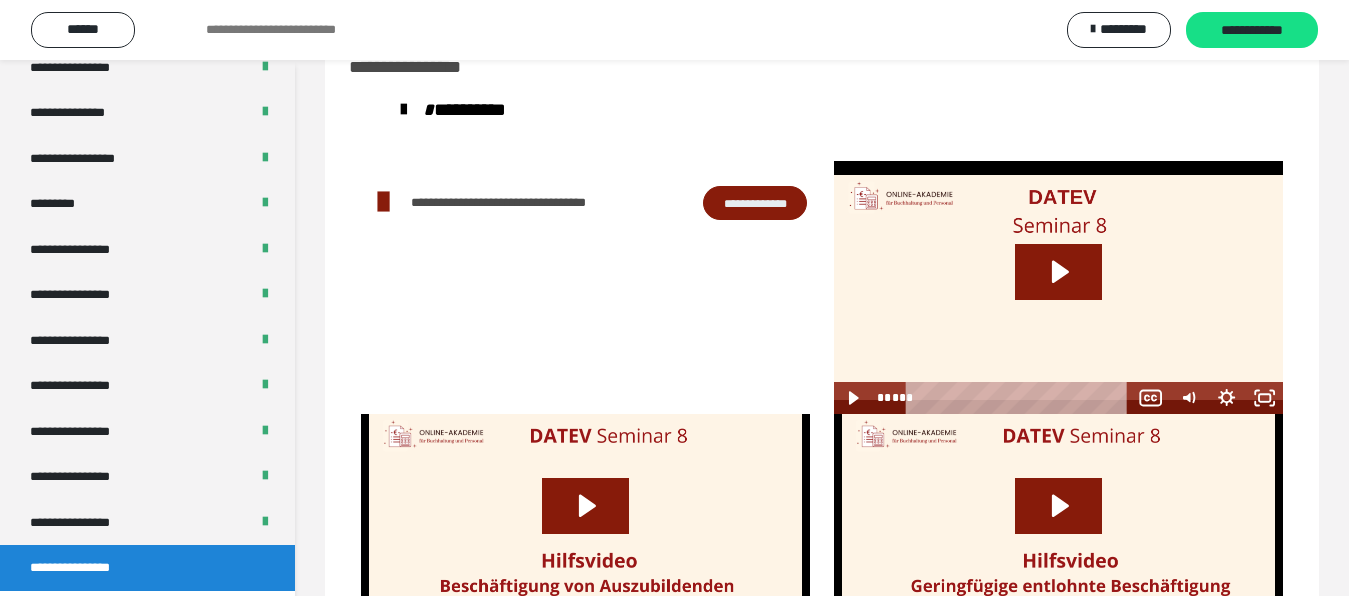 click on "**********" at bounding box center (755, 203) 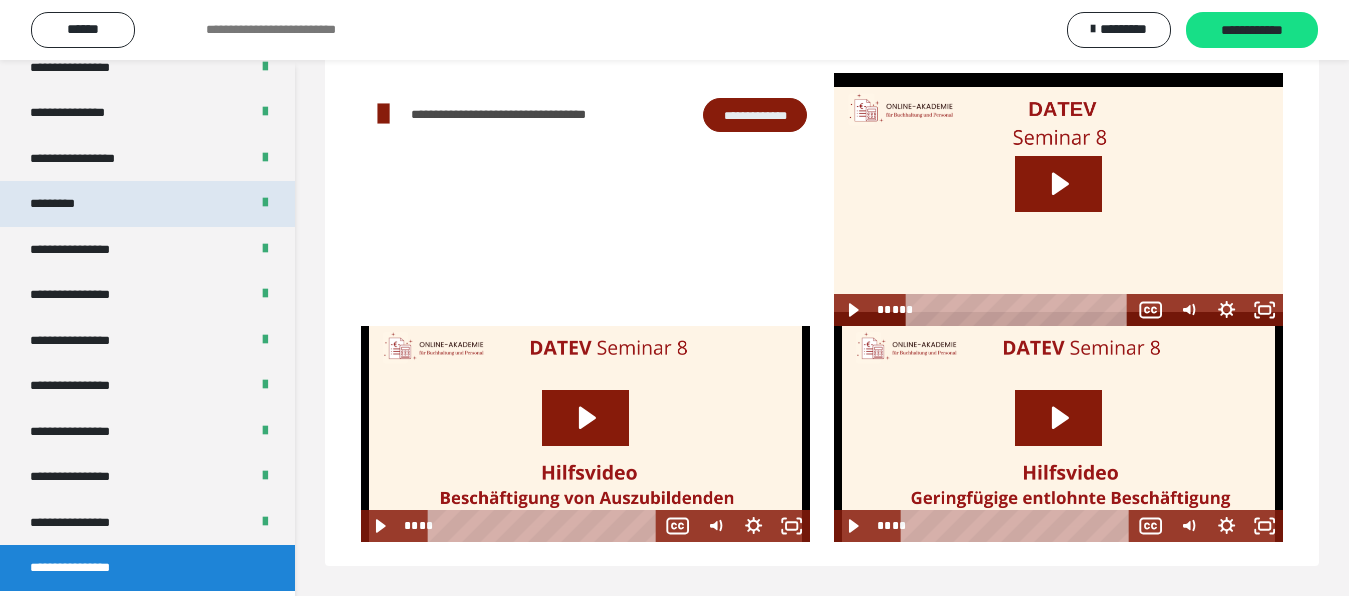 click on "*********" at bounding box center (68, 204) 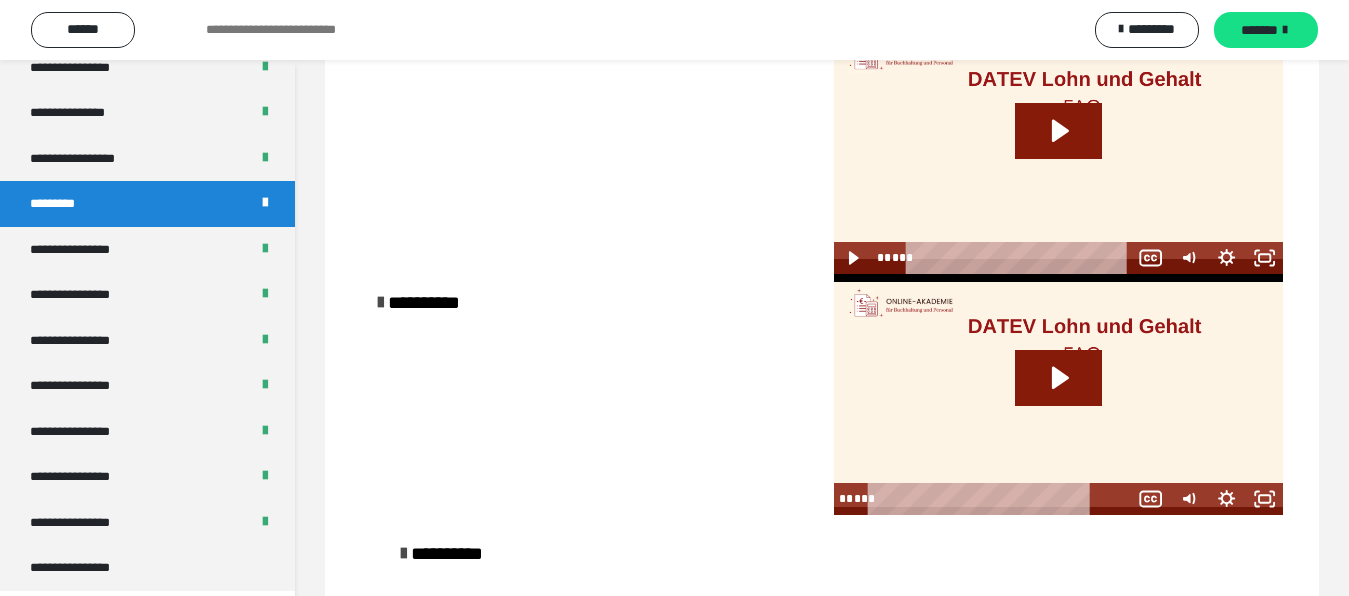 scroll, scrollTop: 1095, scrollLeft: 0, axis: vertical 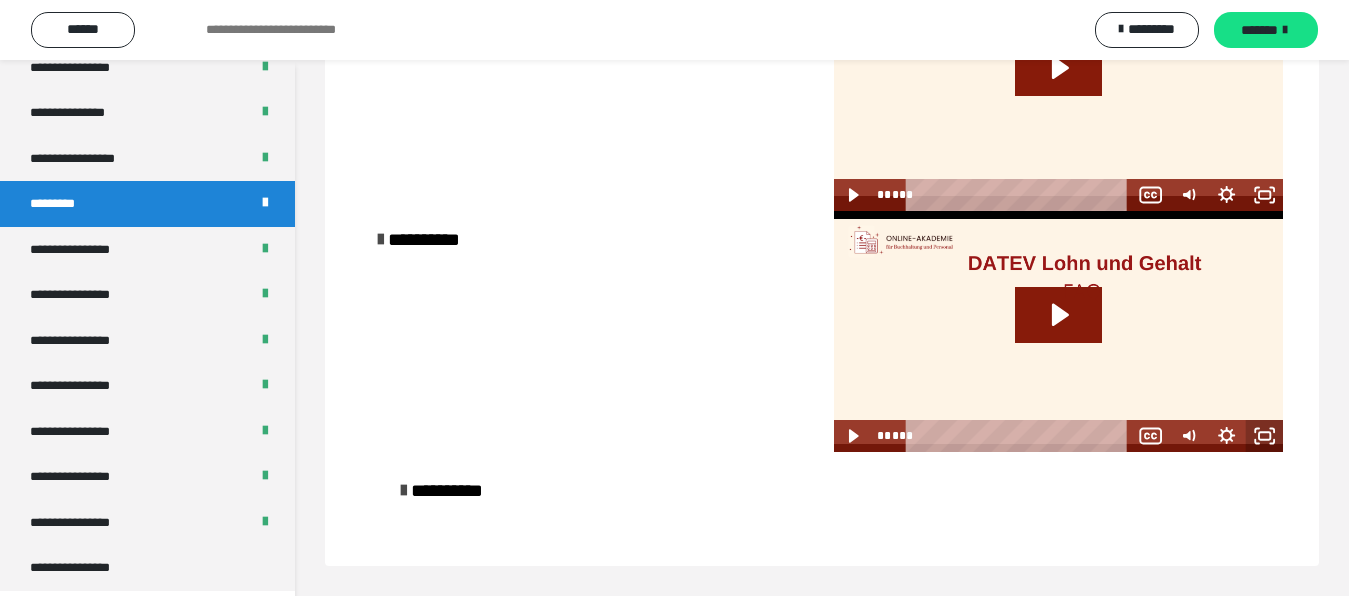 click 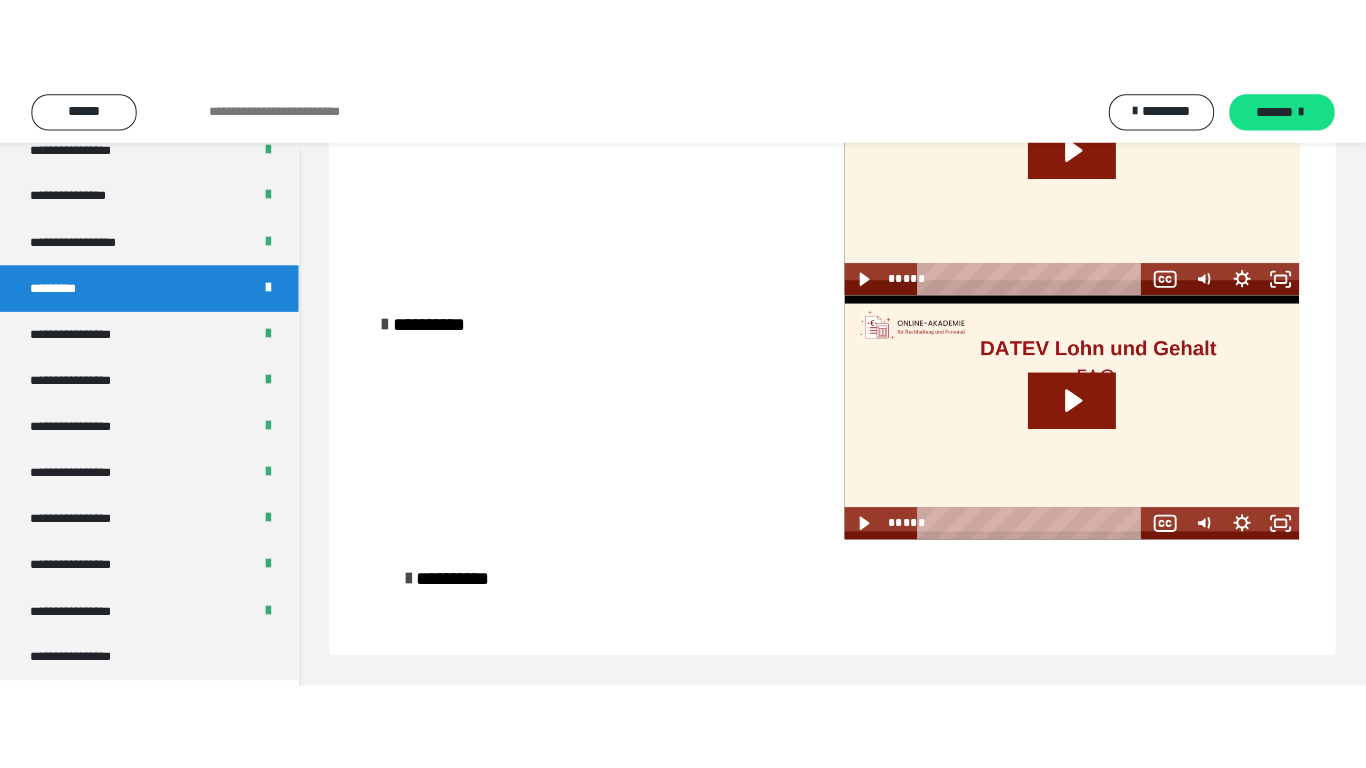 scroll, scrollTop: 949, scrollLeft: 0, axis: vertical 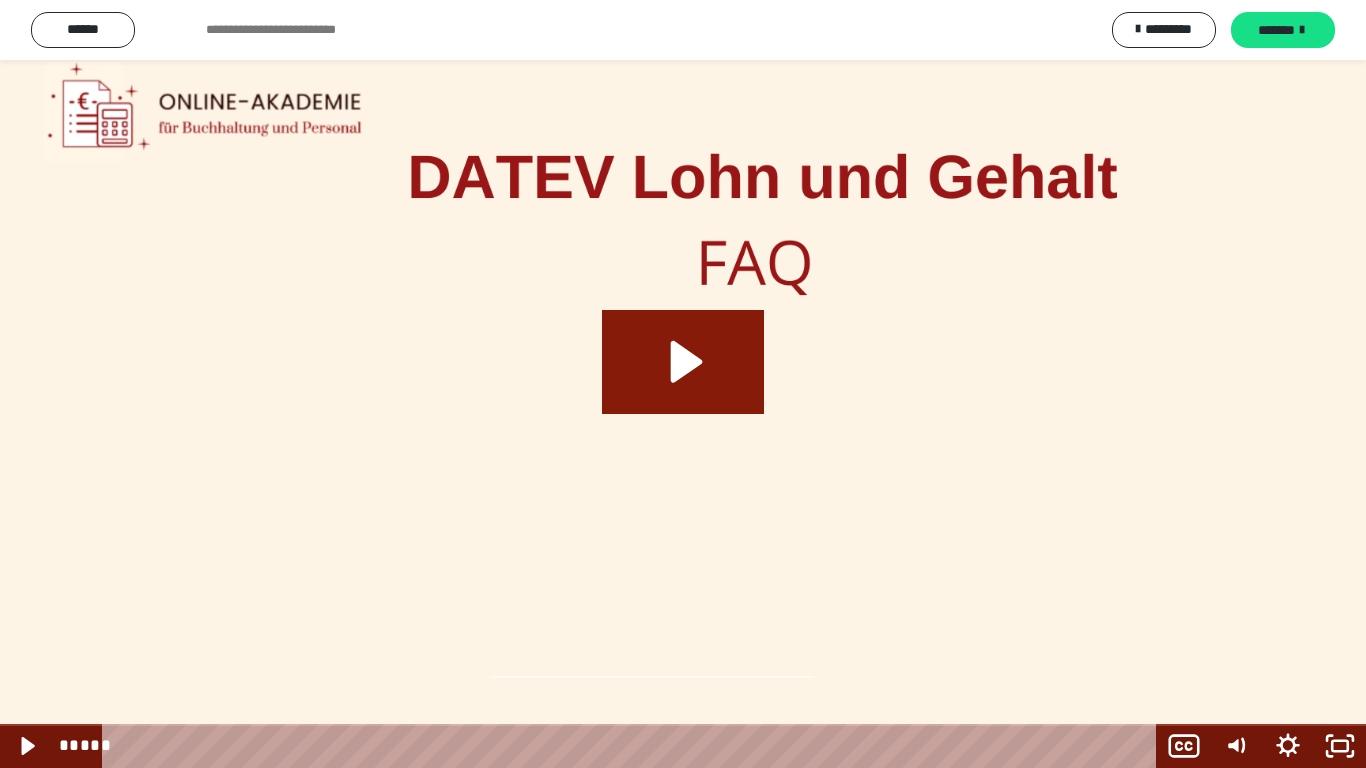 click at bounding box center (683, 384) 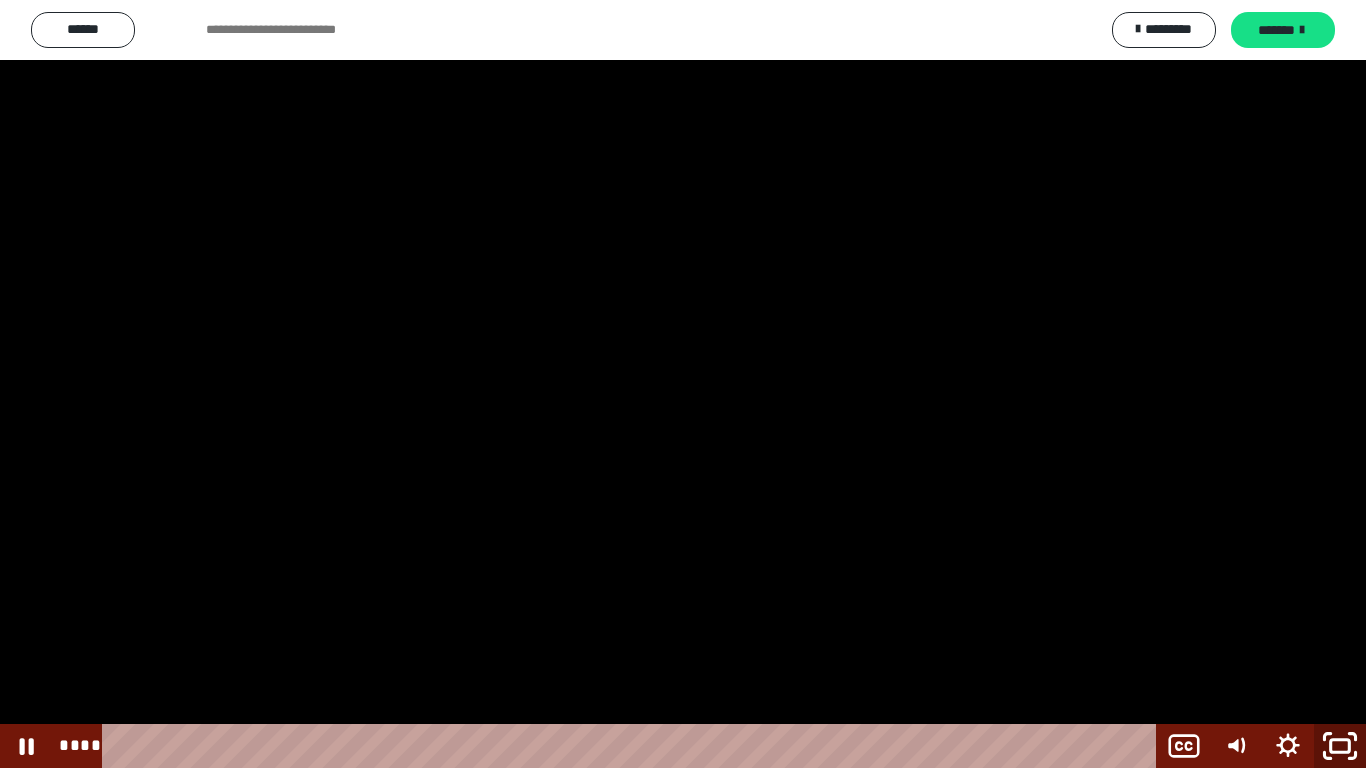 click 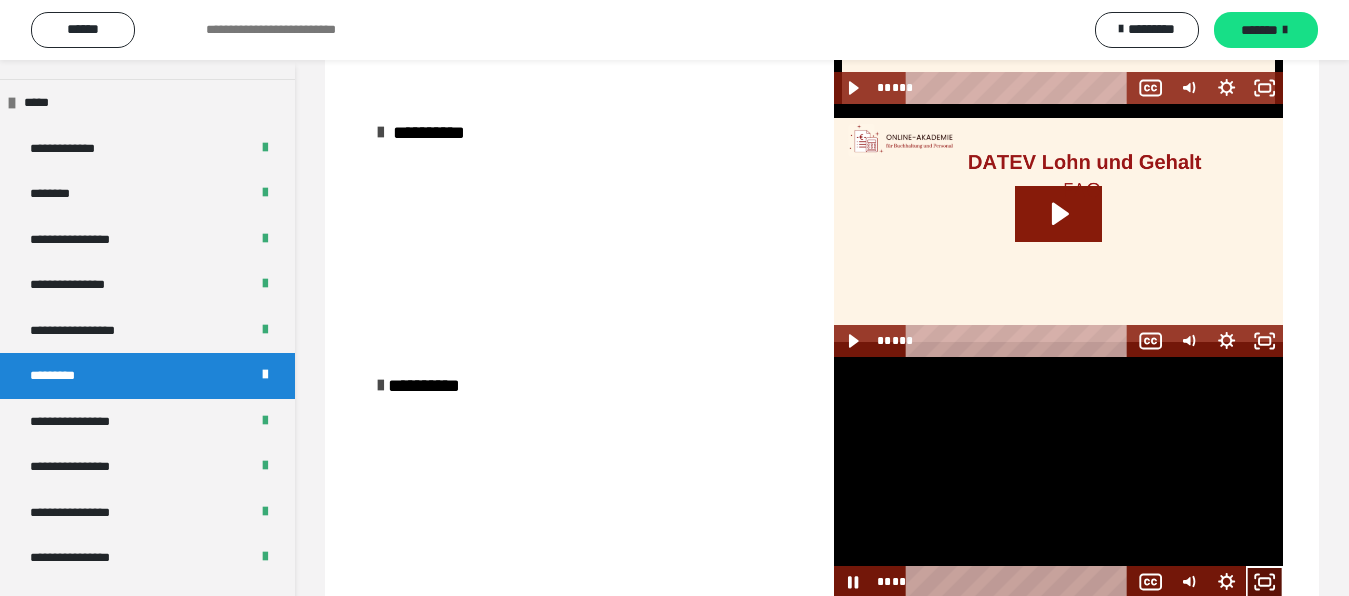 click 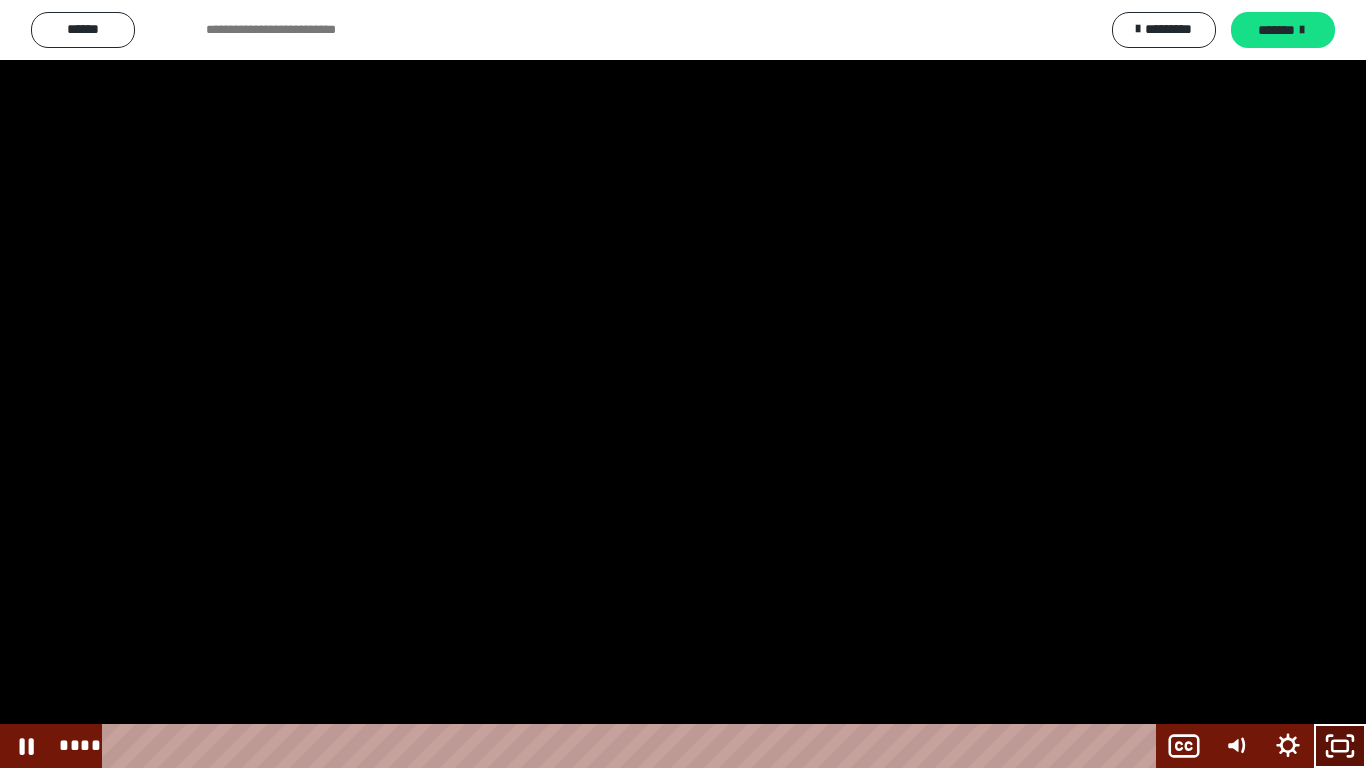 click 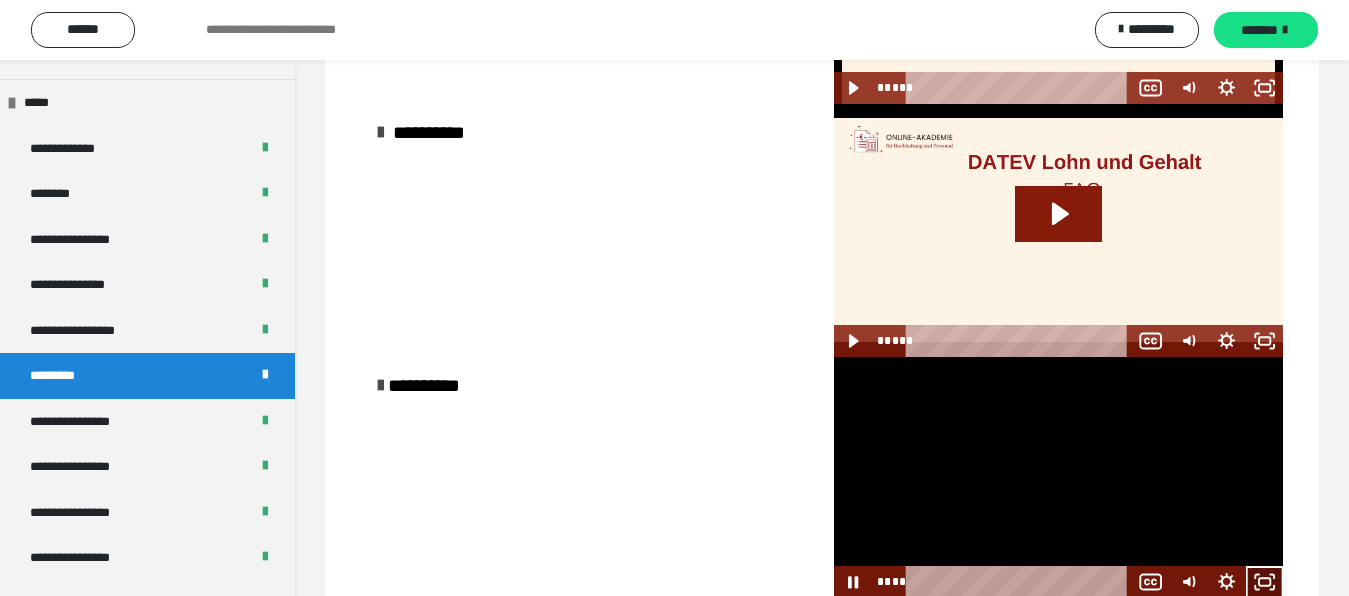 click 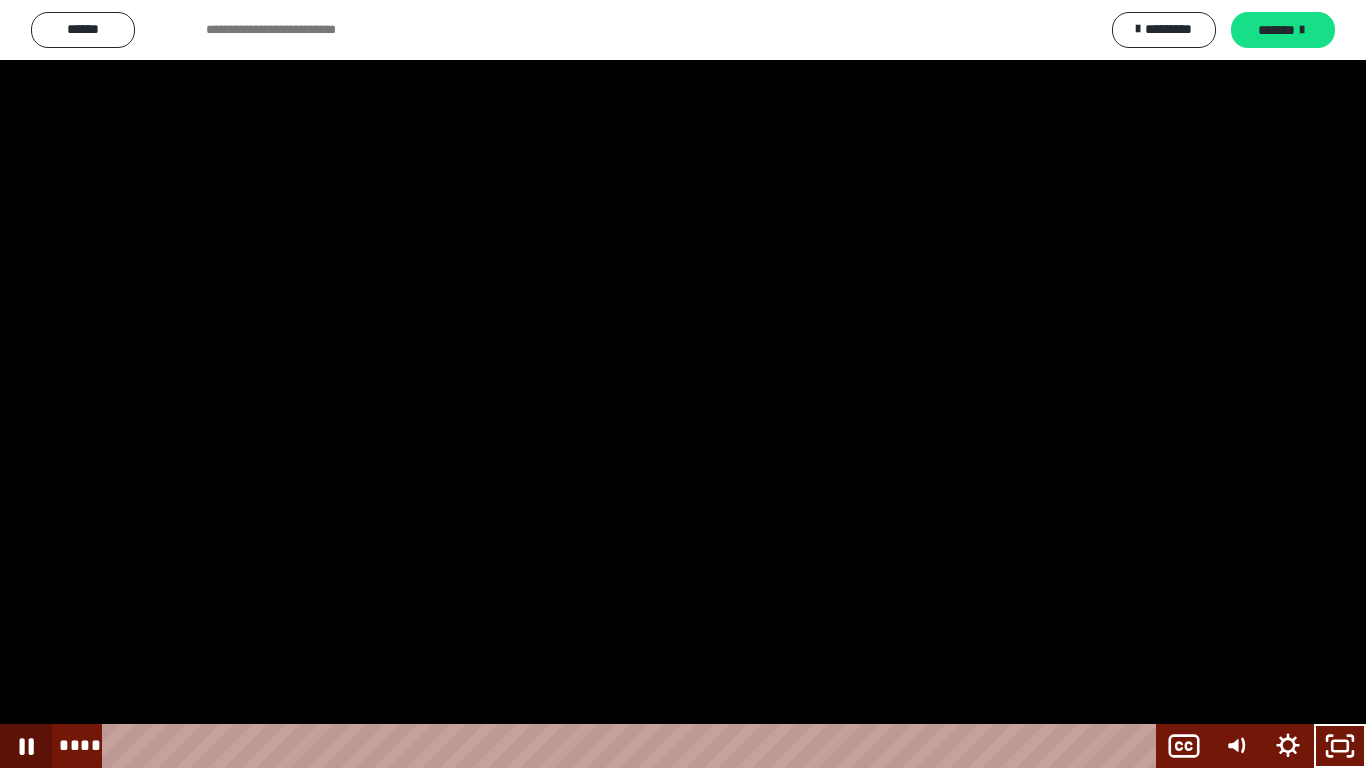 click 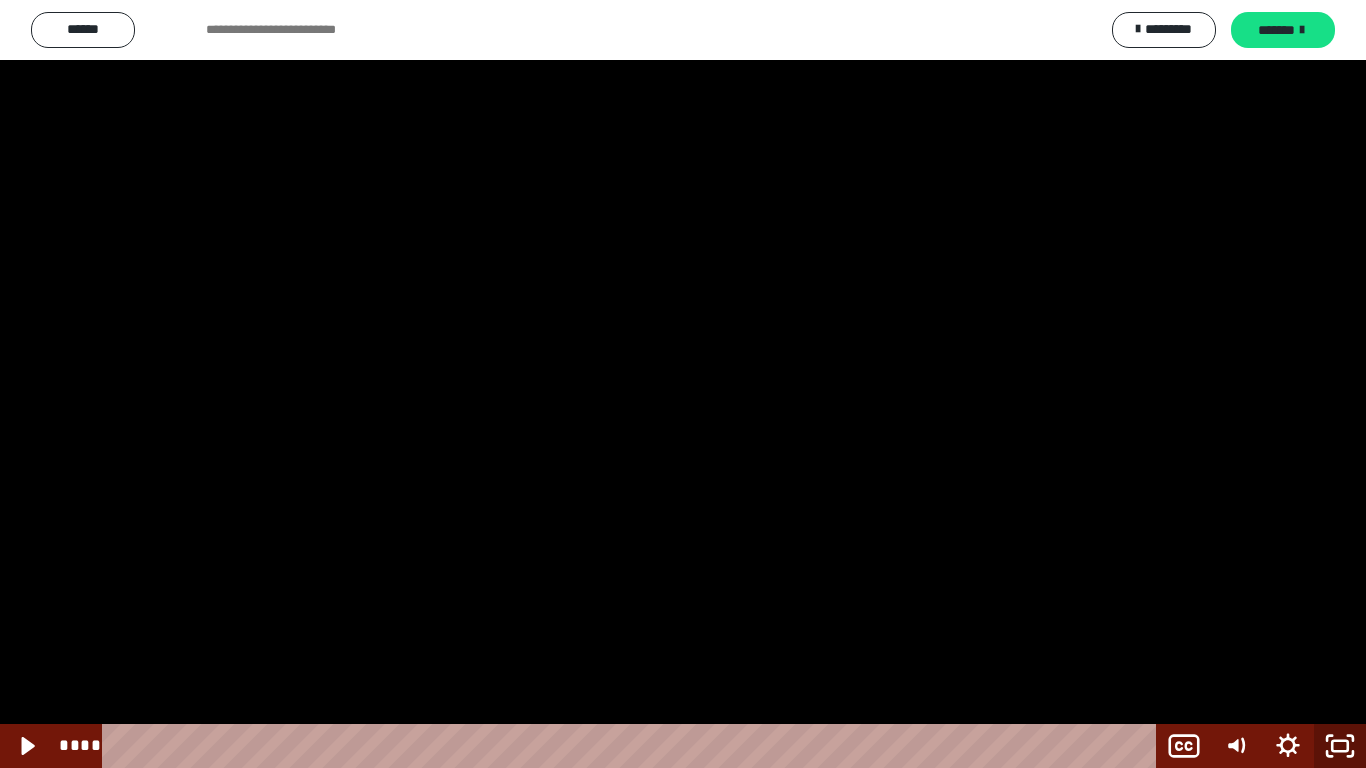click 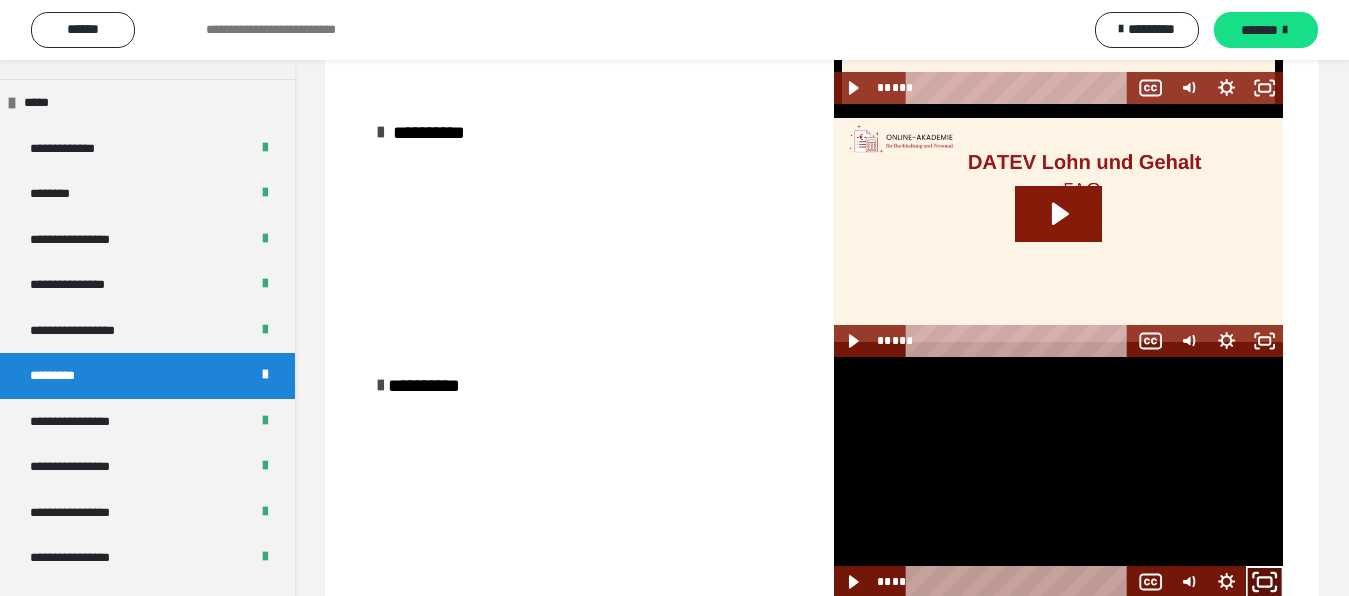 click 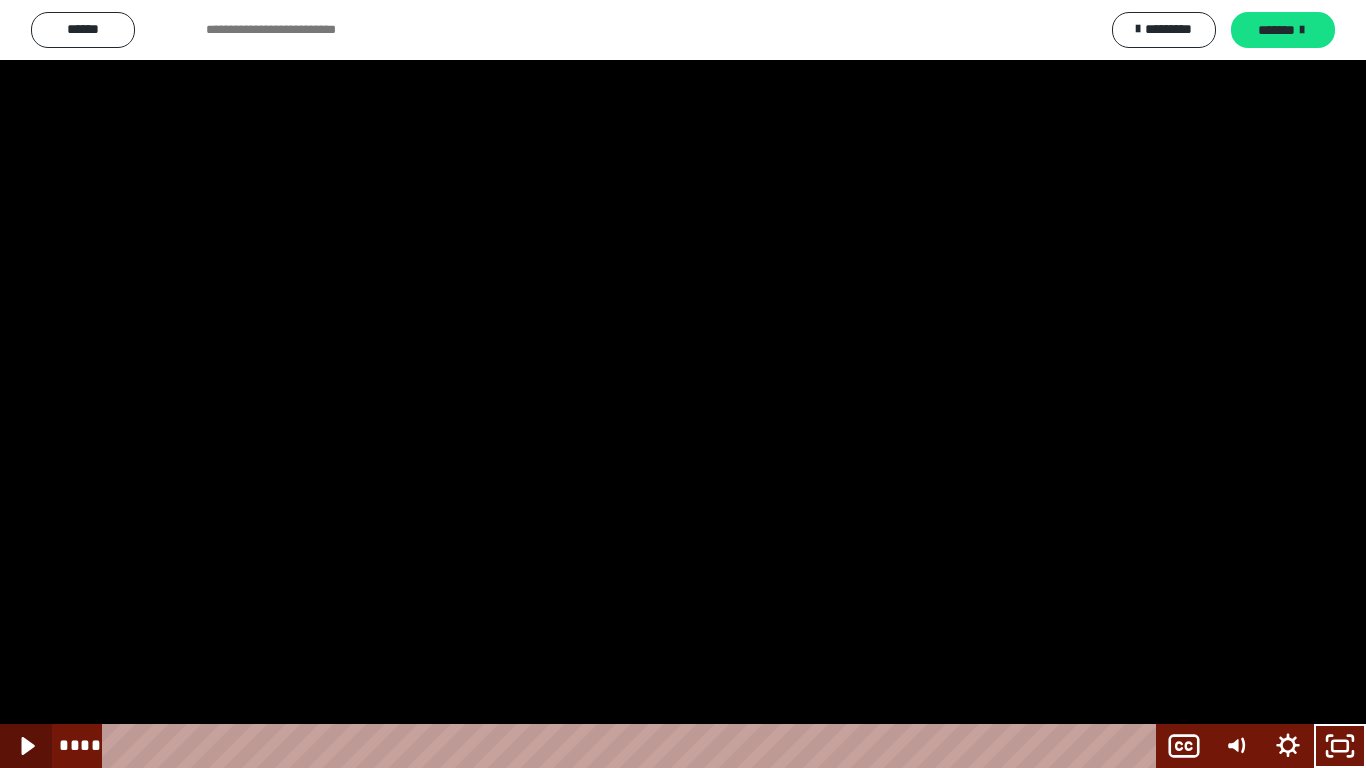 click 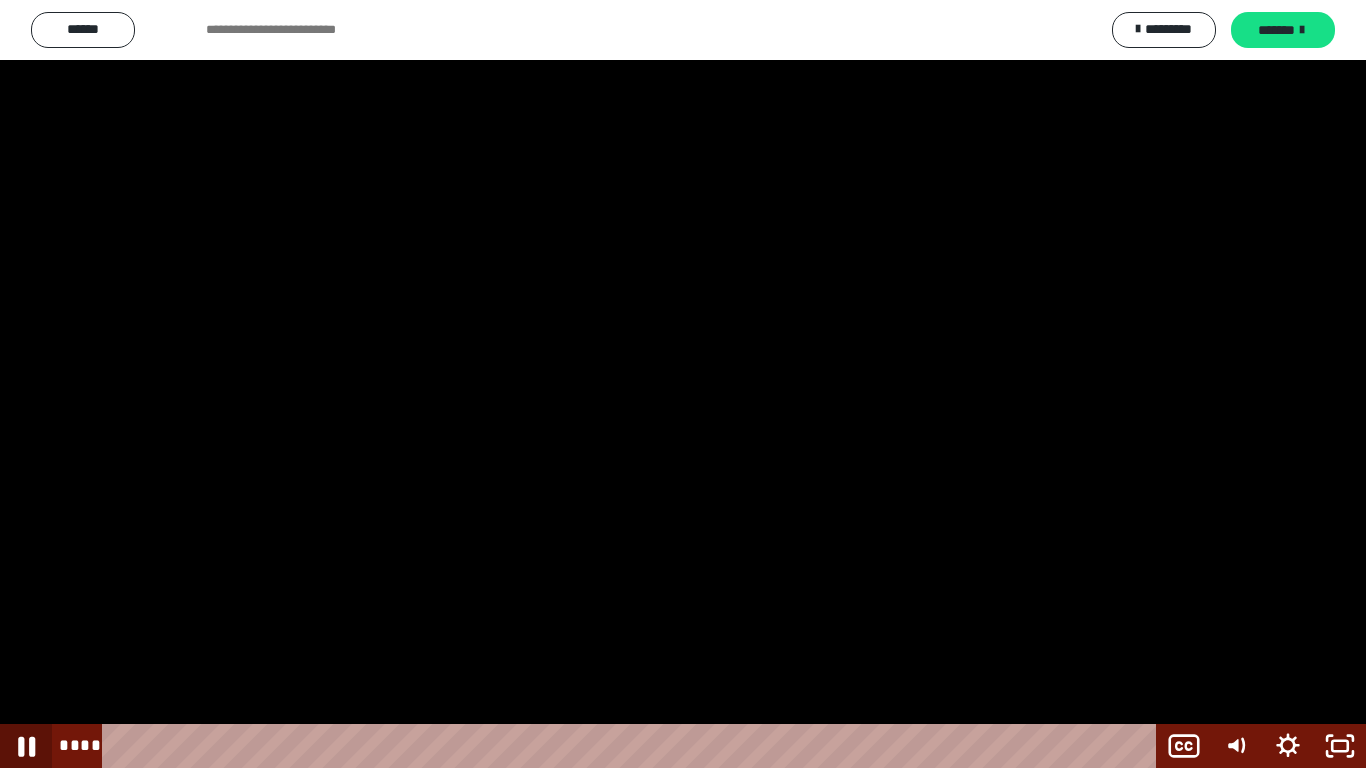 click 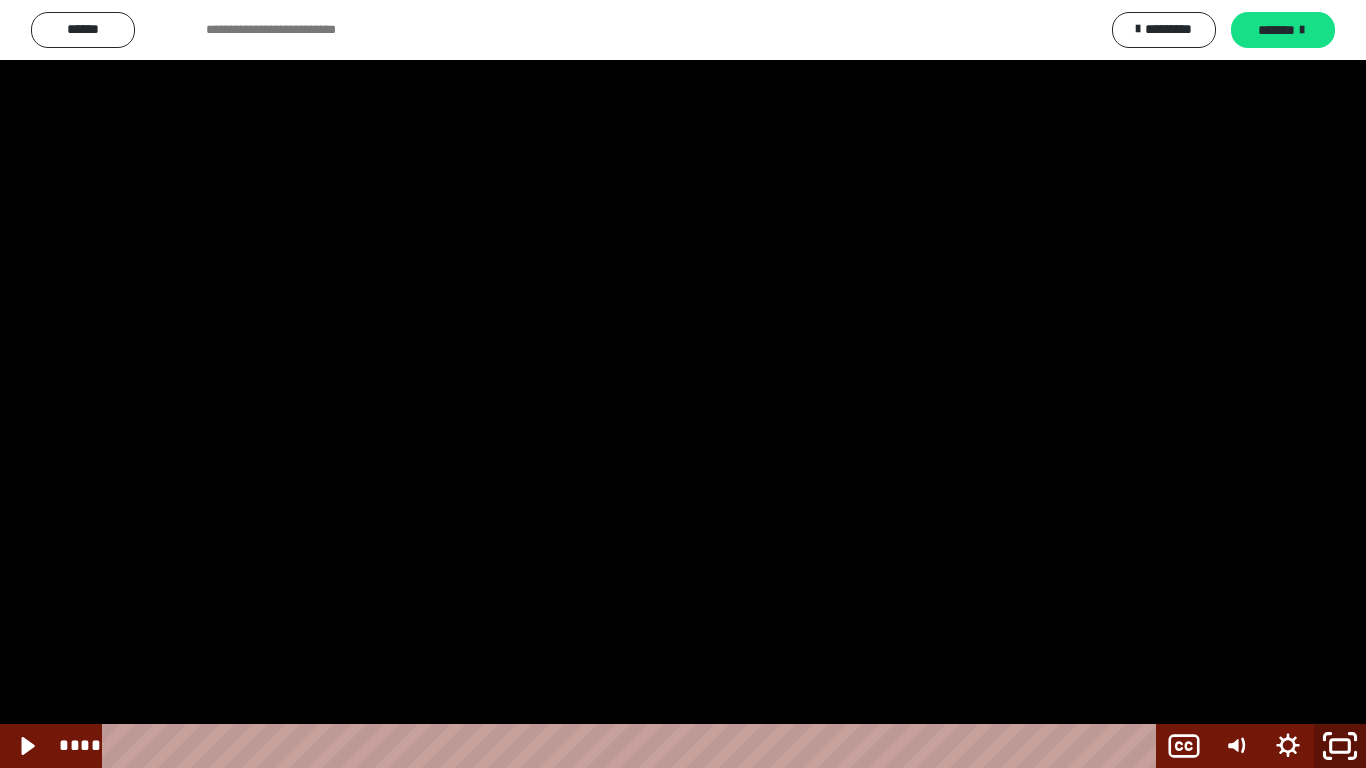 click 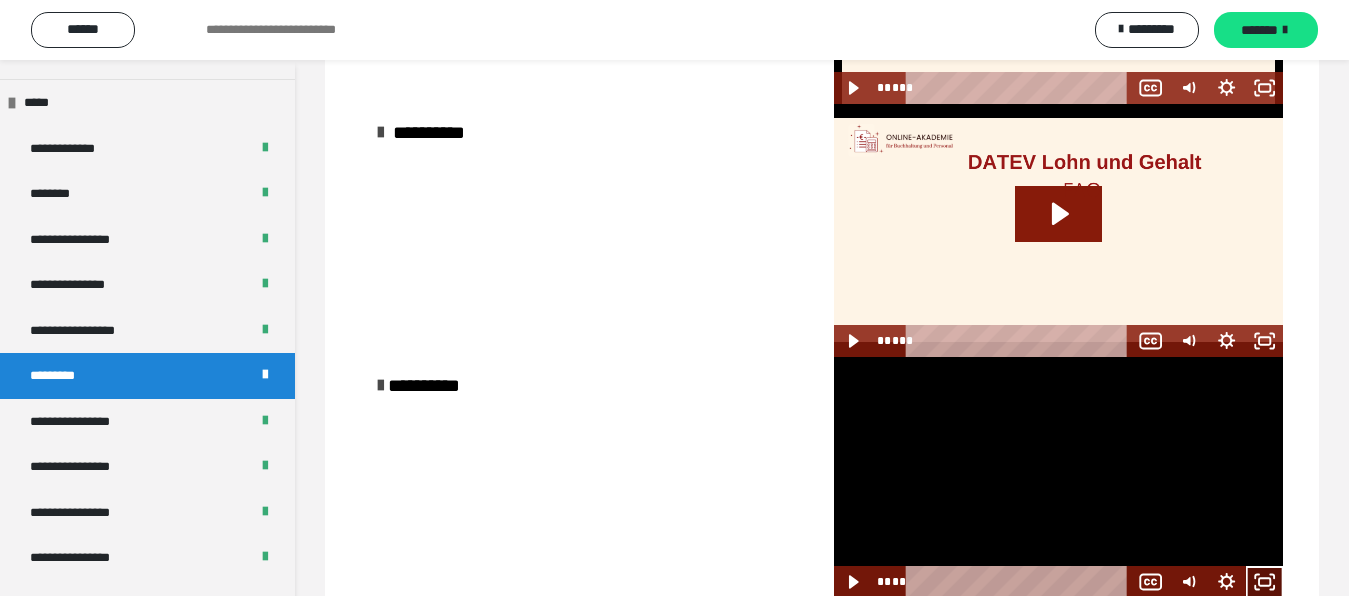 click 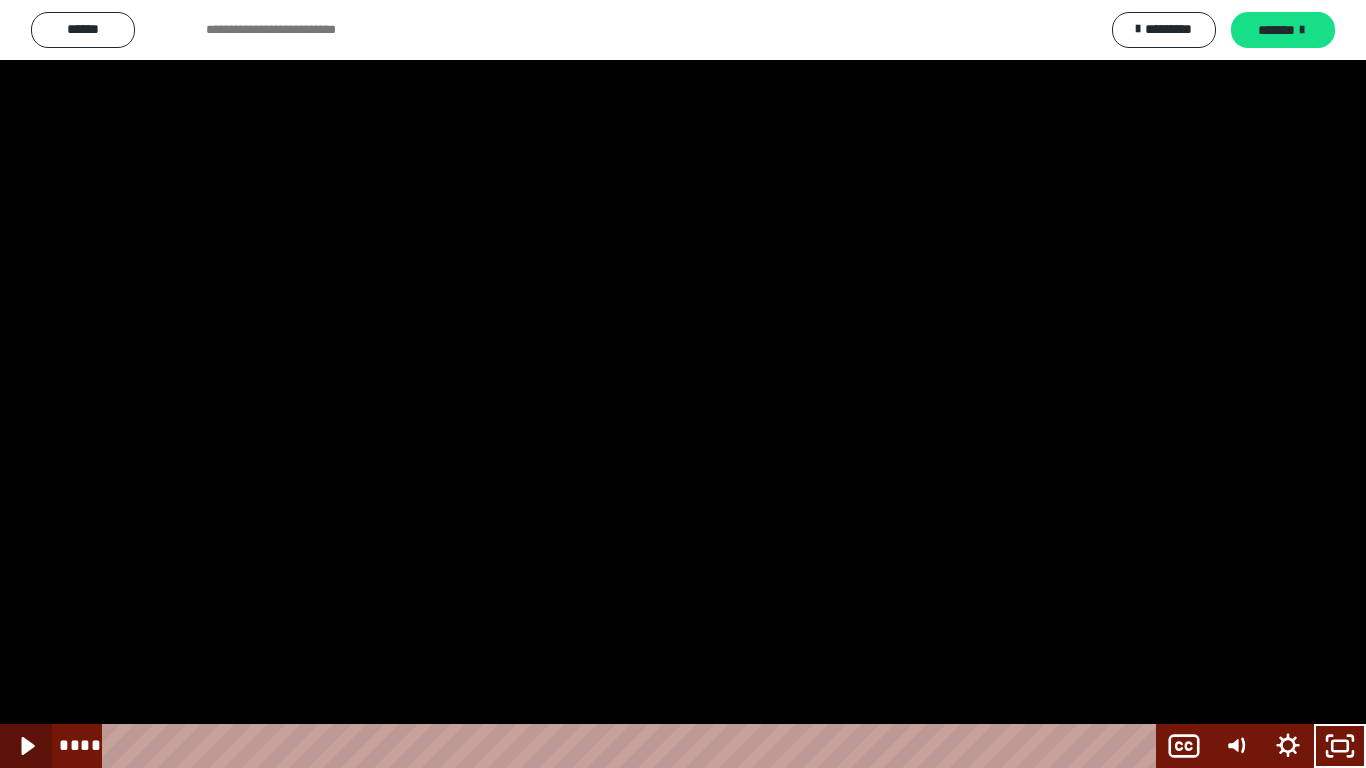 click 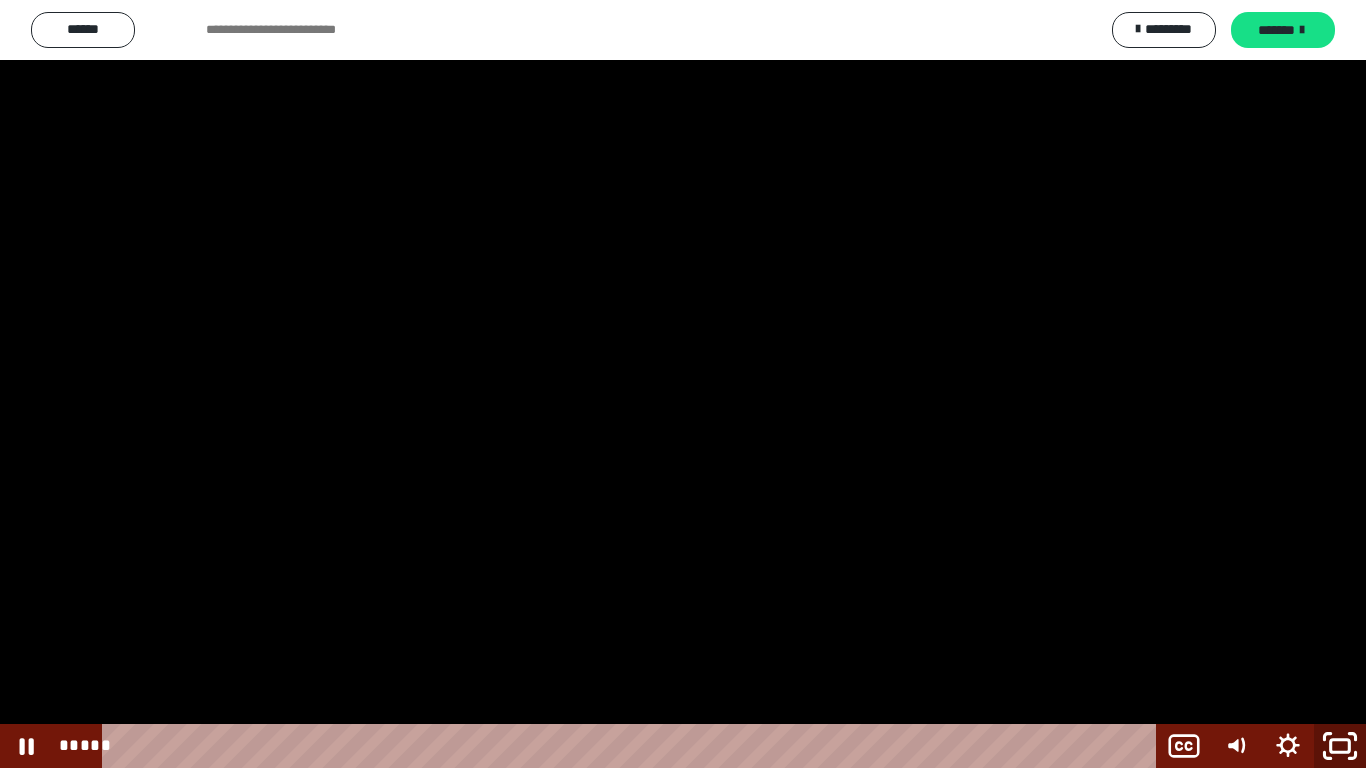 click 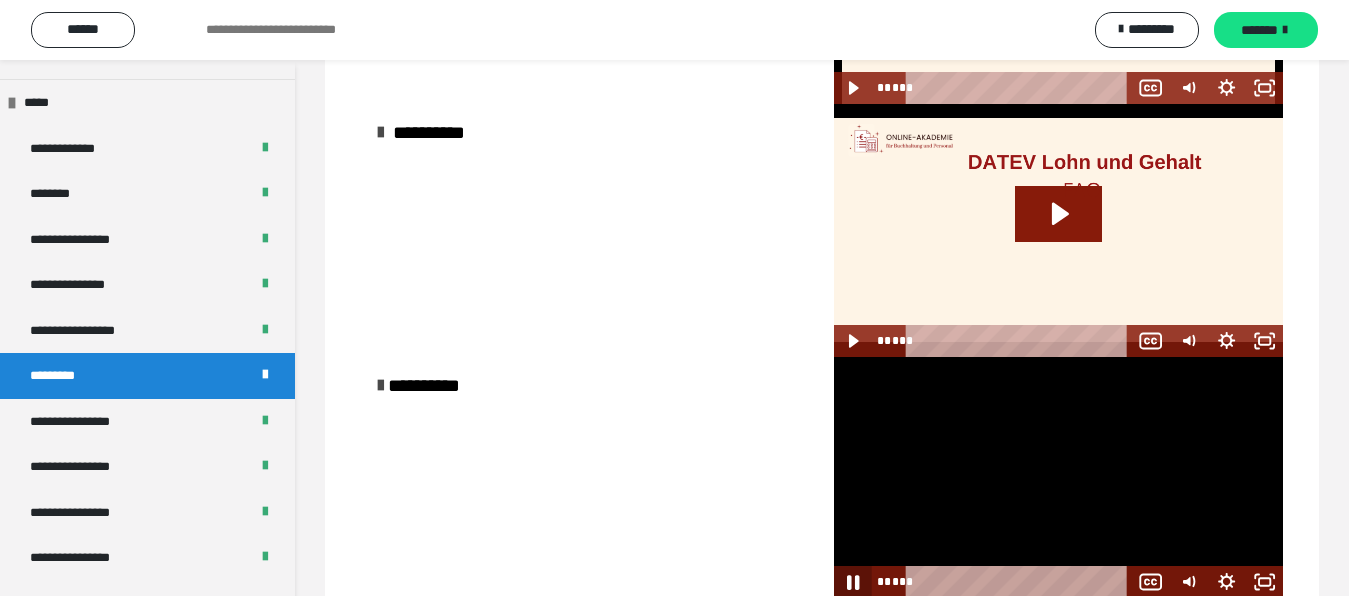 click 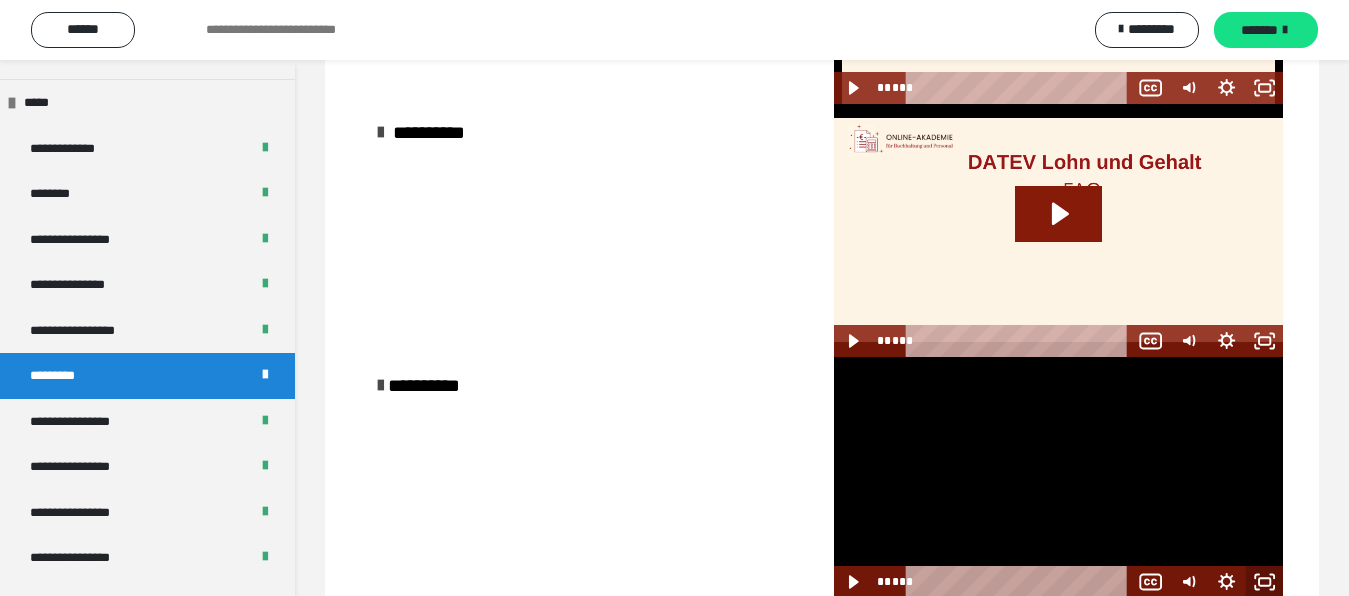 click 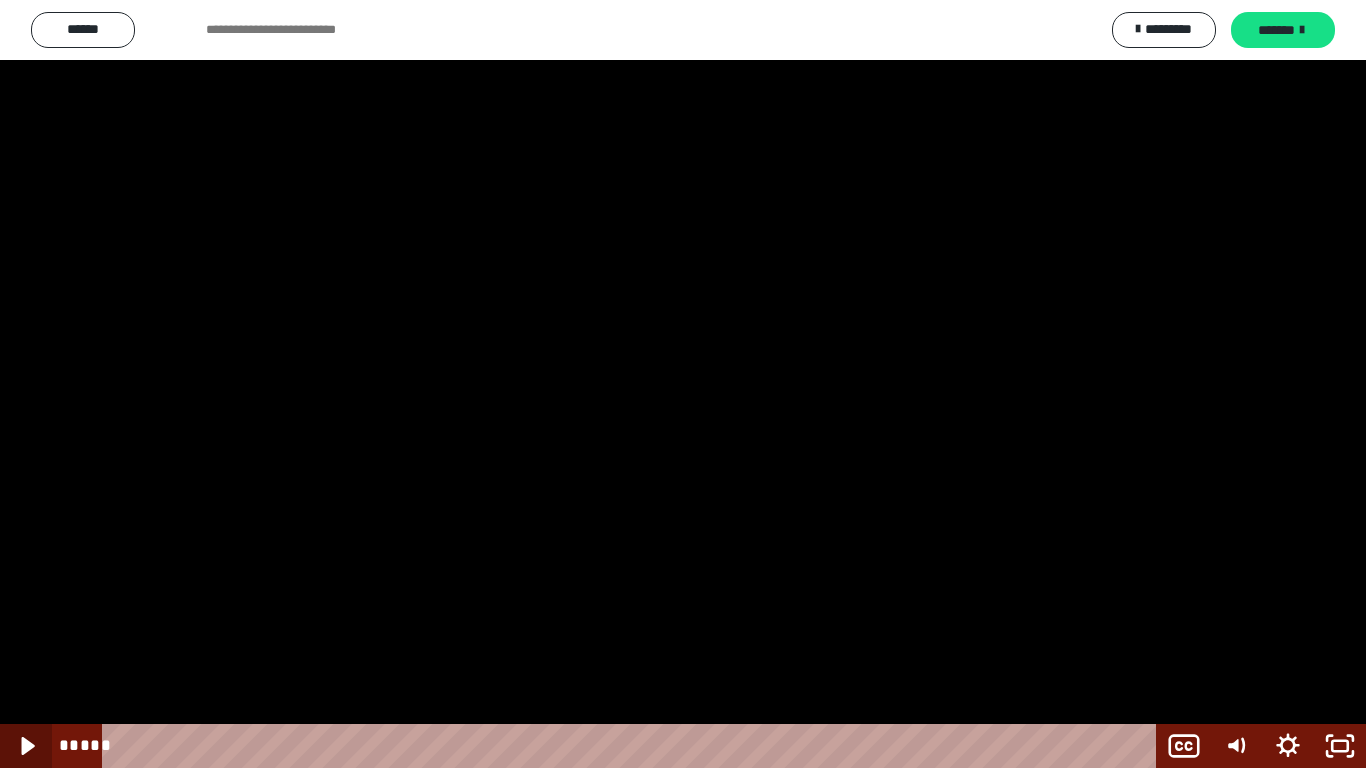 click 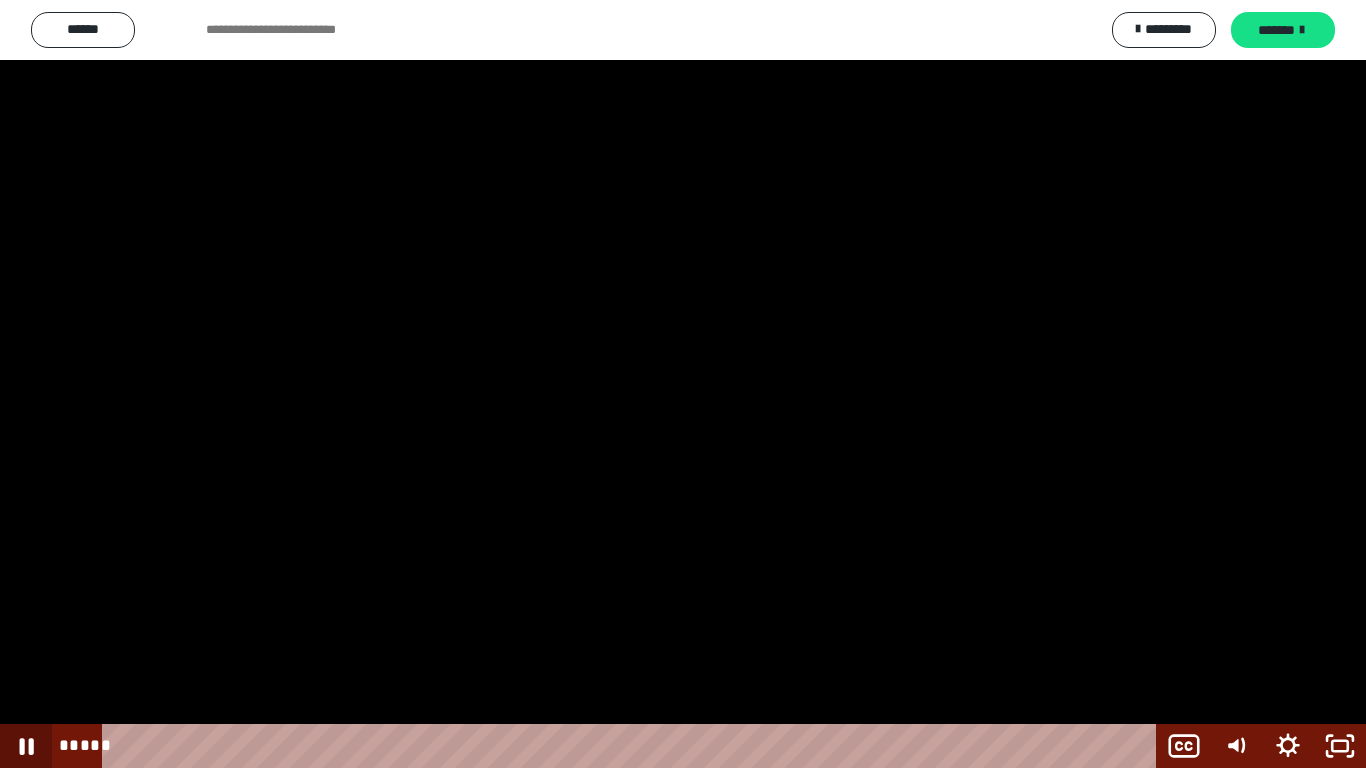 click 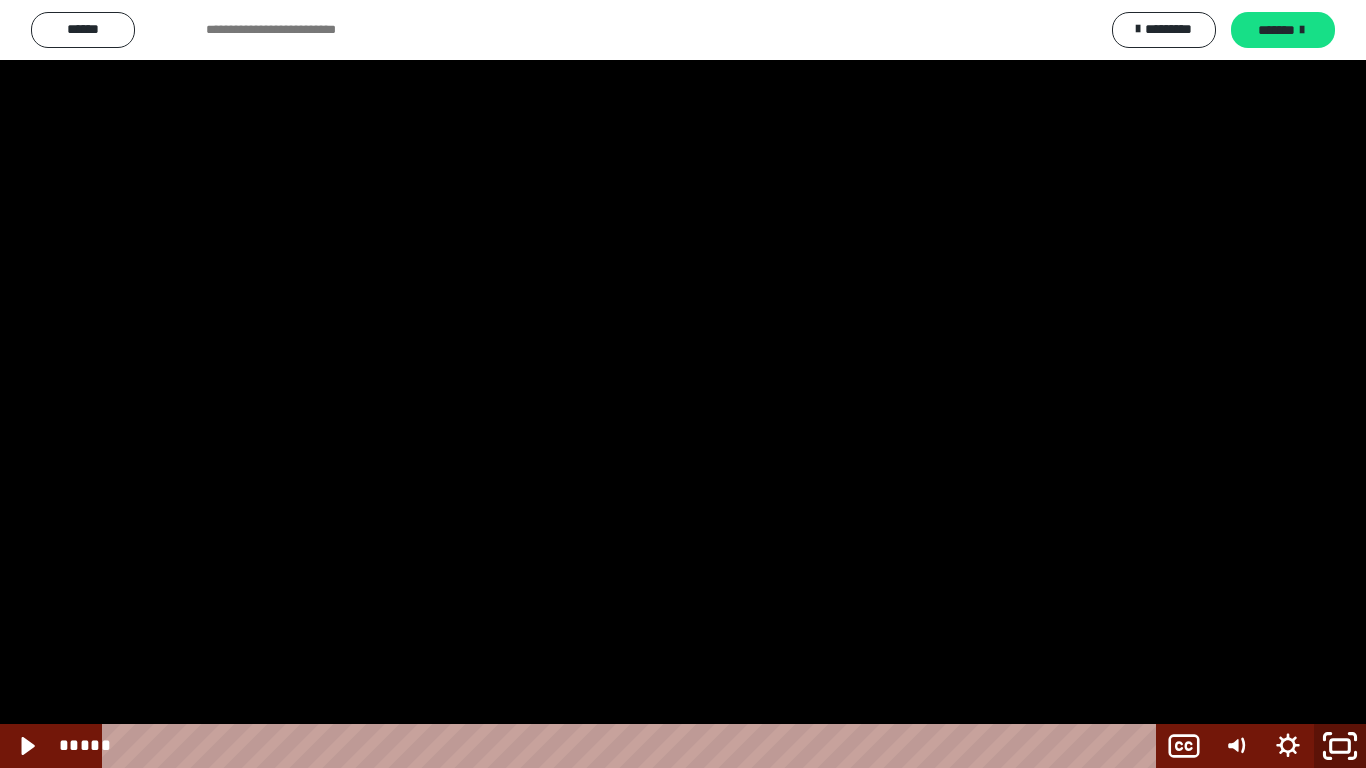 click 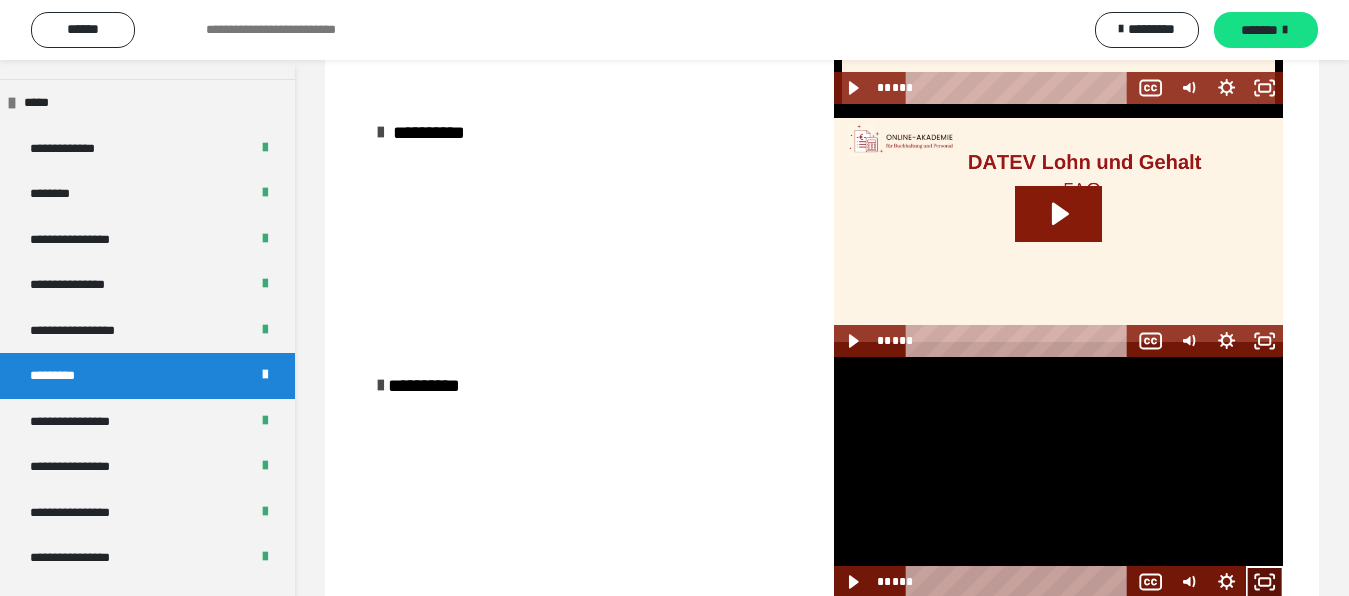 click 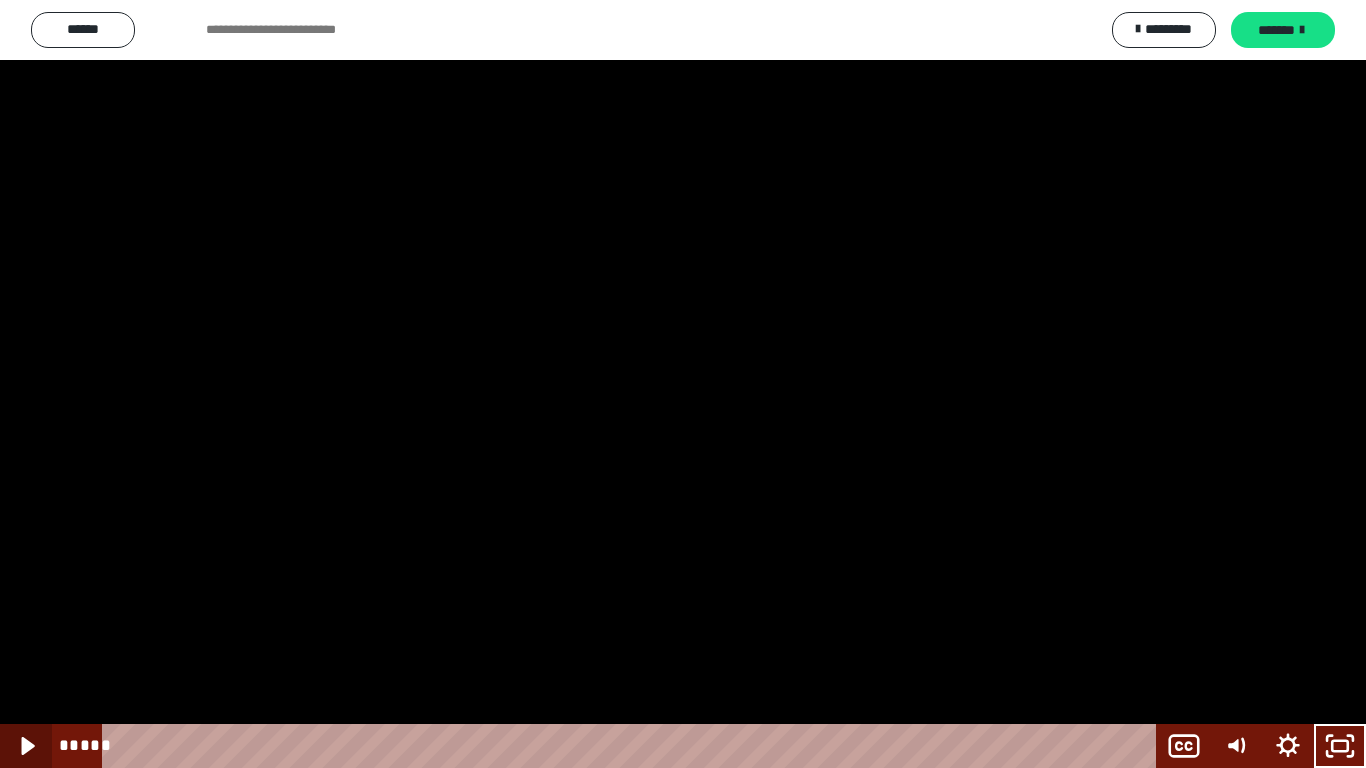 click 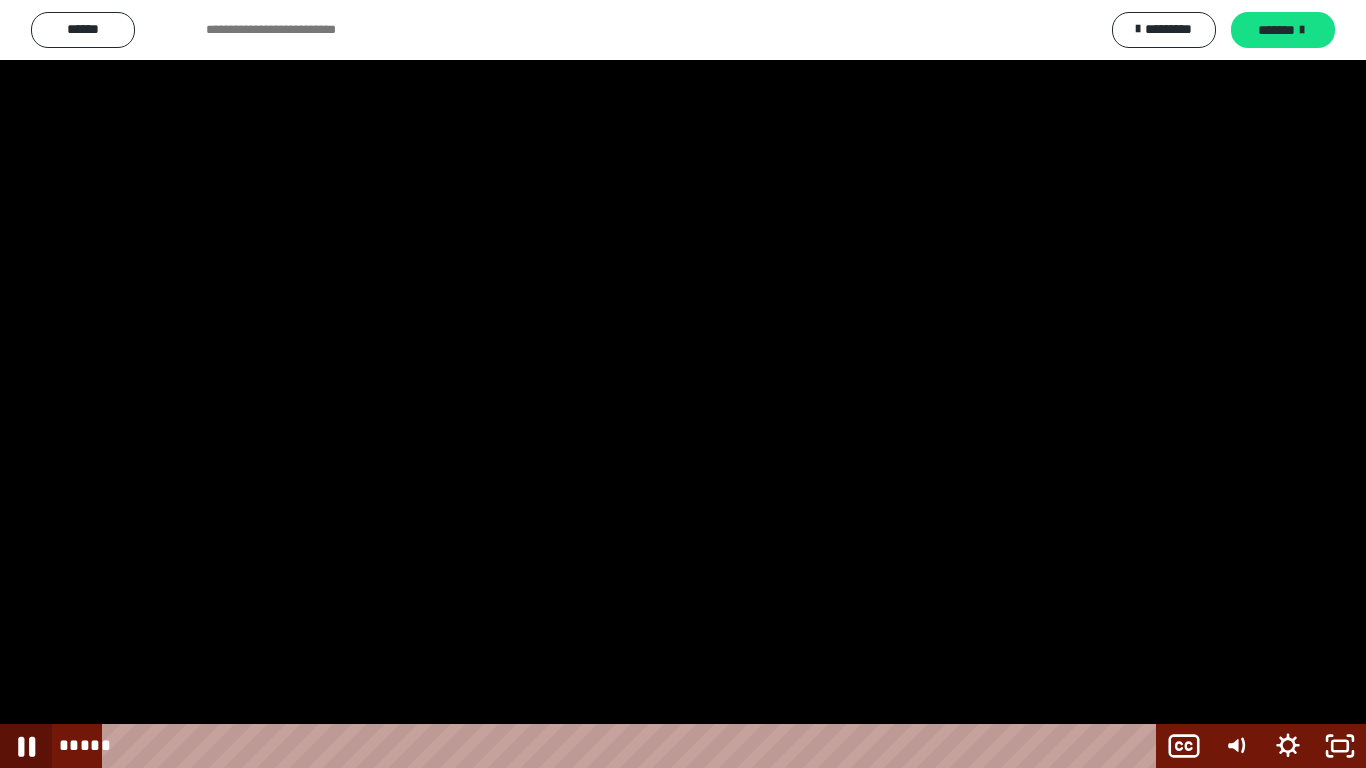 click 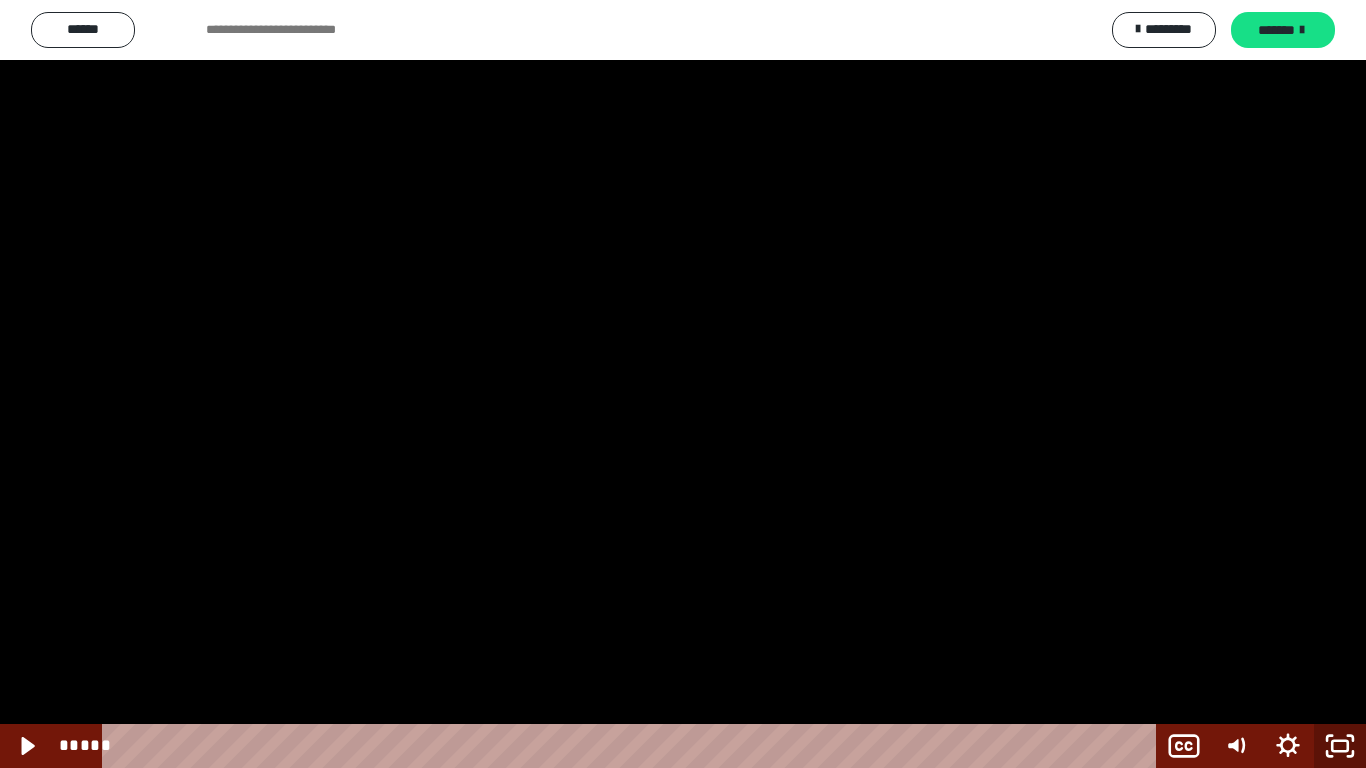 click 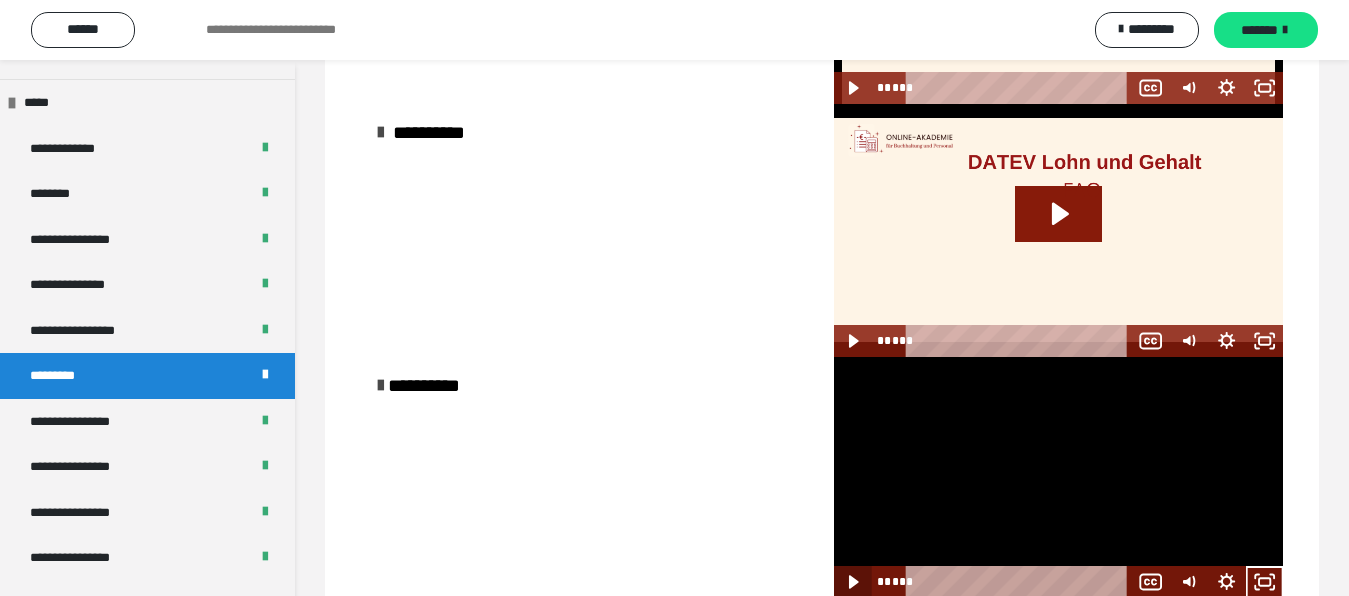 click 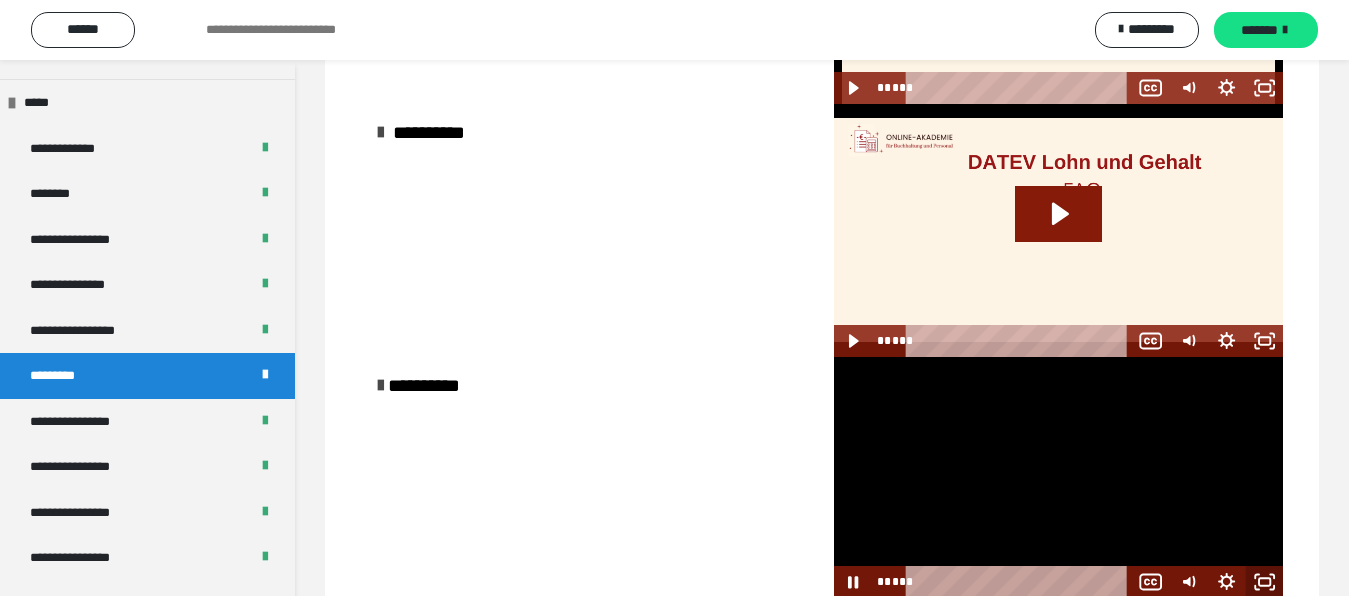 click 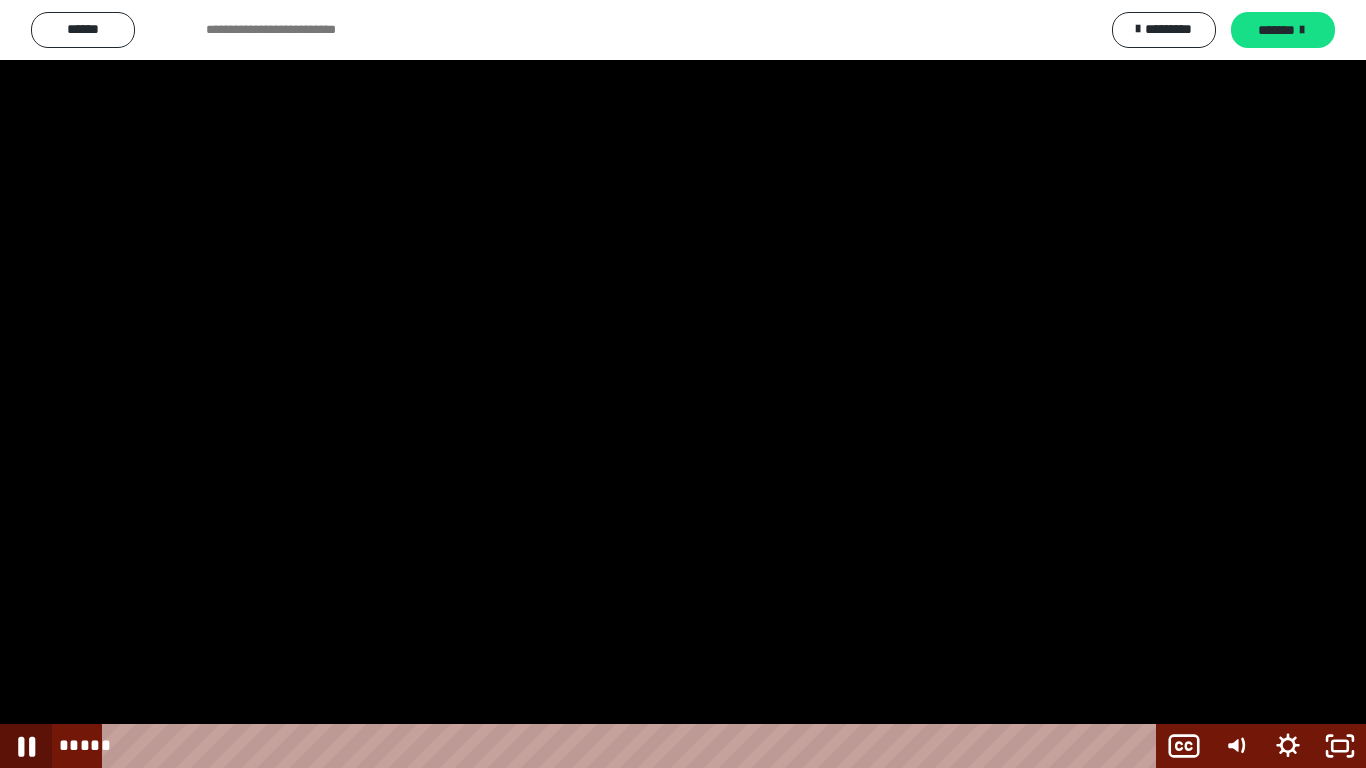 click 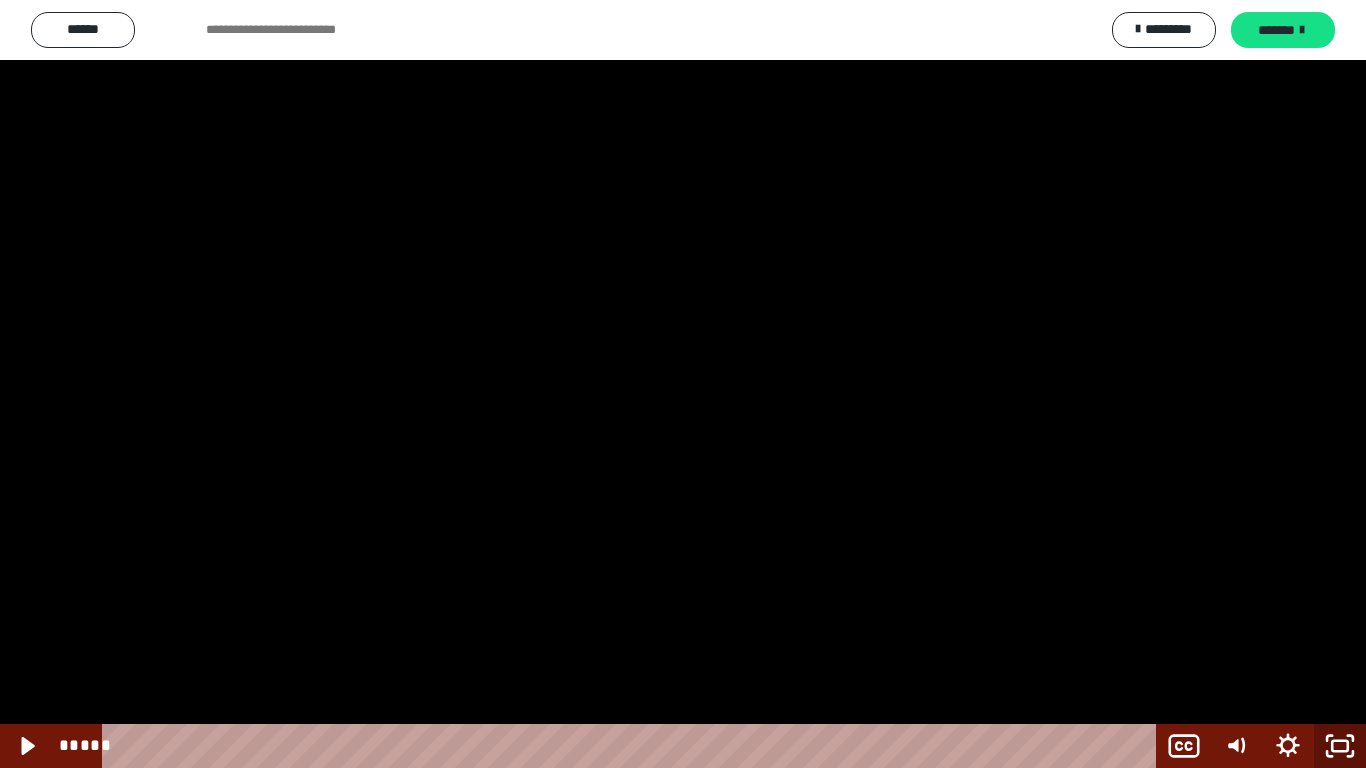 click 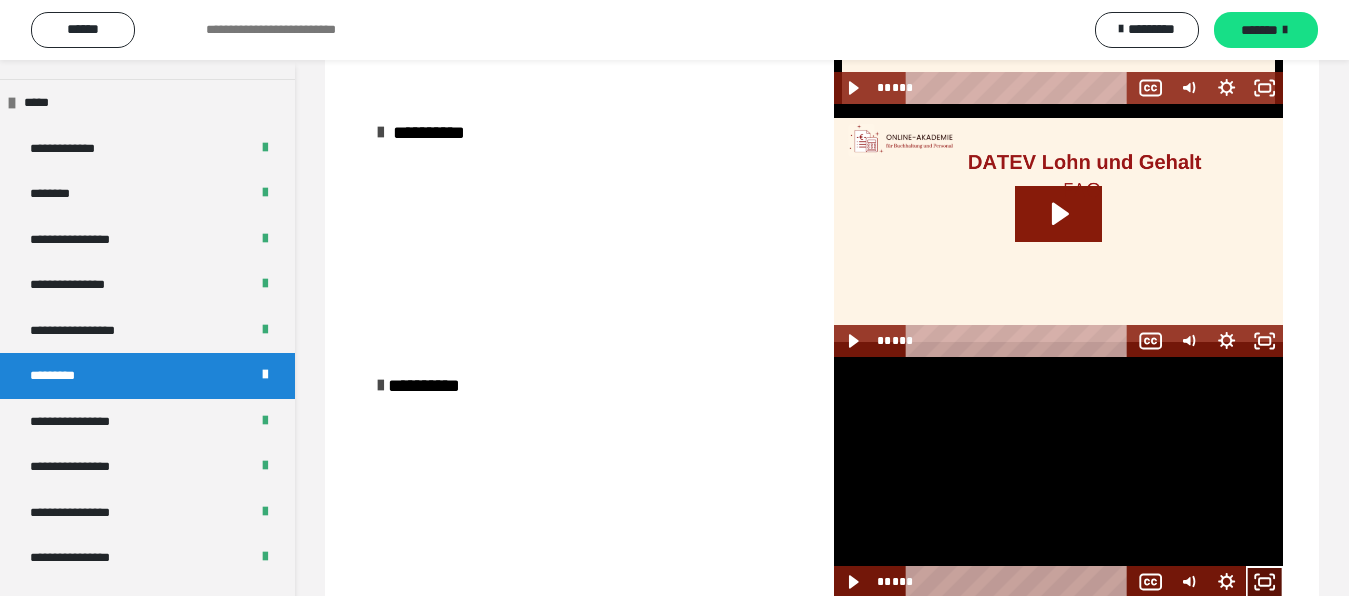 click 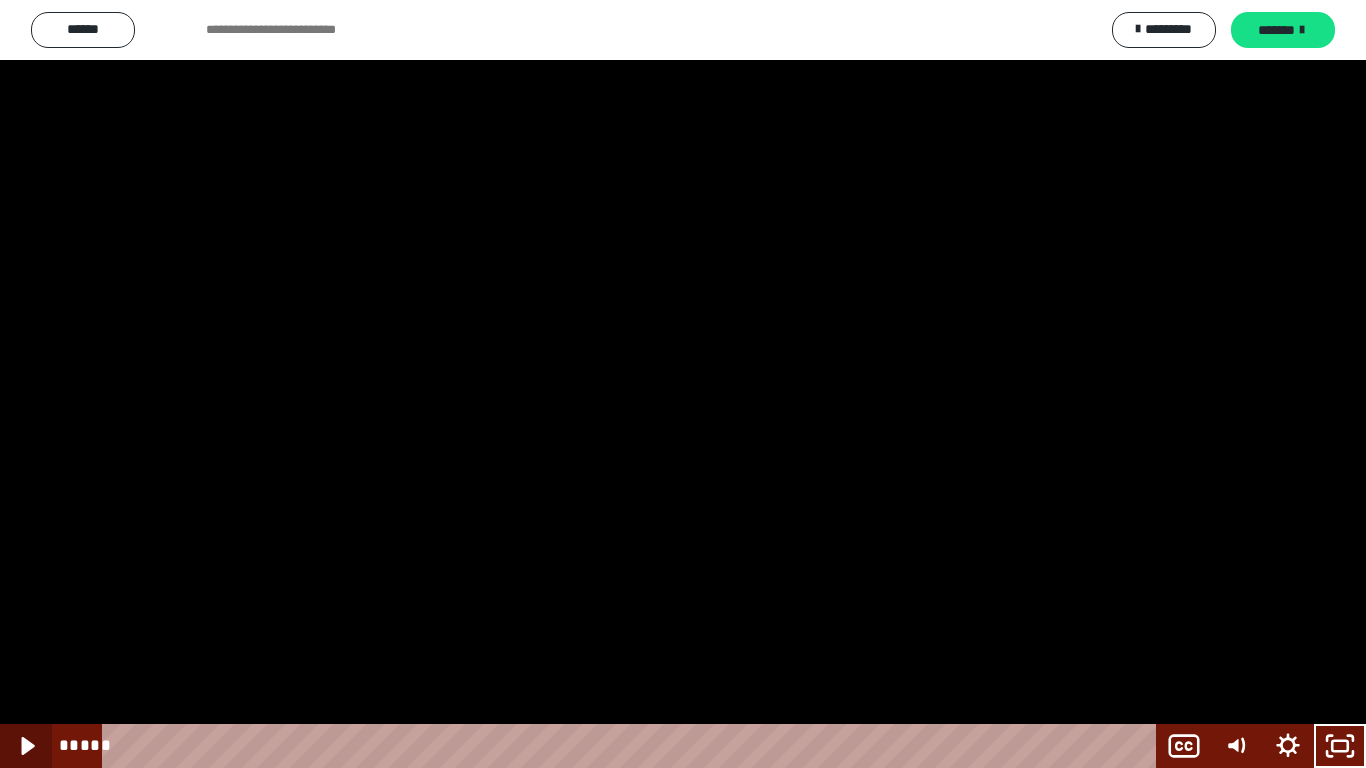 click 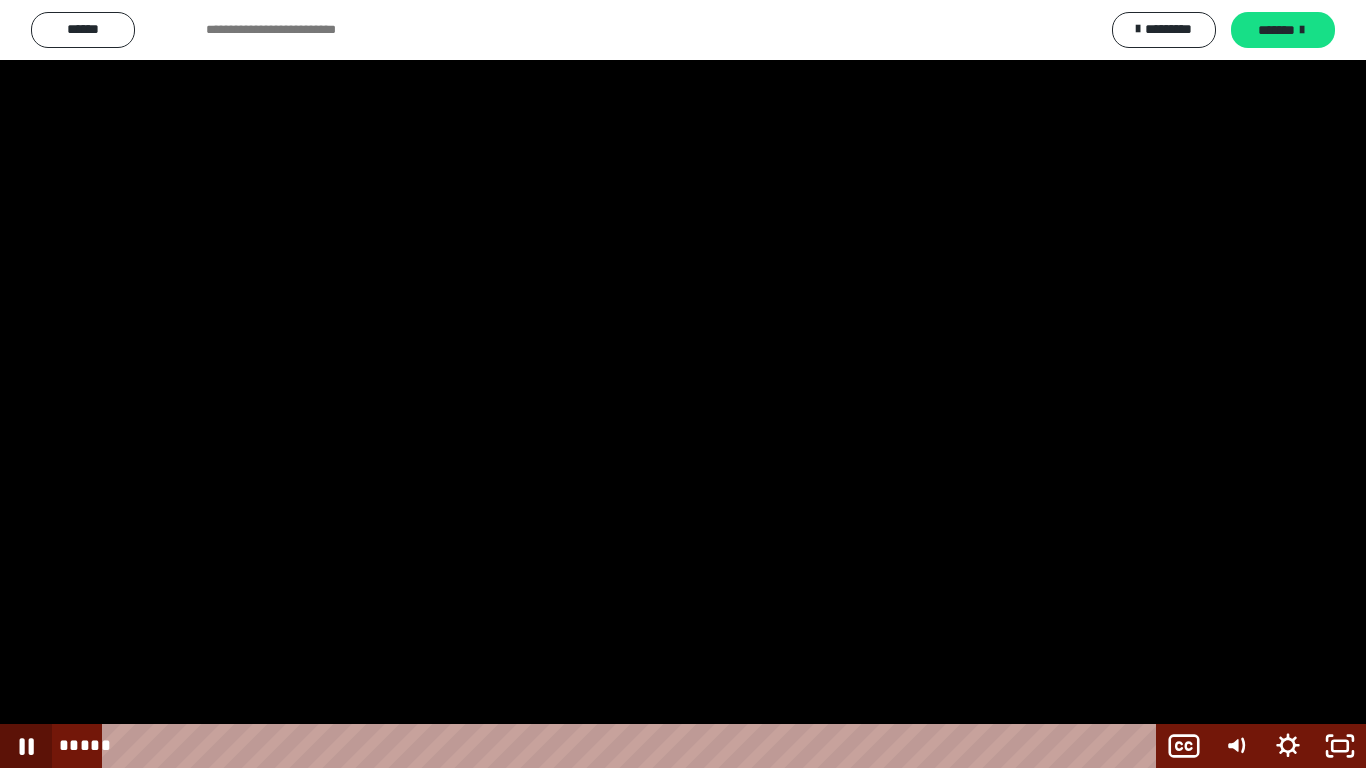 click 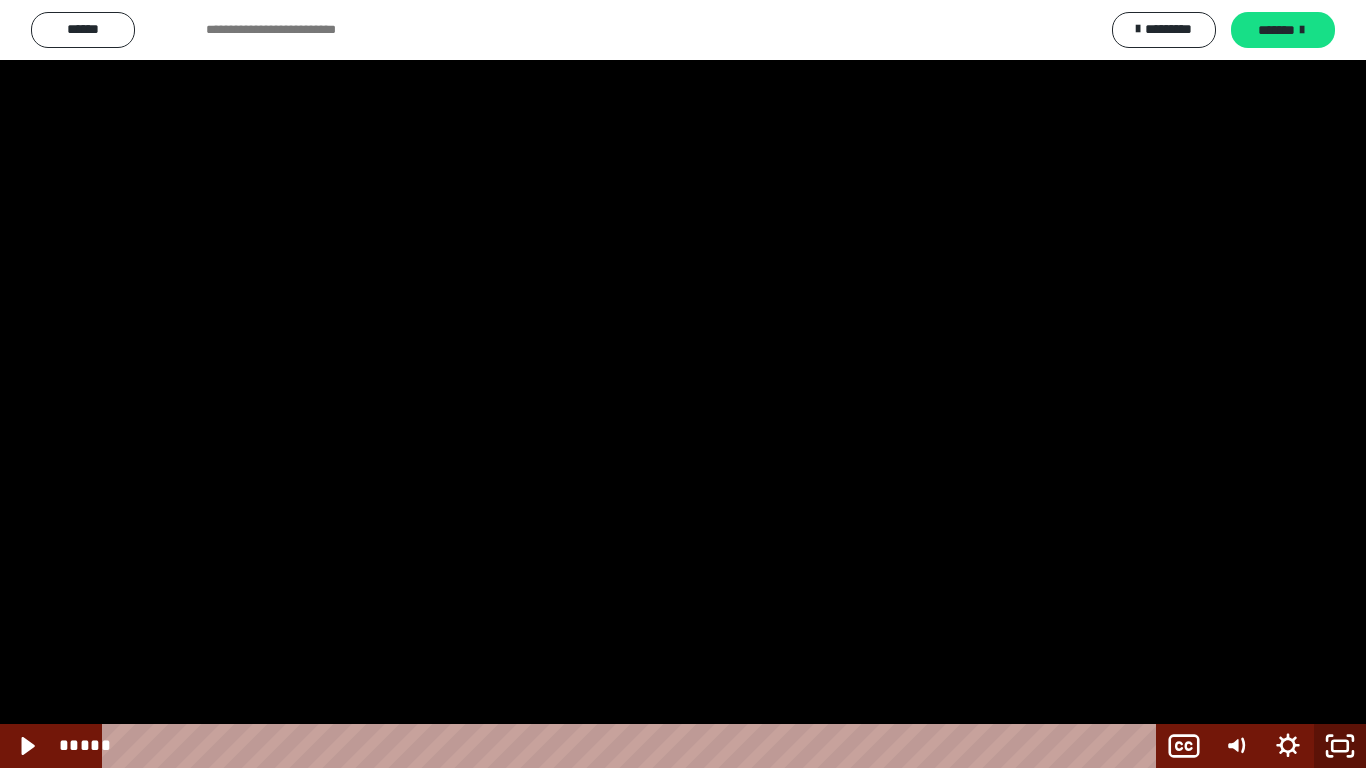 click 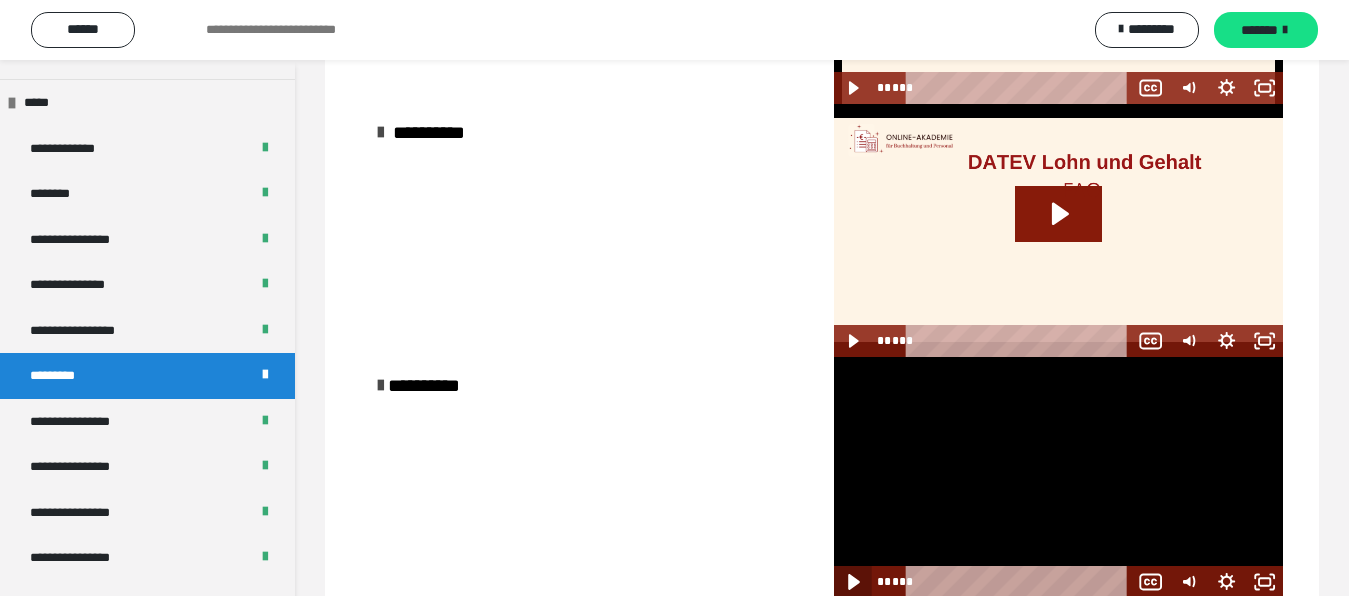 click 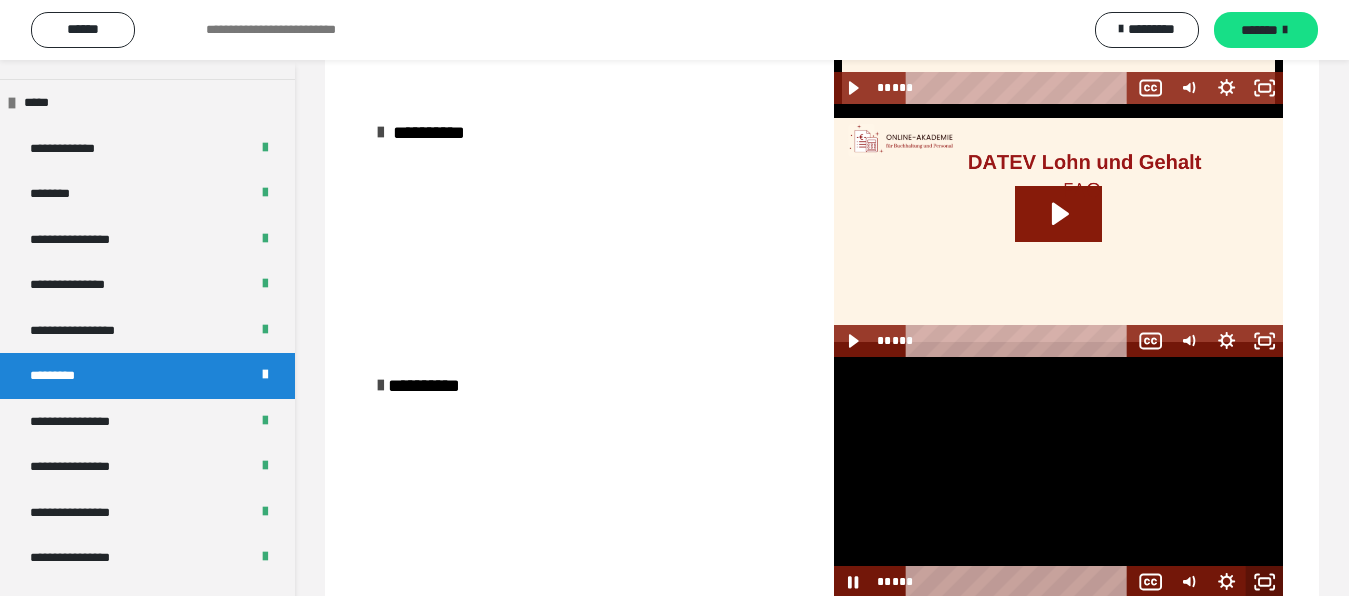 click 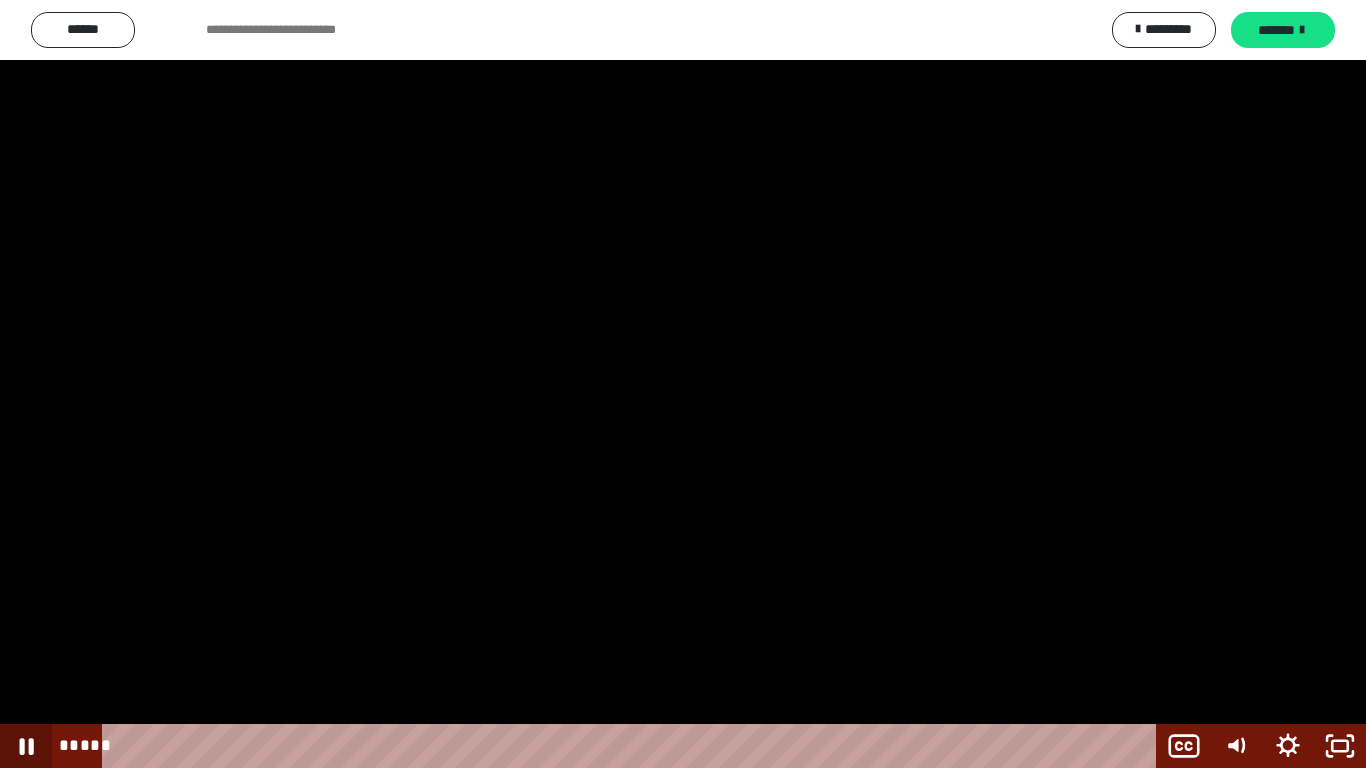 drag, startPoint x: 26, startPoint y: 749, endPoint x: 92, endPoint y: 747, distance: 66.0303 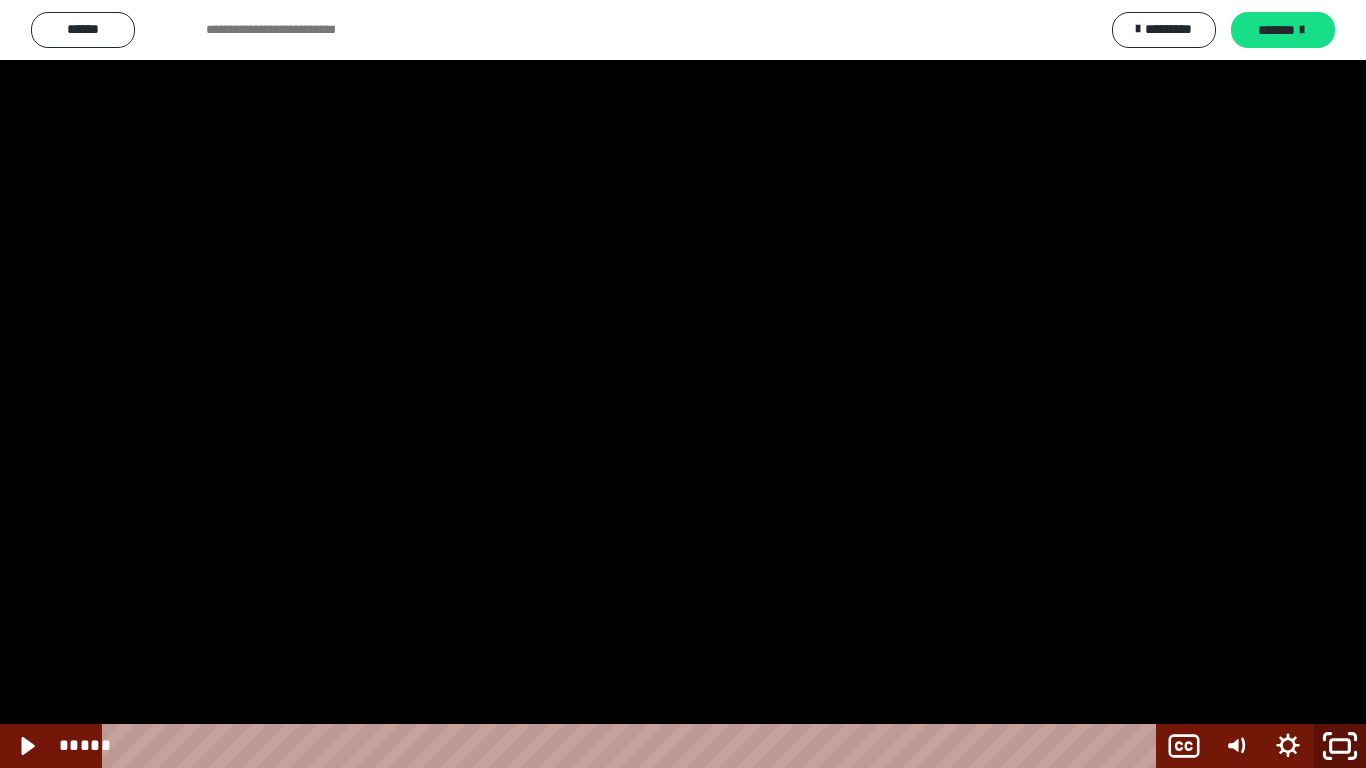 click 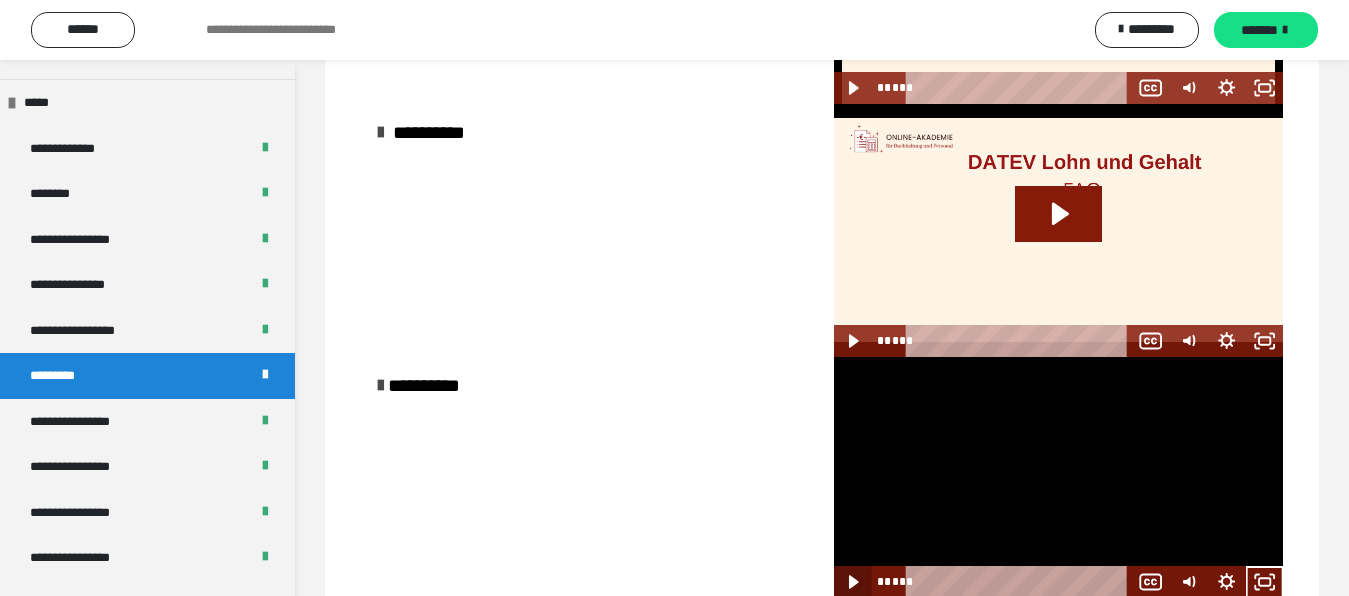 click 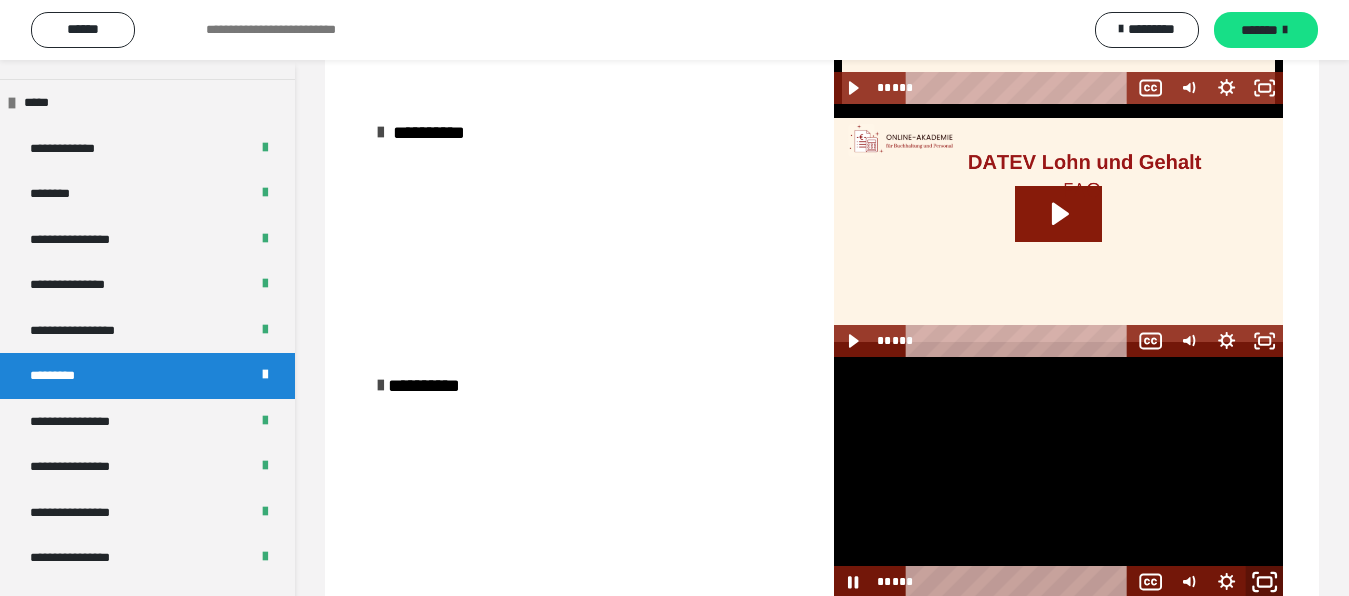 click 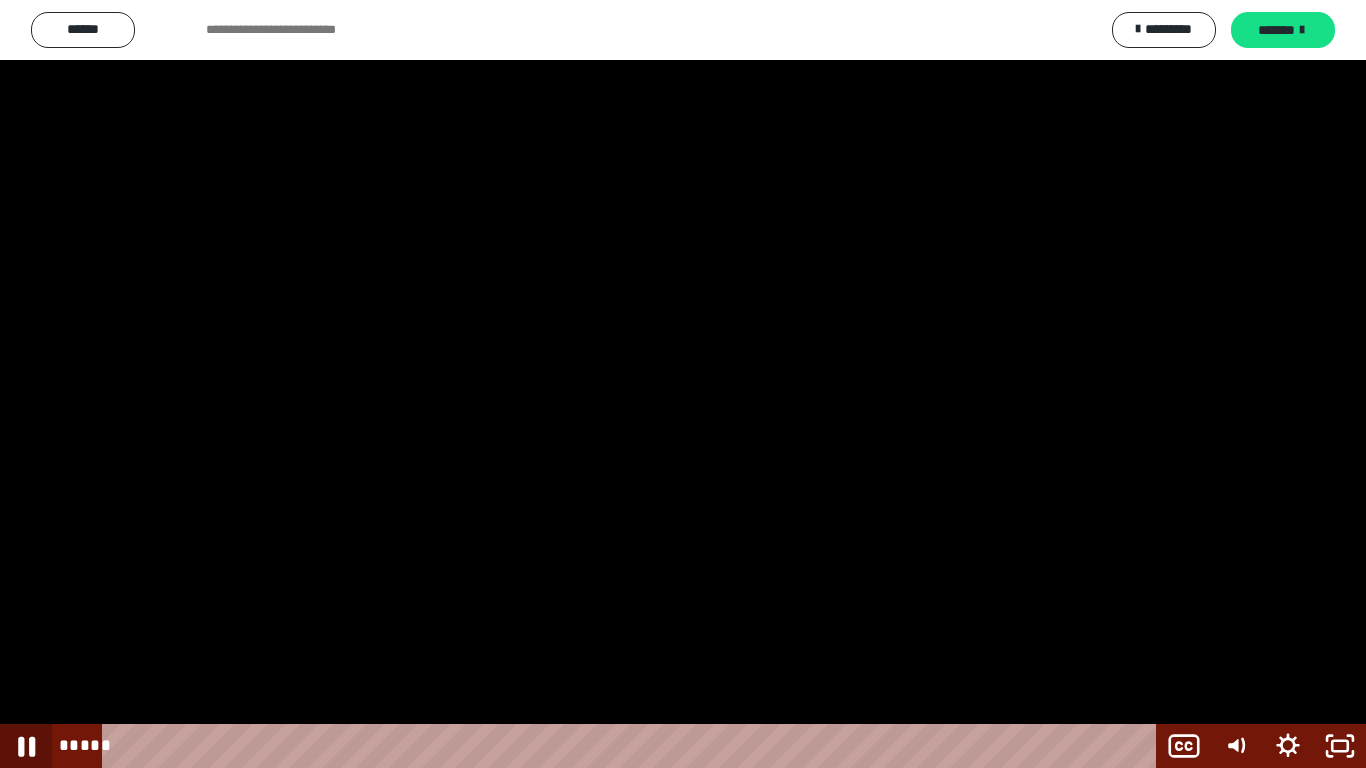 click 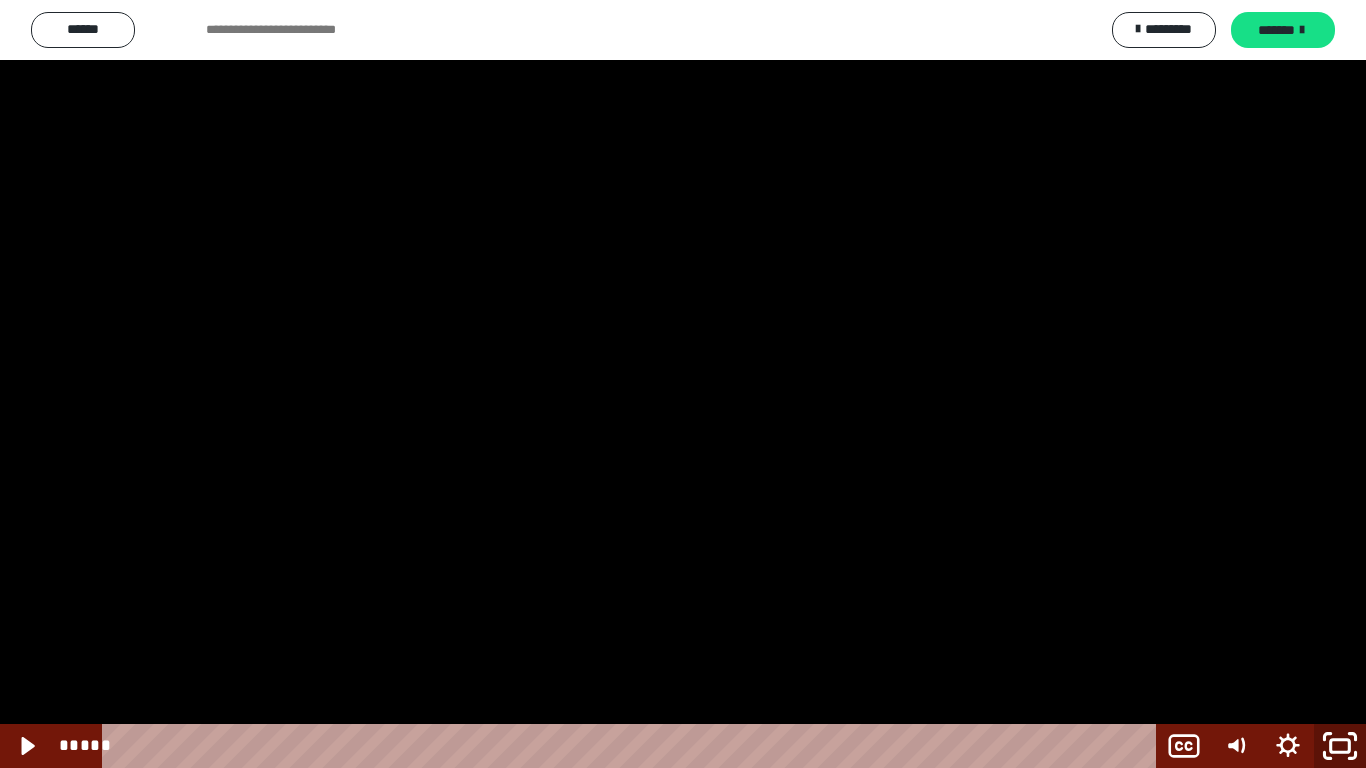 click 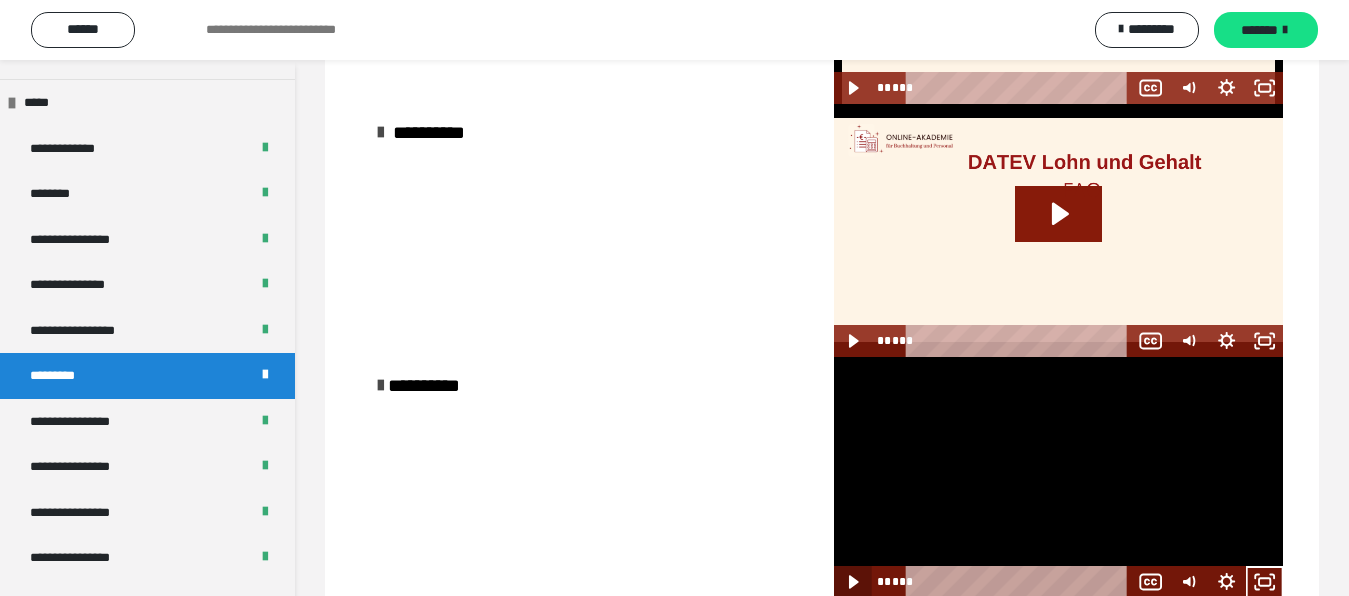 click 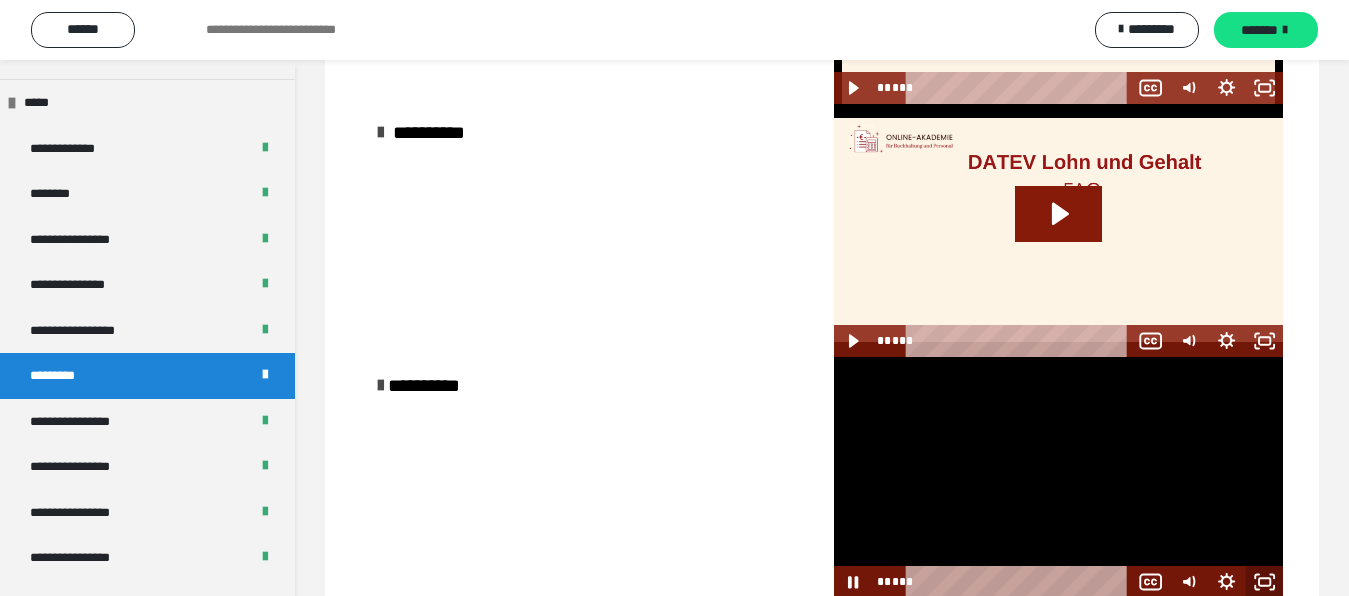 click 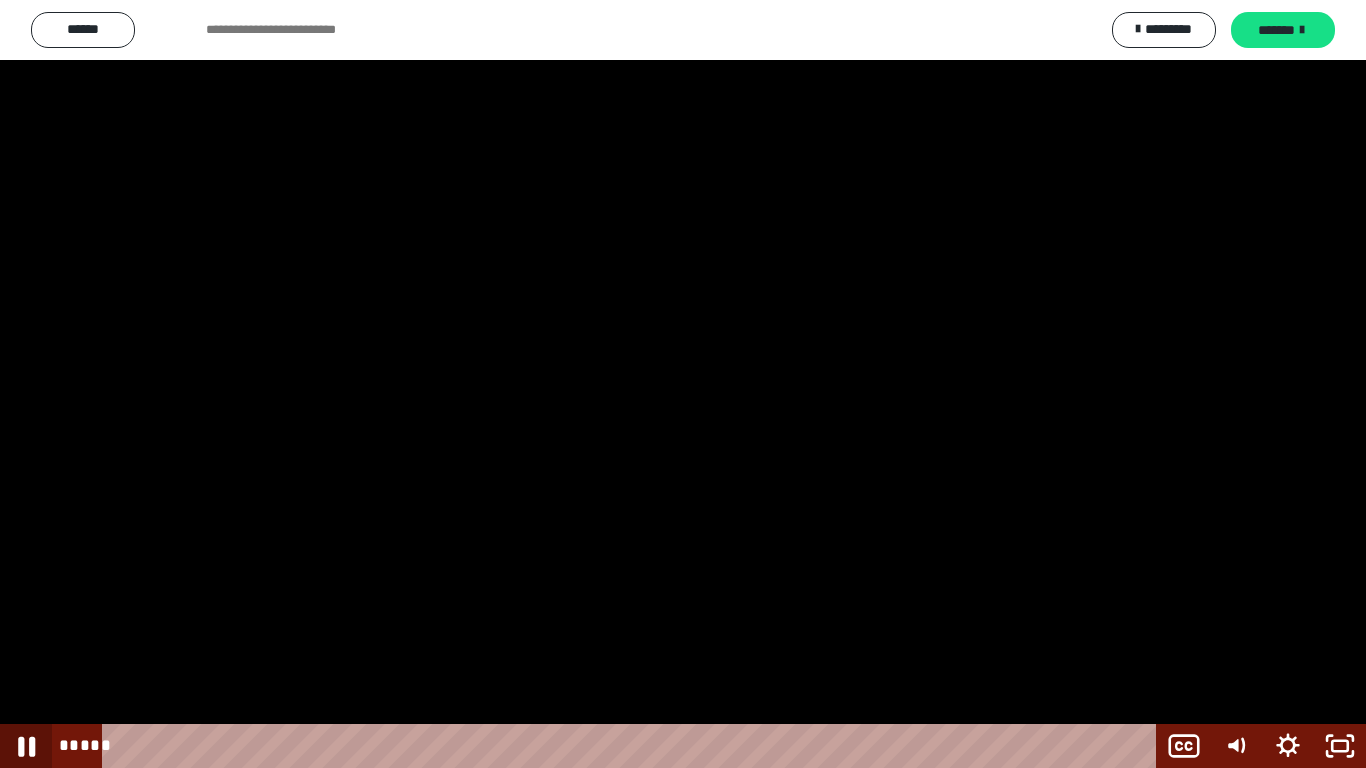 click 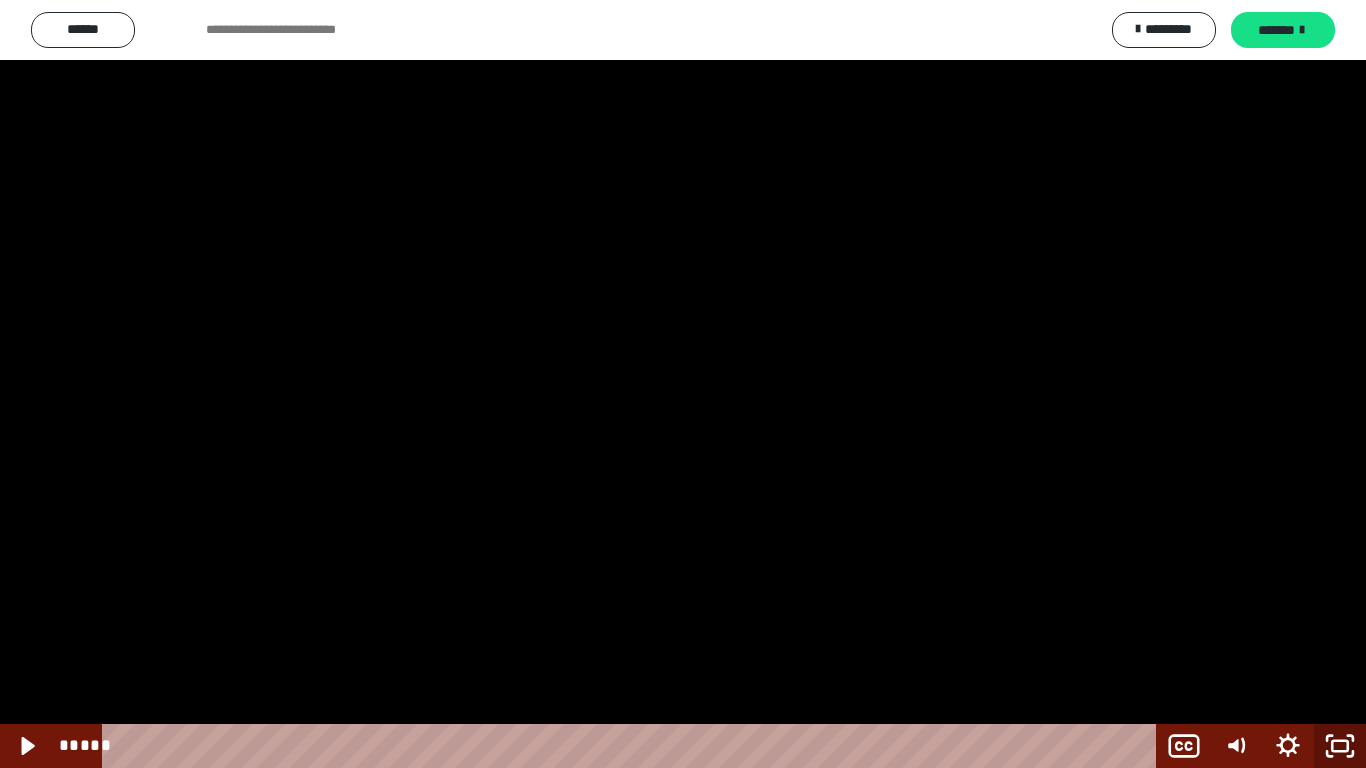click 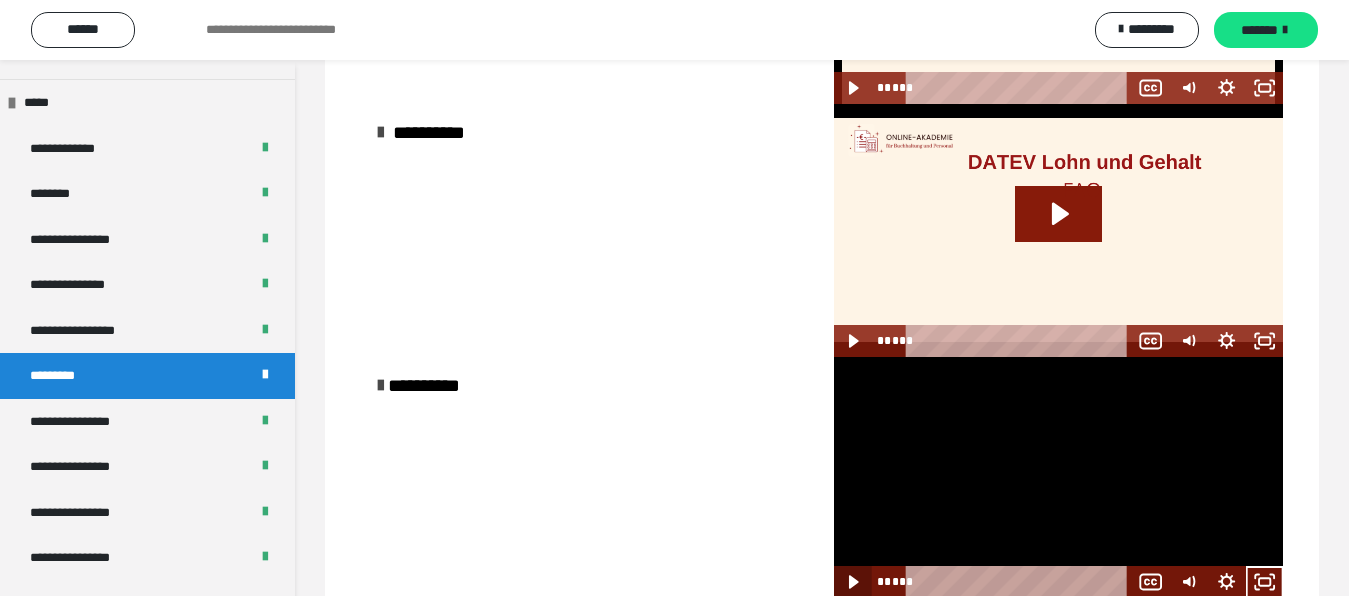 click 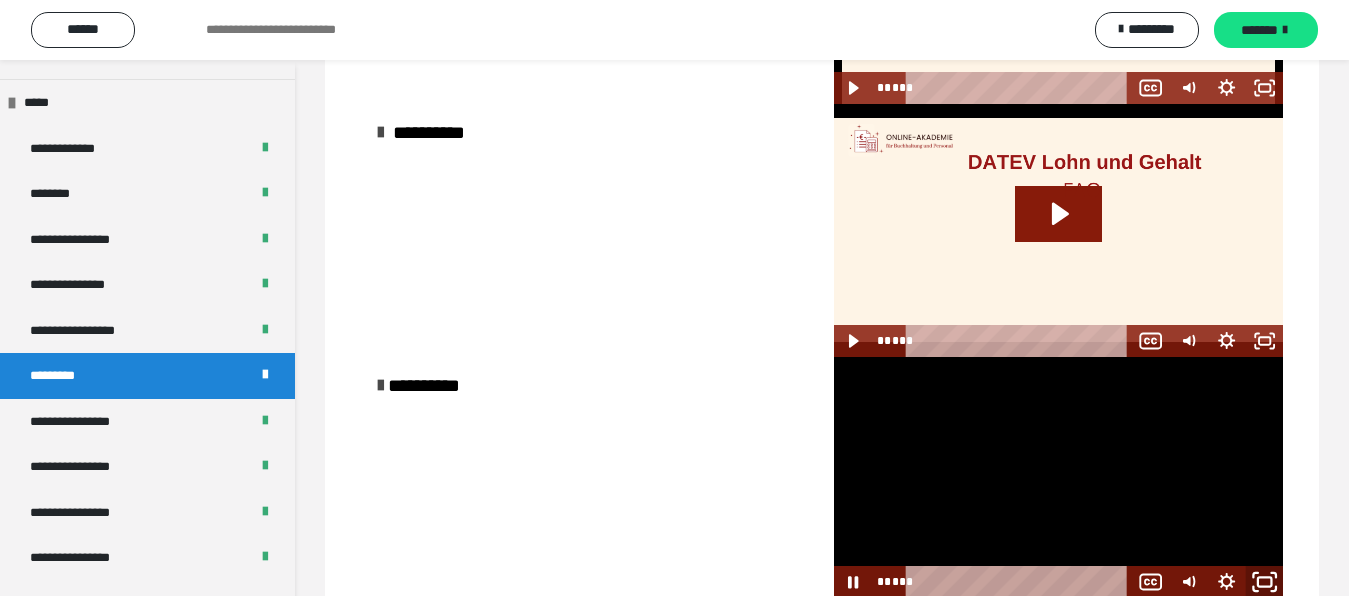 click 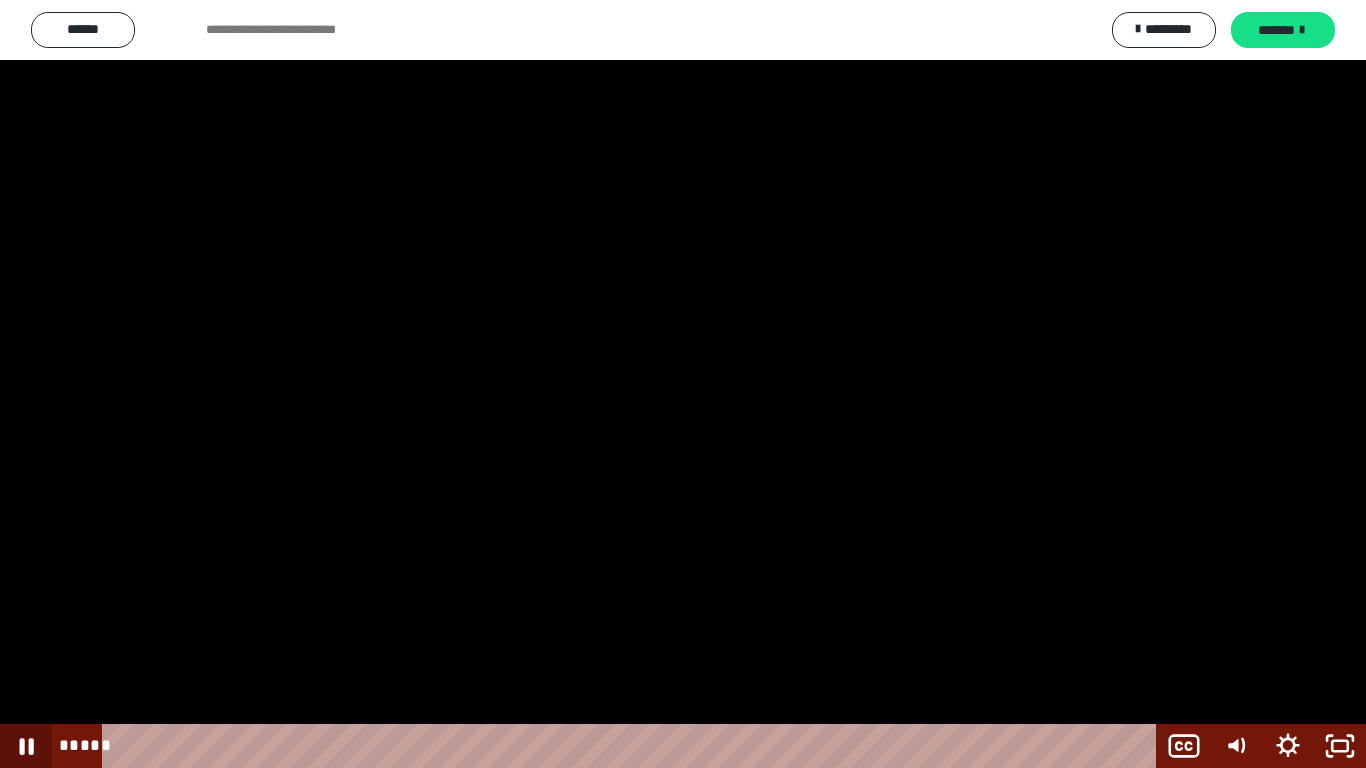 click 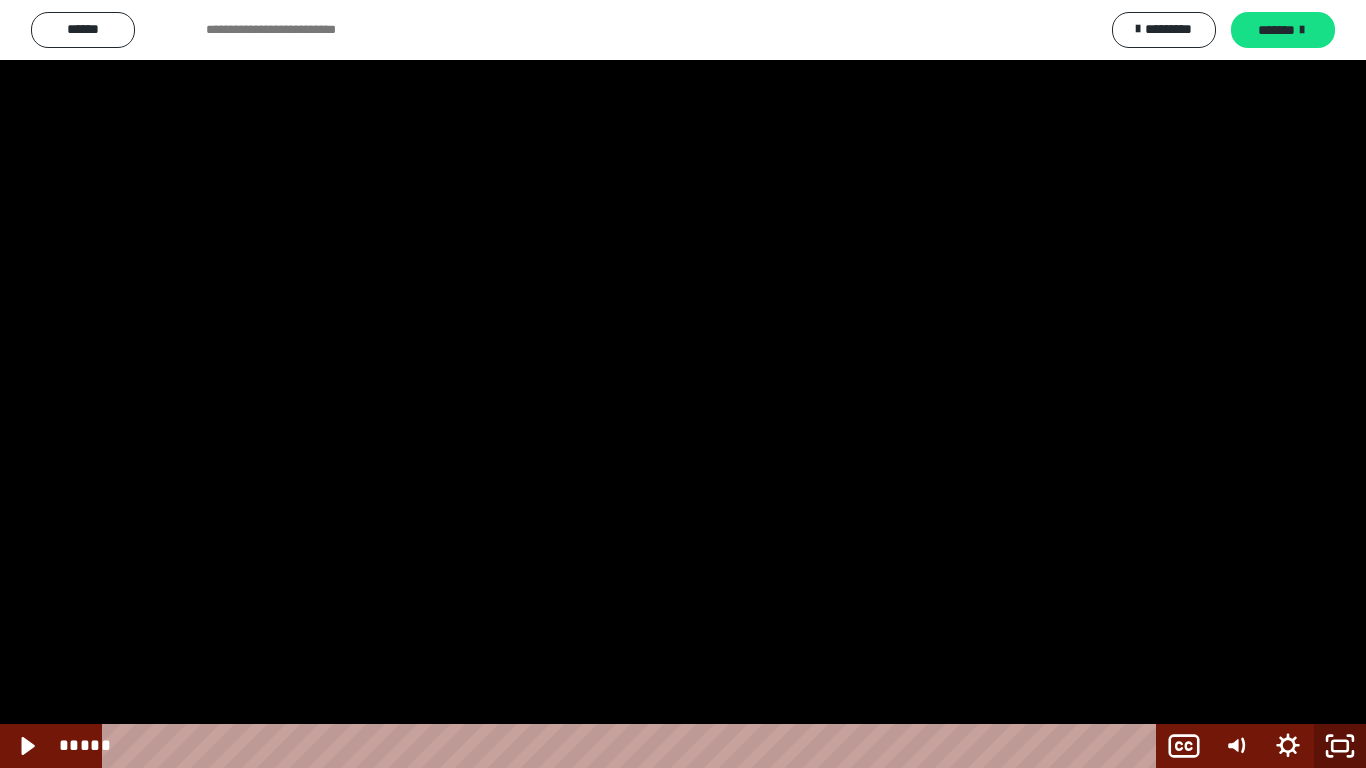 click 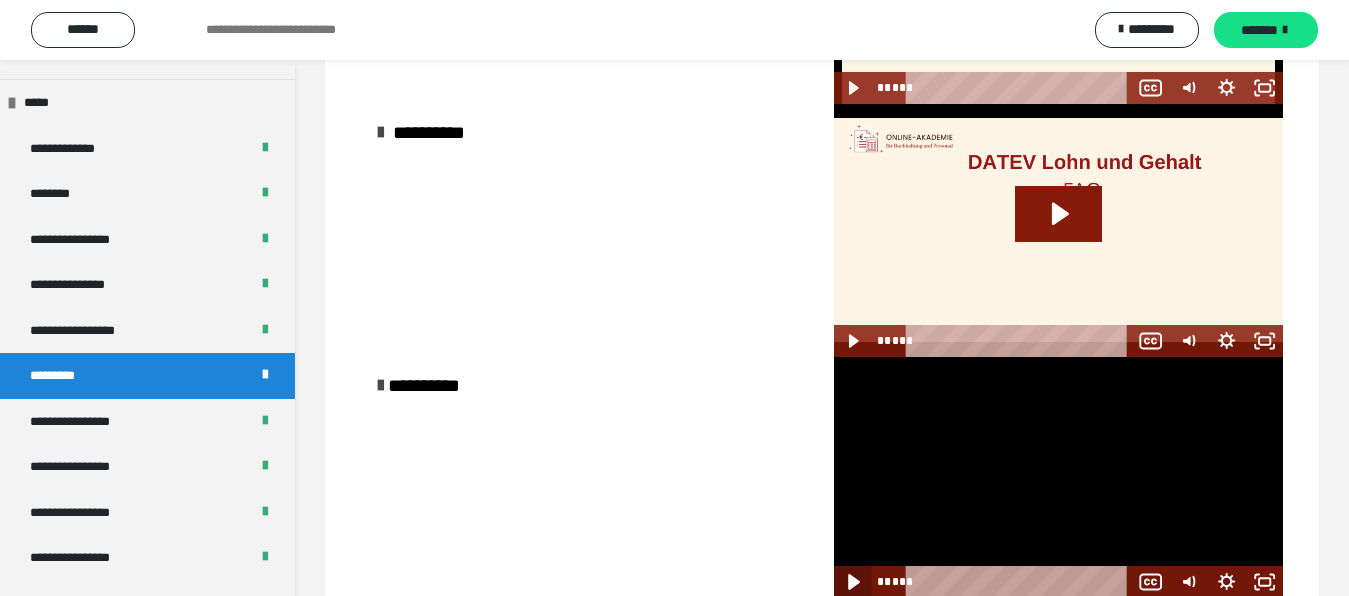 click 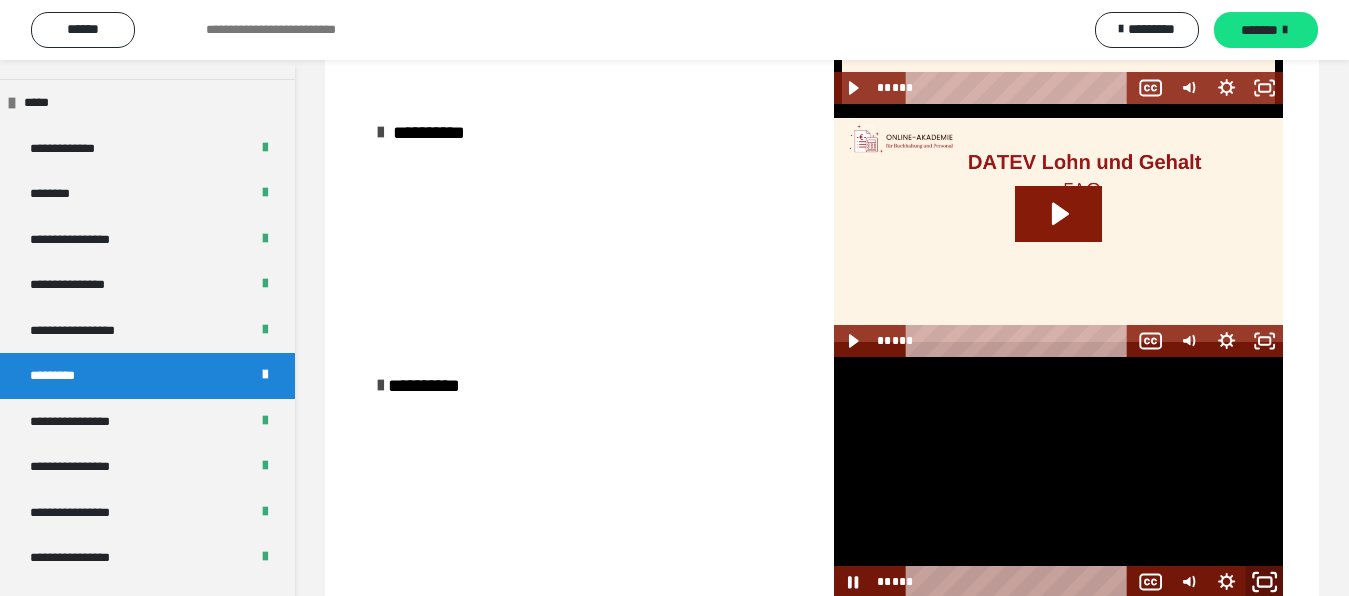 click 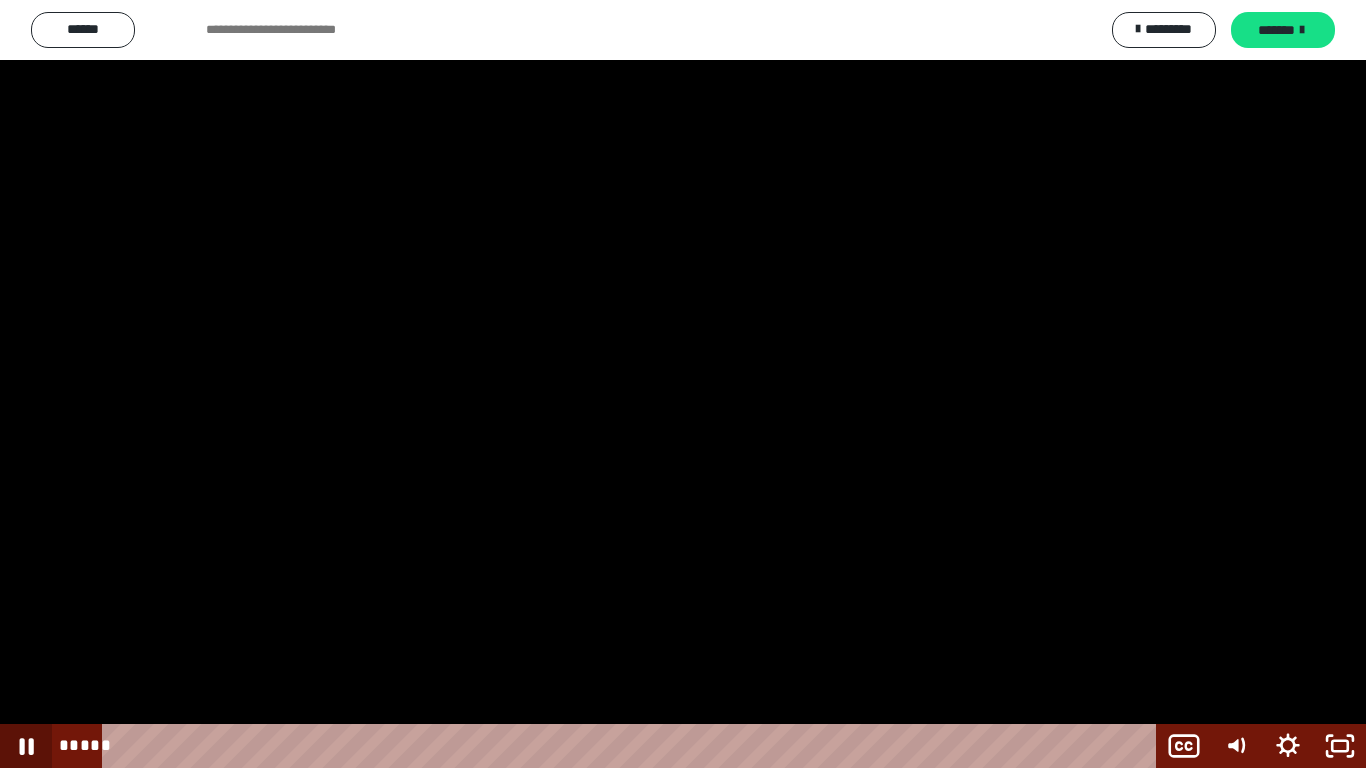 click 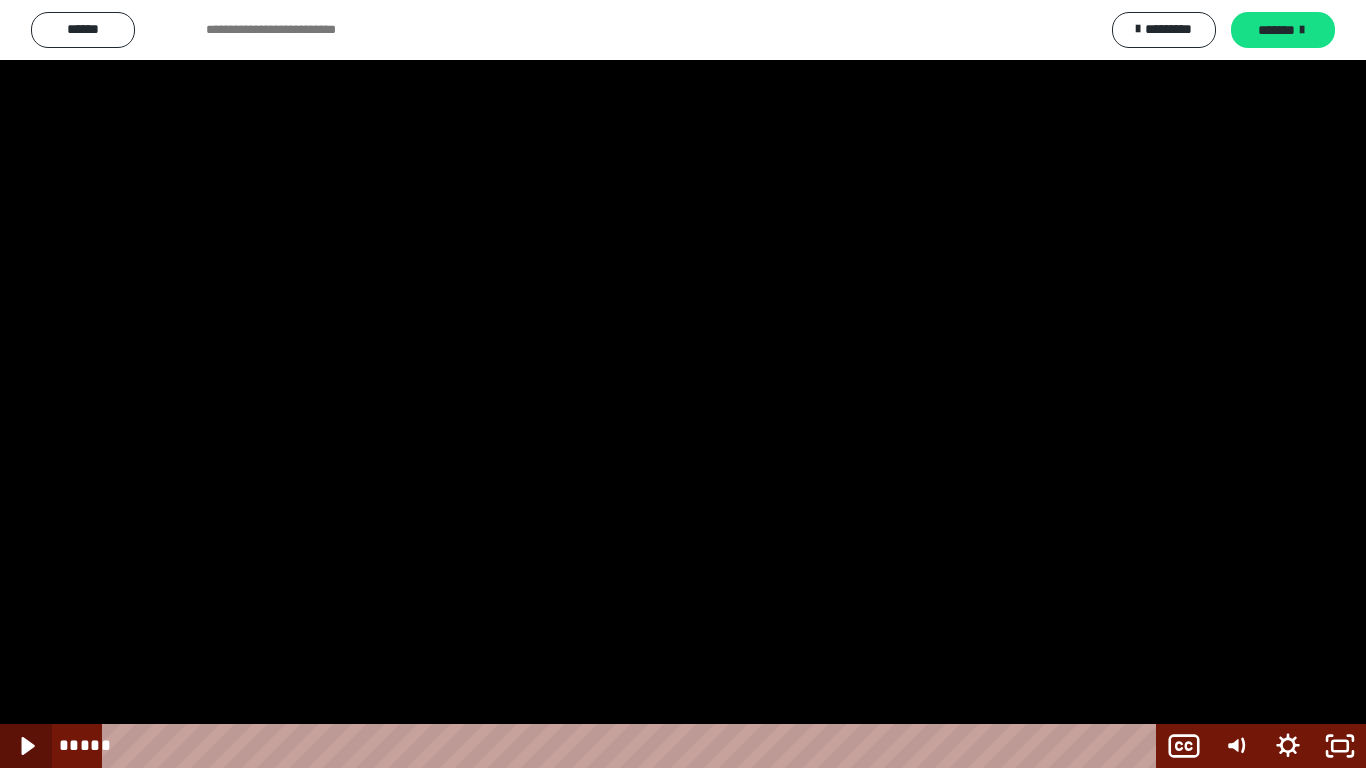 click 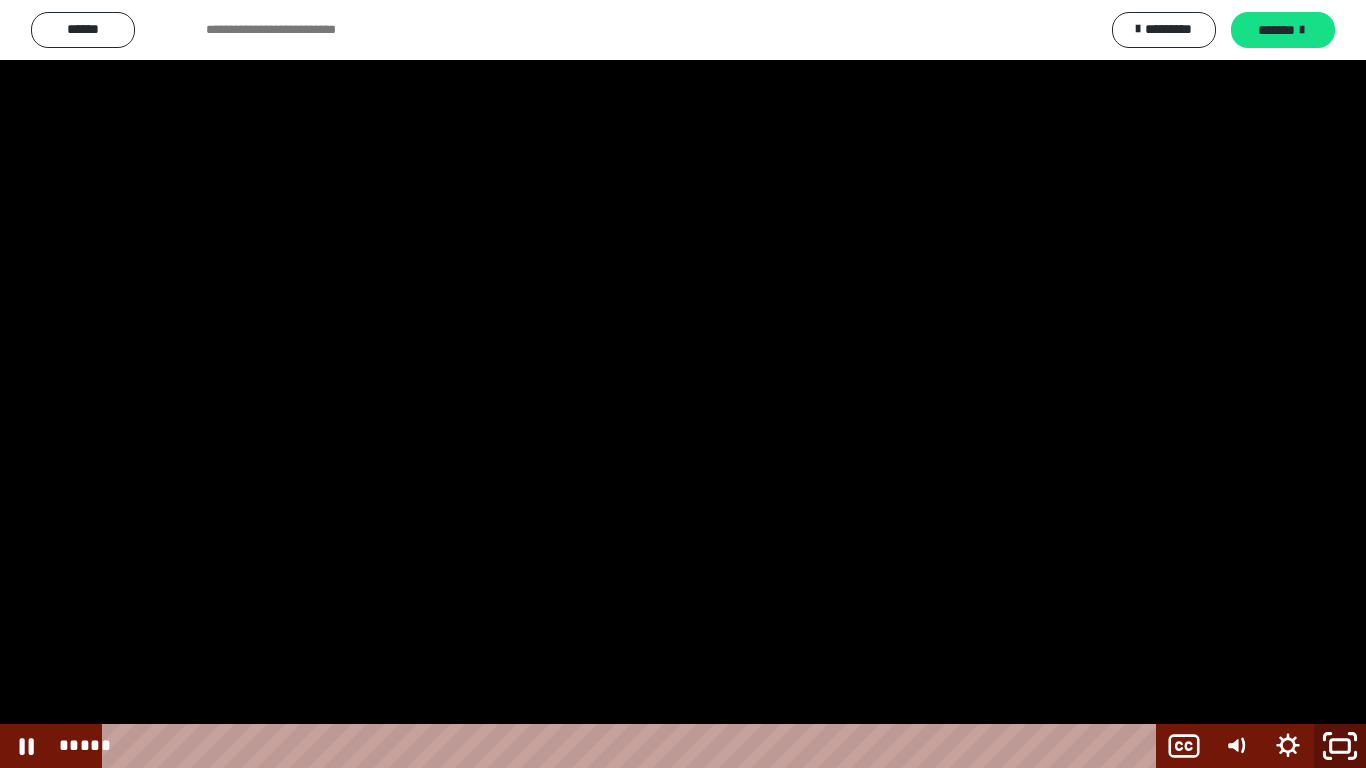 click 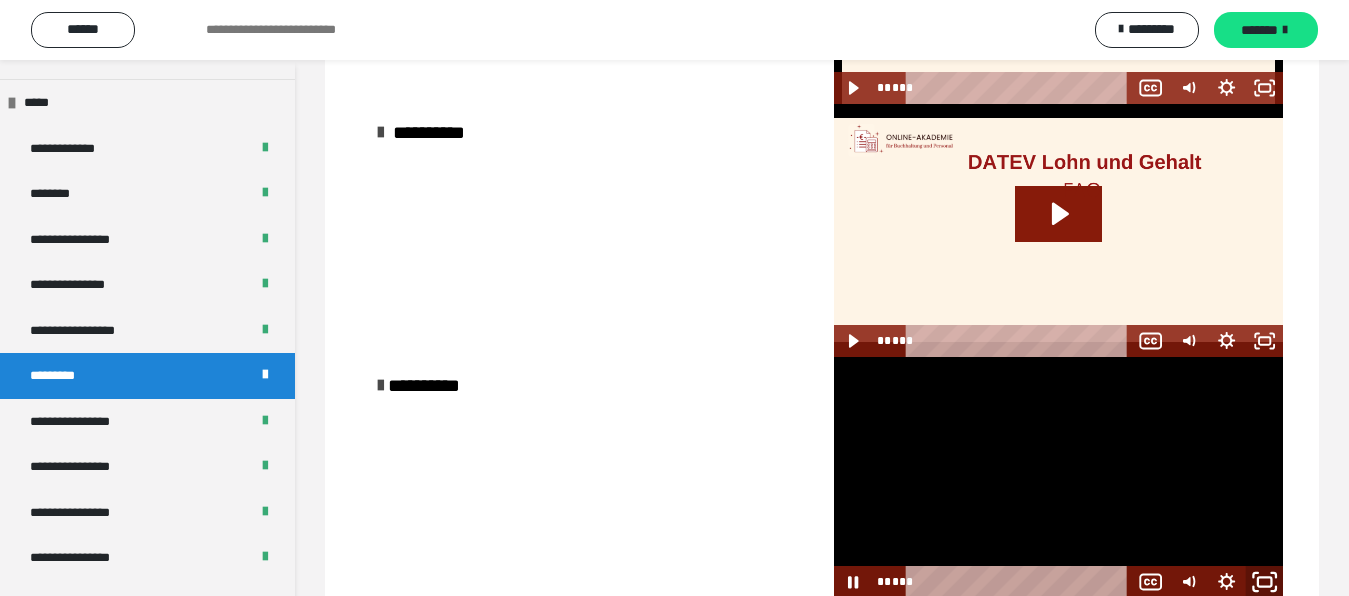 click 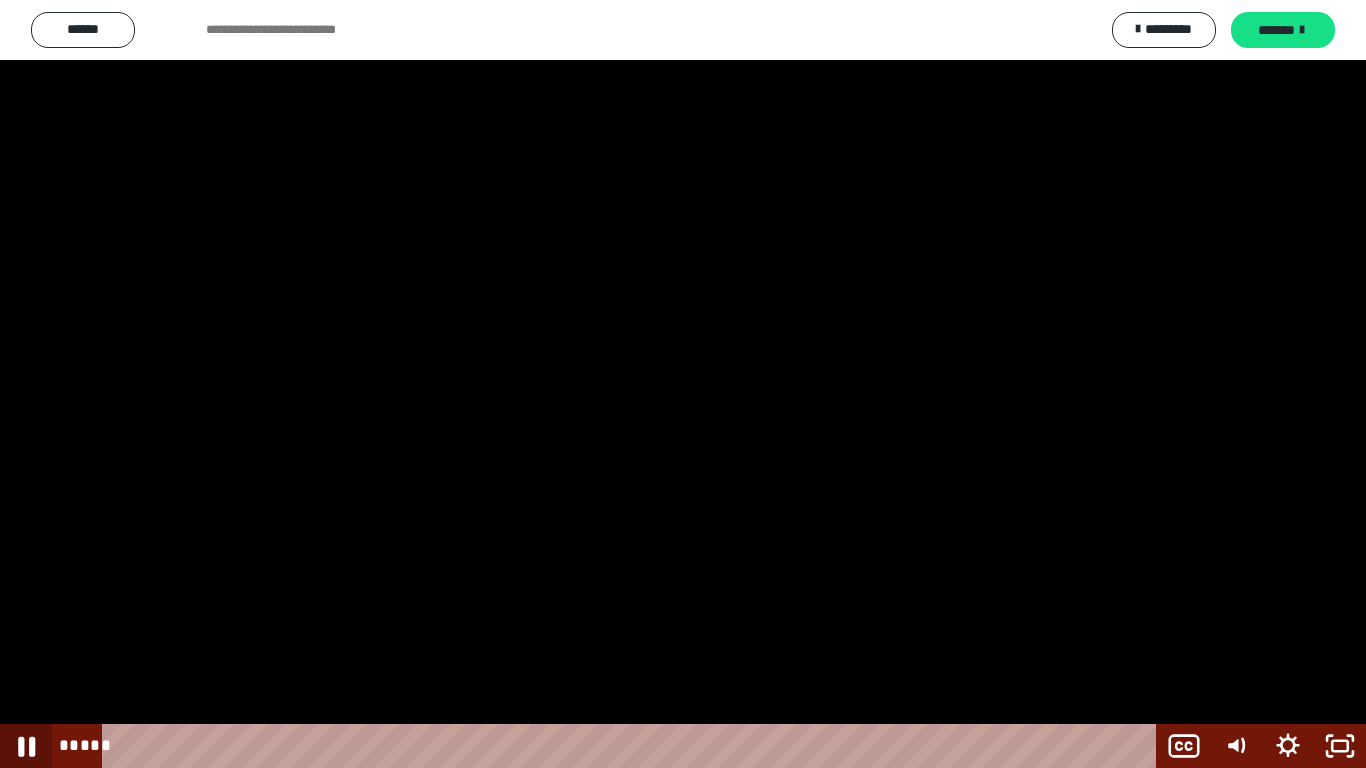 click 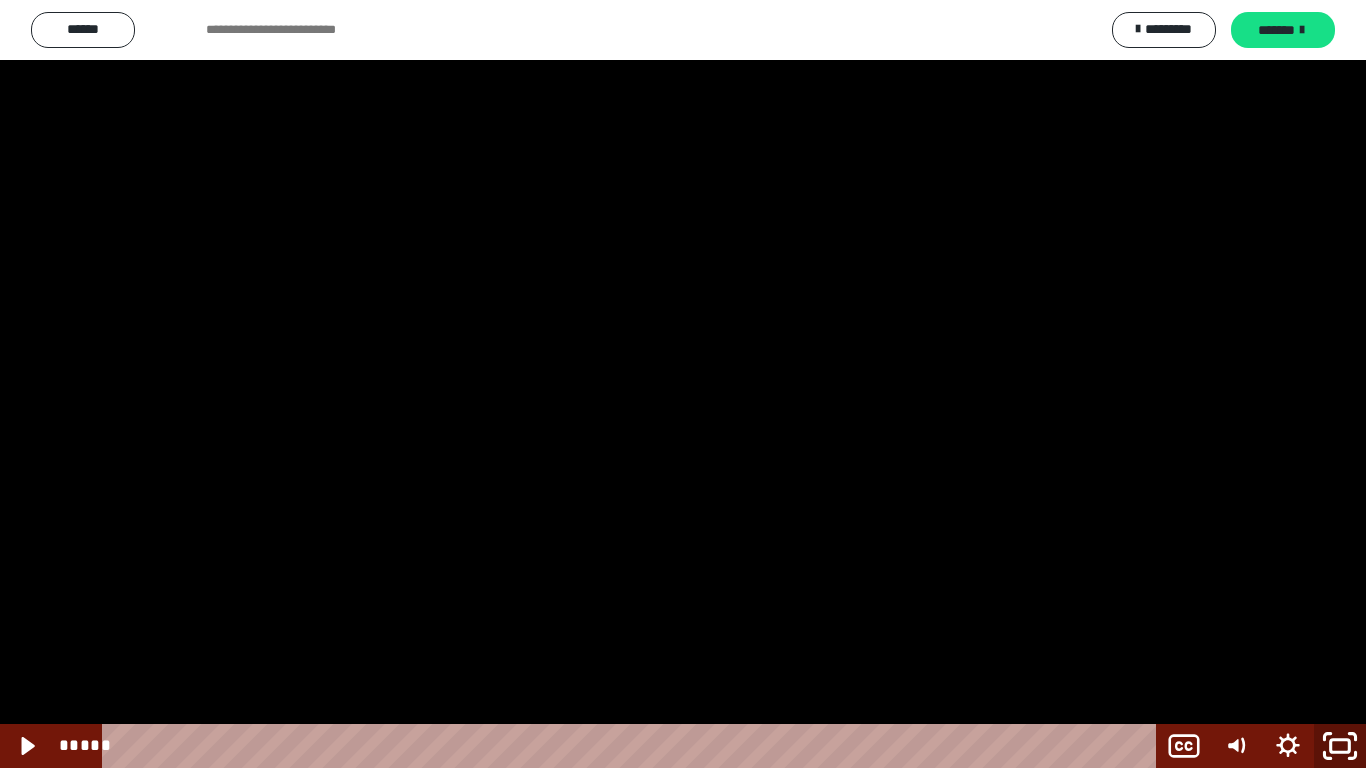 click 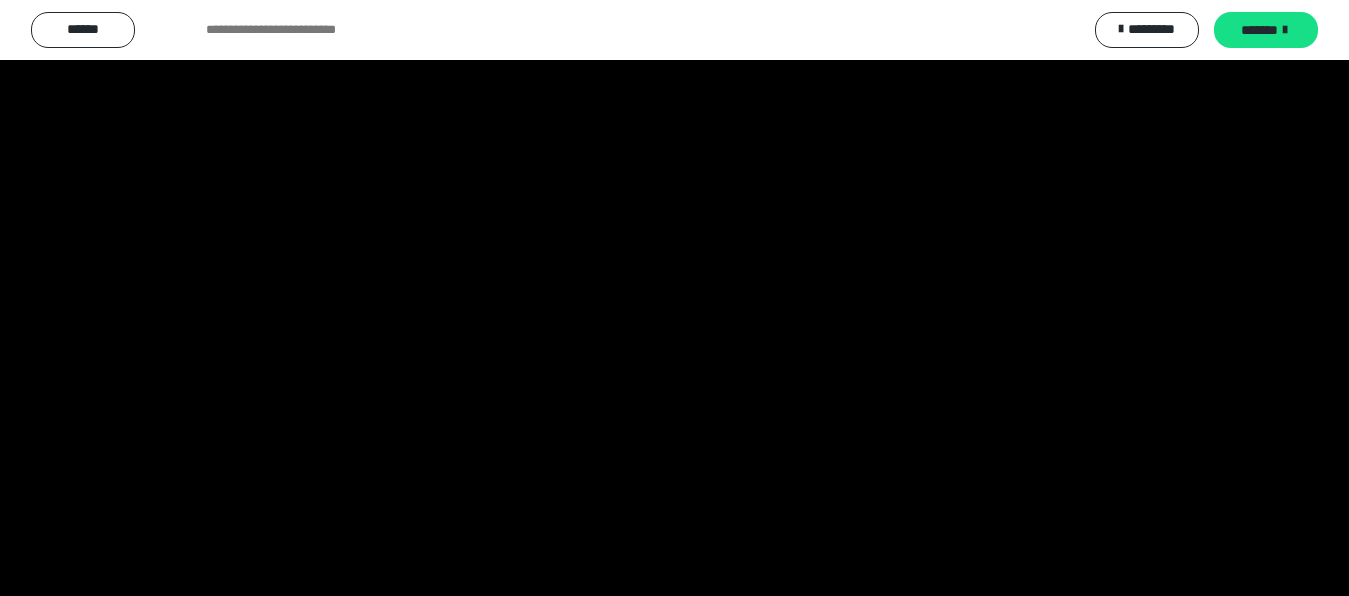 scroll, scrollTop: 0, scrollLeft: 0, axis: both 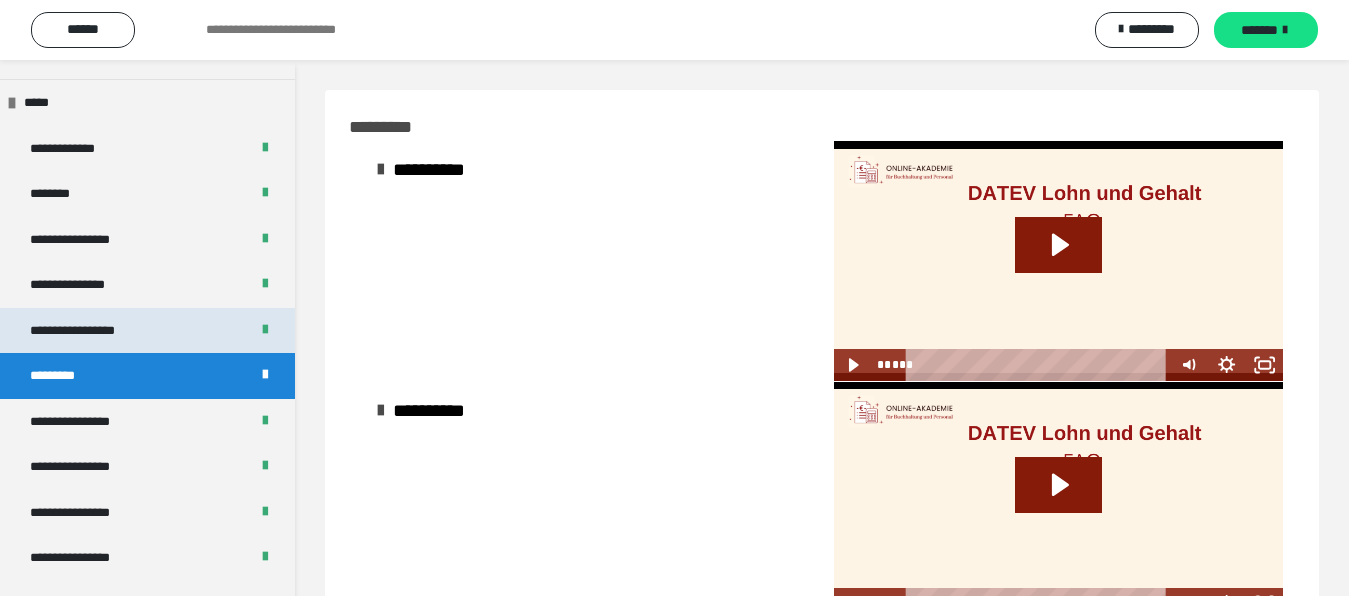 click on "**********" at bounding box center (93, 331) 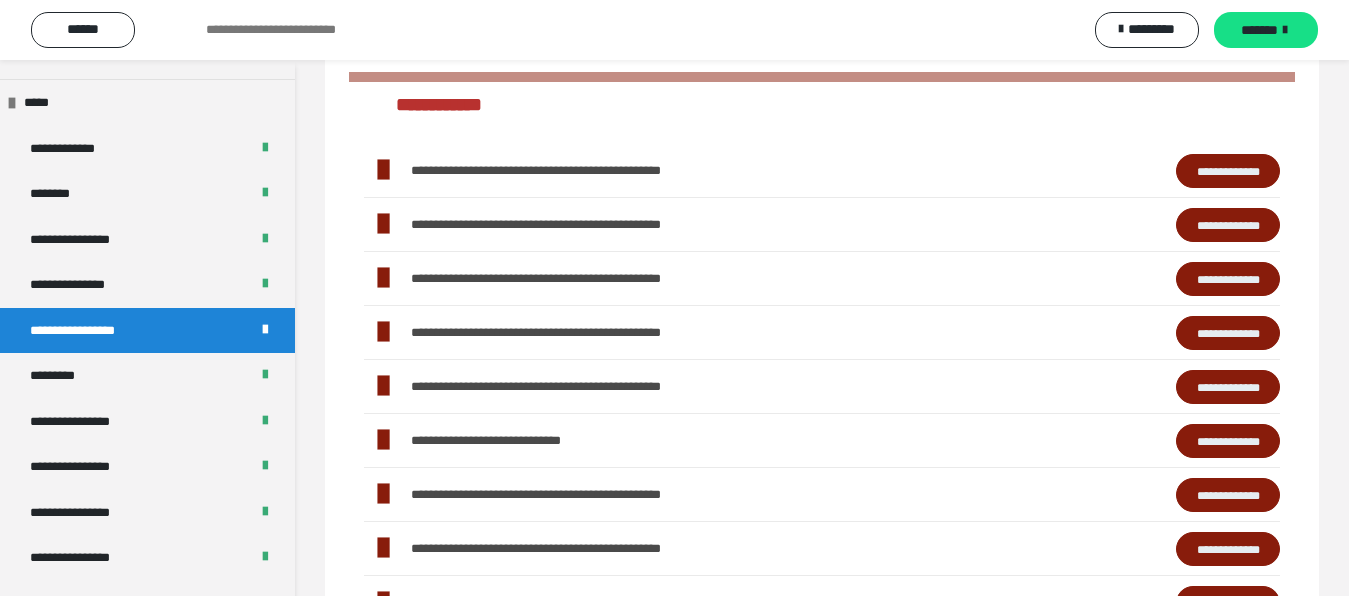 scroll, scrollTop: 612, scrollLeft: 0, axis: vertical 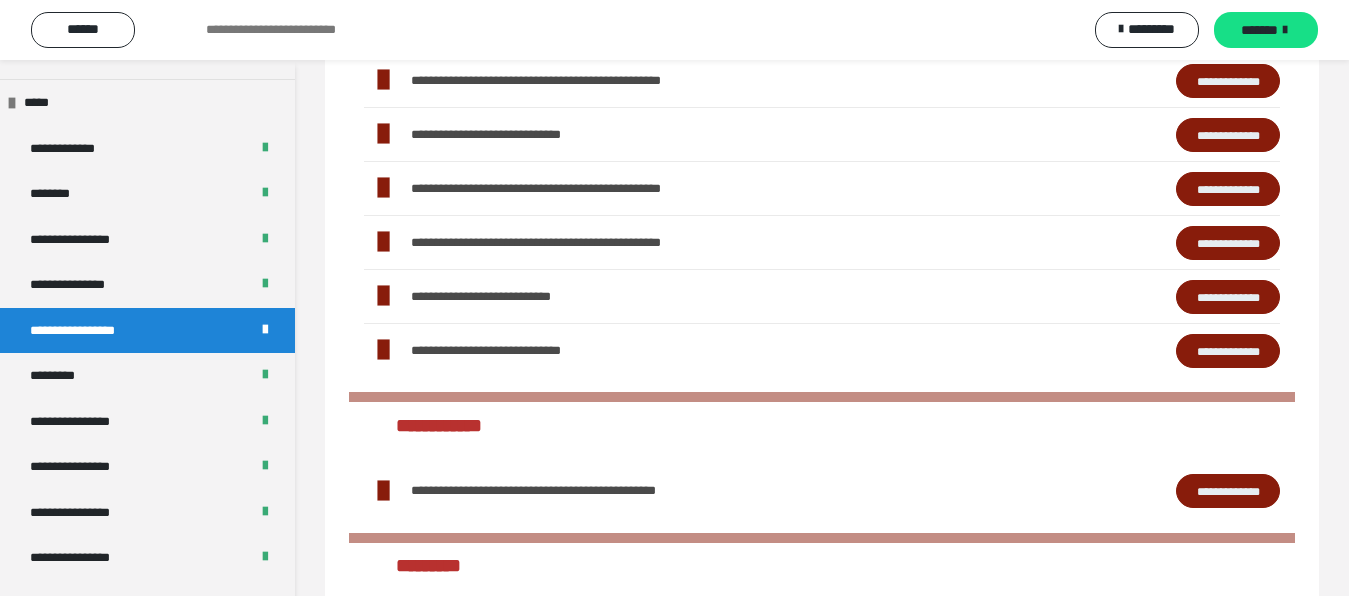 click on "**********" at bounding box center (1228, 243) 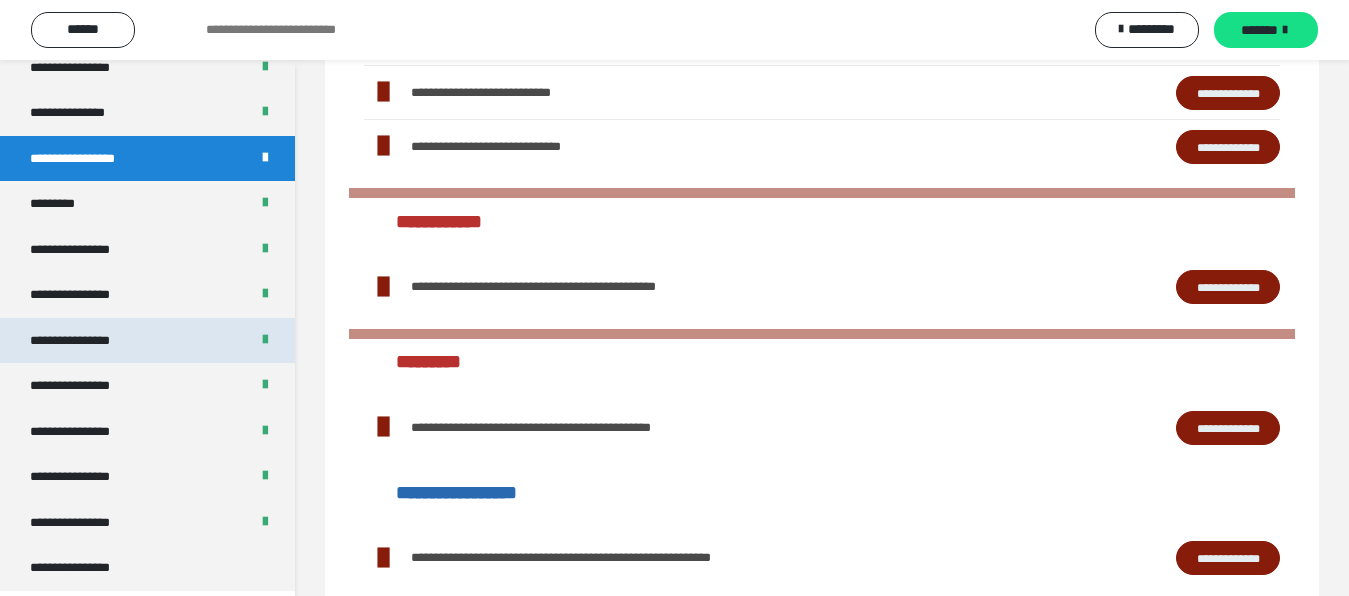scroll, scrollTop: 918, scrollLeft: 0, axis: vertical 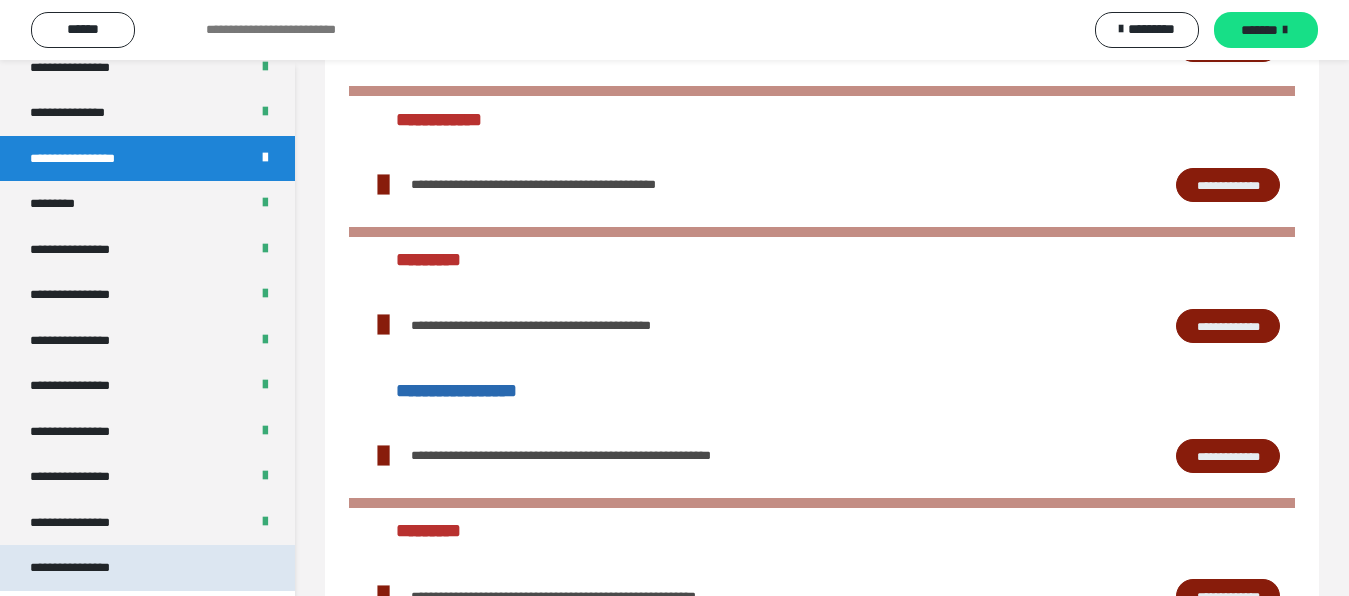 click on "**********" at bounding box center [147, 568] 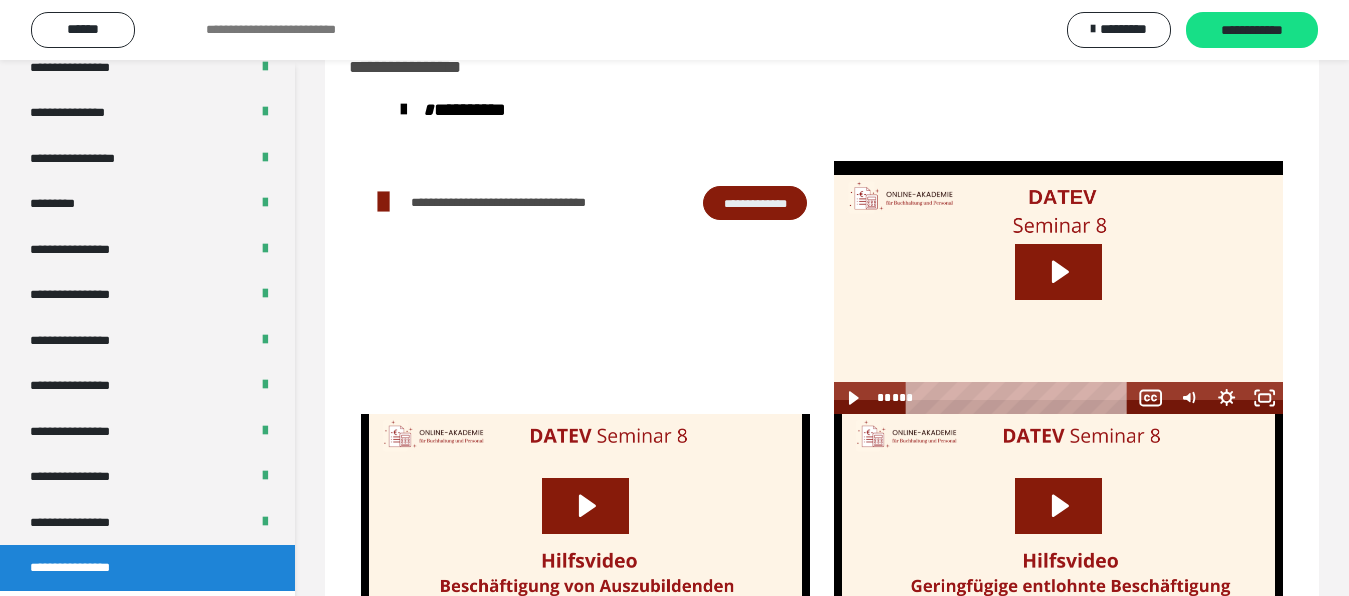 scroll, scrollTop: 148, scrollLeft: 0, axis: vertical 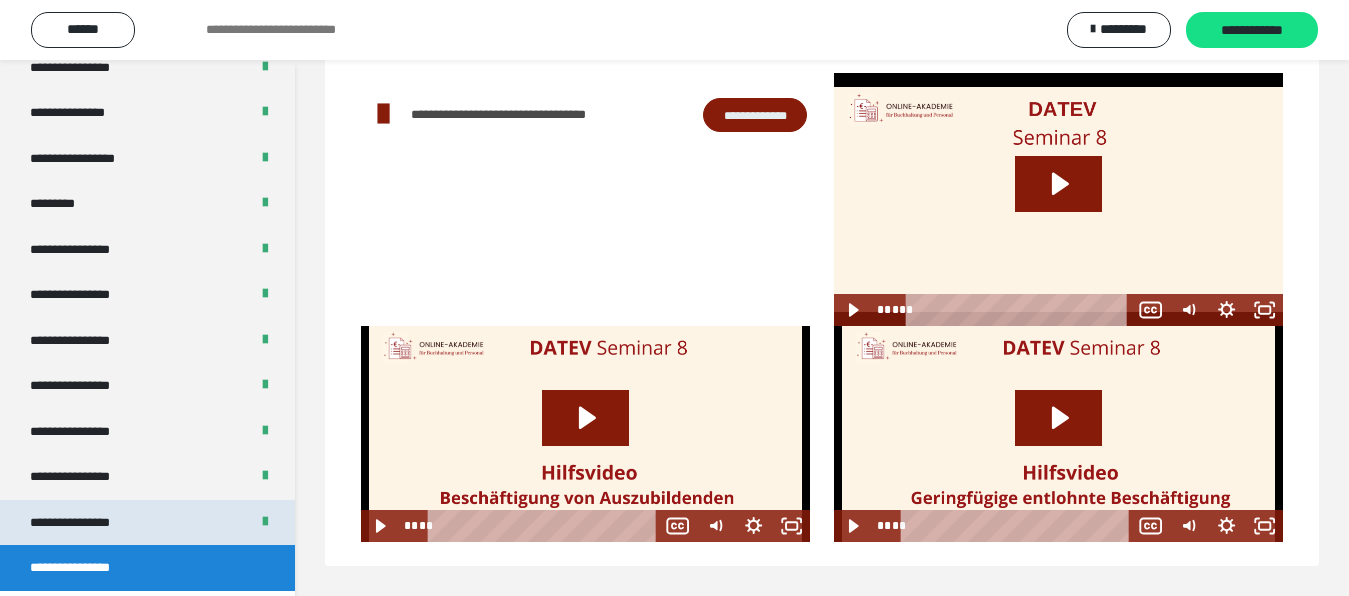 click on "**********" at bounding box center (87, 523) 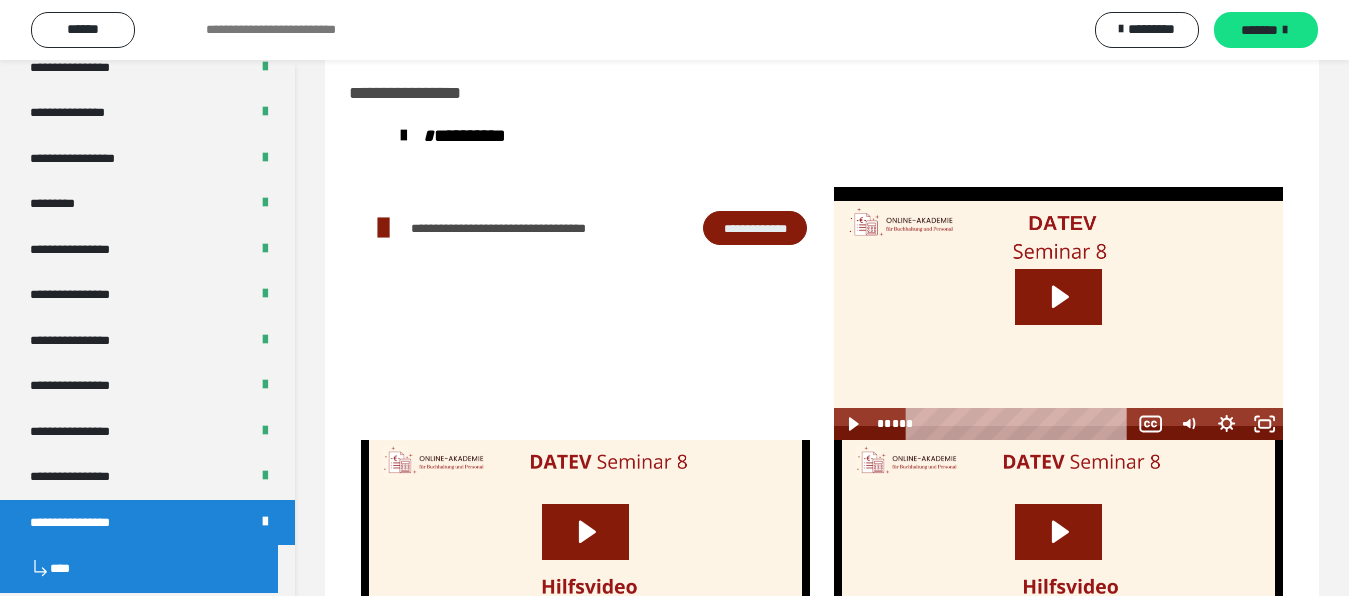 scroll, scrollTop: 60, scrollLeft: 0, axis: vertical 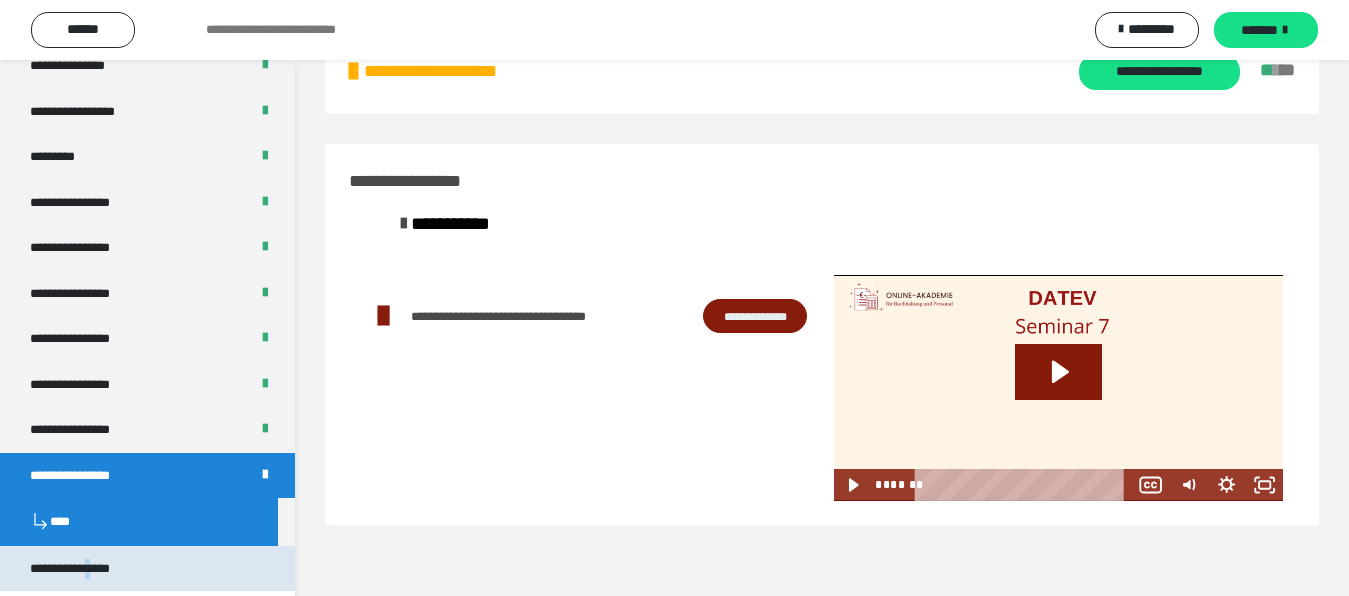 click on "**********" at bounding box center (87, 569) 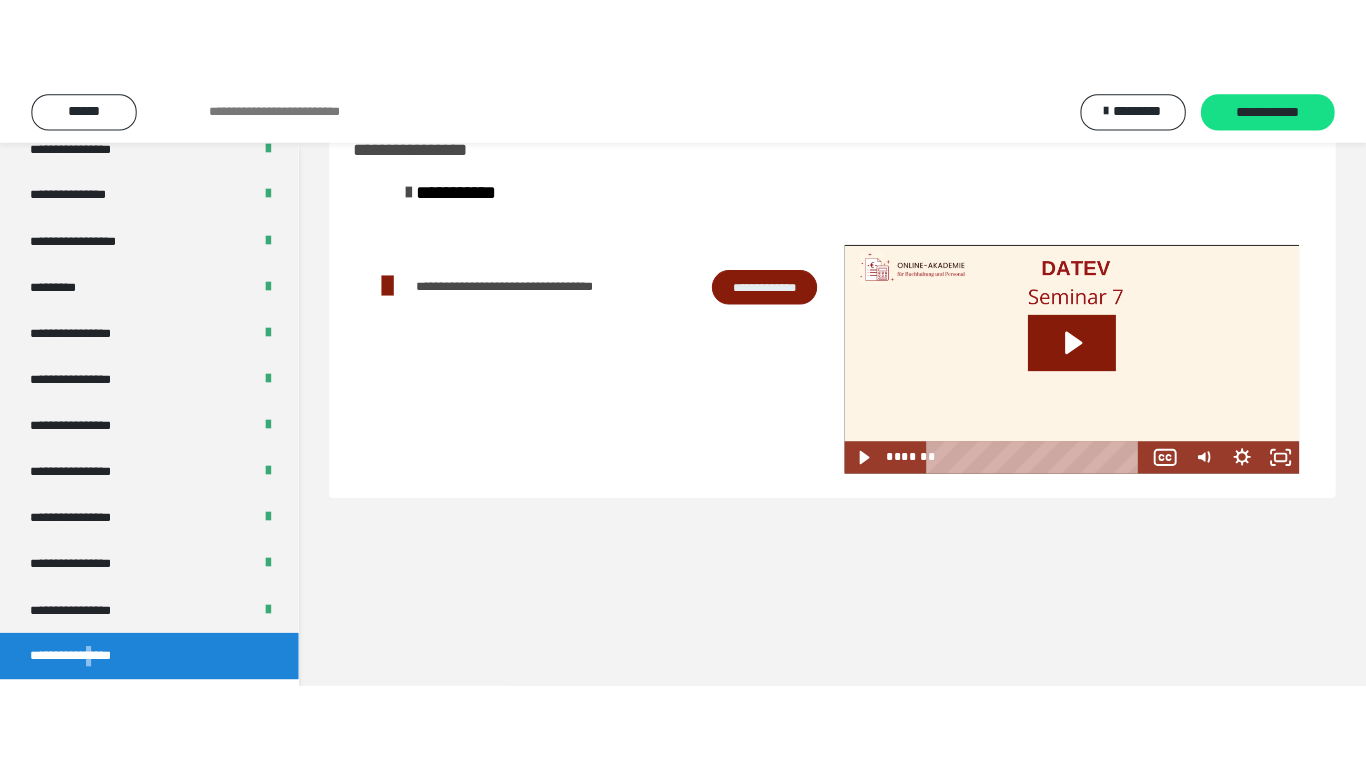 scroll, scrollTop: 2521, scrollLeft: 0, axis: vertical 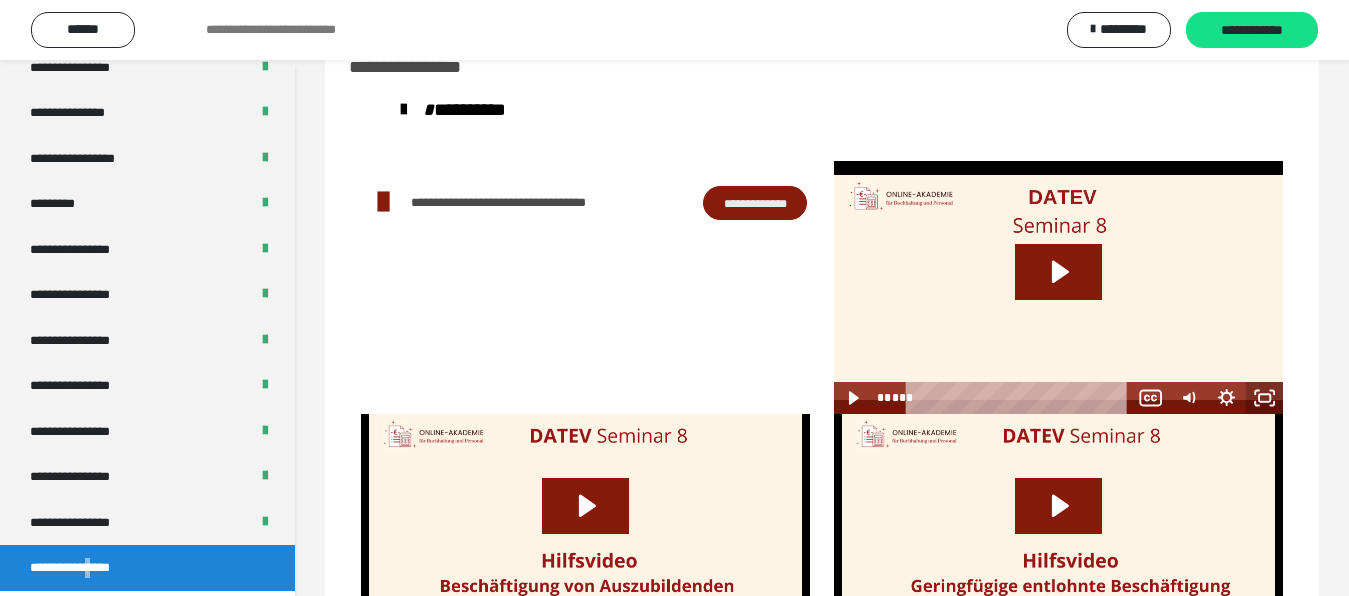 click 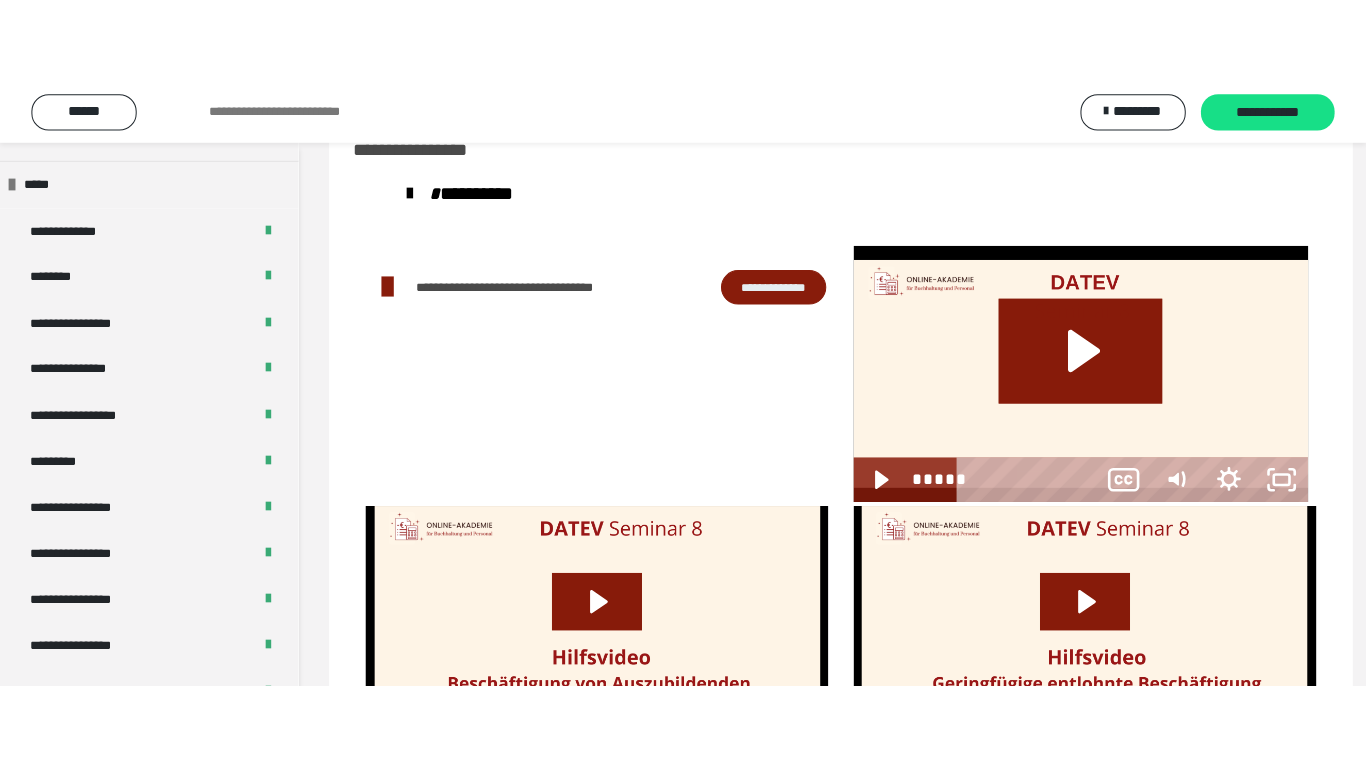 scroll, scrollTop: 2349, scrollLeft: 0, axis: vertical 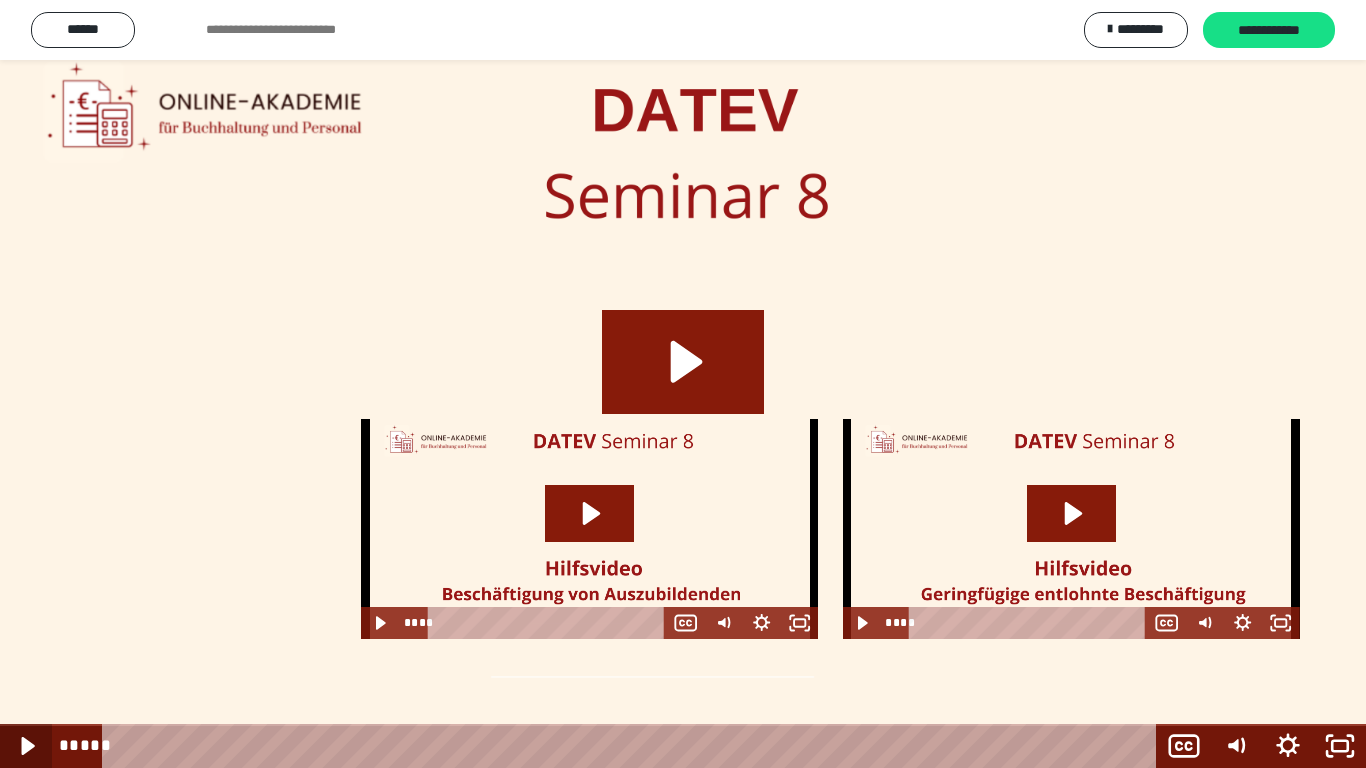click 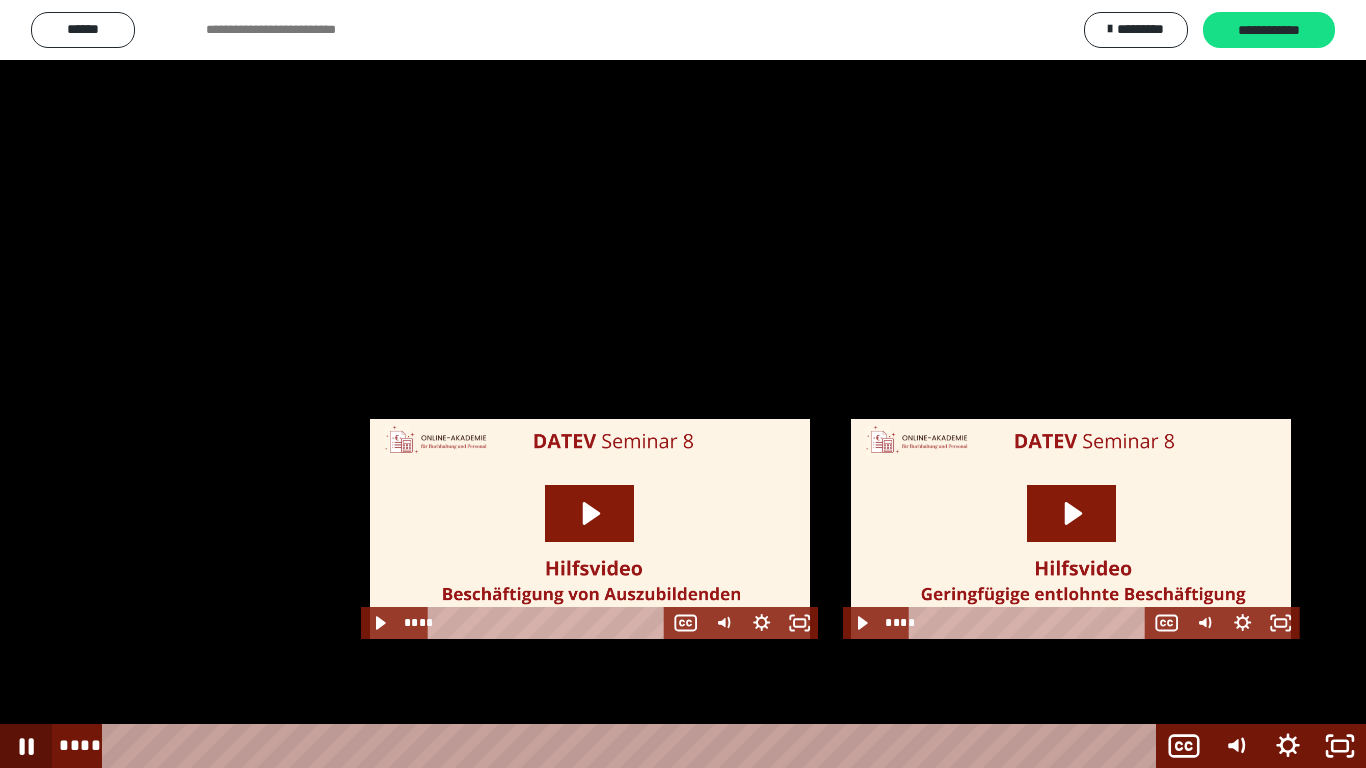 click 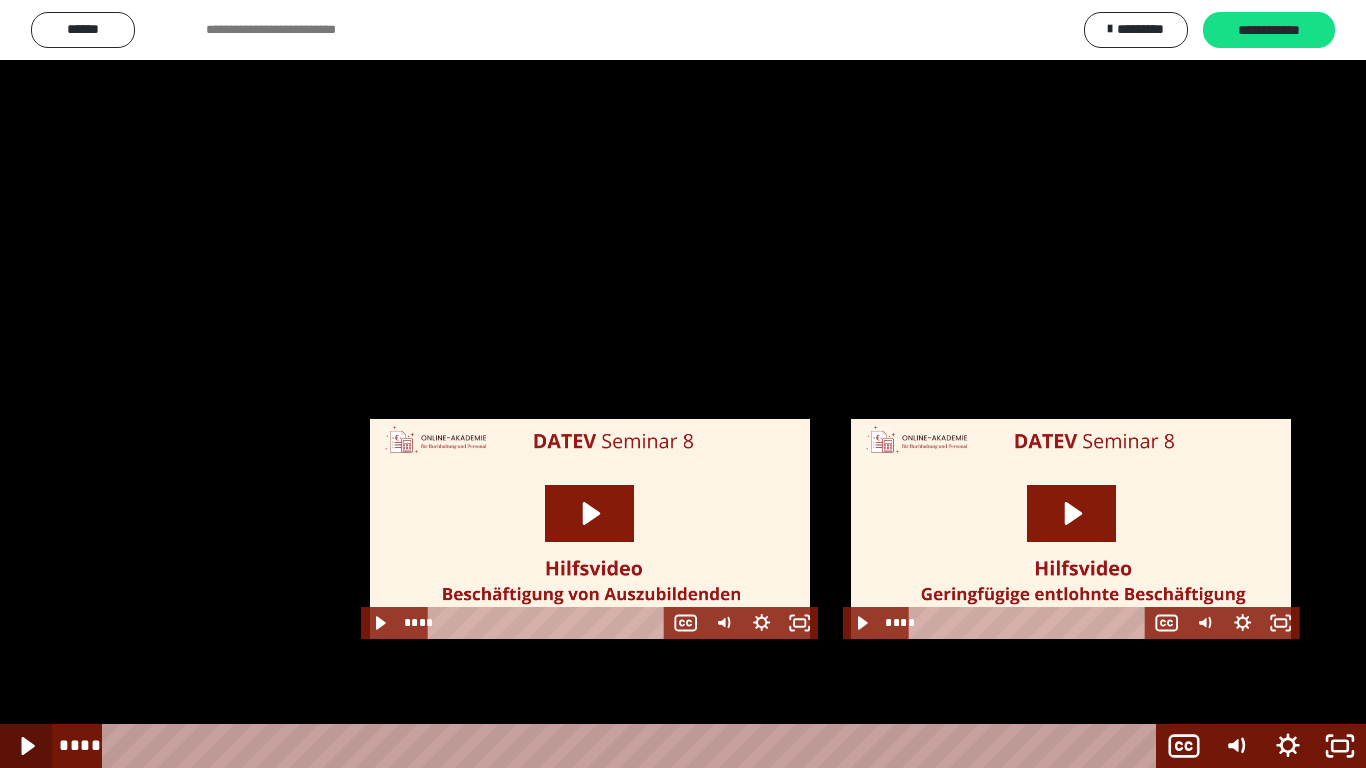 click 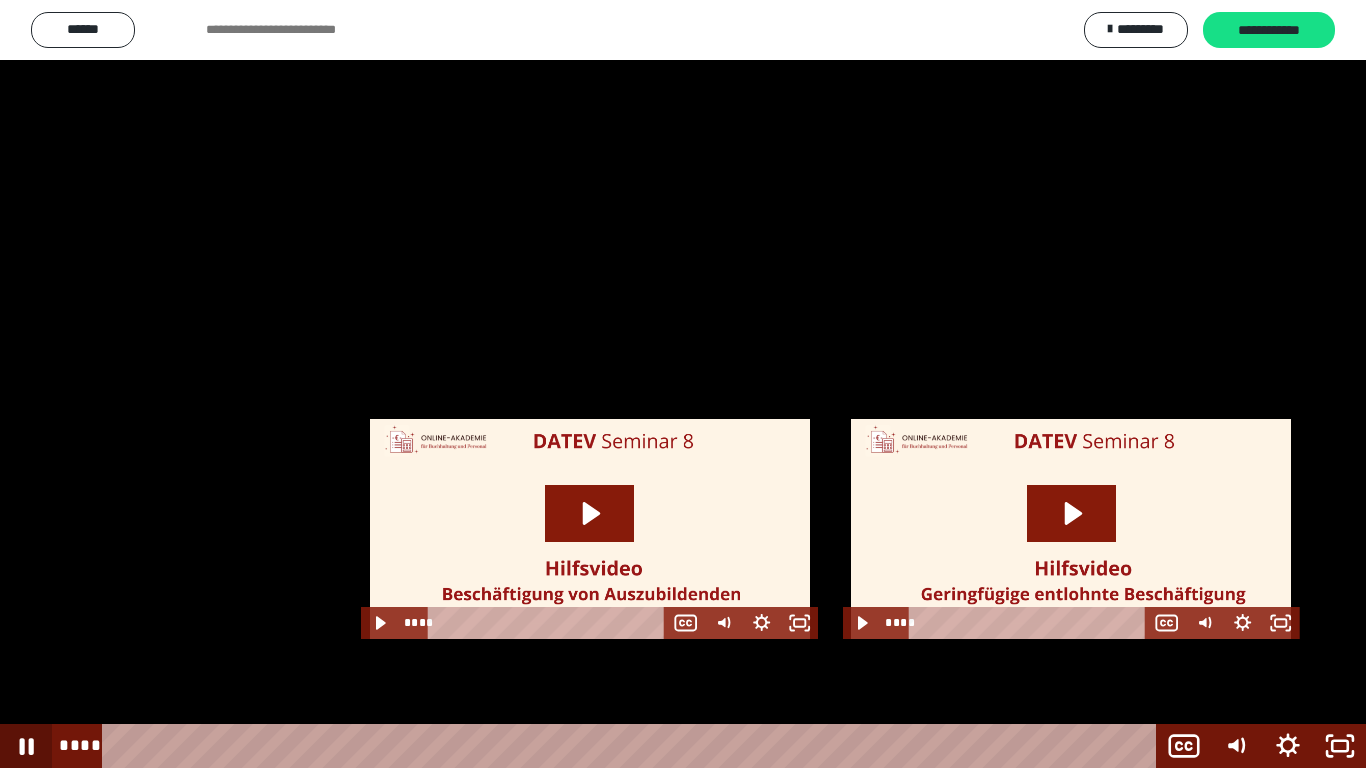 click 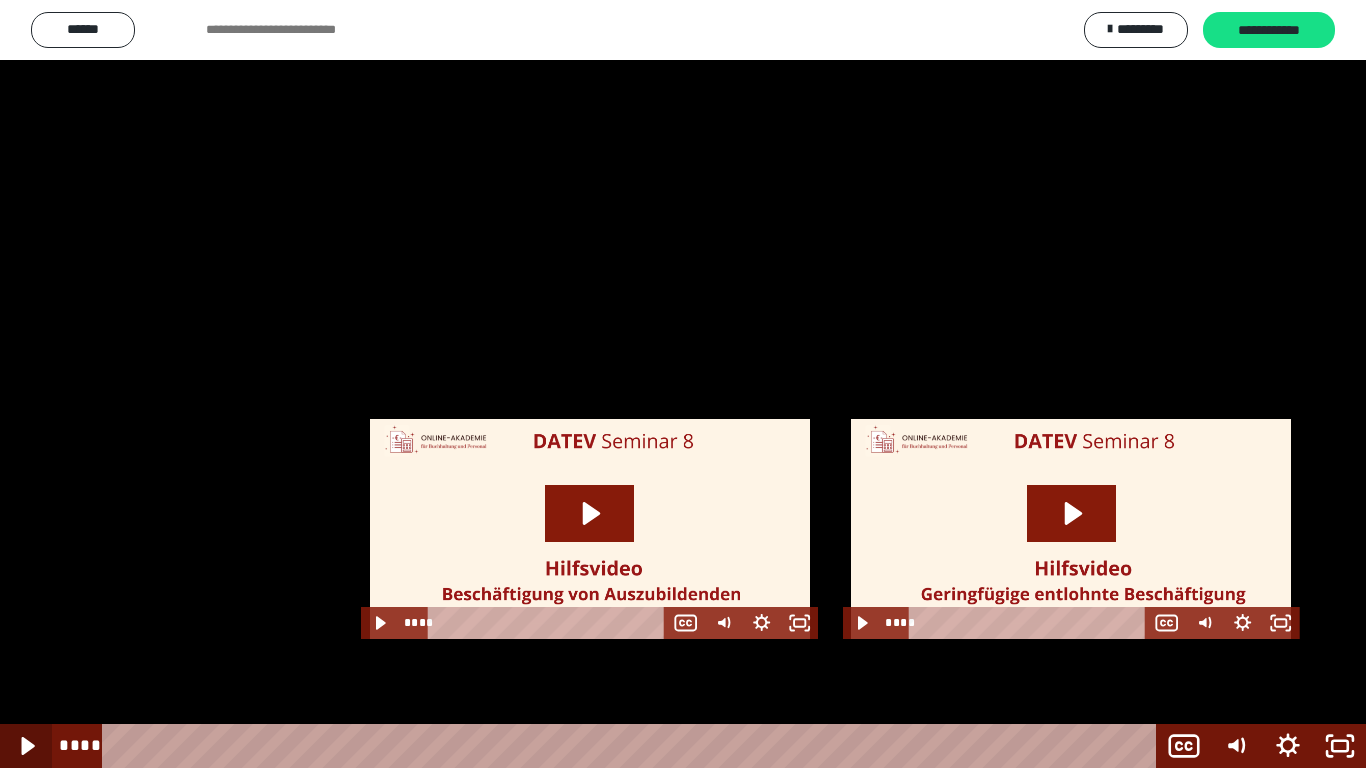 click 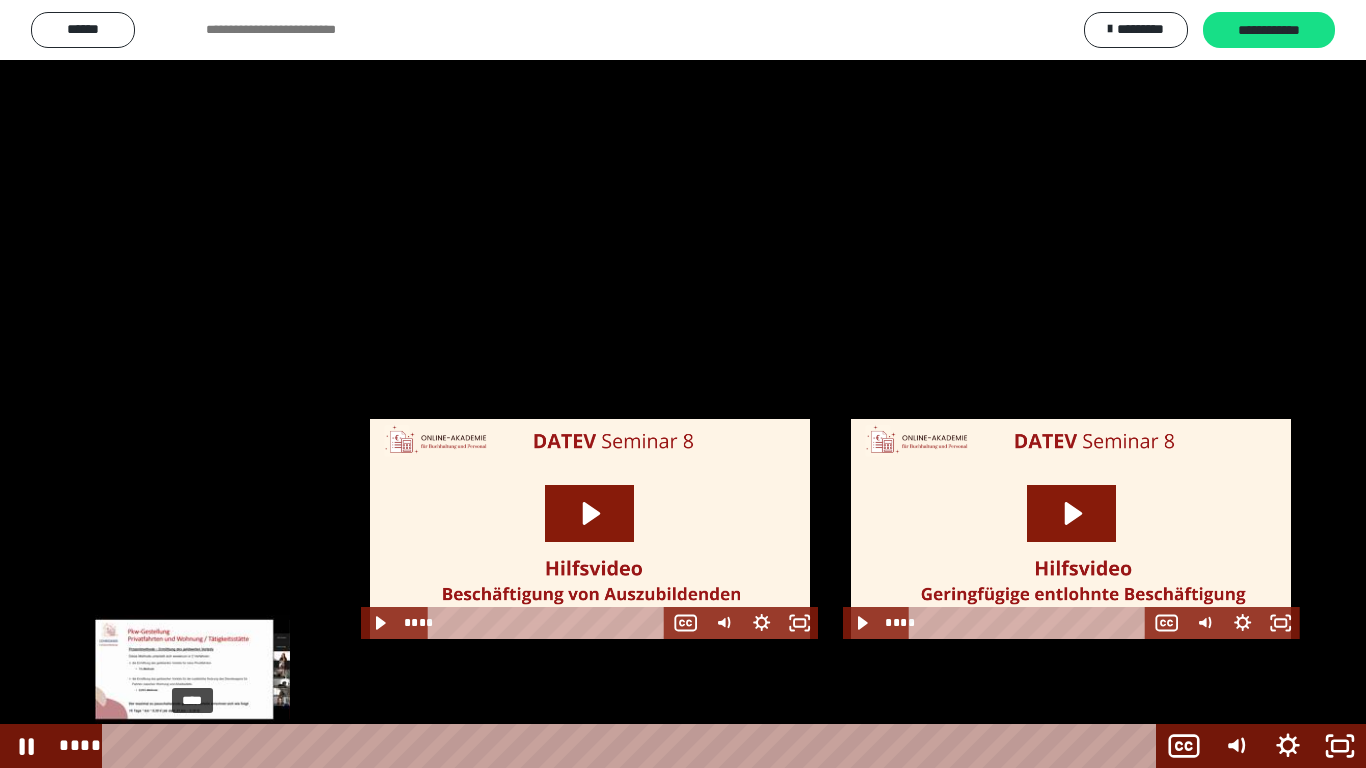 click on "****" at bounding box center (633, 746) 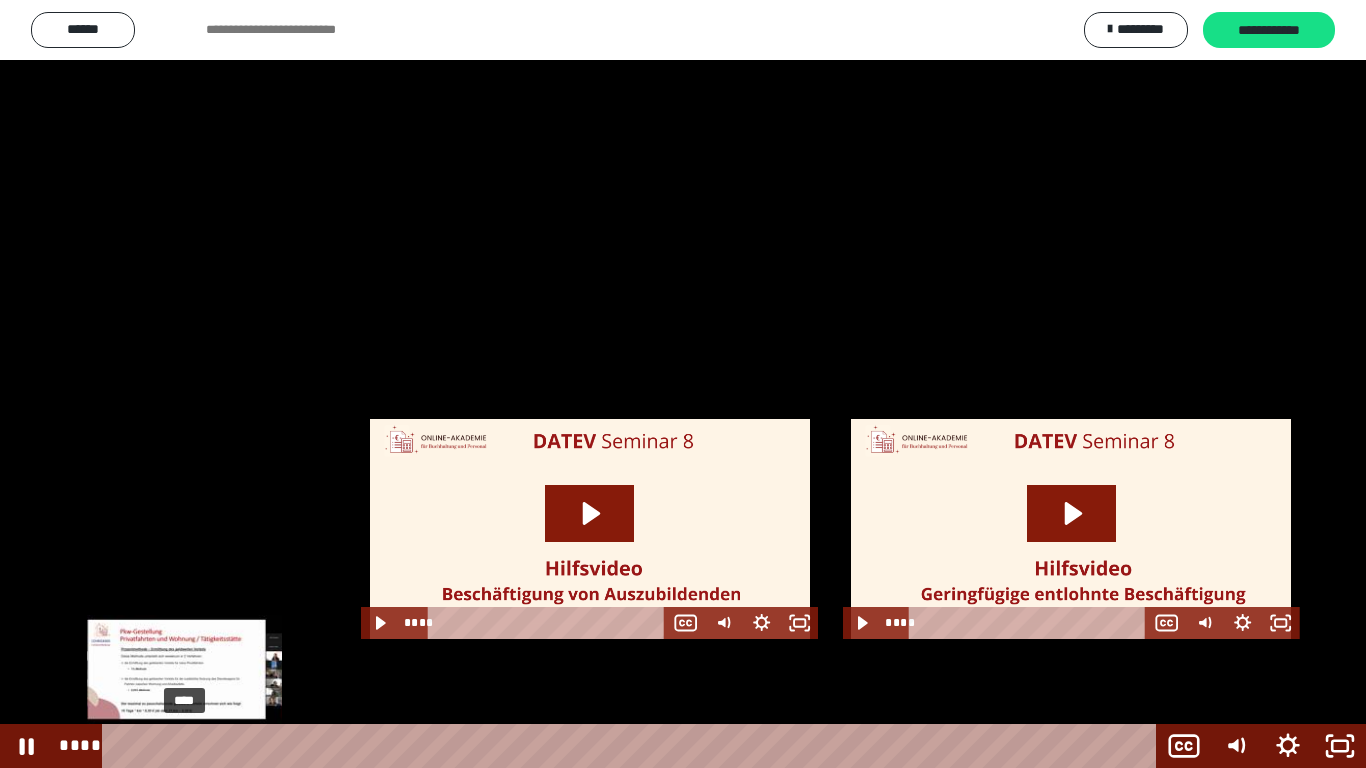 click on "****" at bounding box center [633, 746] 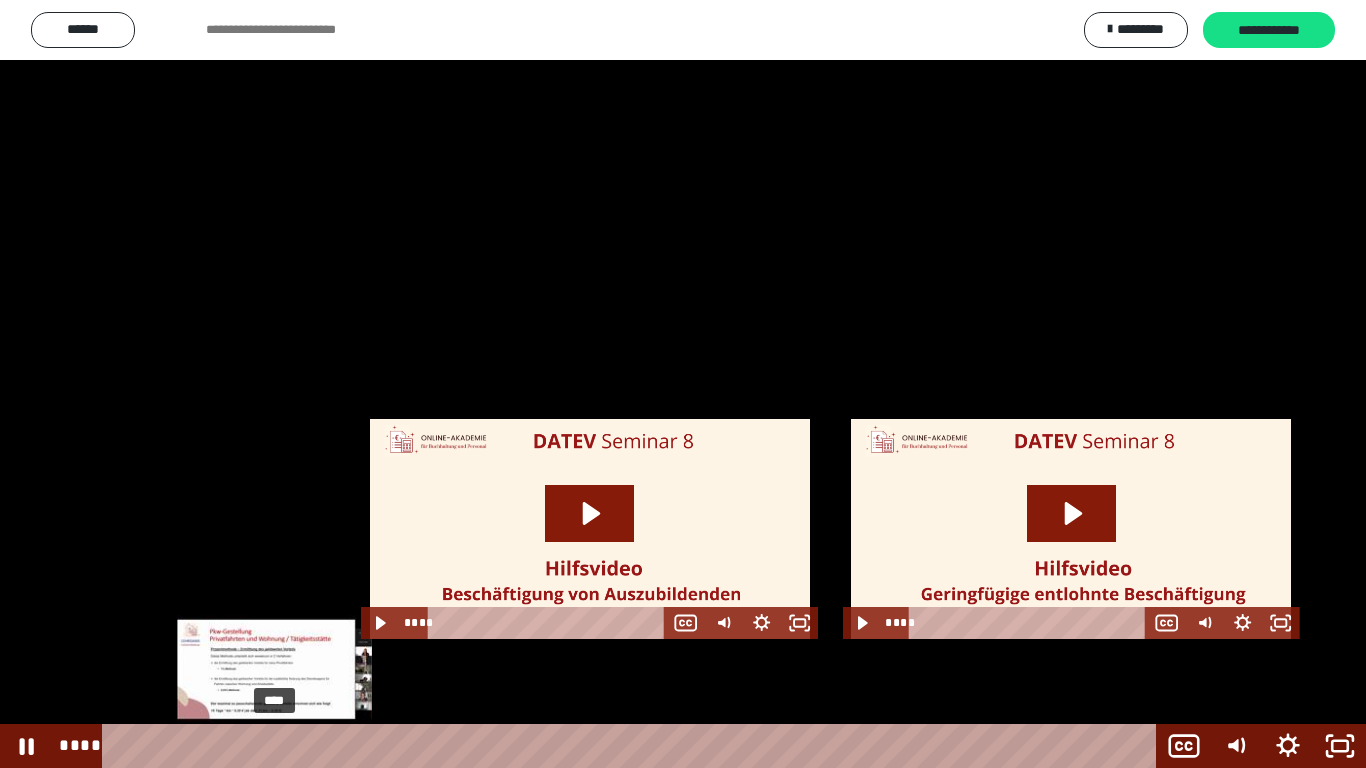 click on "****" at bounding box center [633, 746] 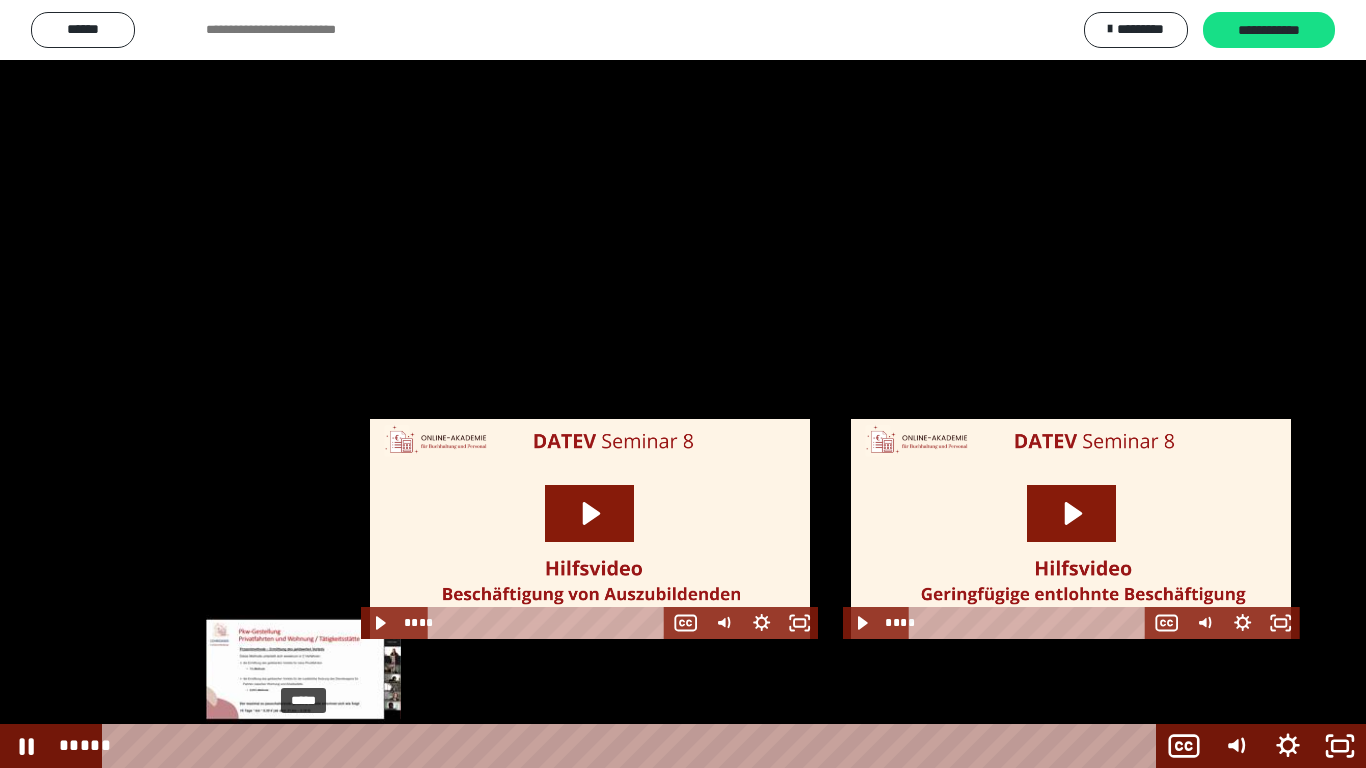 click on "*****" at bounding box center [633, 746] 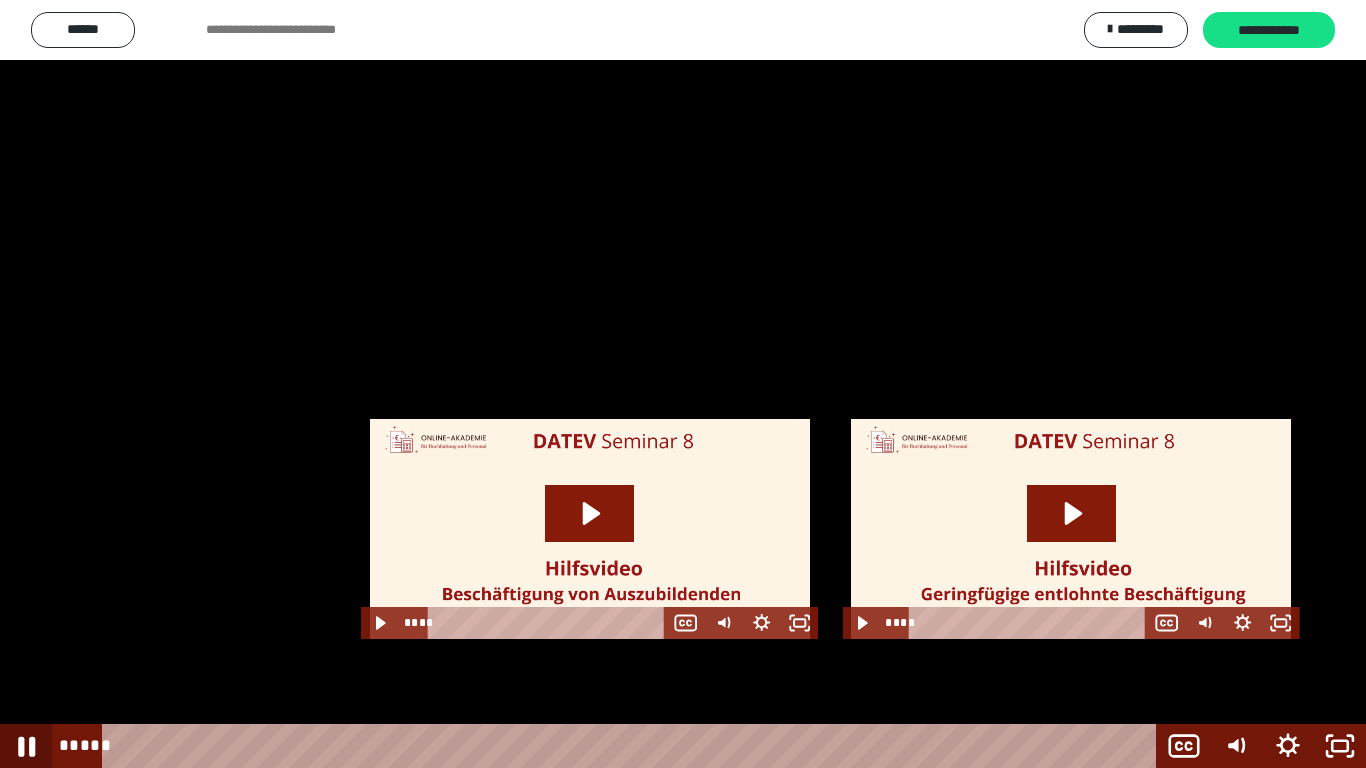 click 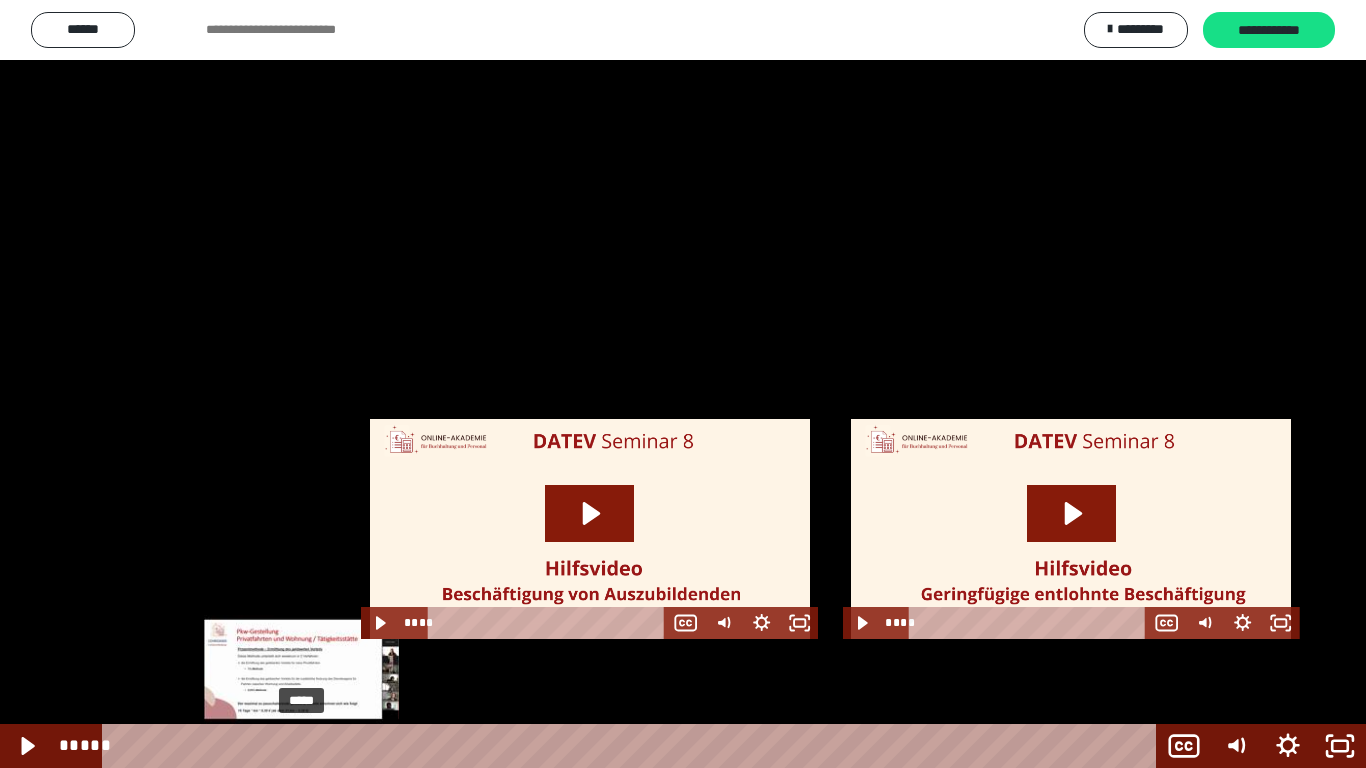 click at bounding box center [307, 746] 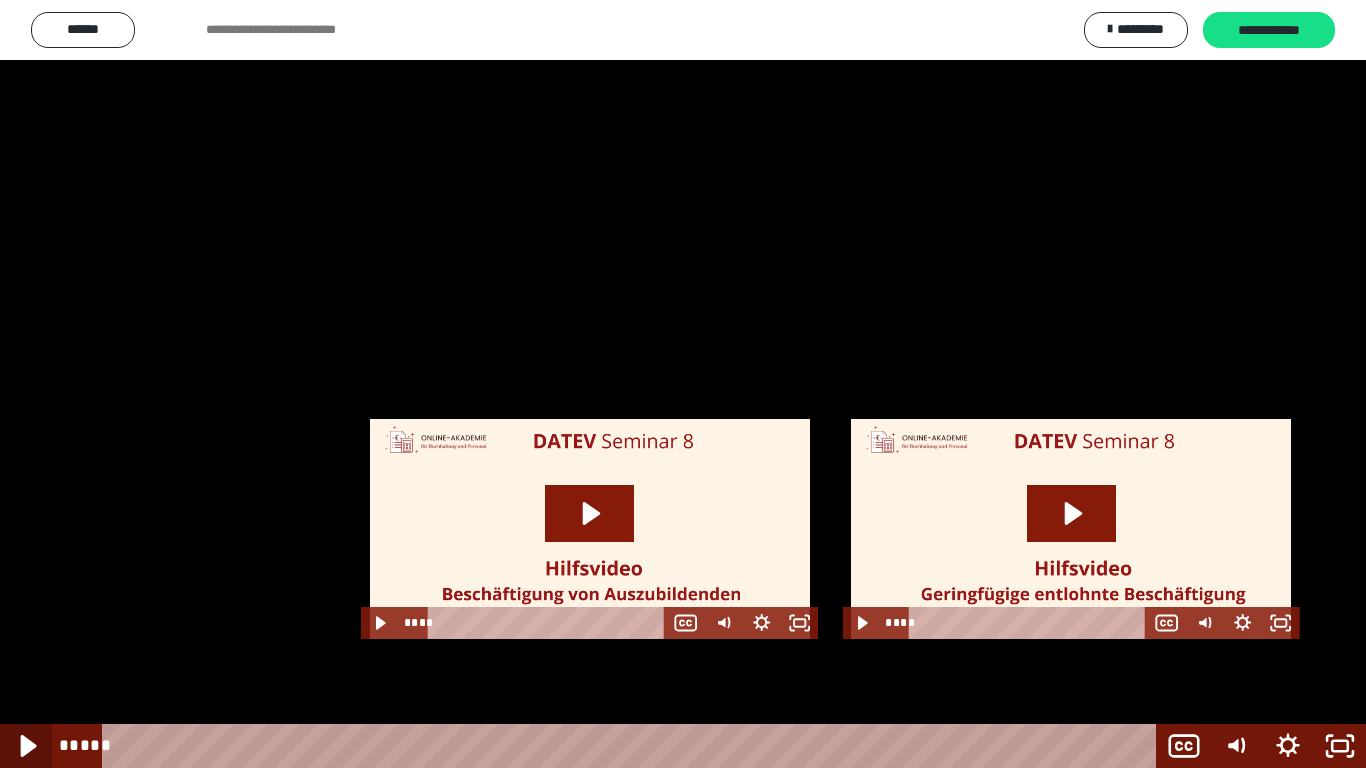 click 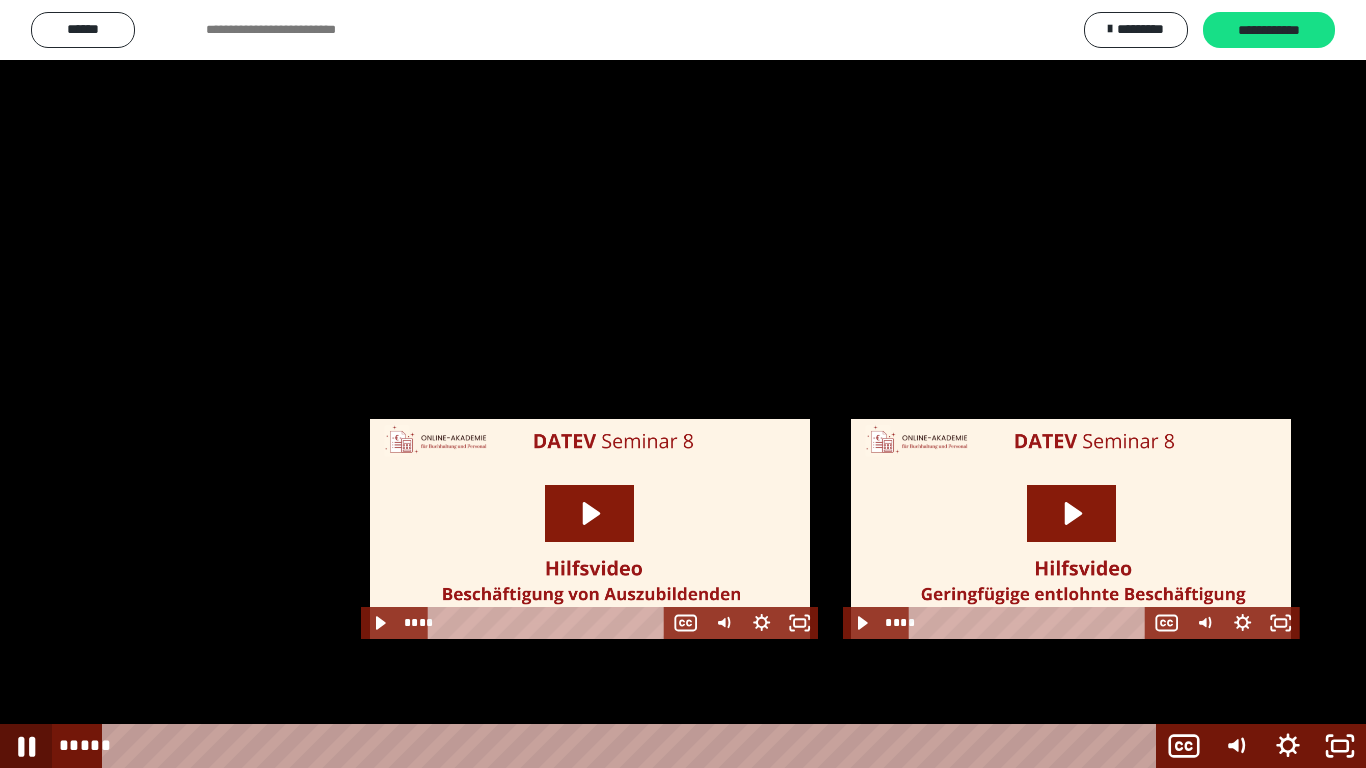 click 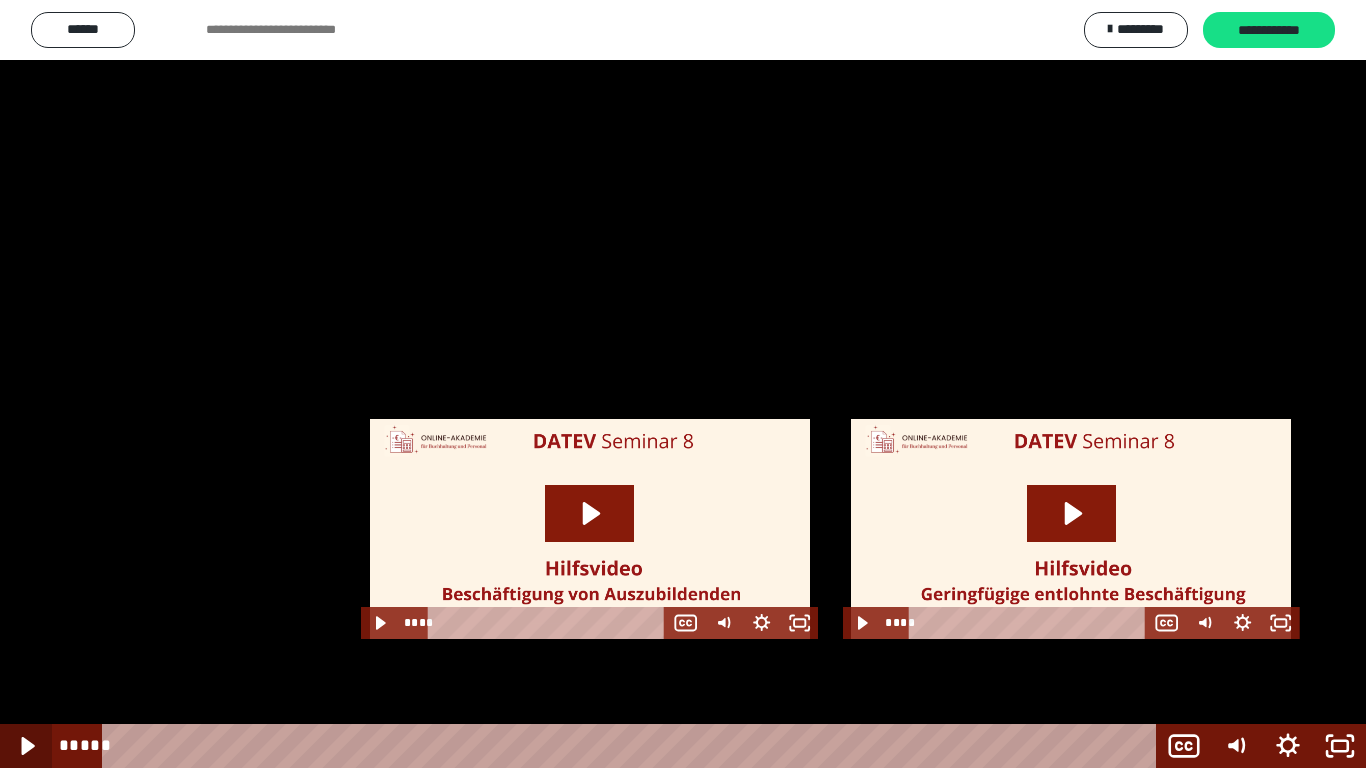 click 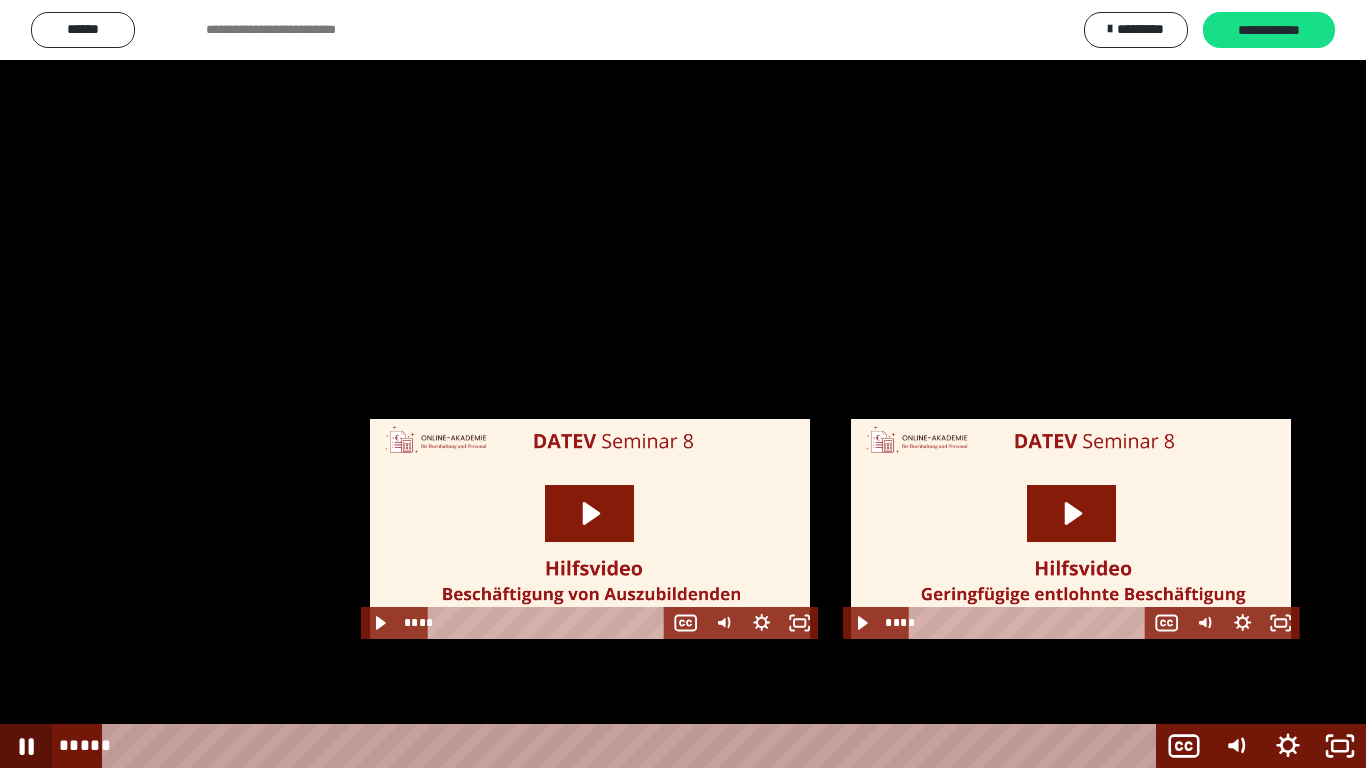 click 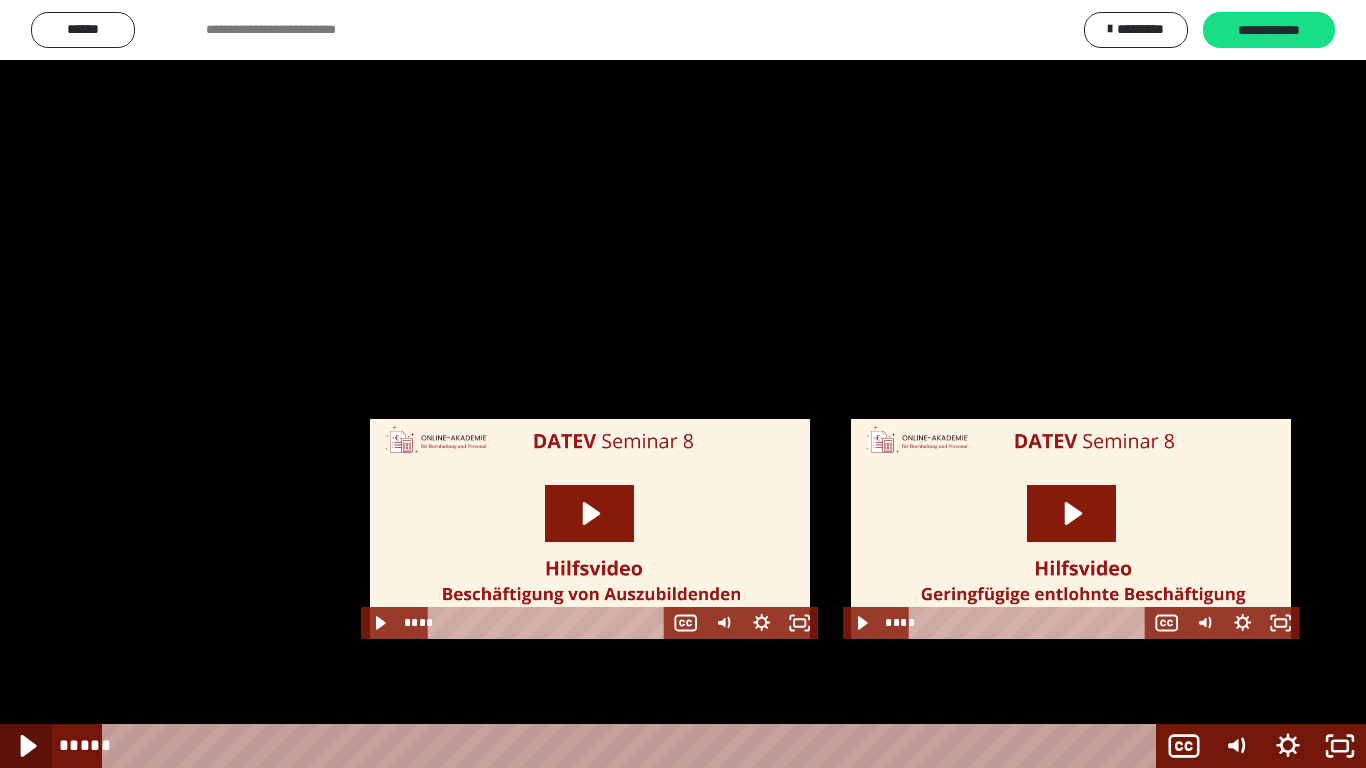 click 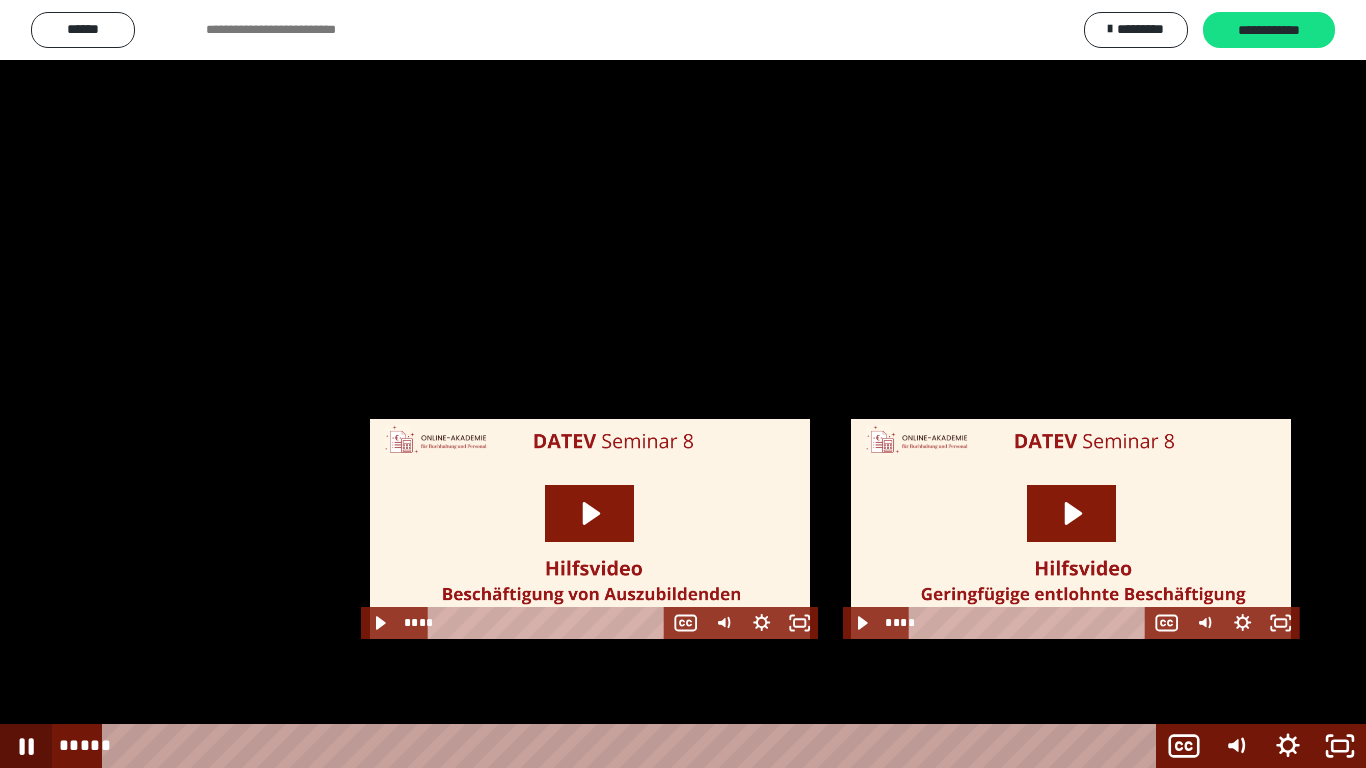 click 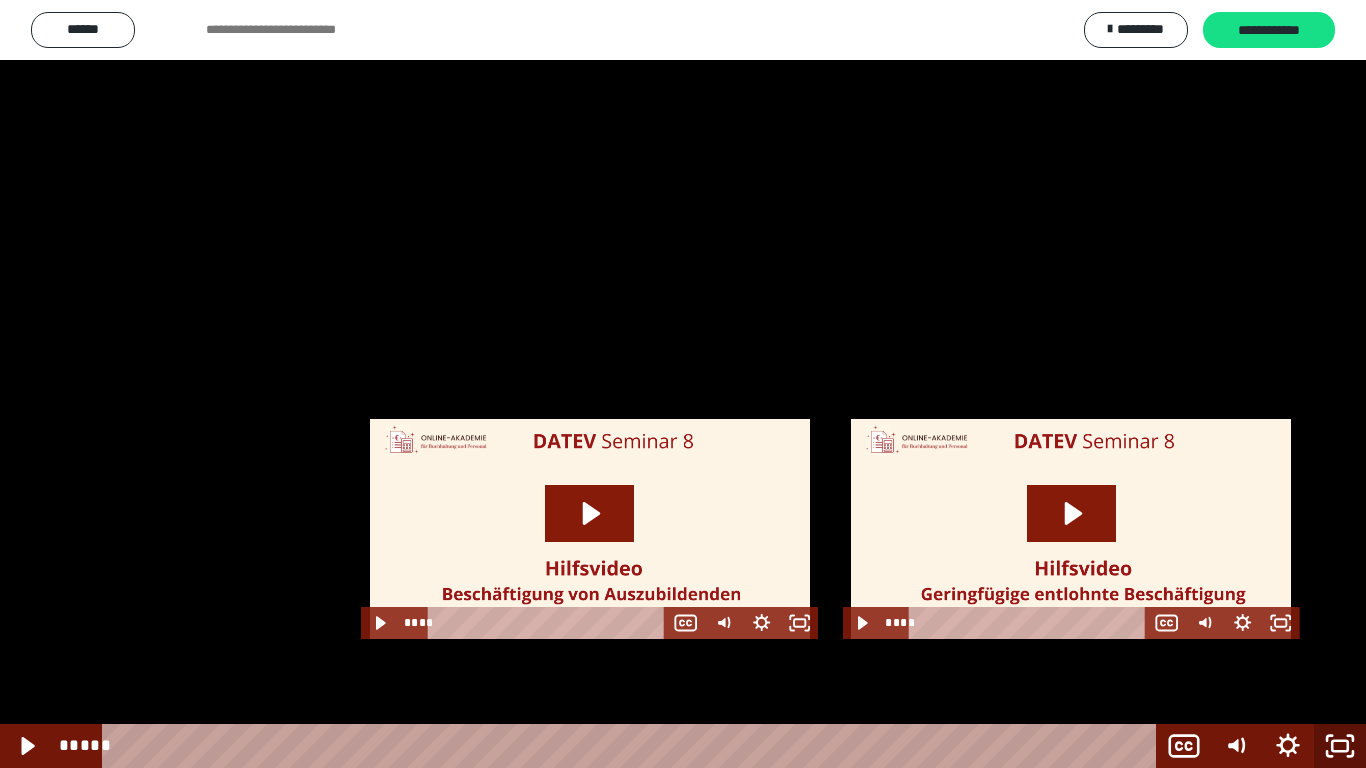 click 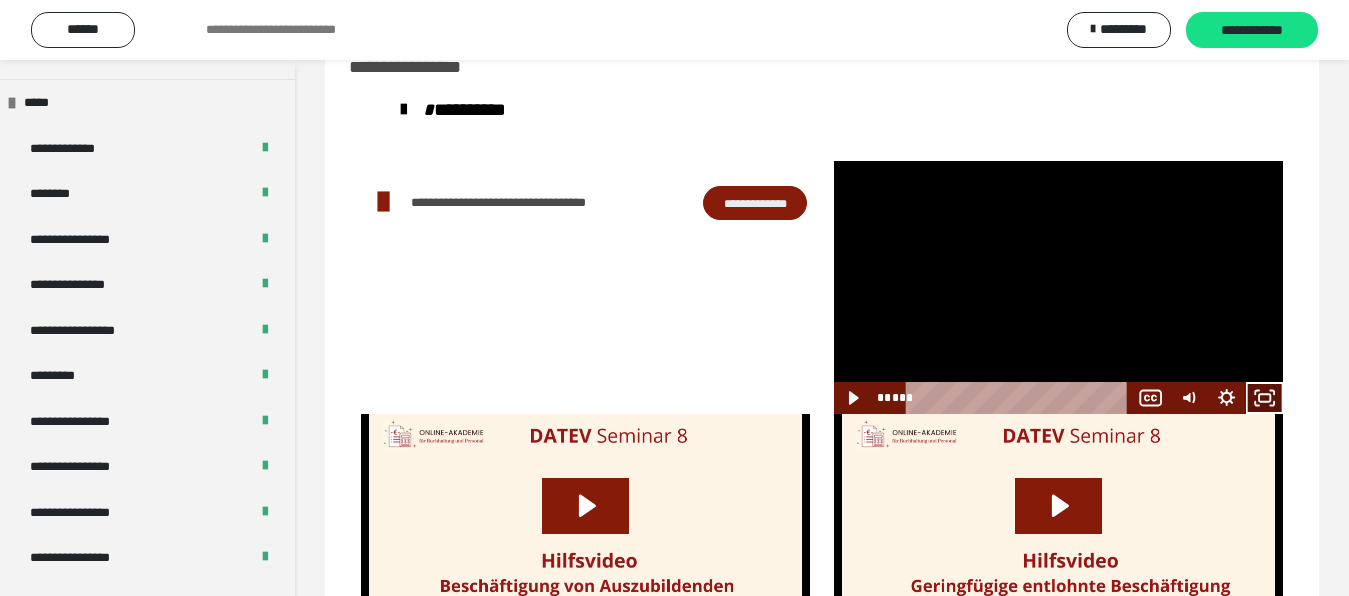 drag, startPoint x: 1271, startPoint y: 398, endPoint x: 1021, endPoint y: 377, distance: 250.88045 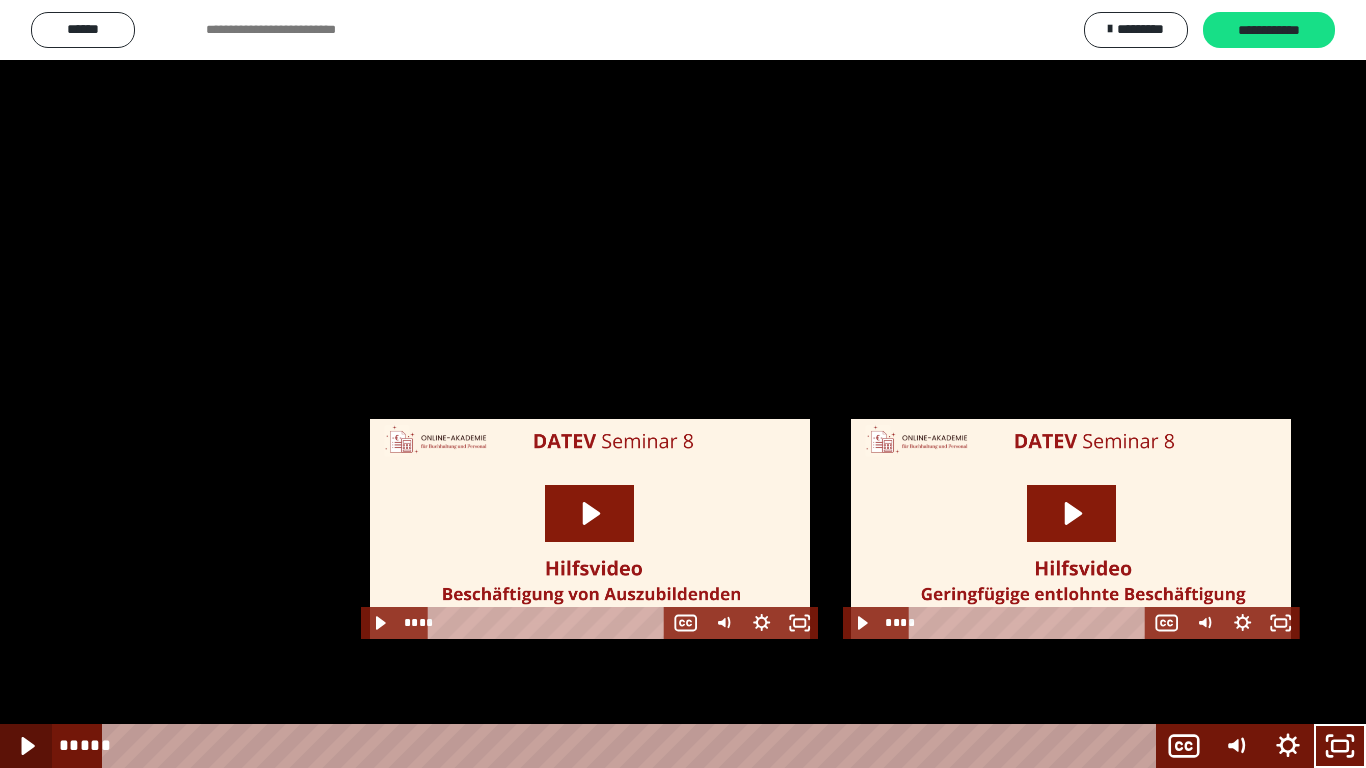 click 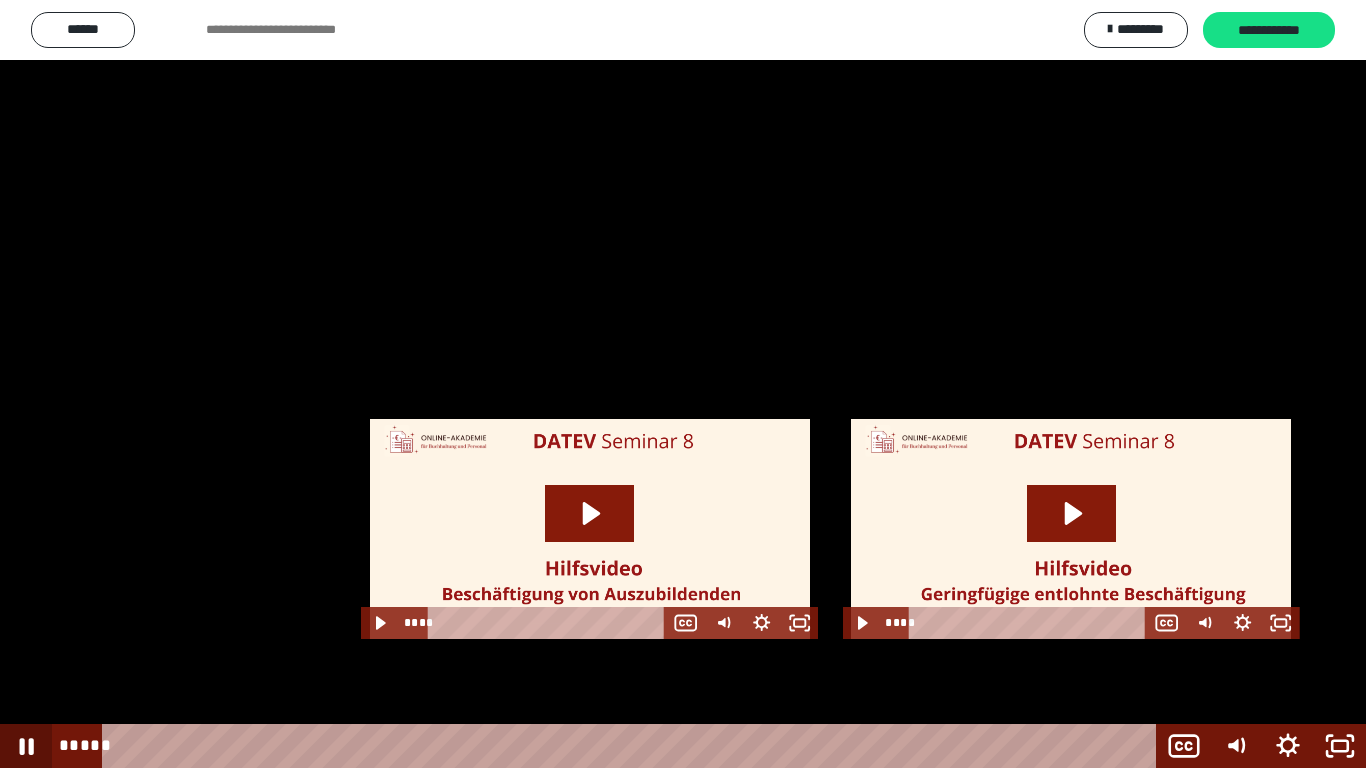 click 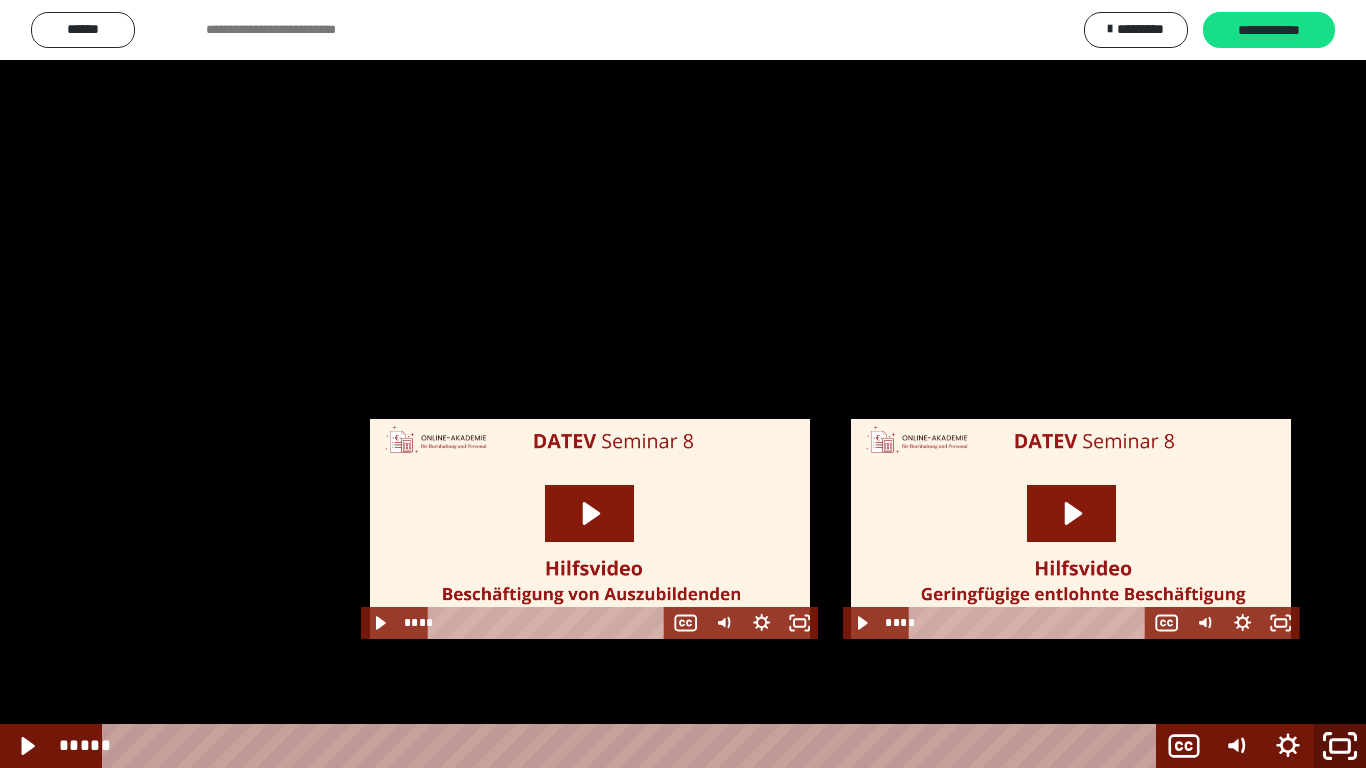 drag, startPoint x: 1347, startPoint y: 747, endPoint x: 961, endPoint y: 315, distance: 579.3272 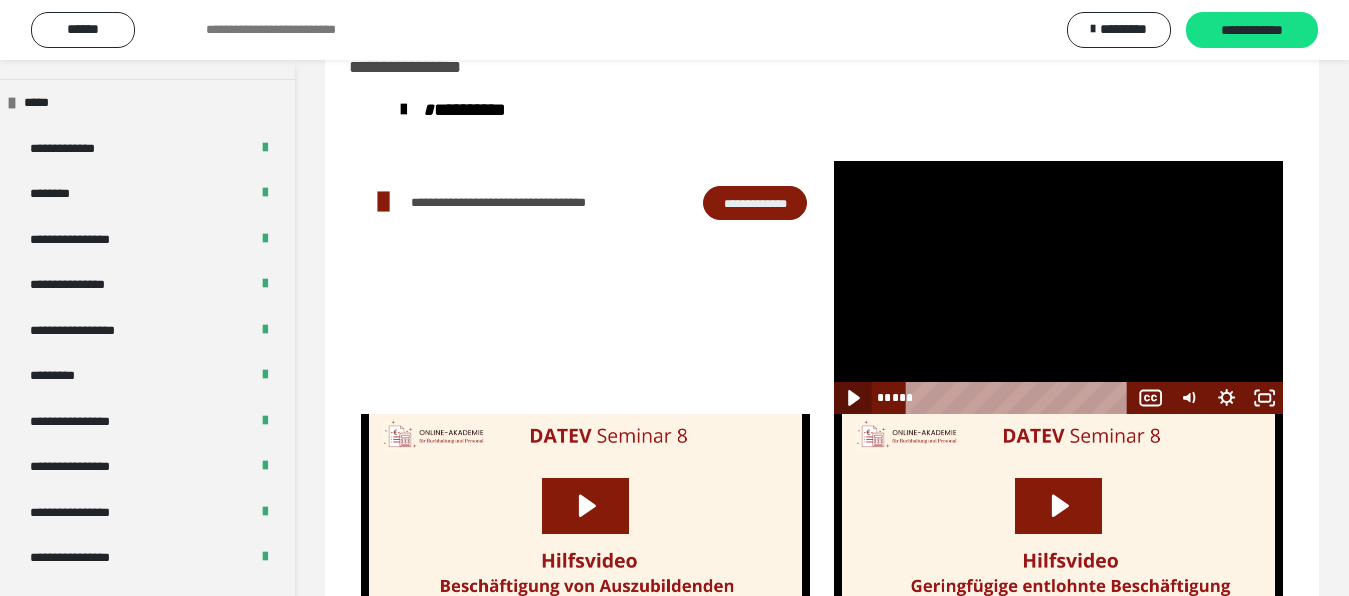 click 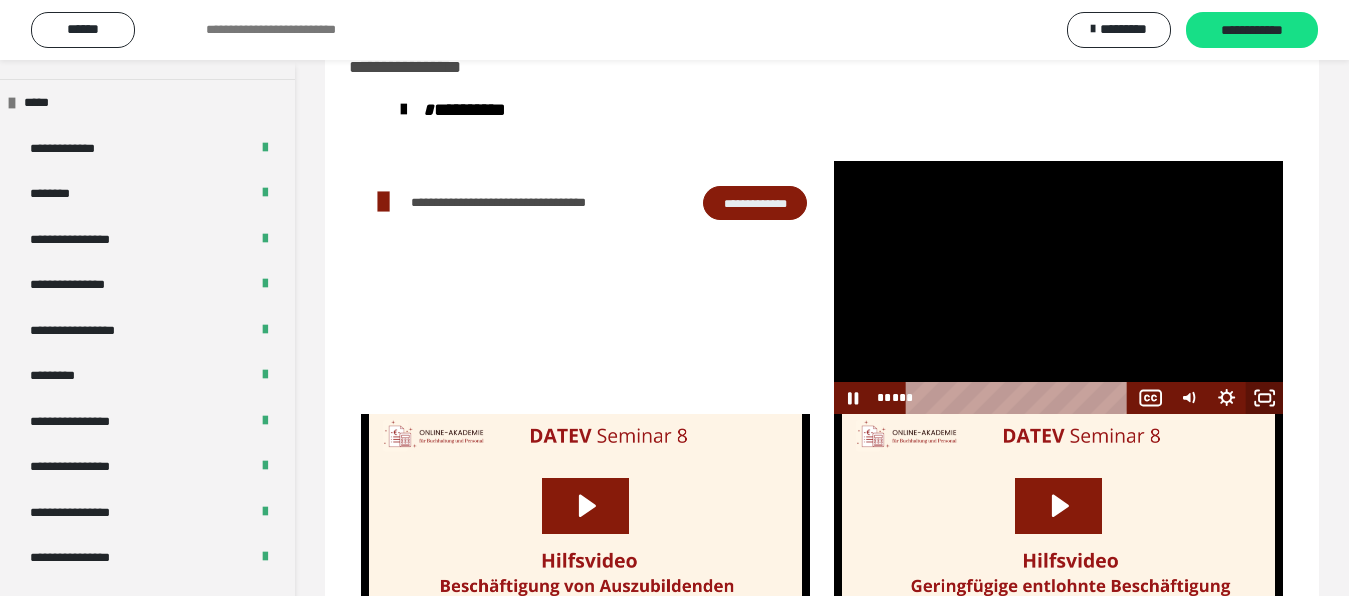 click 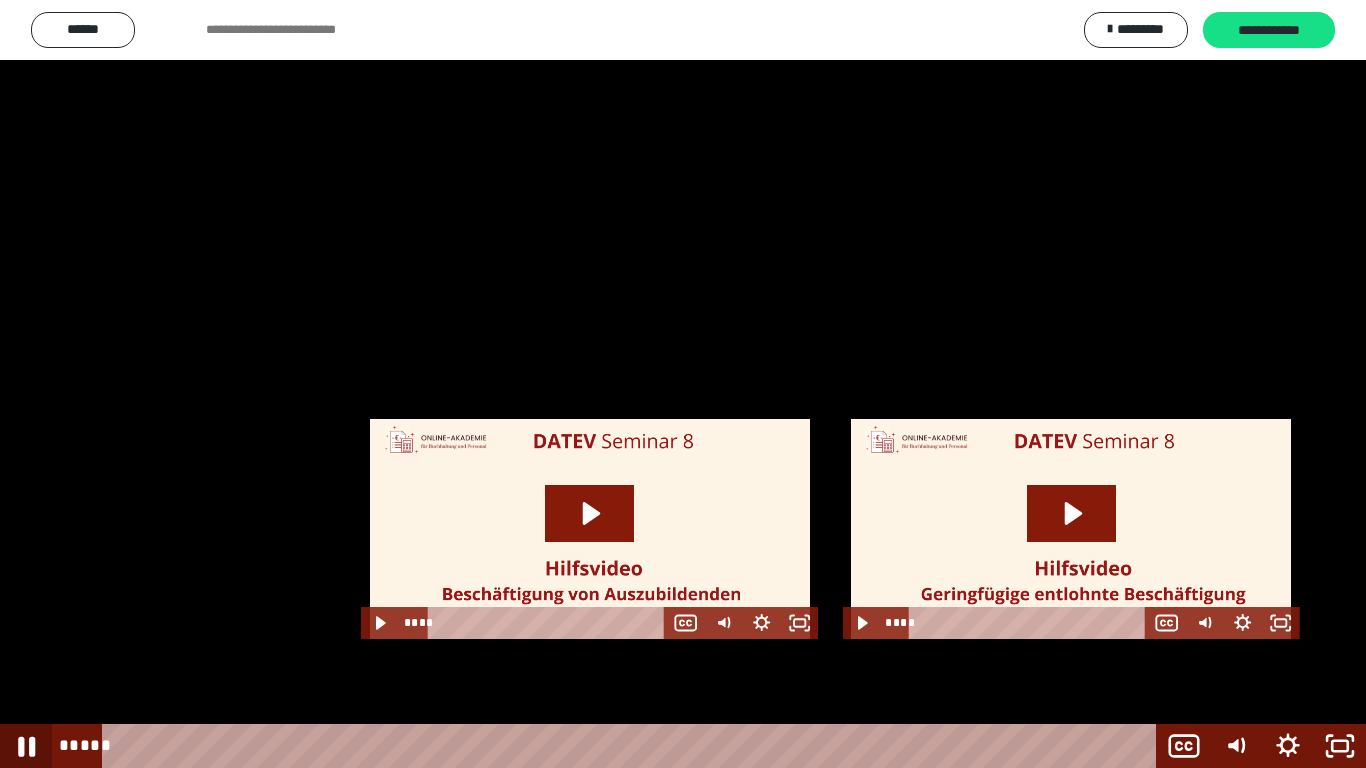 click 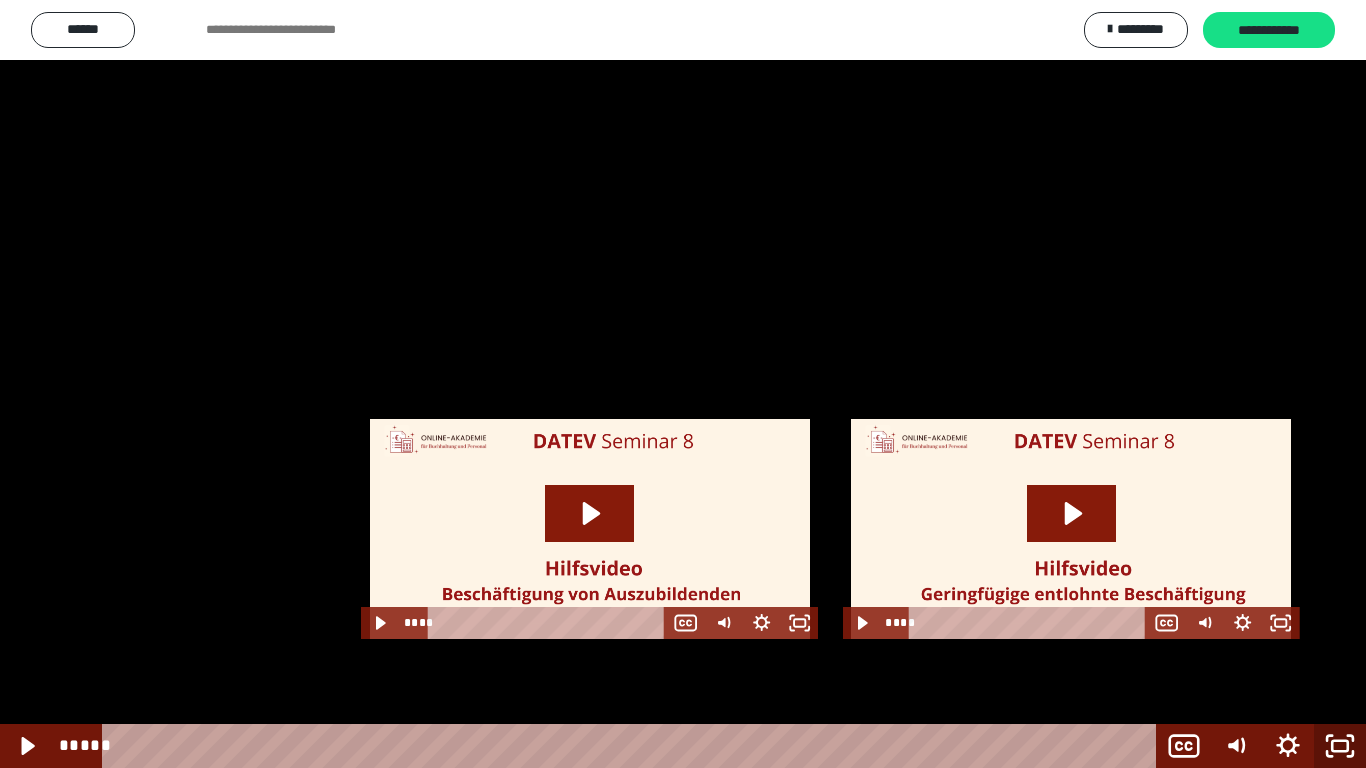 click 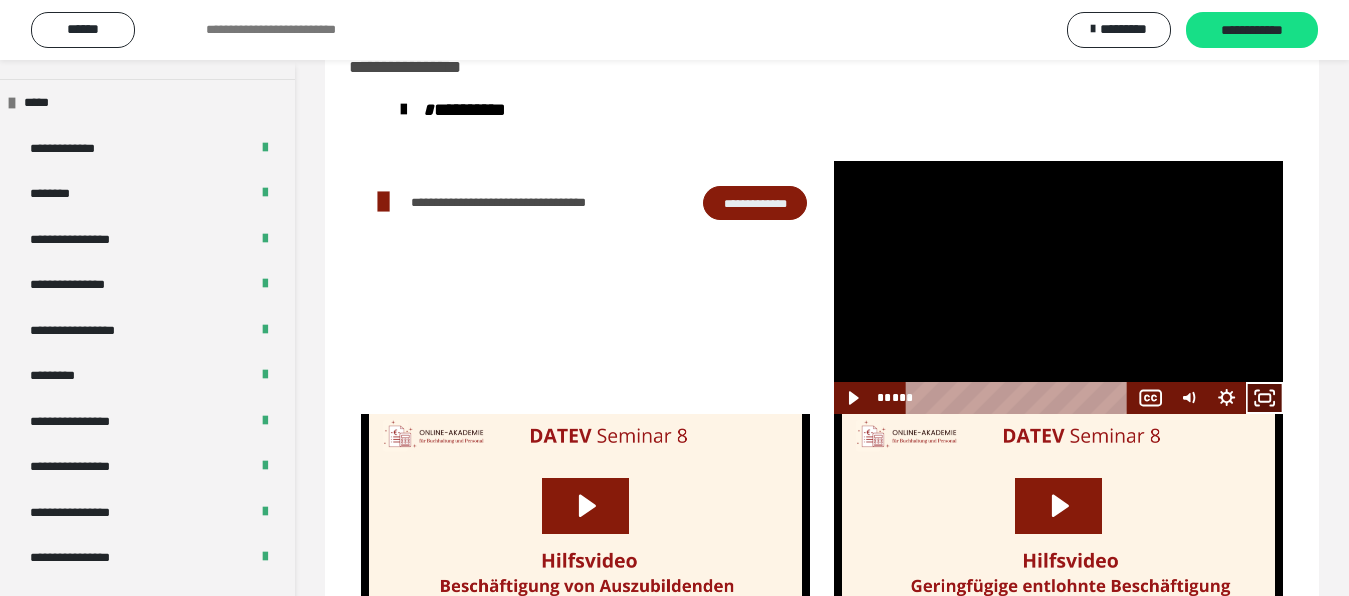 click 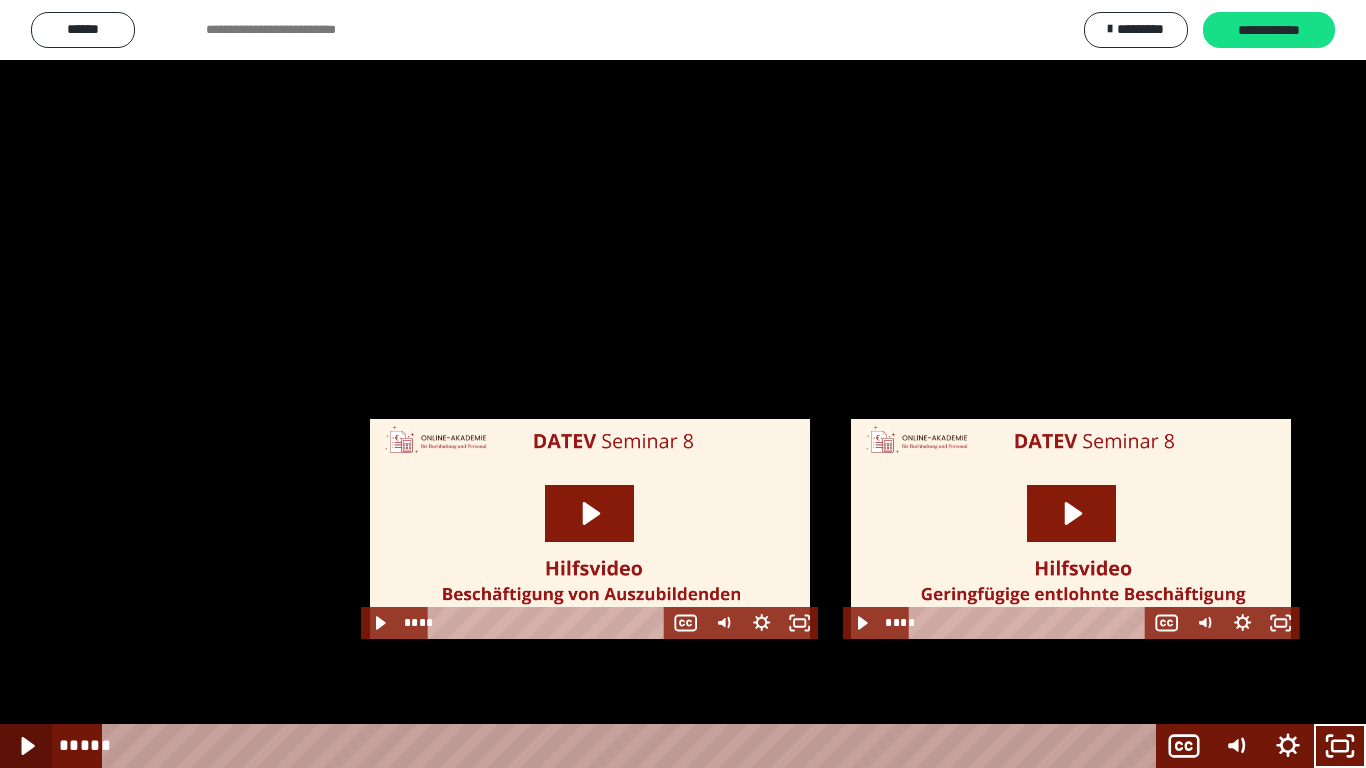 click 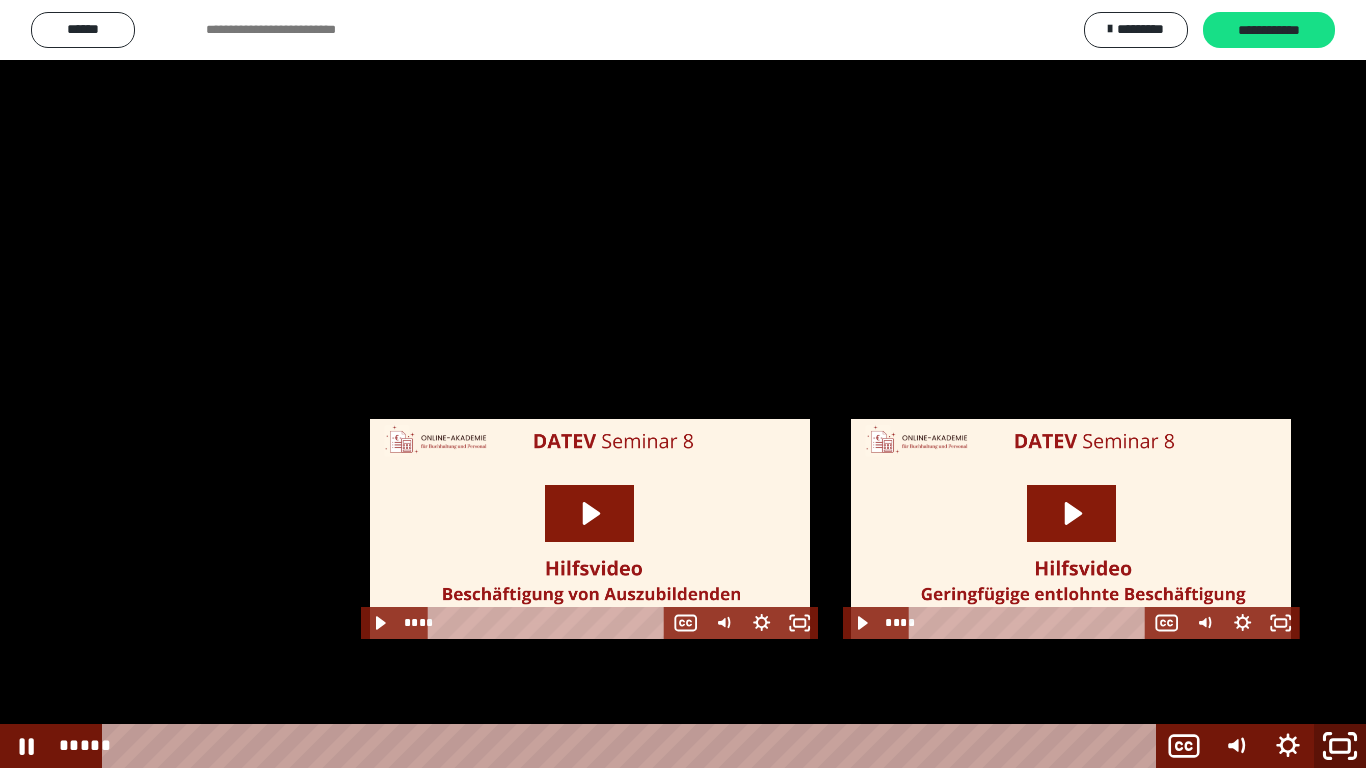 click 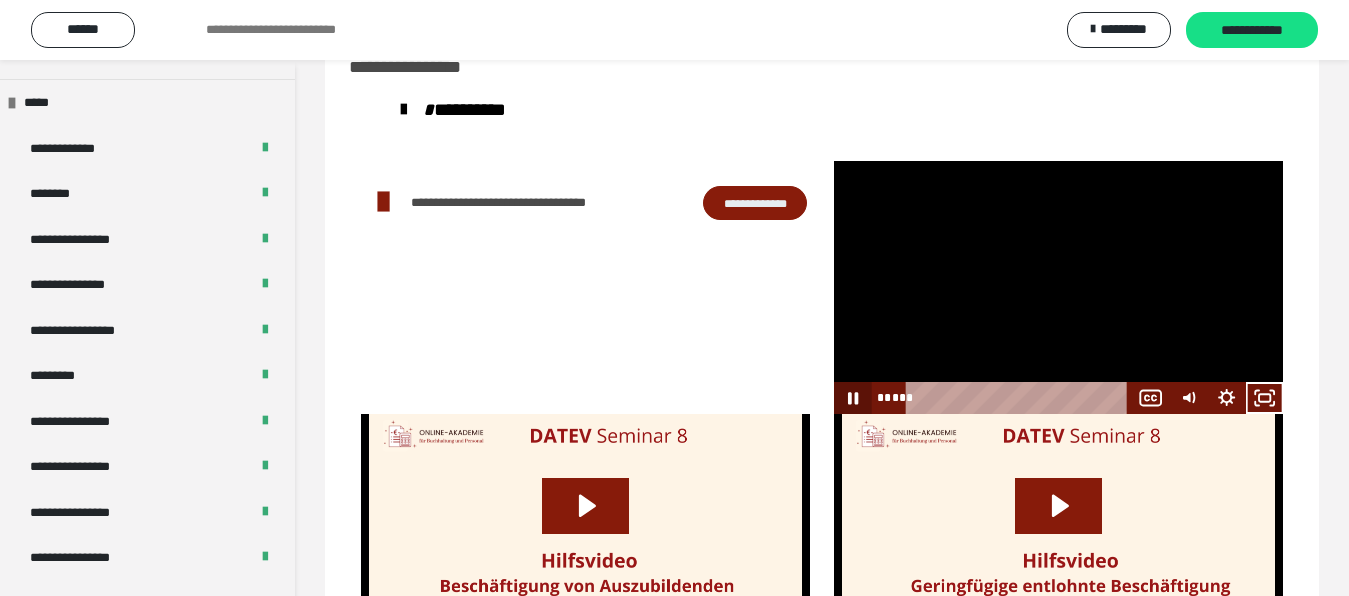 click 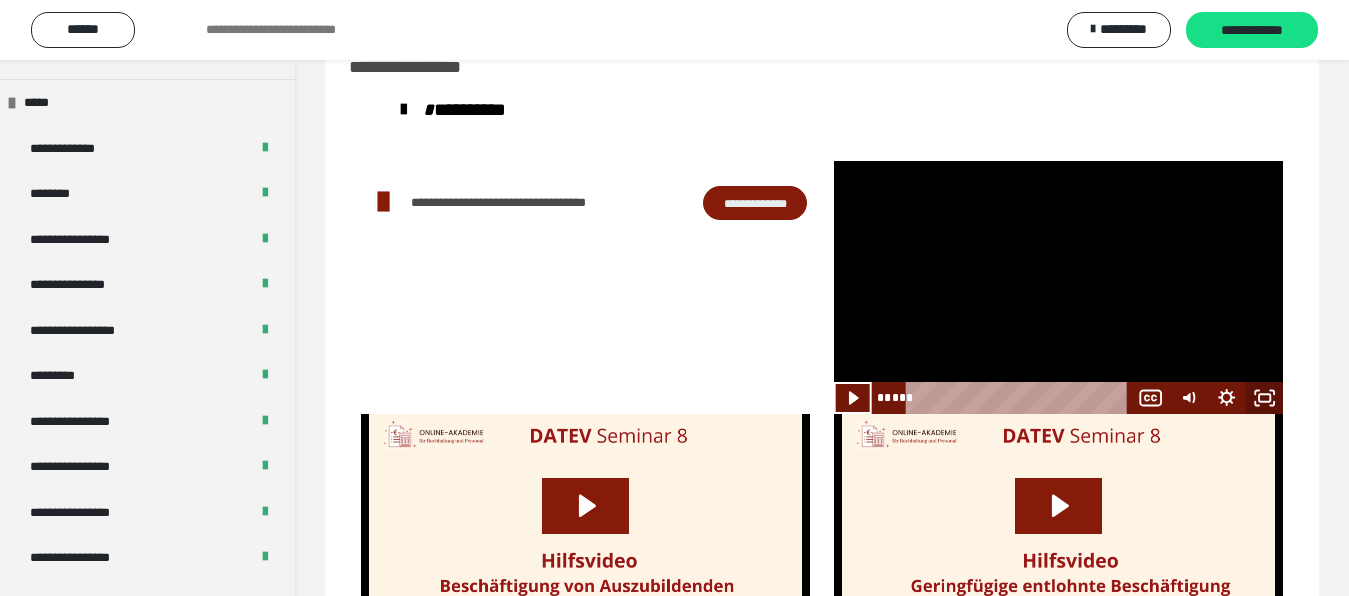 click 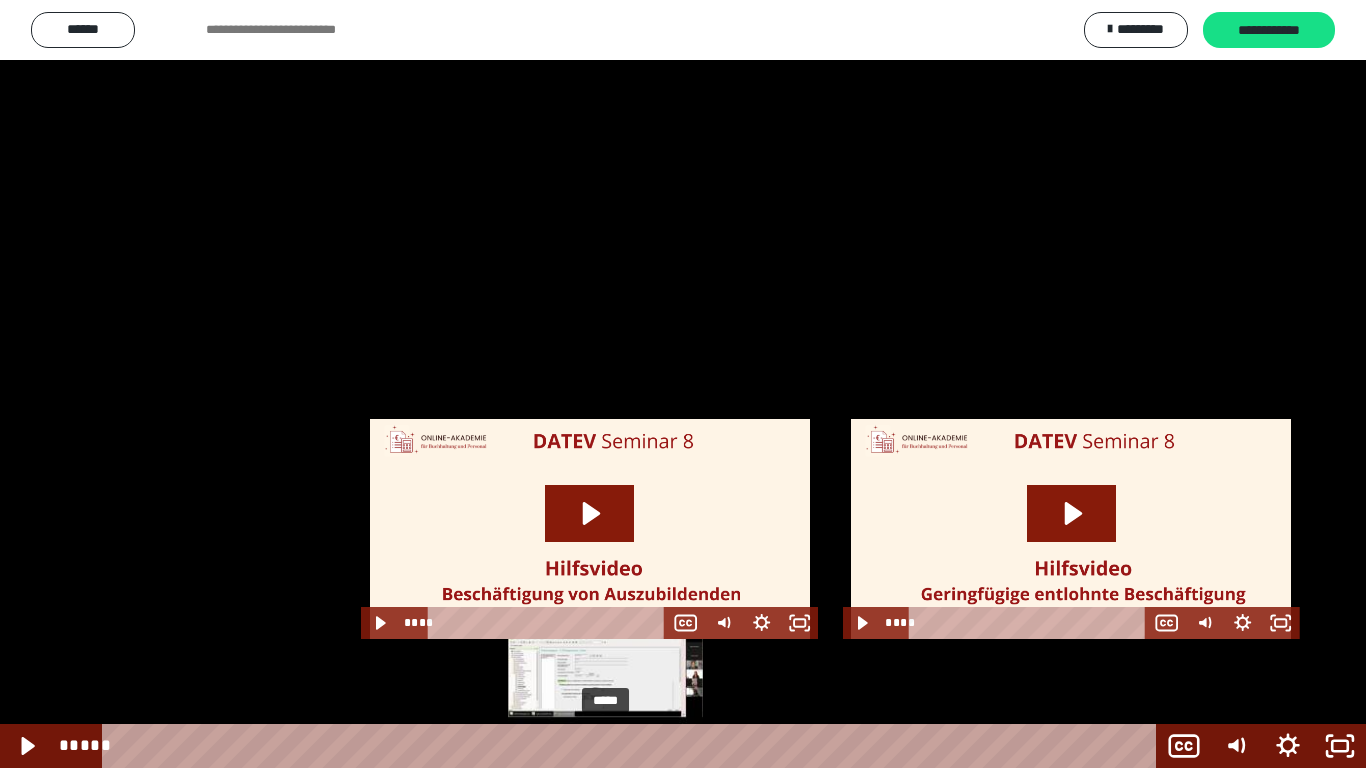 click on "*****" at bounding box center [633, 746] 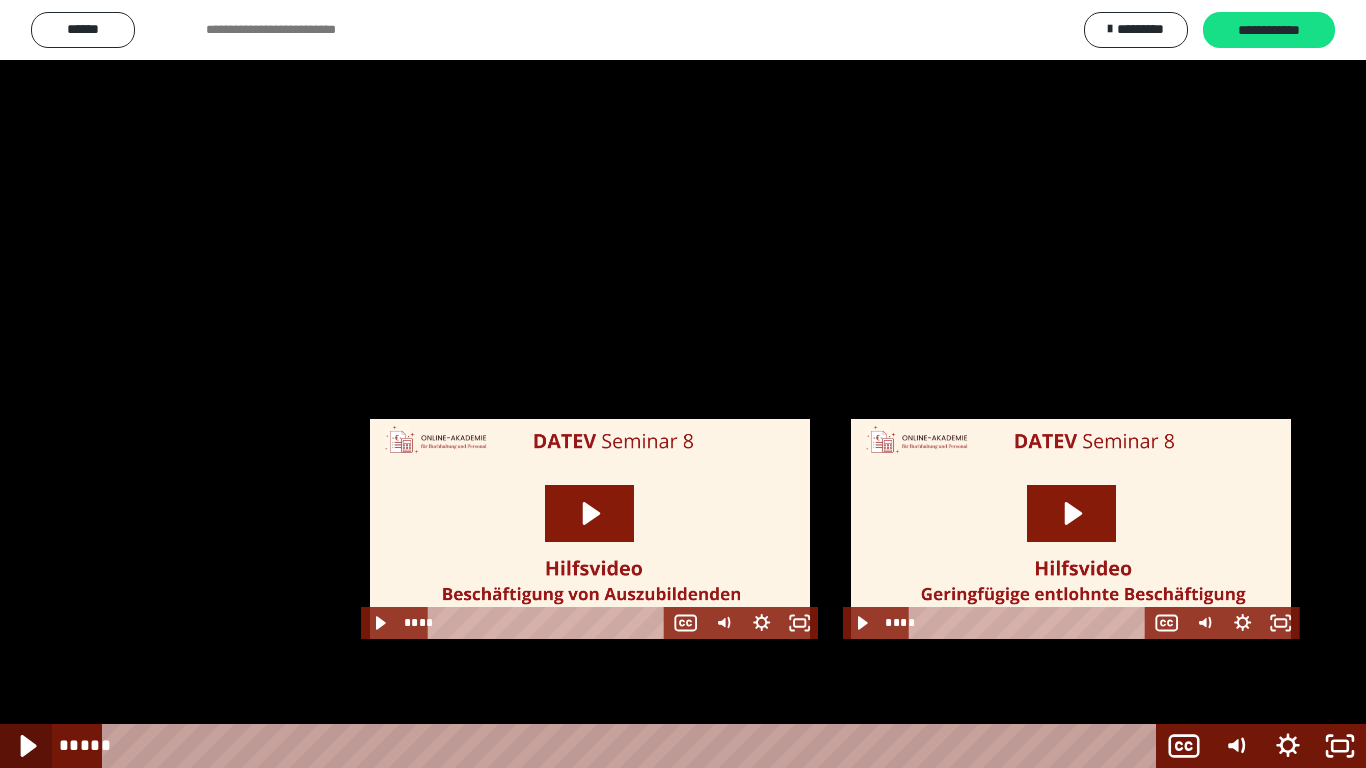 click 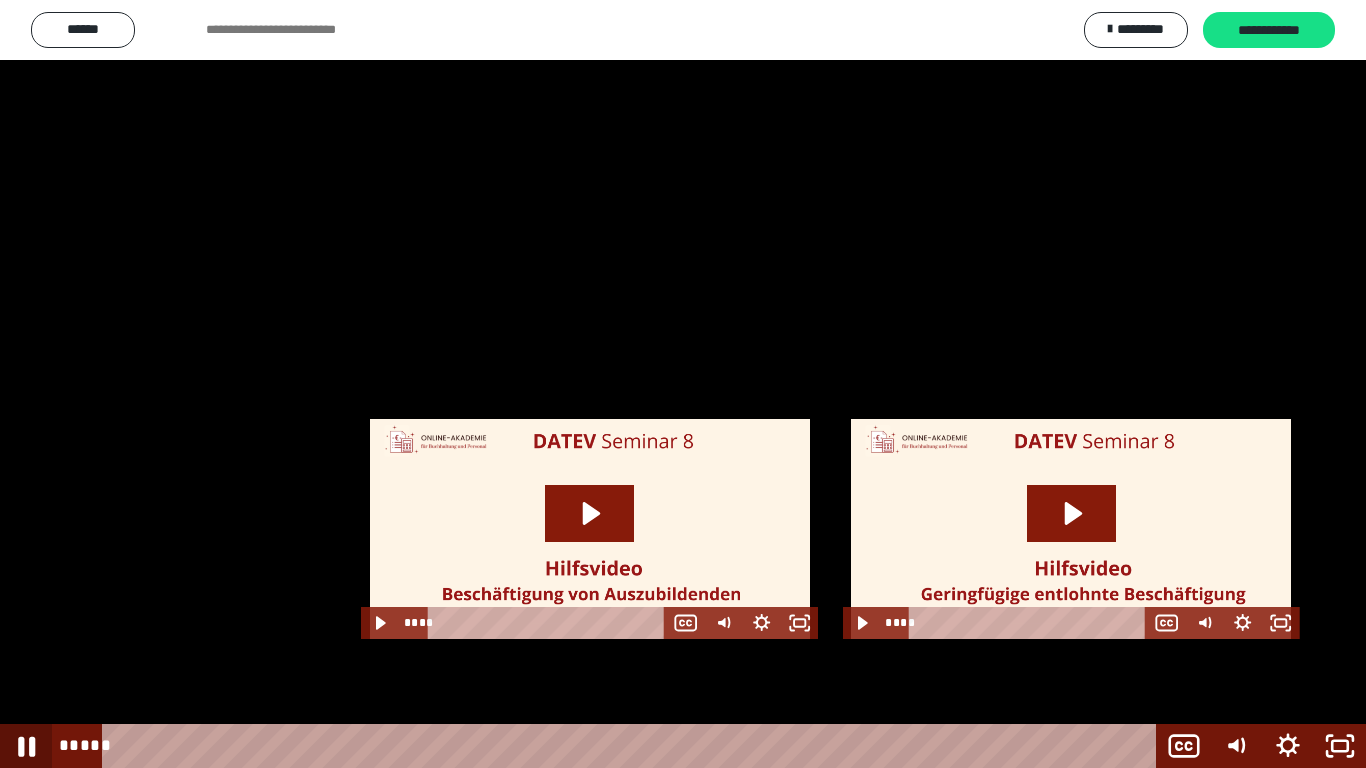 click 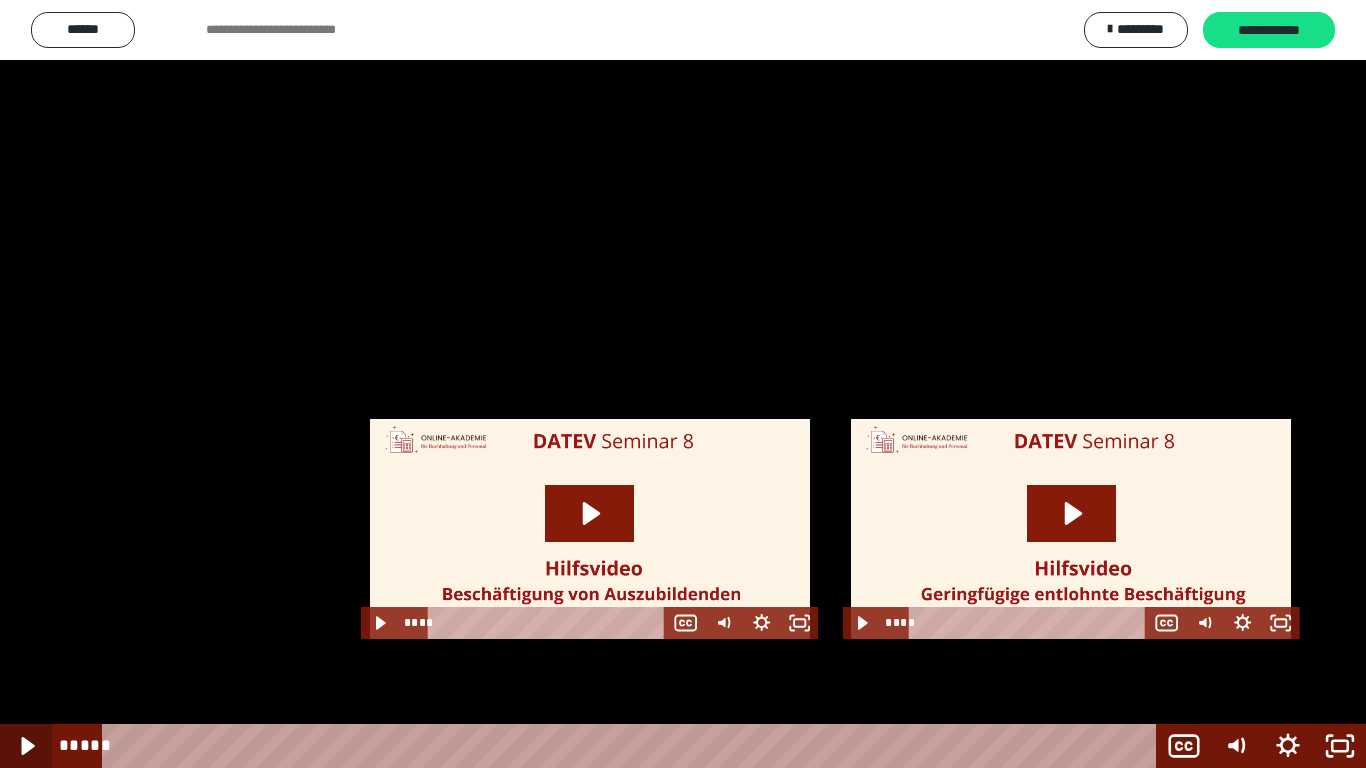 click 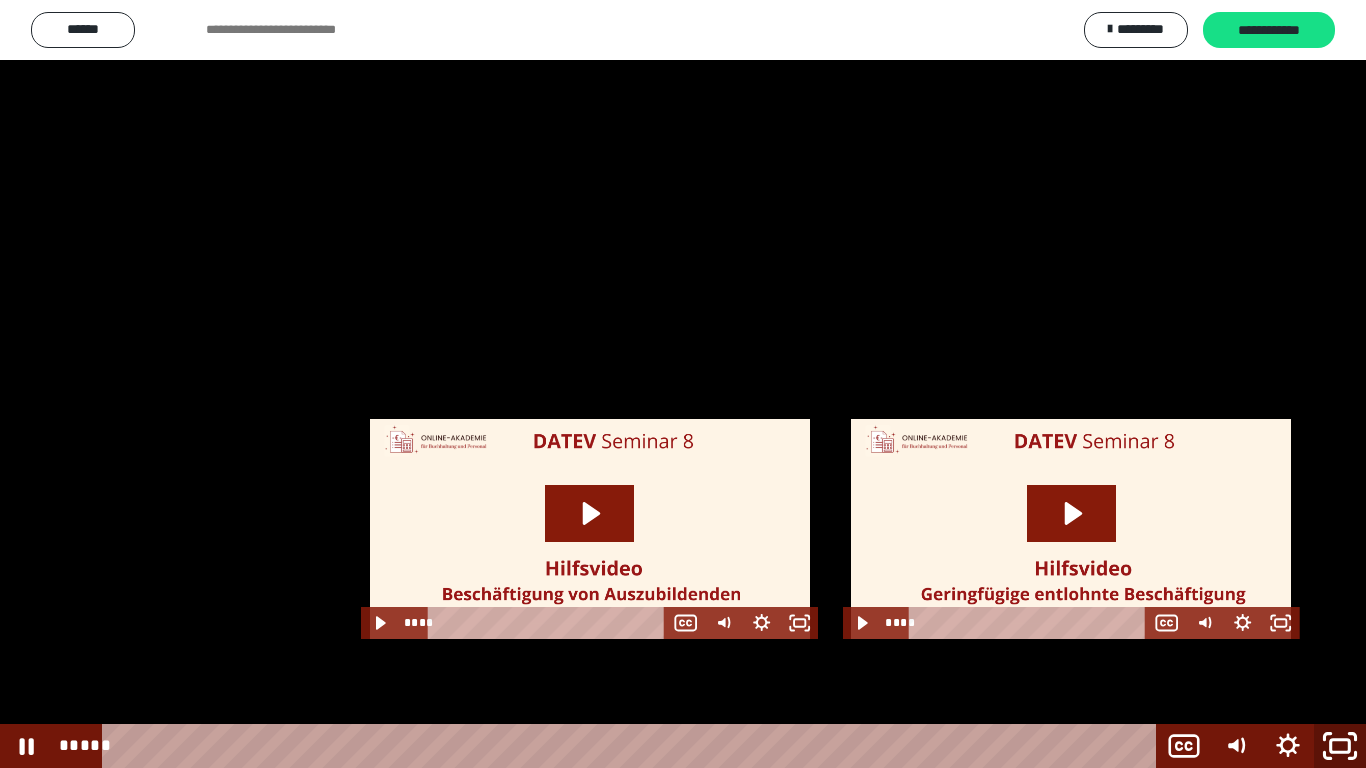 click 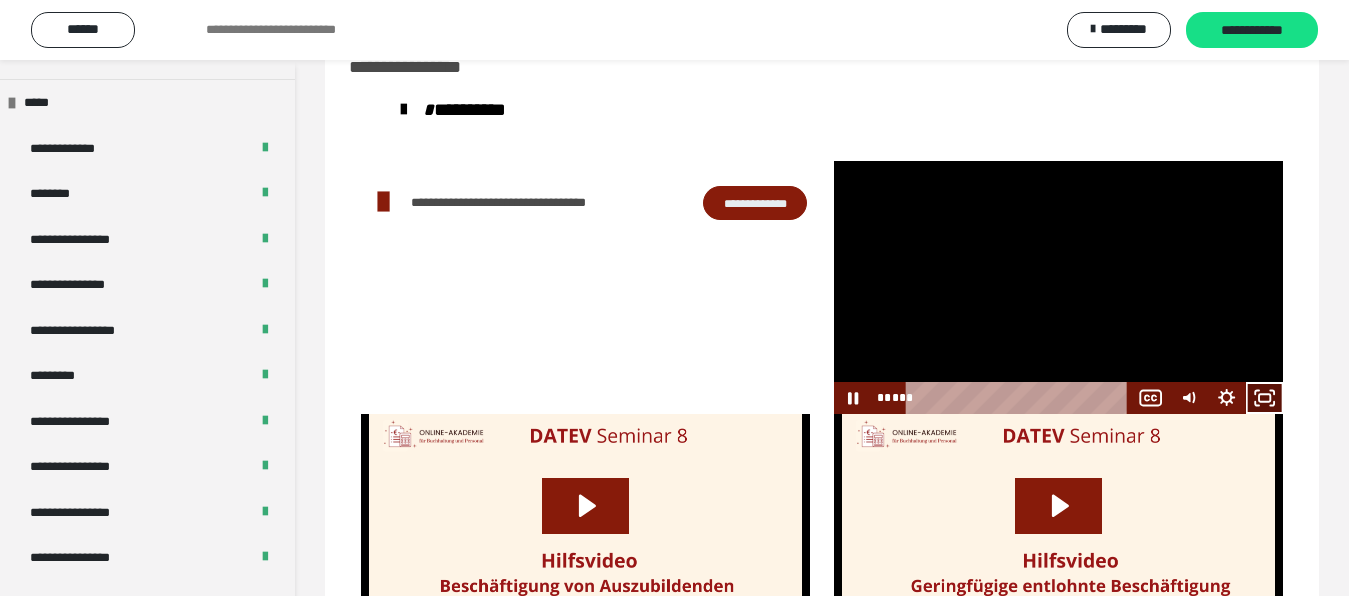 drag, startPoint x: 1271, startPoint y: 396, endPoint x: 1254, endPoint y: 390, distance: 18.027756 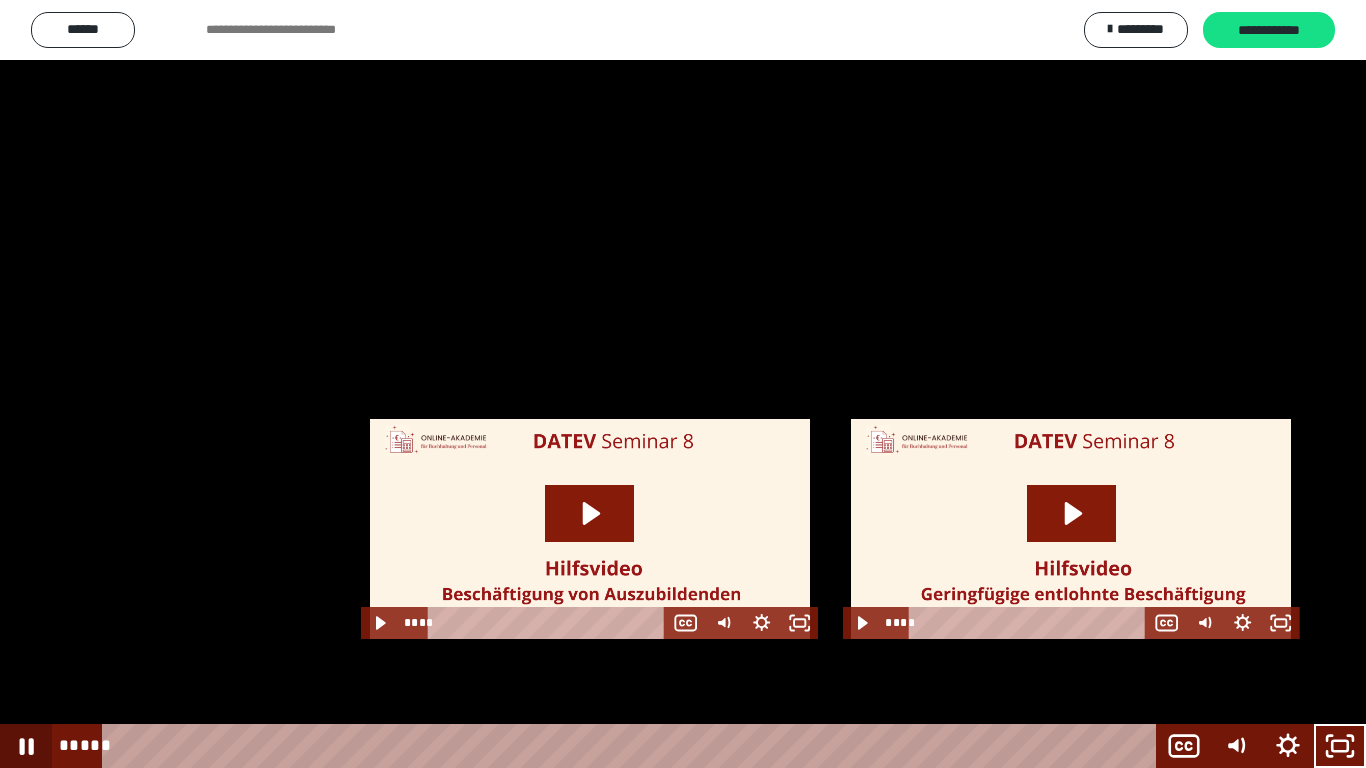 click 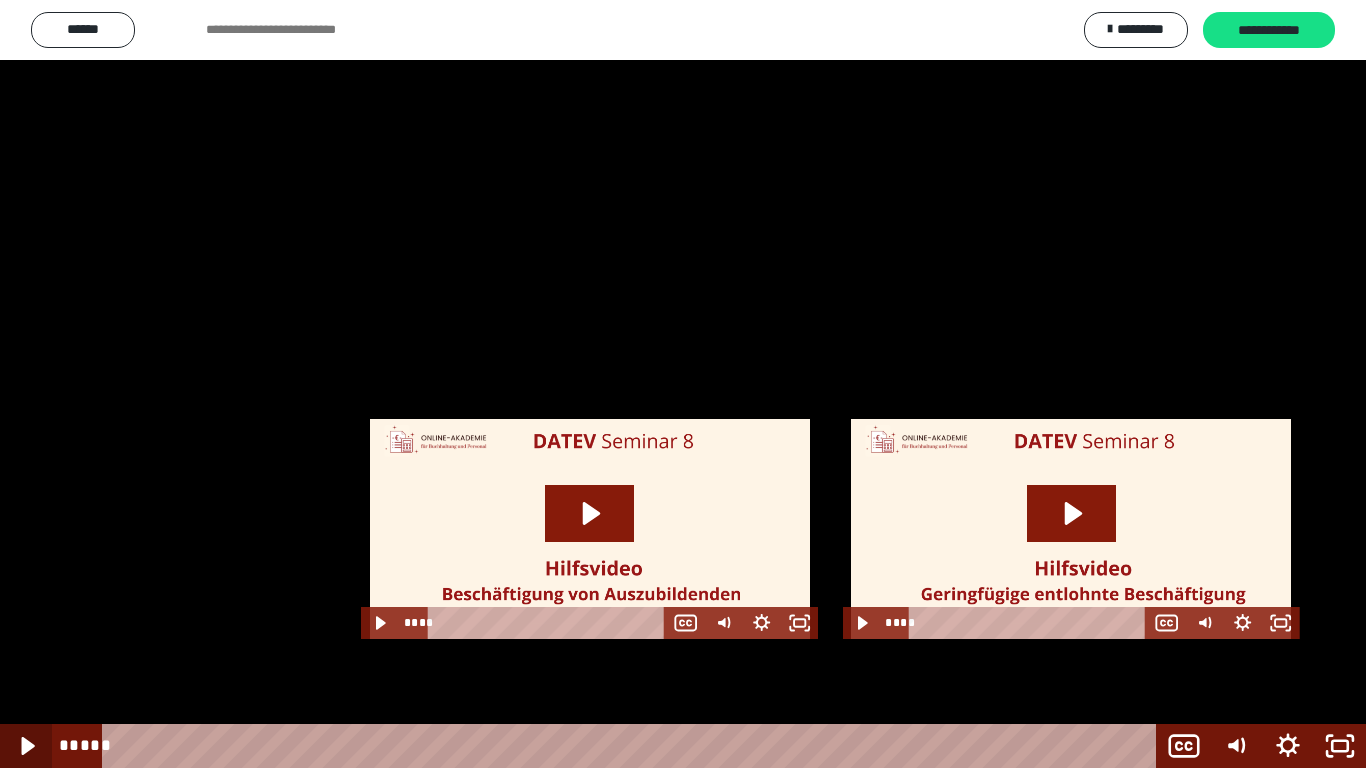click 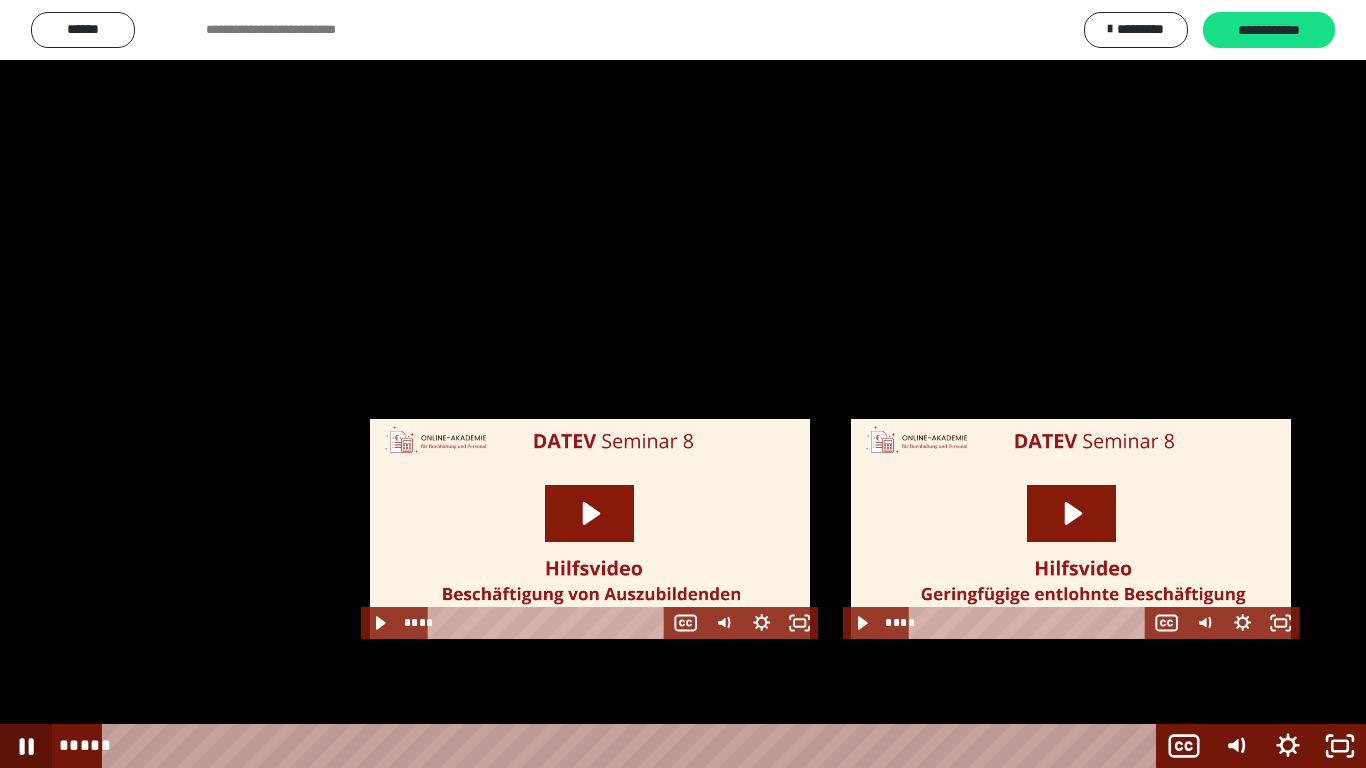 click 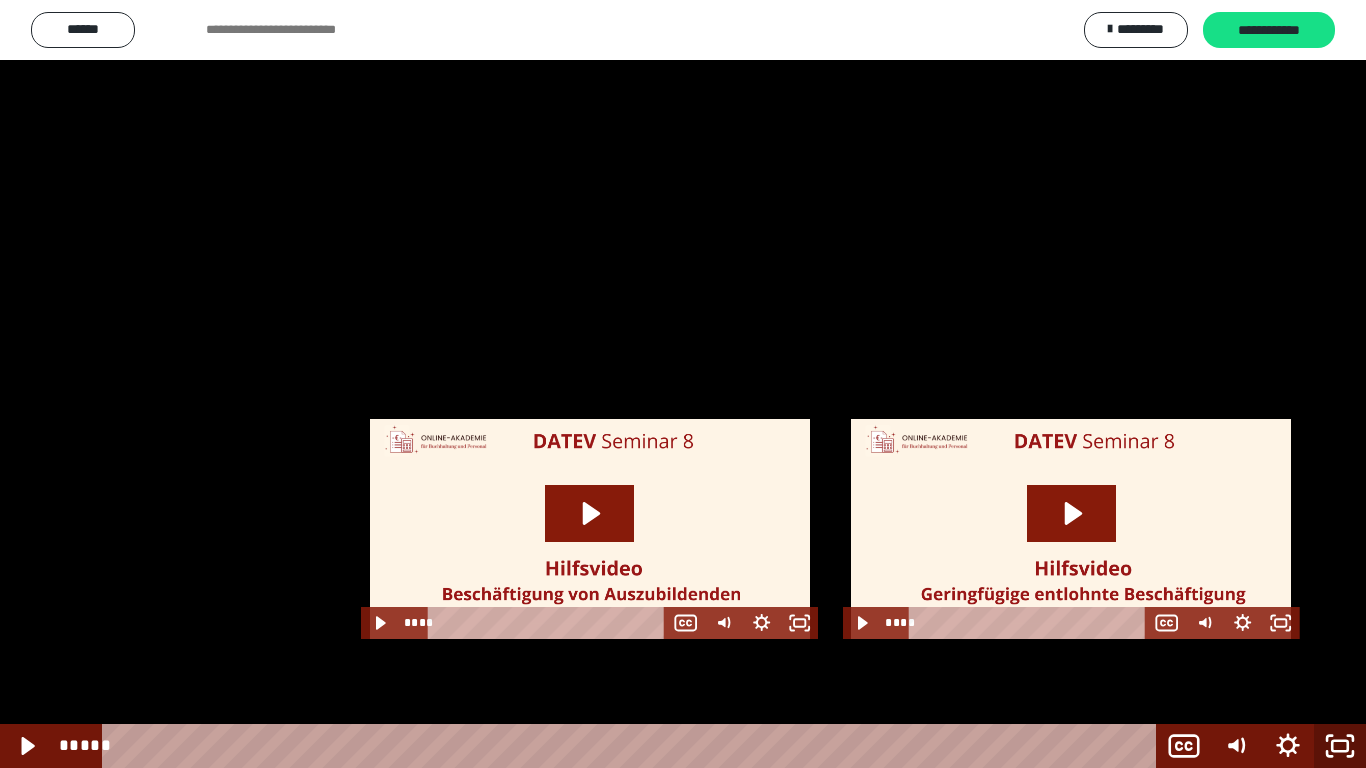 click 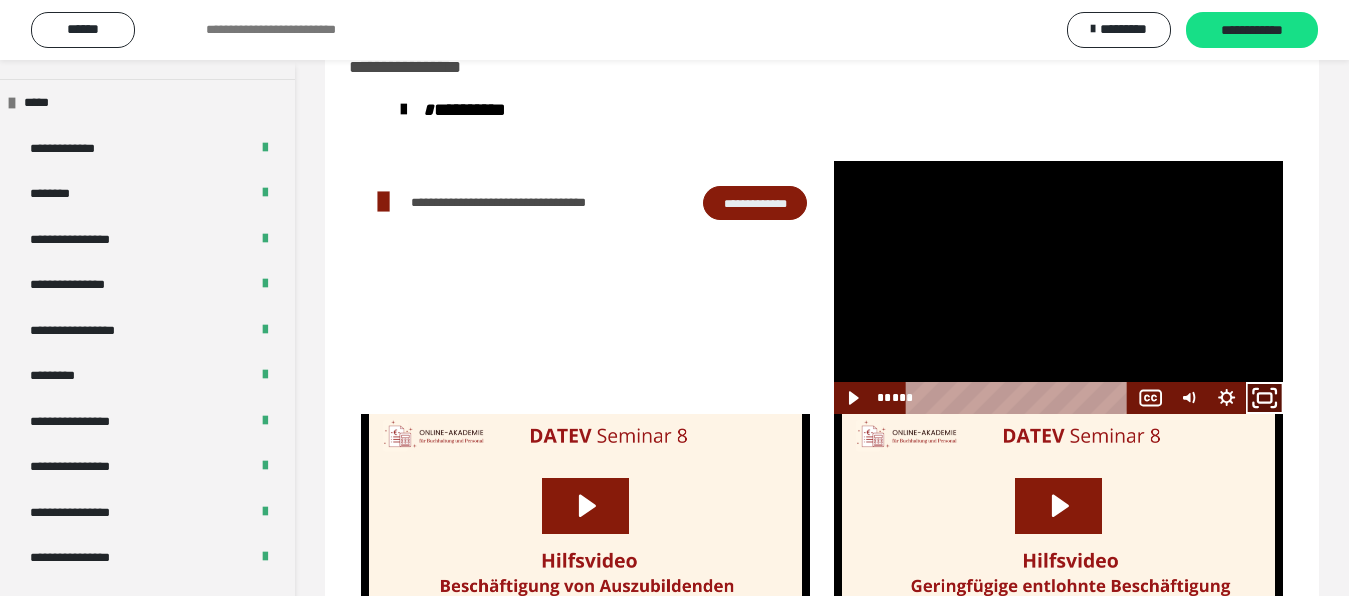 drag, startPoint x: 1274, startPoint y: 395, endPoint x: 1211, endPoint y: 406, distance: 63.953106 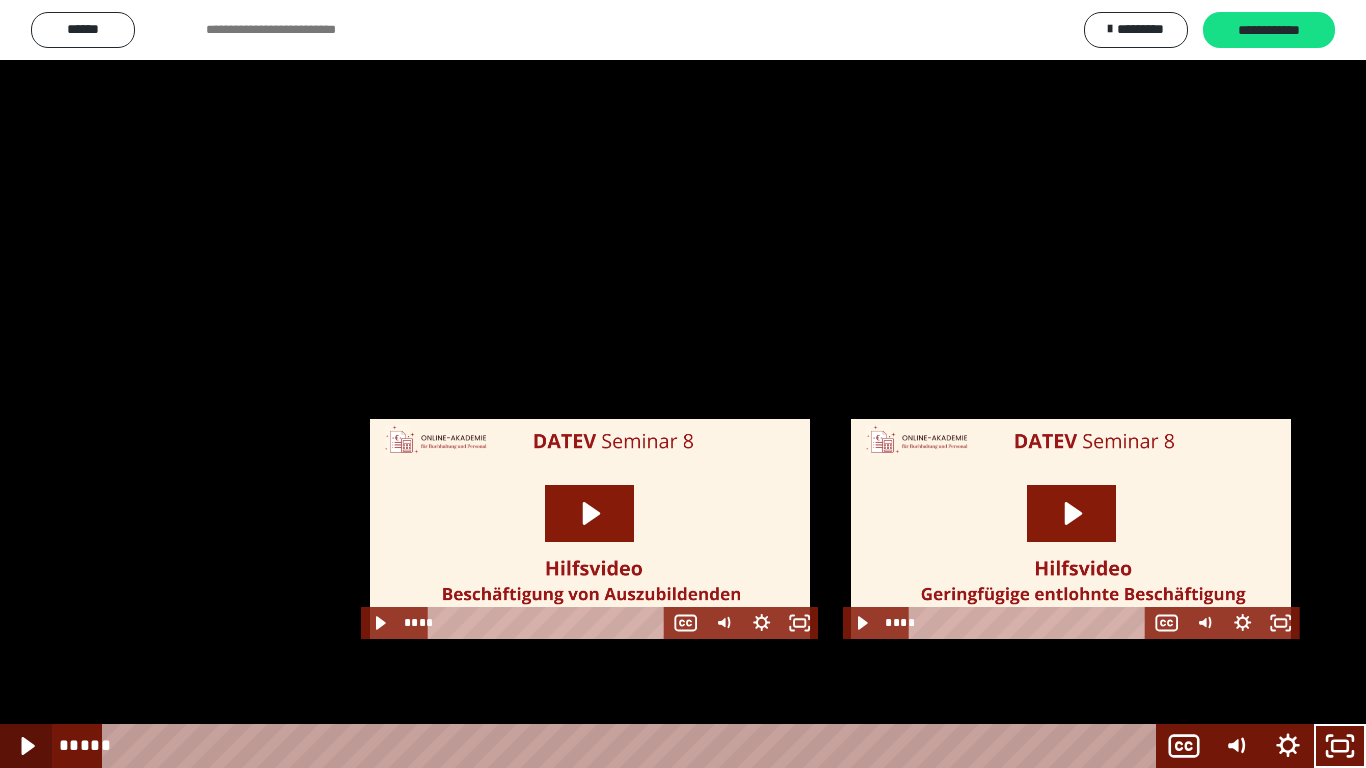 click 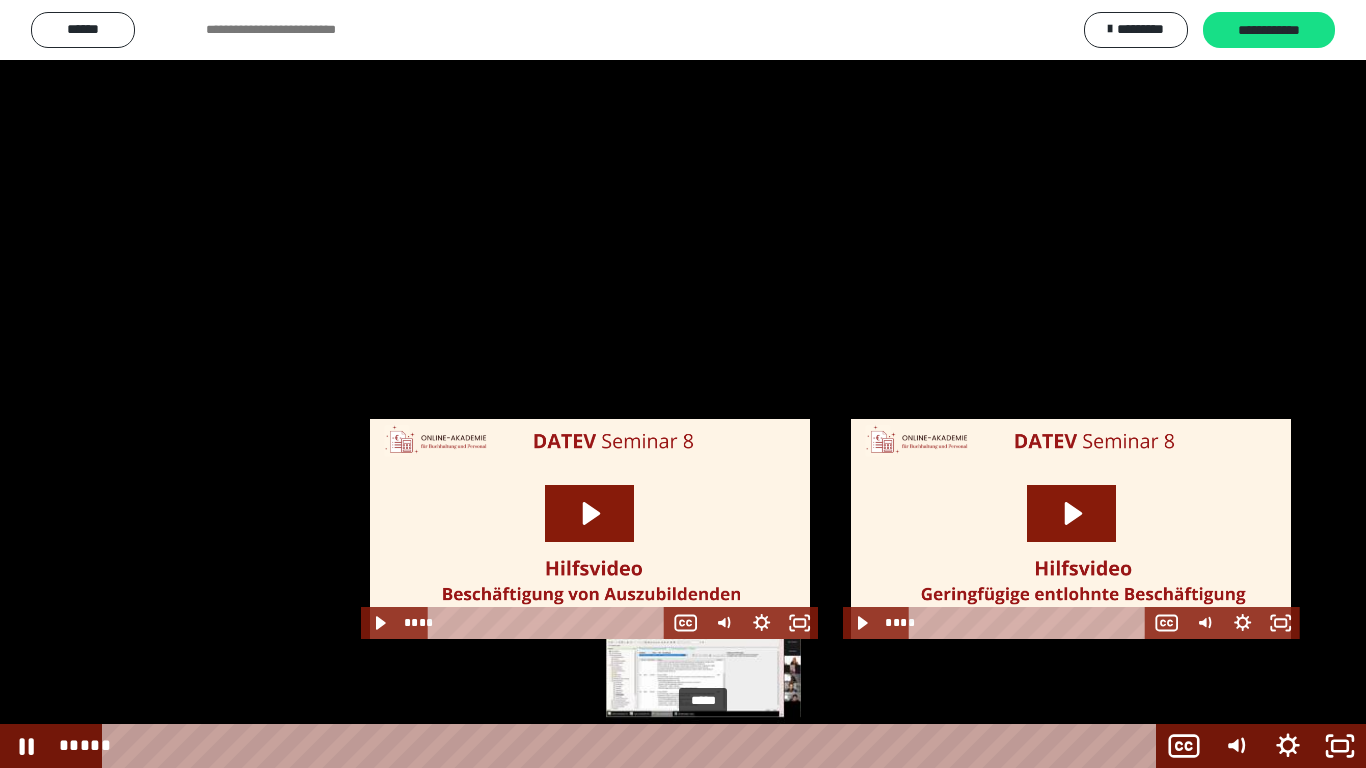 click on "*****" at bounding box center (633, 746) 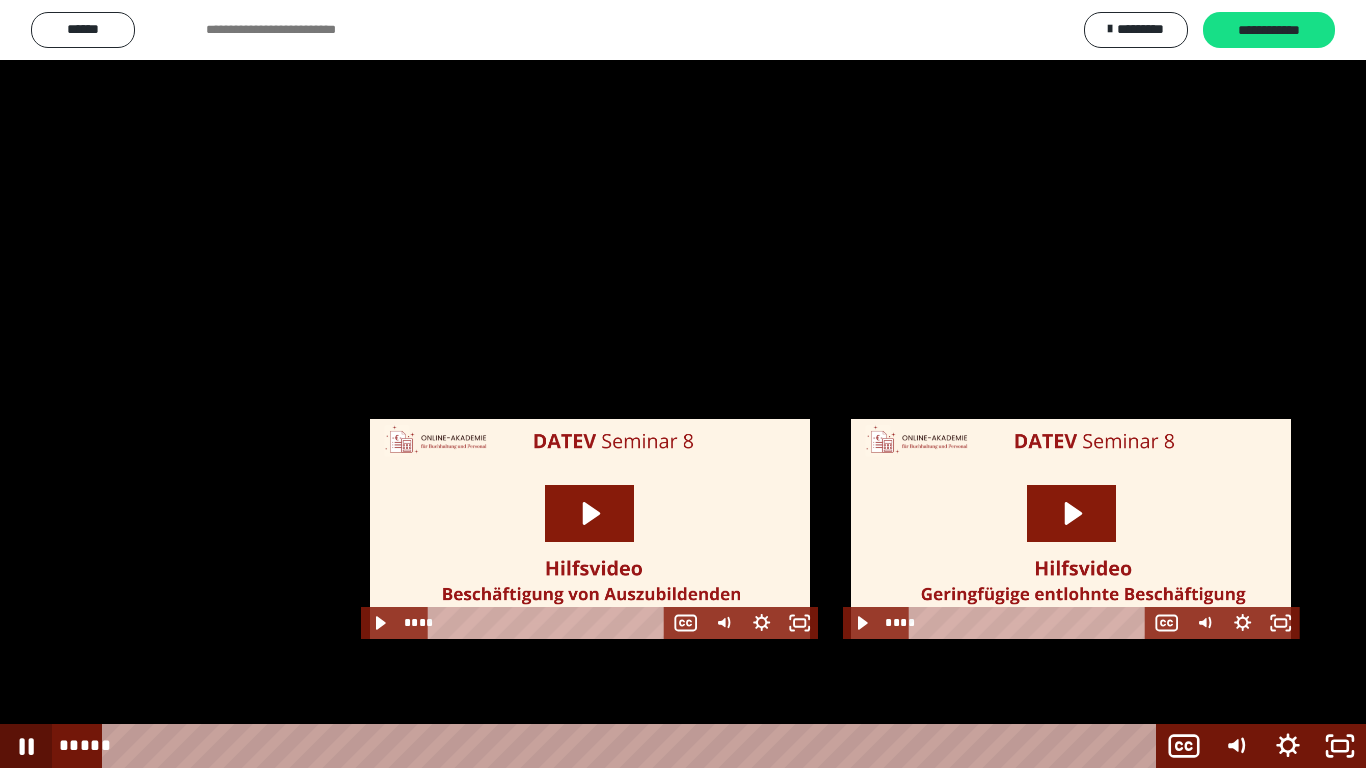 click 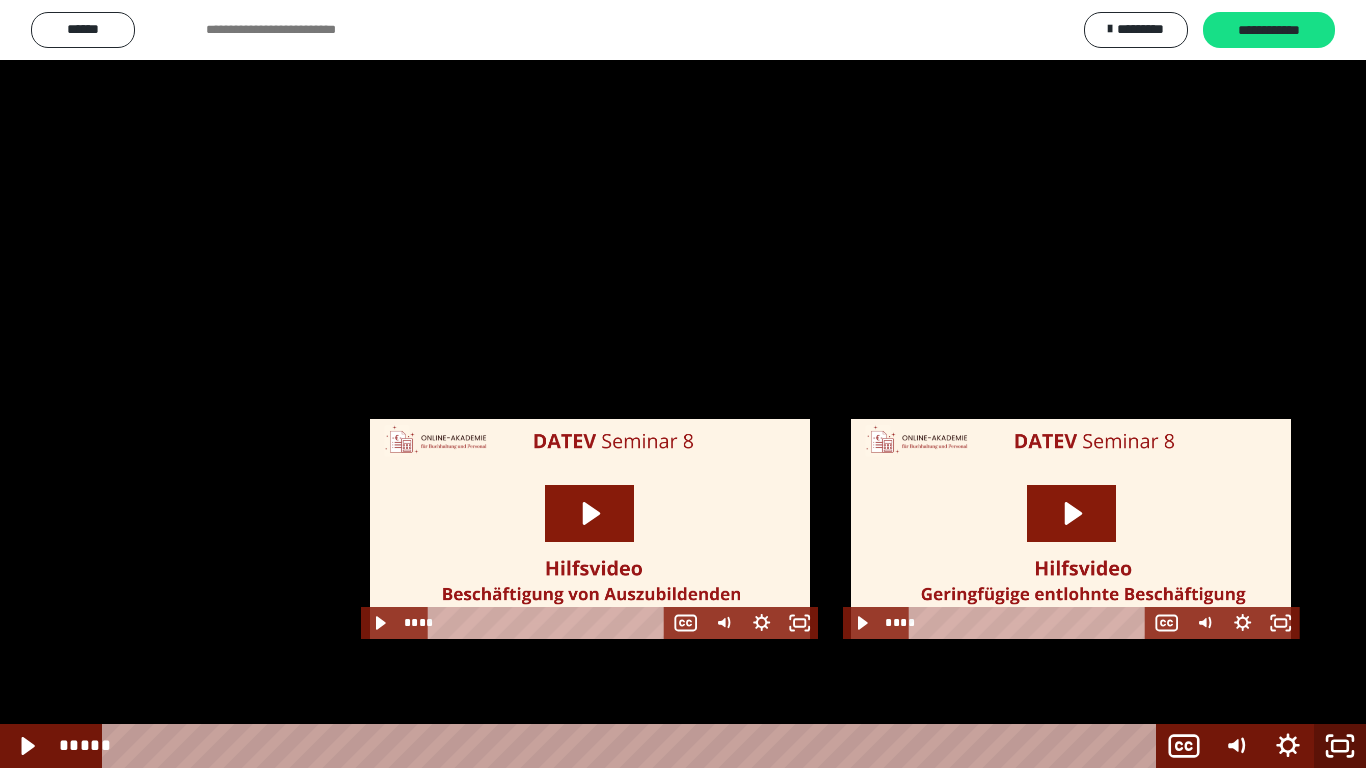 click 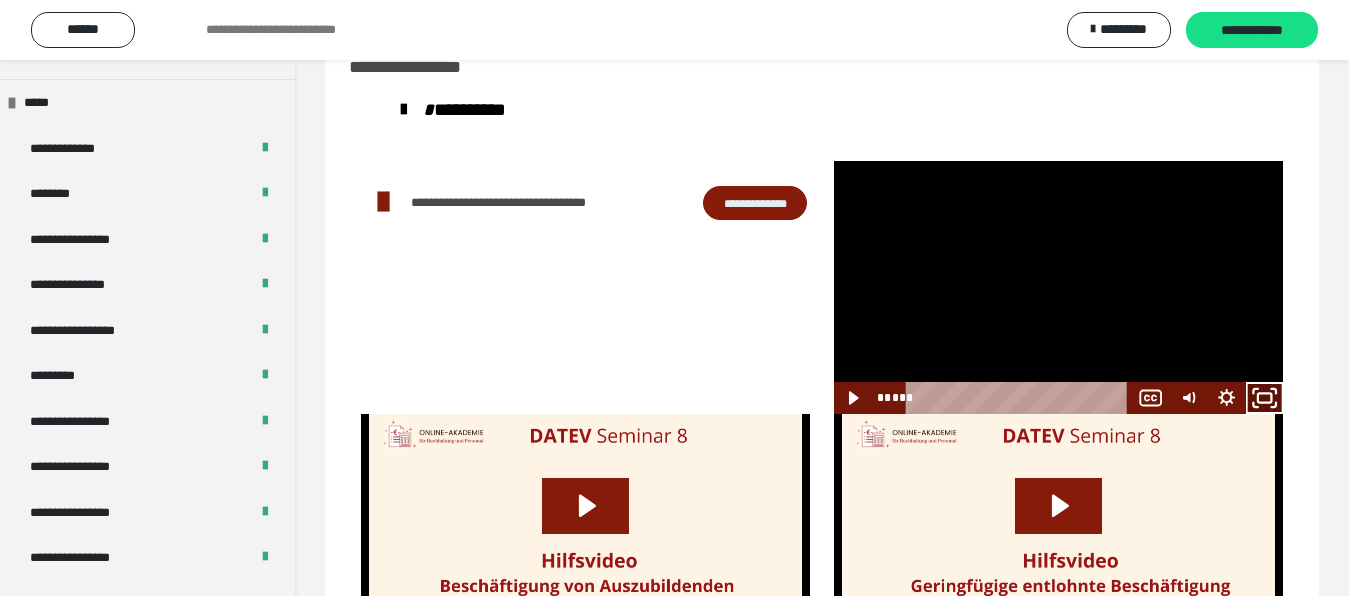 click 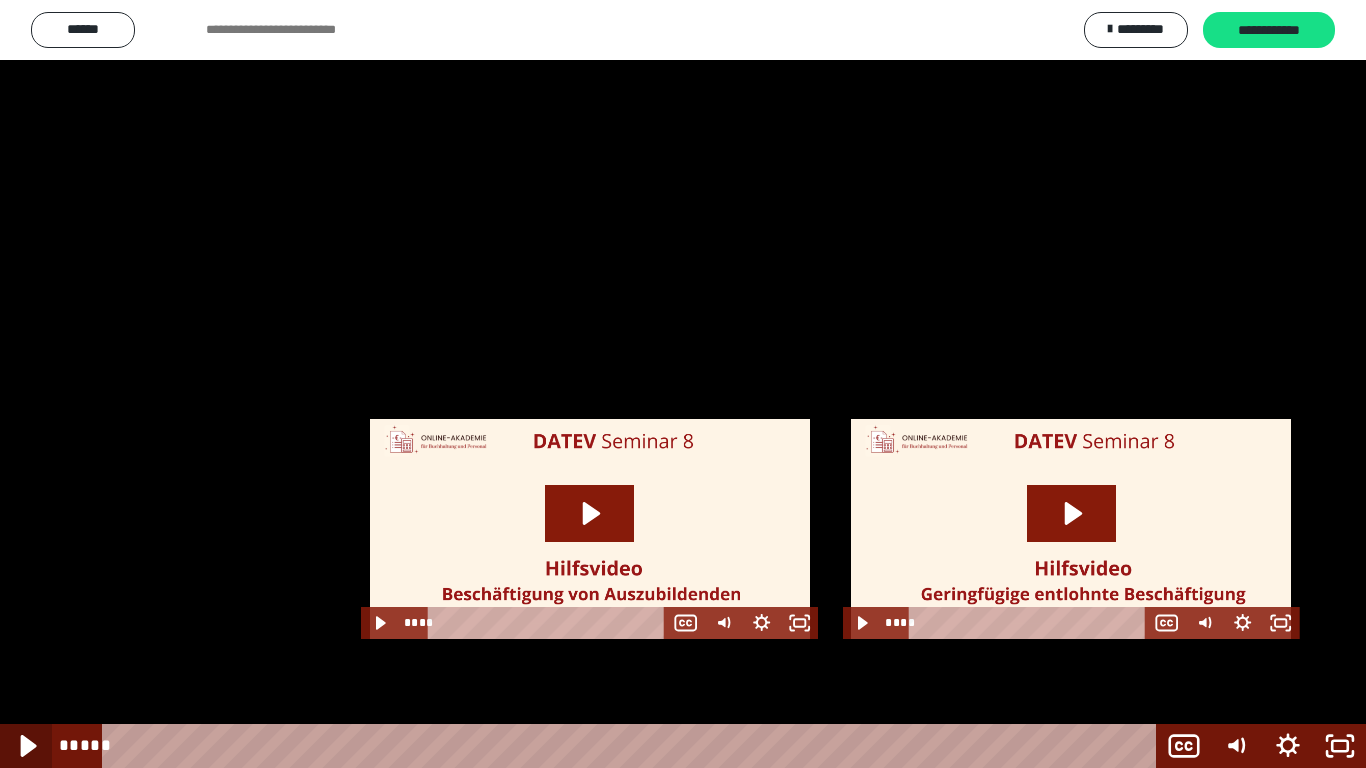 click 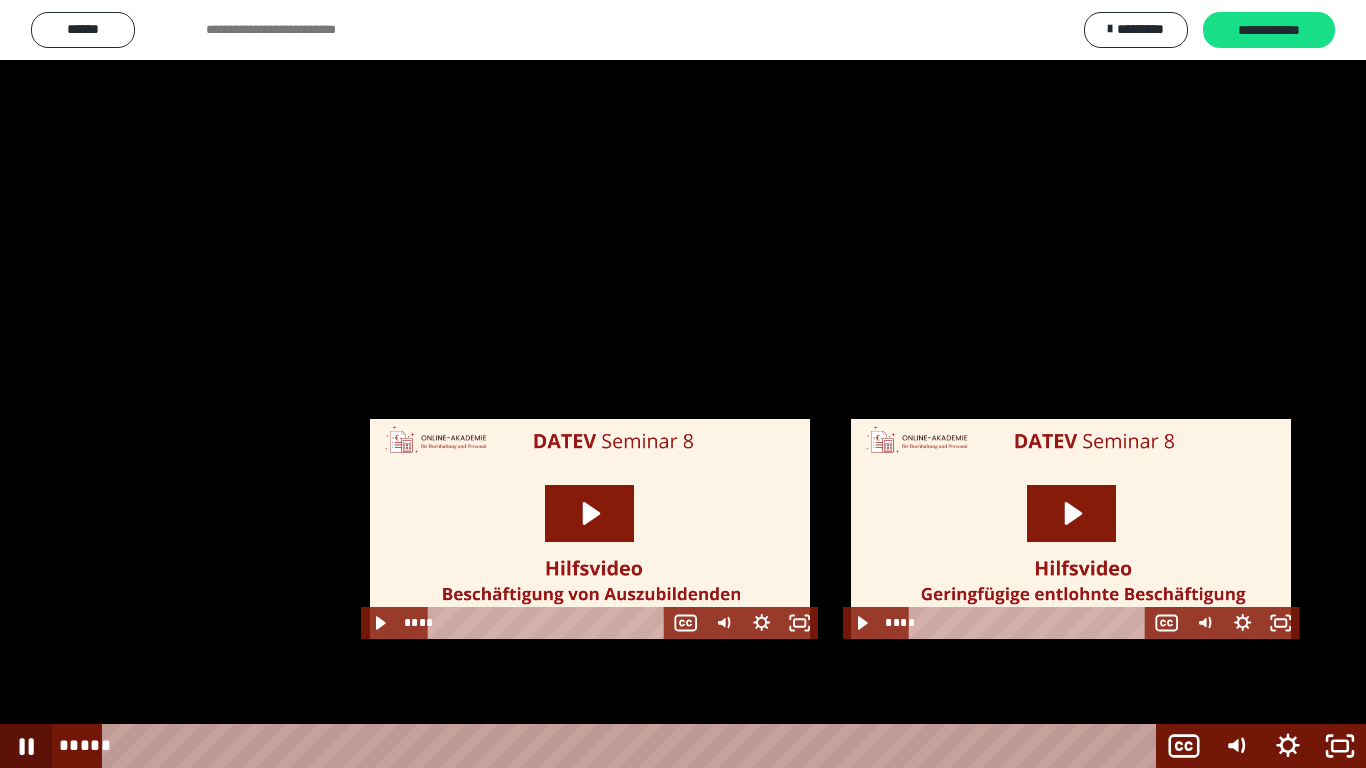 click 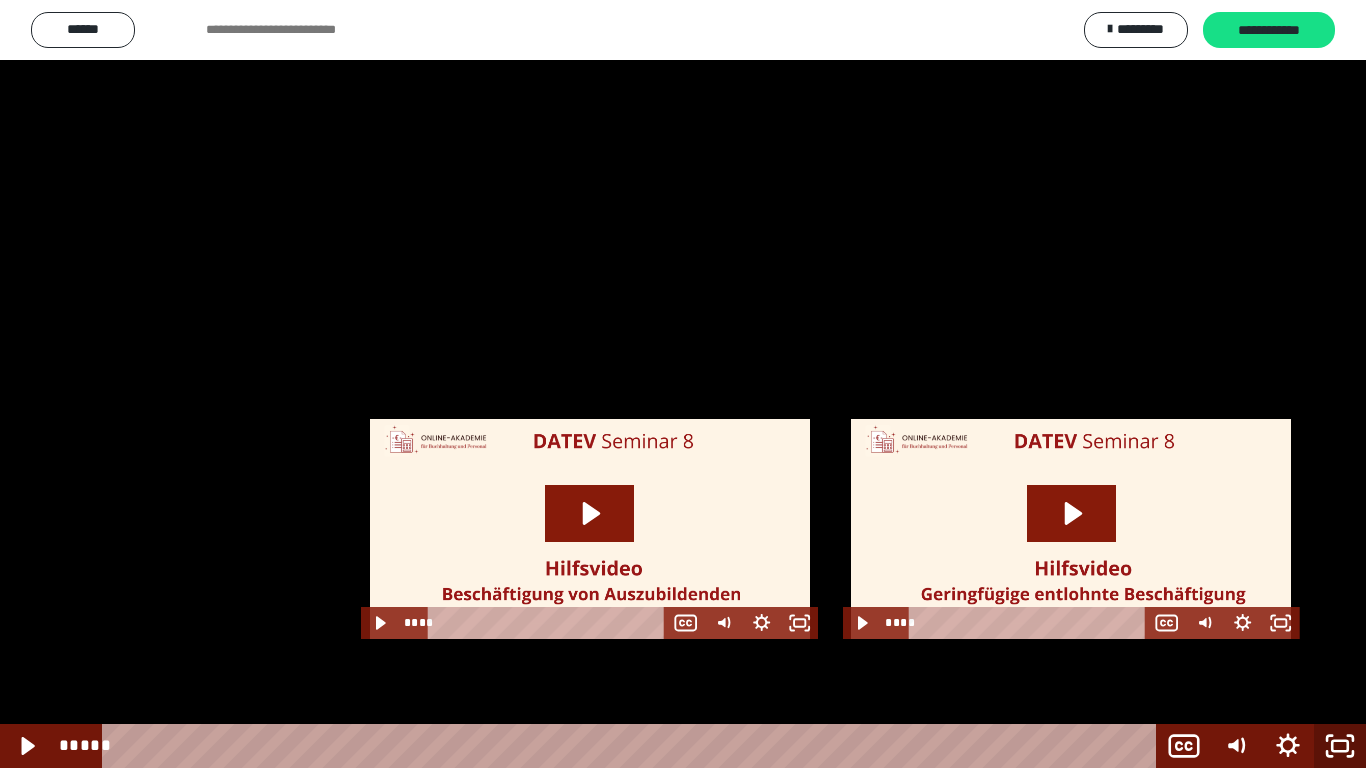 click 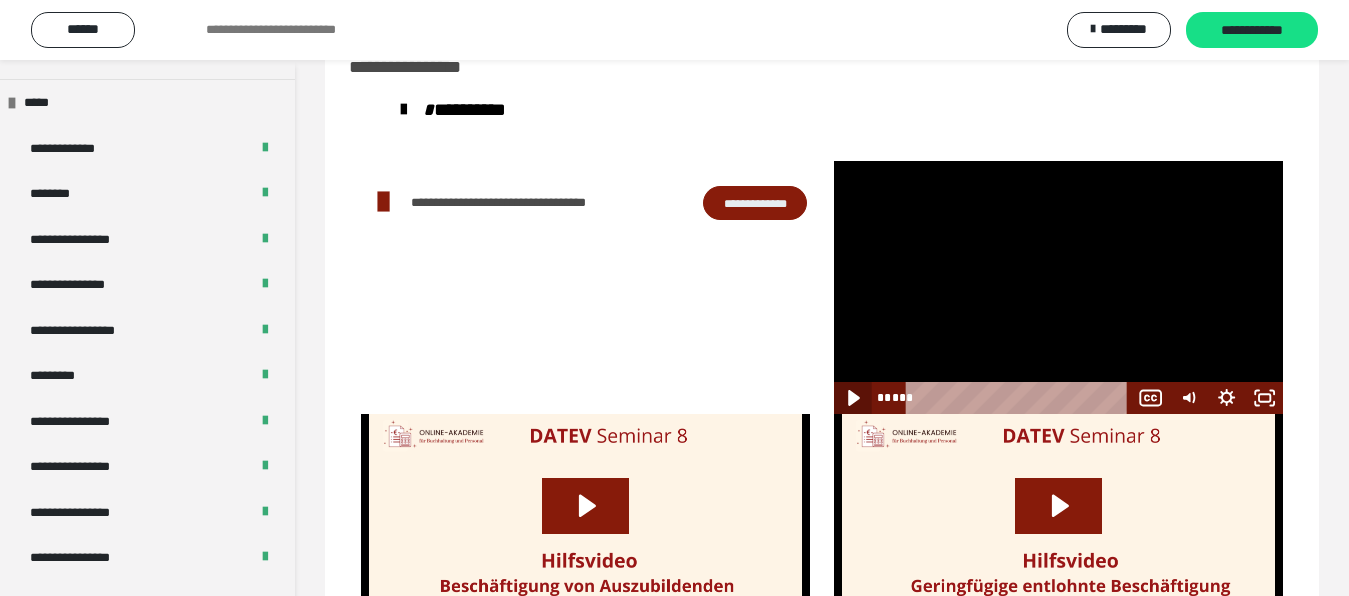 click 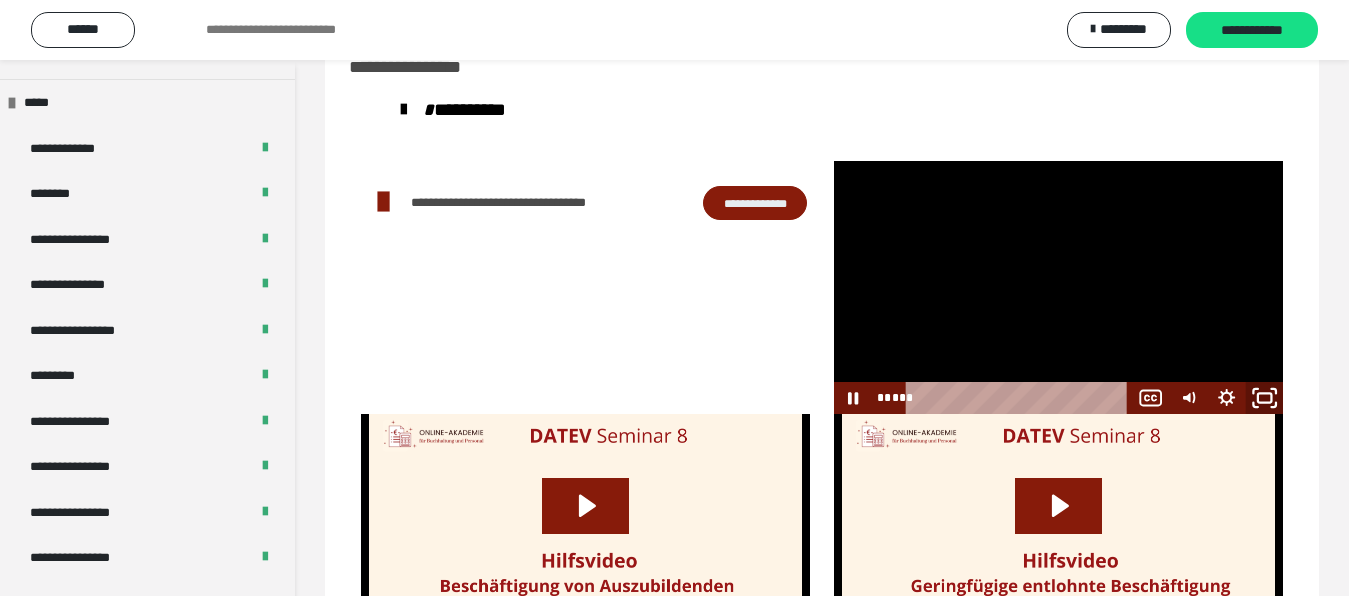 click 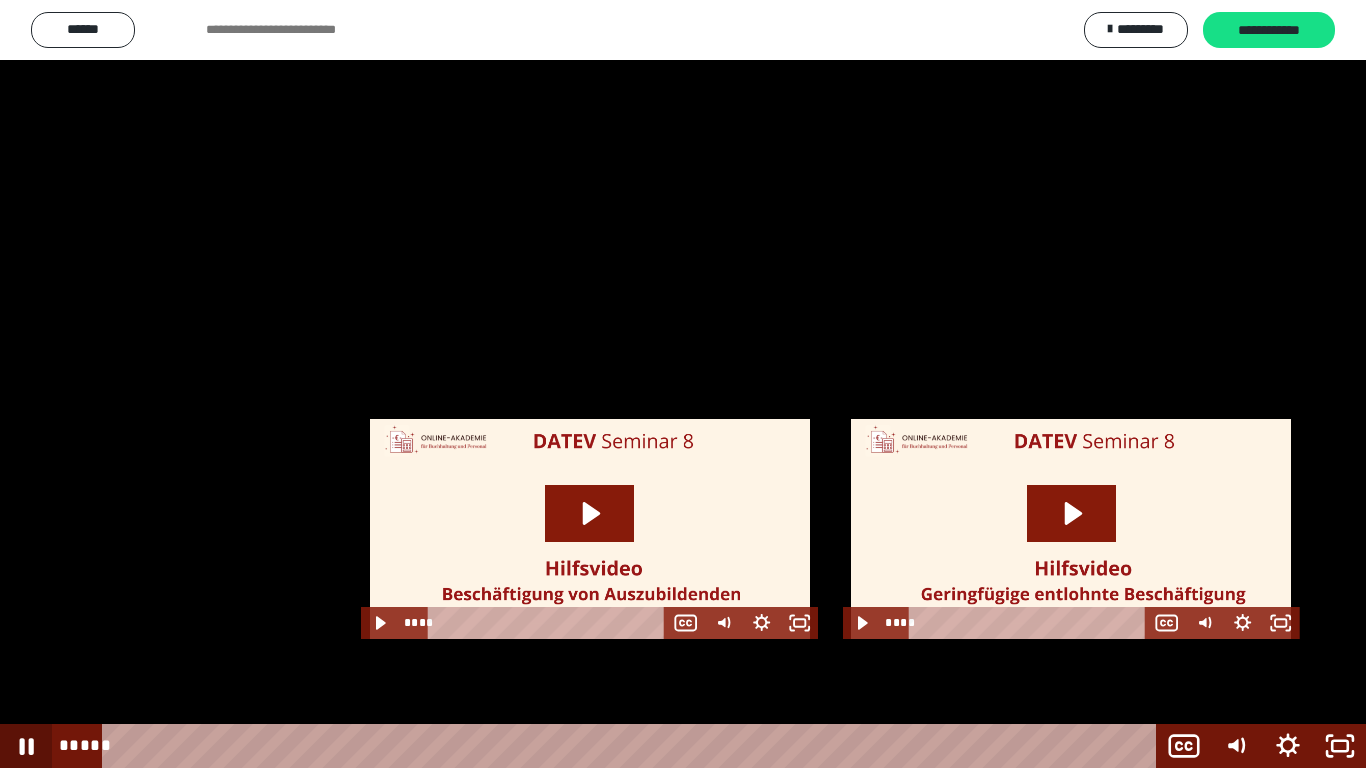 click 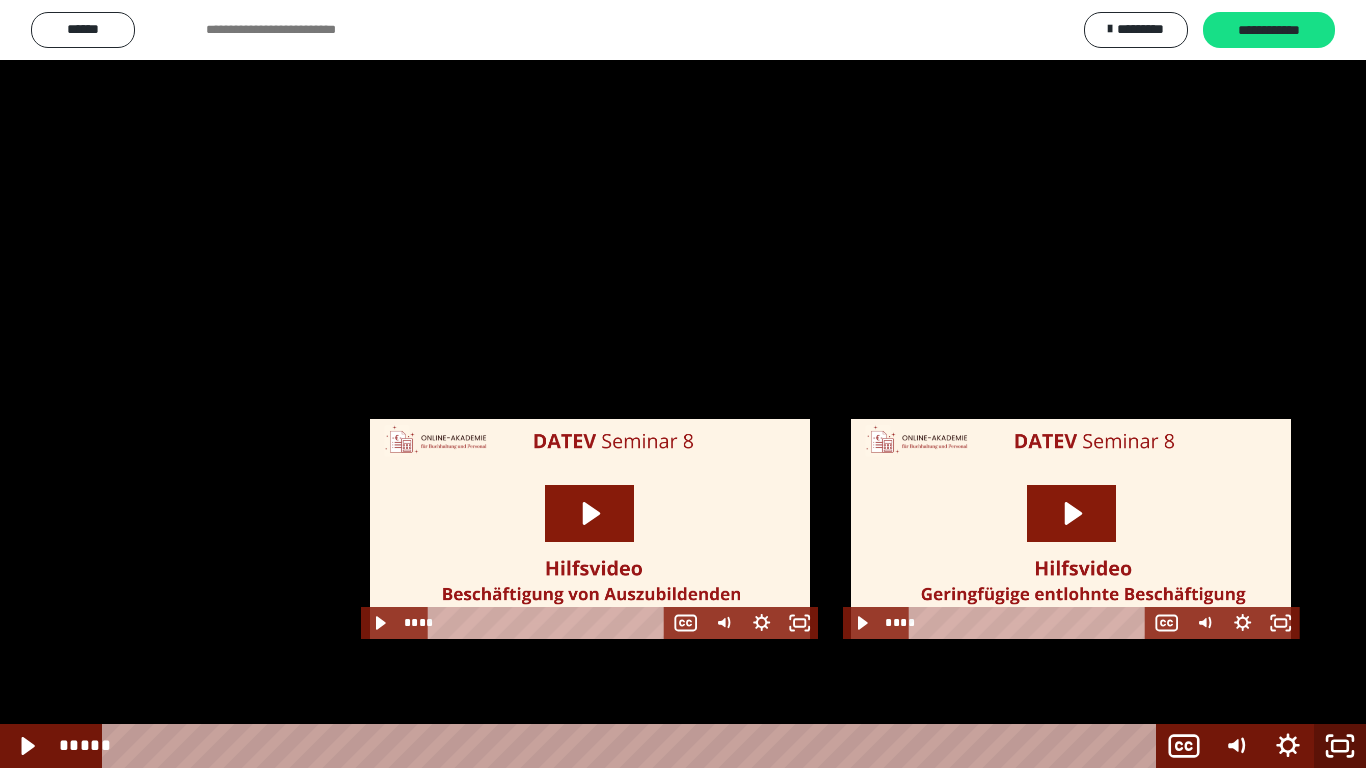 click 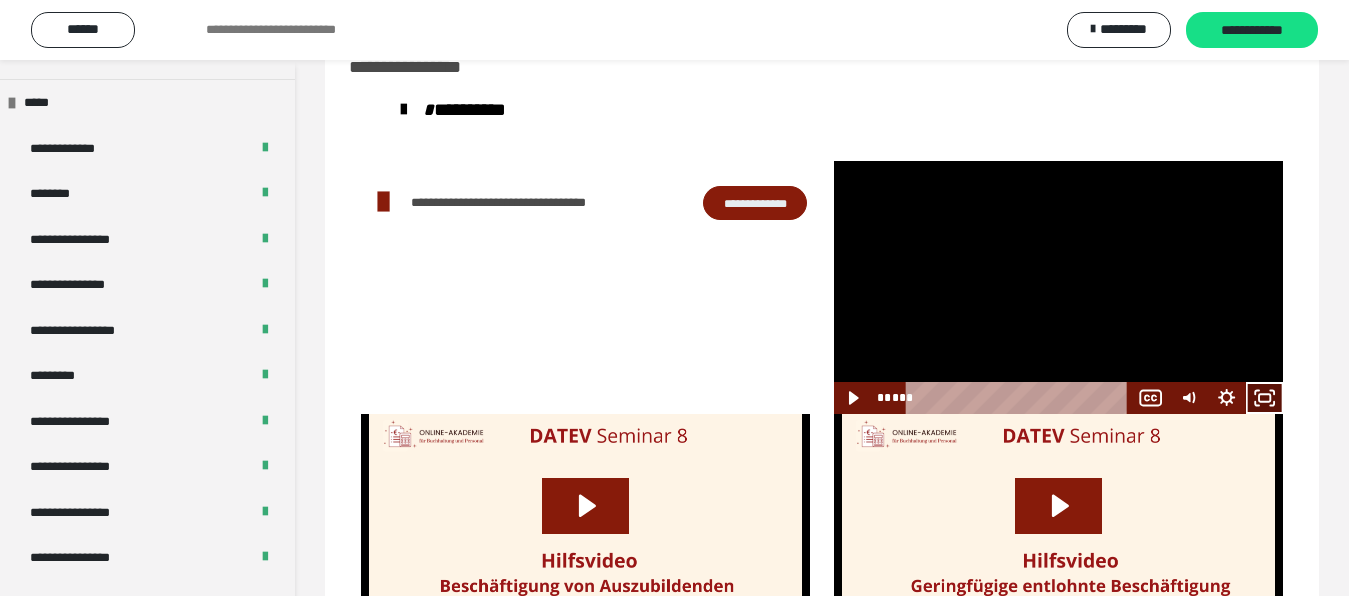 click 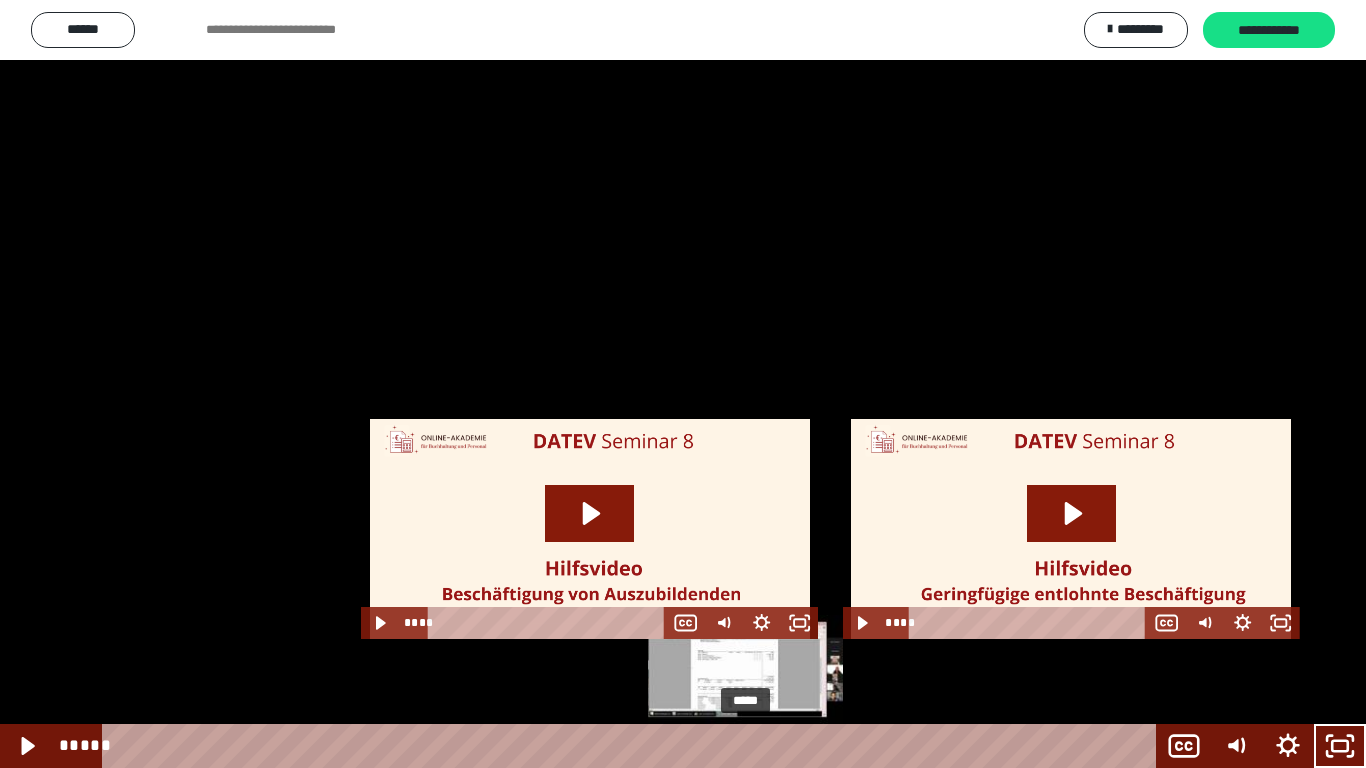 click on "*****" at bounding box center (633, 746) 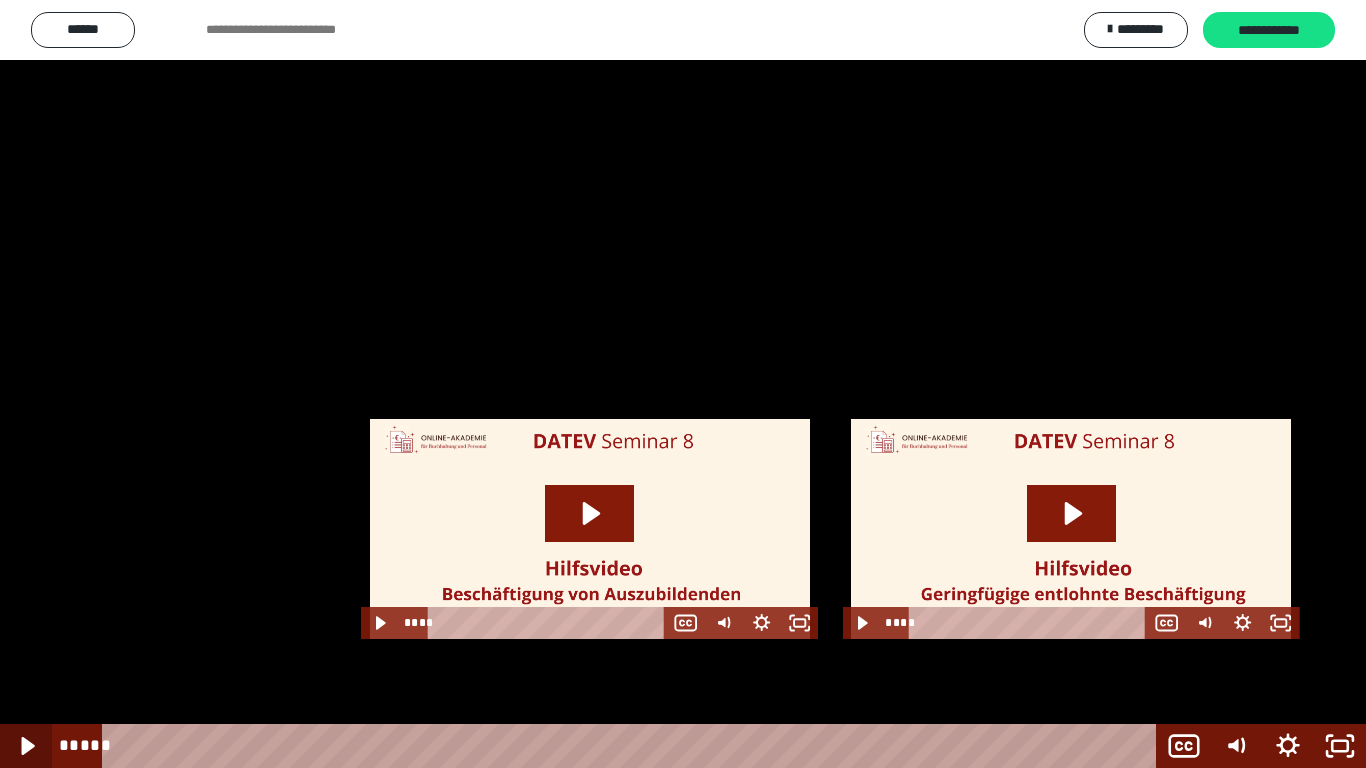 click 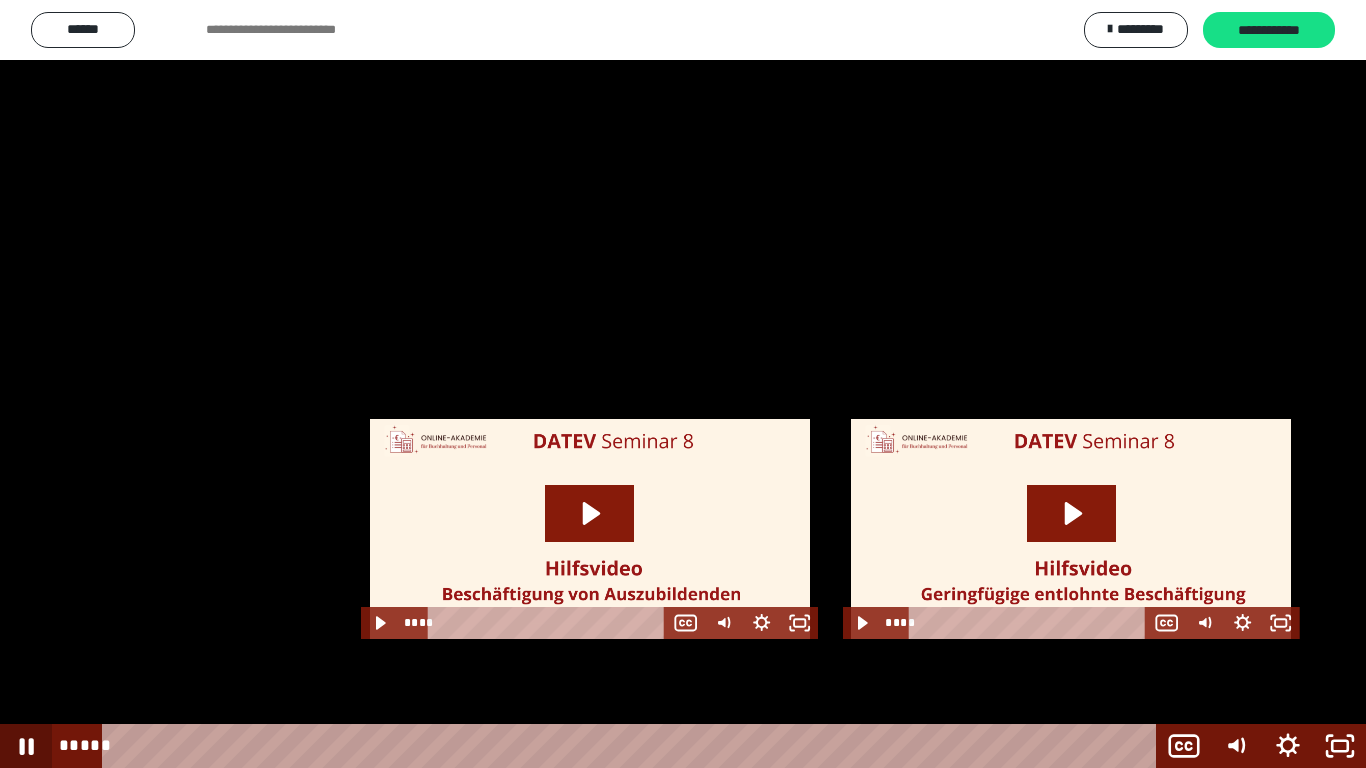 click 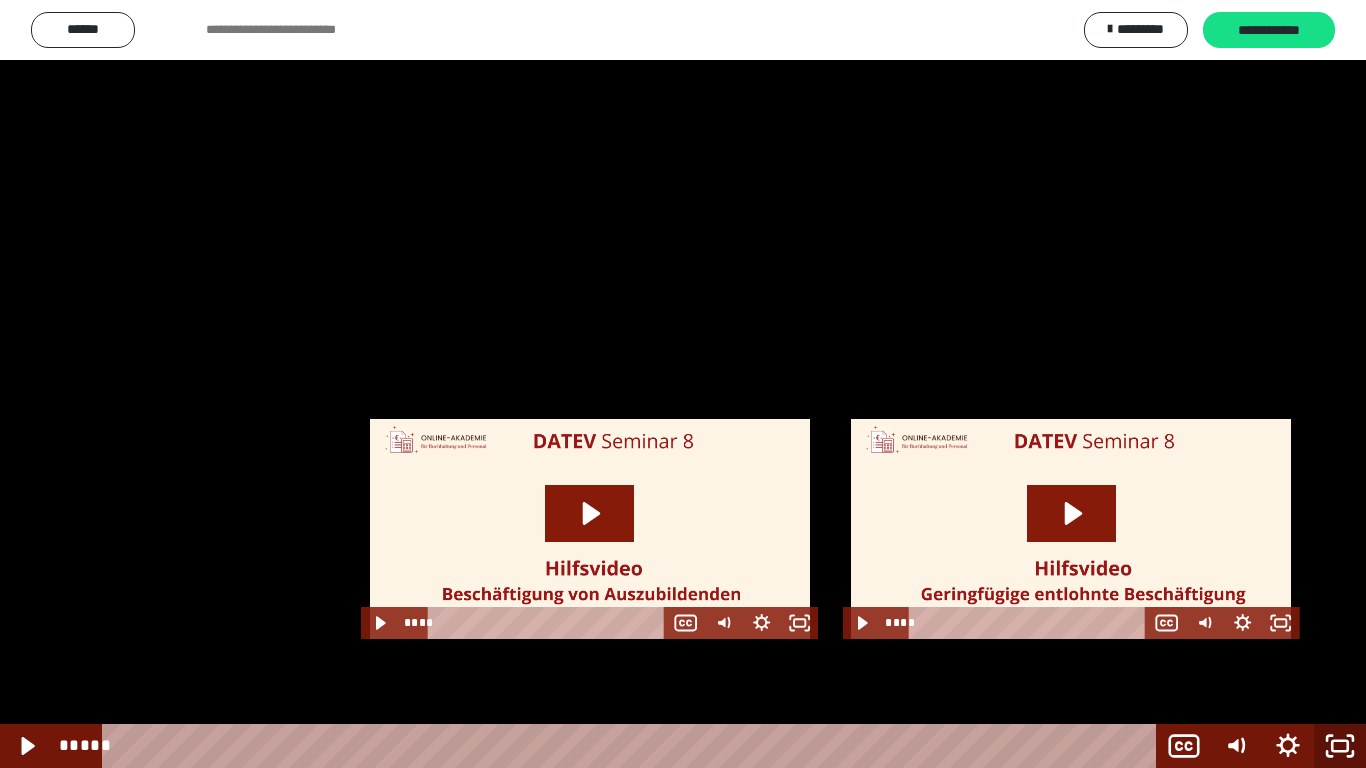 click 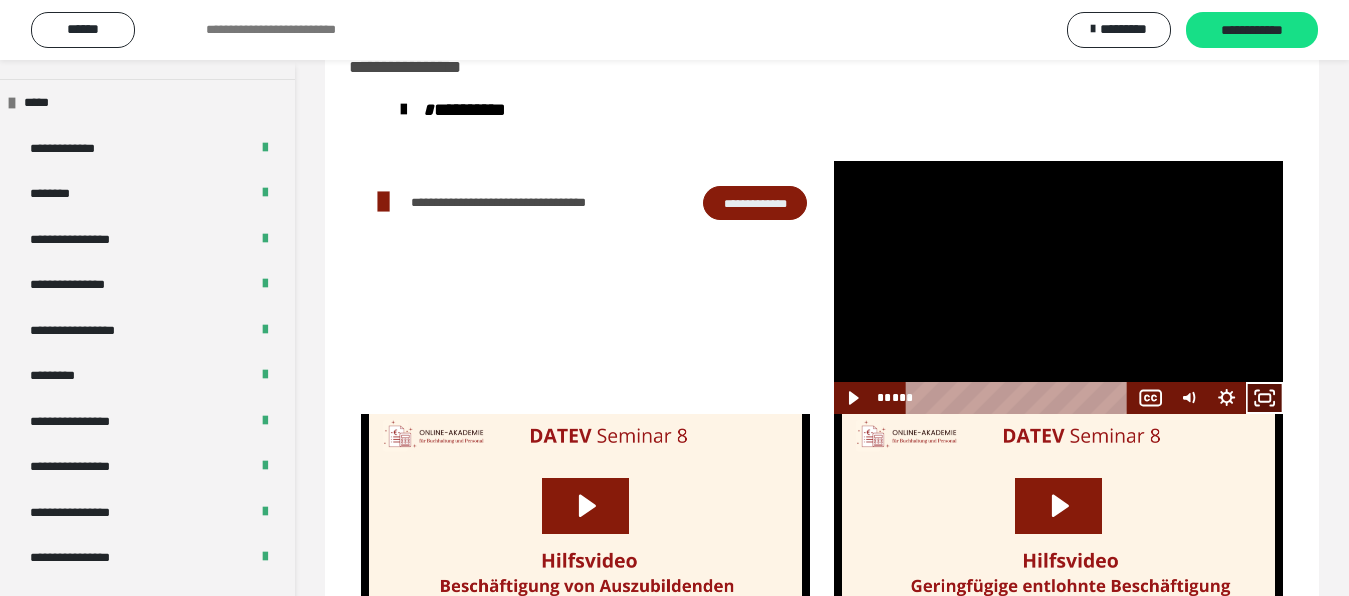 click 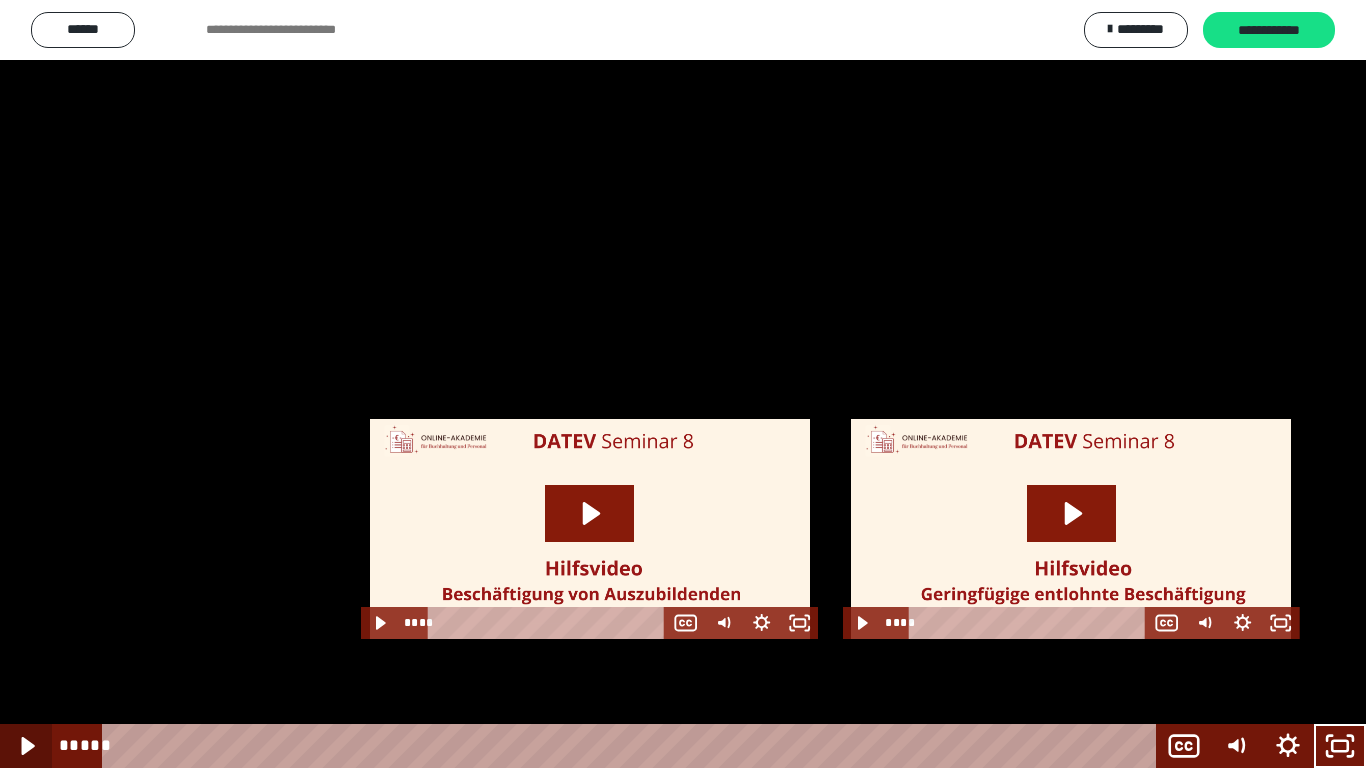 click 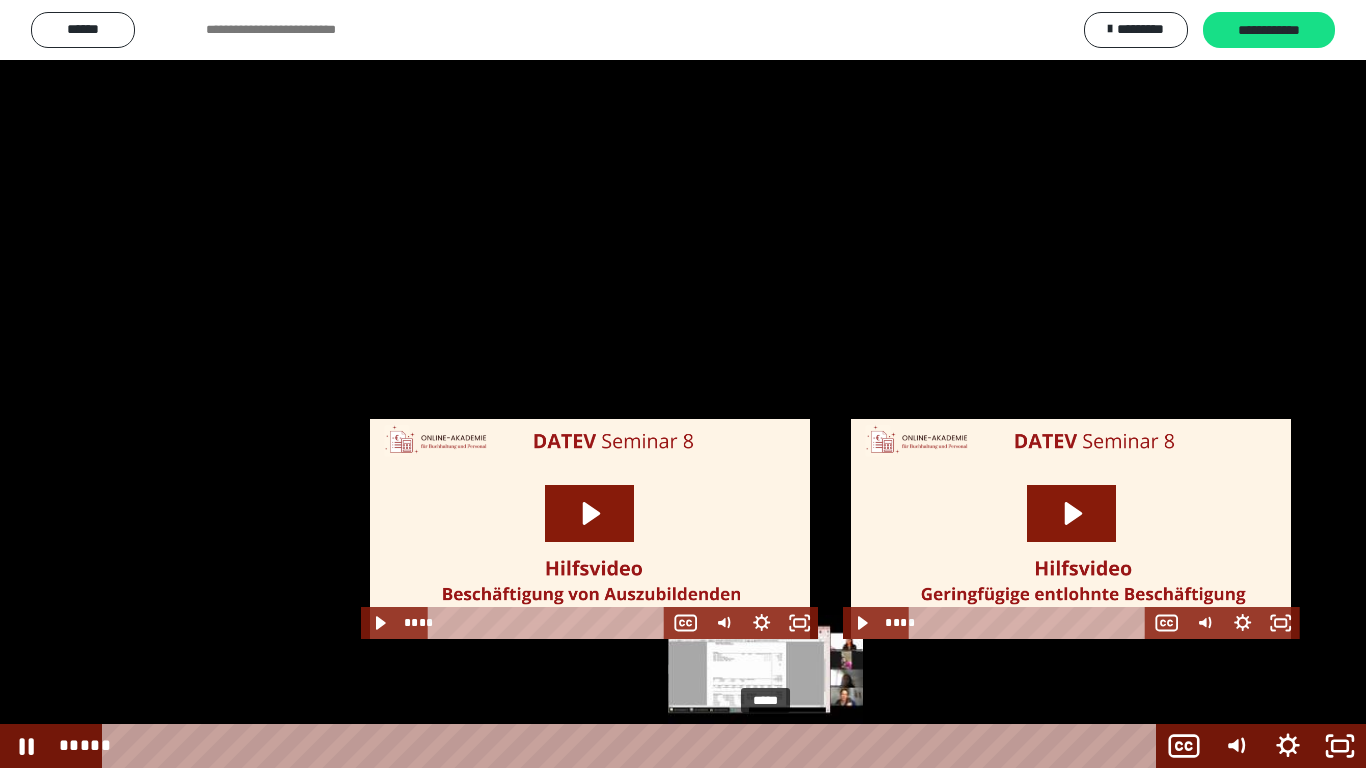 click on "*****" at bounding box center (633, 746) 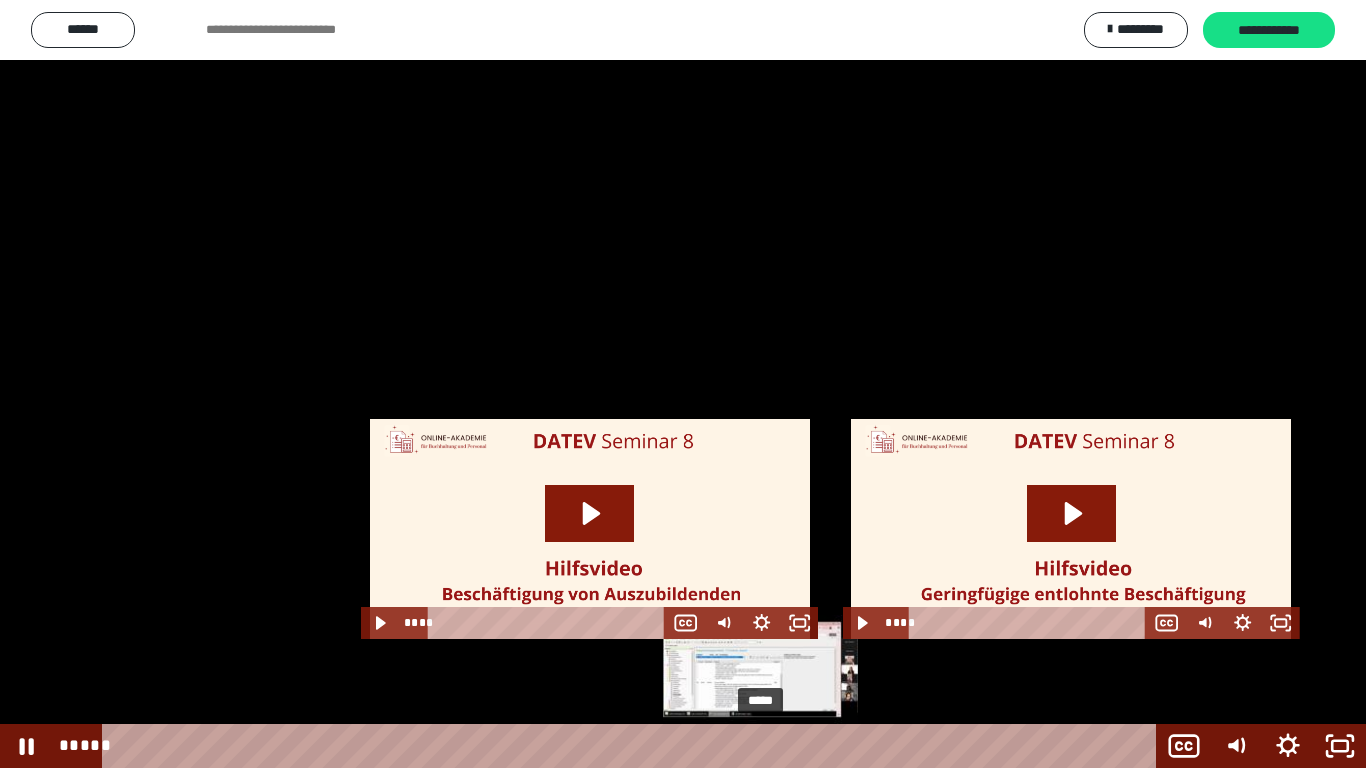 click at bounding box center (760, 746) 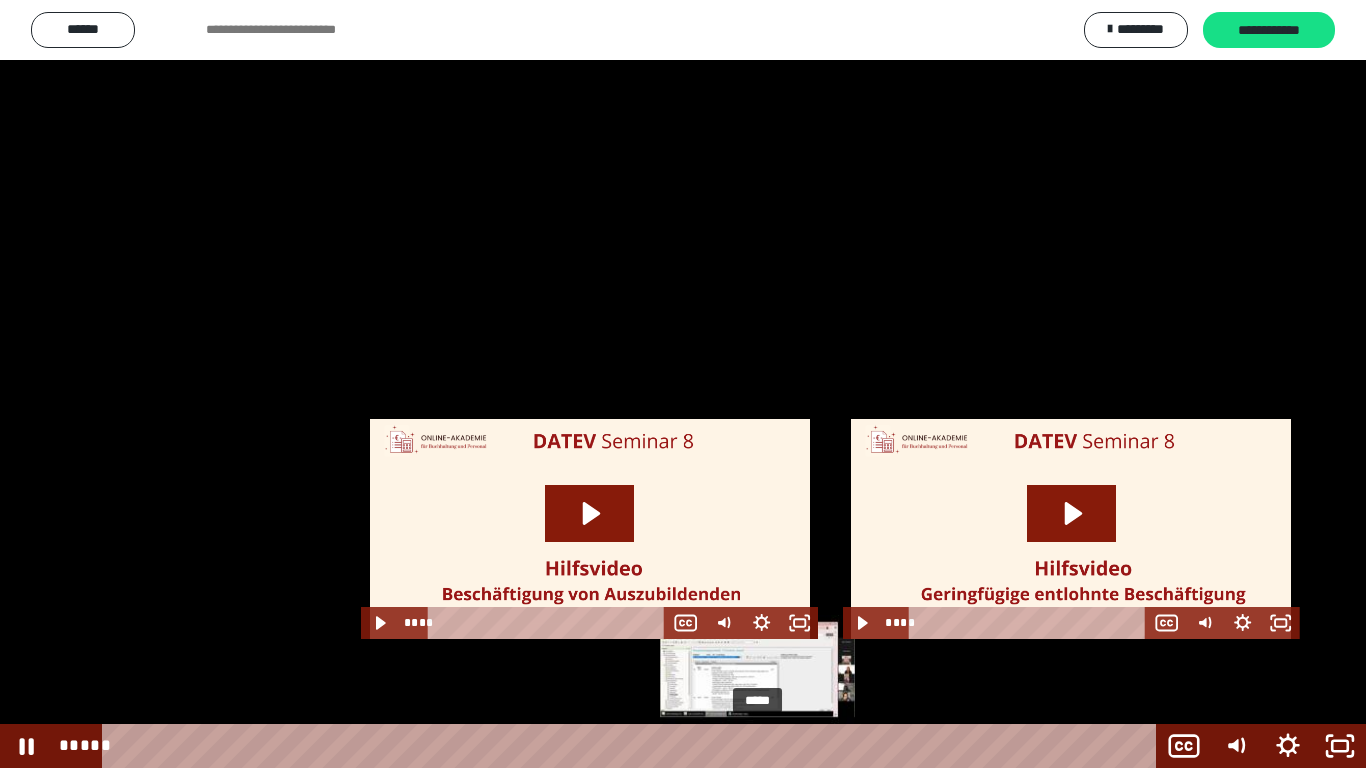 click at bounding box center (757, 746) 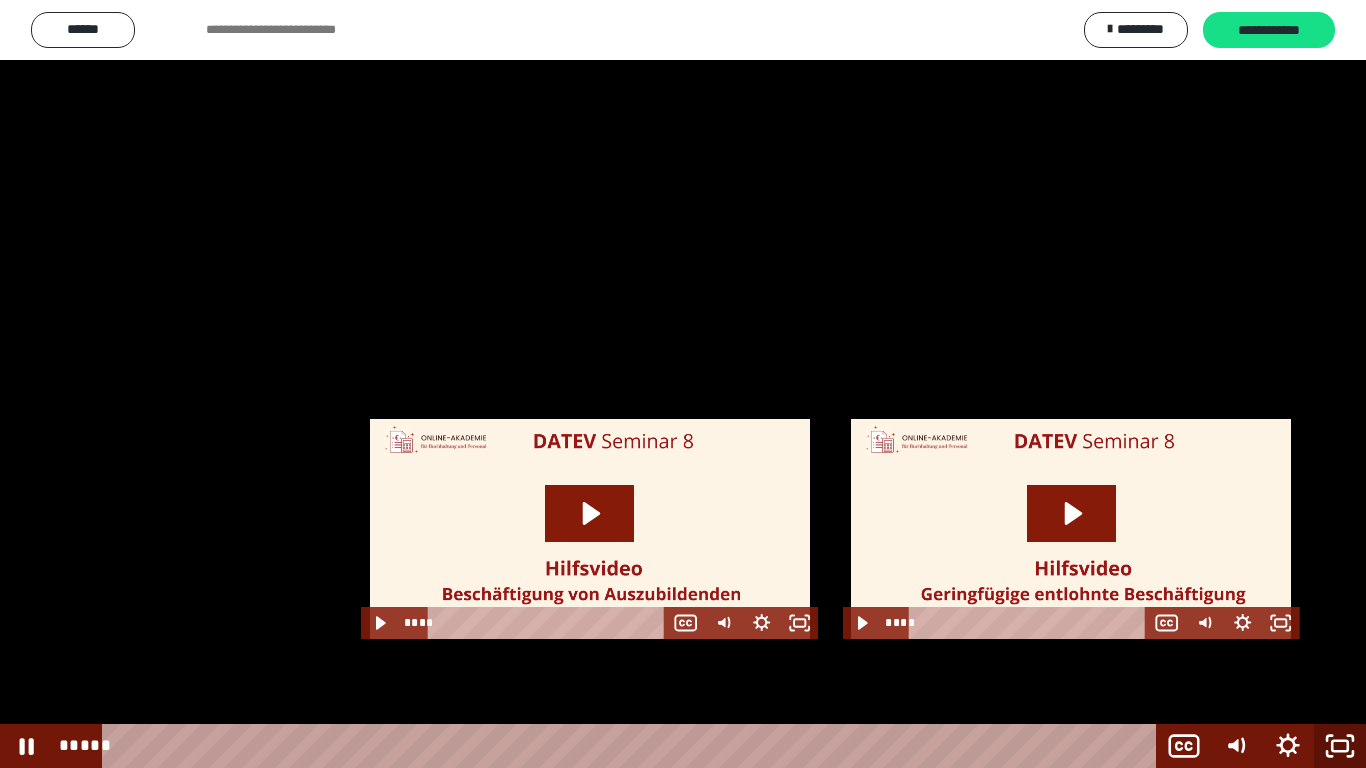 click 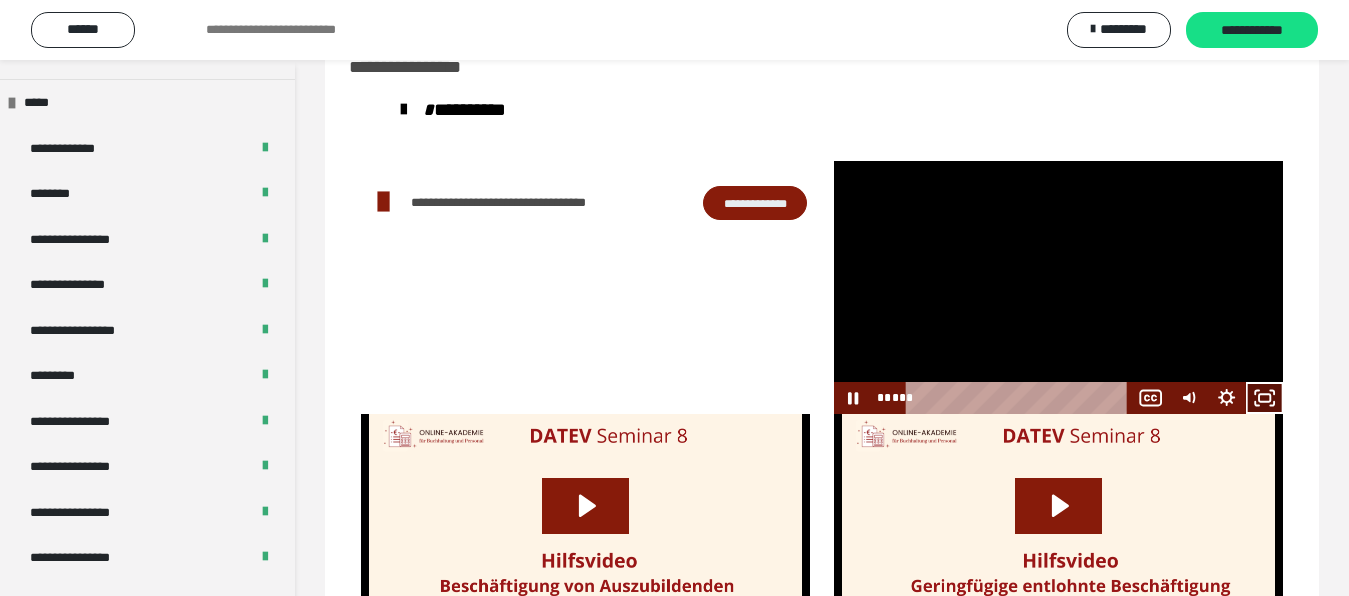 click 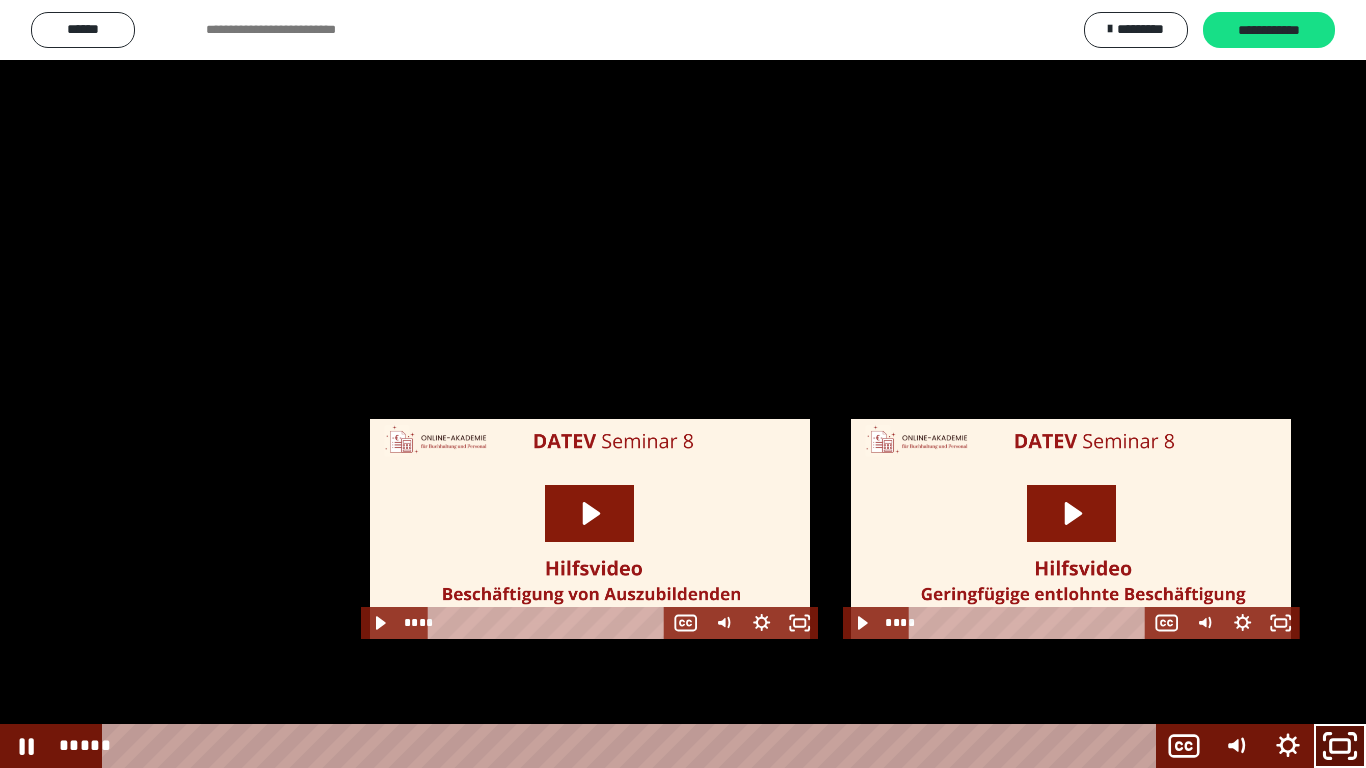 click 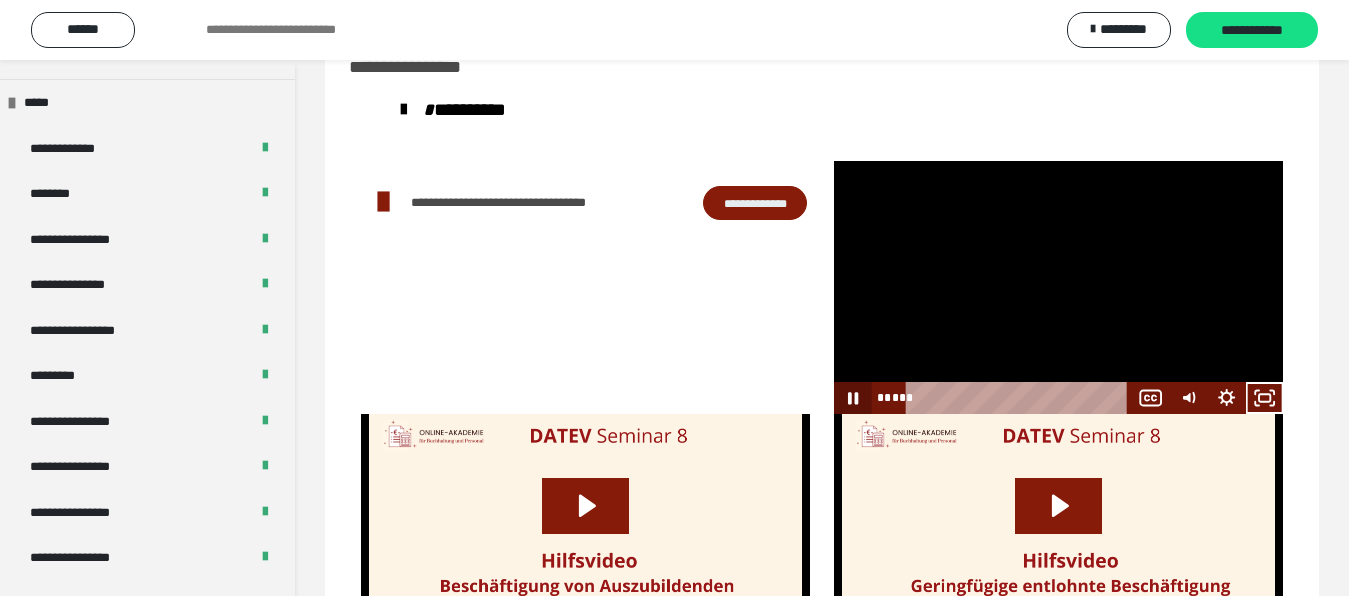 click 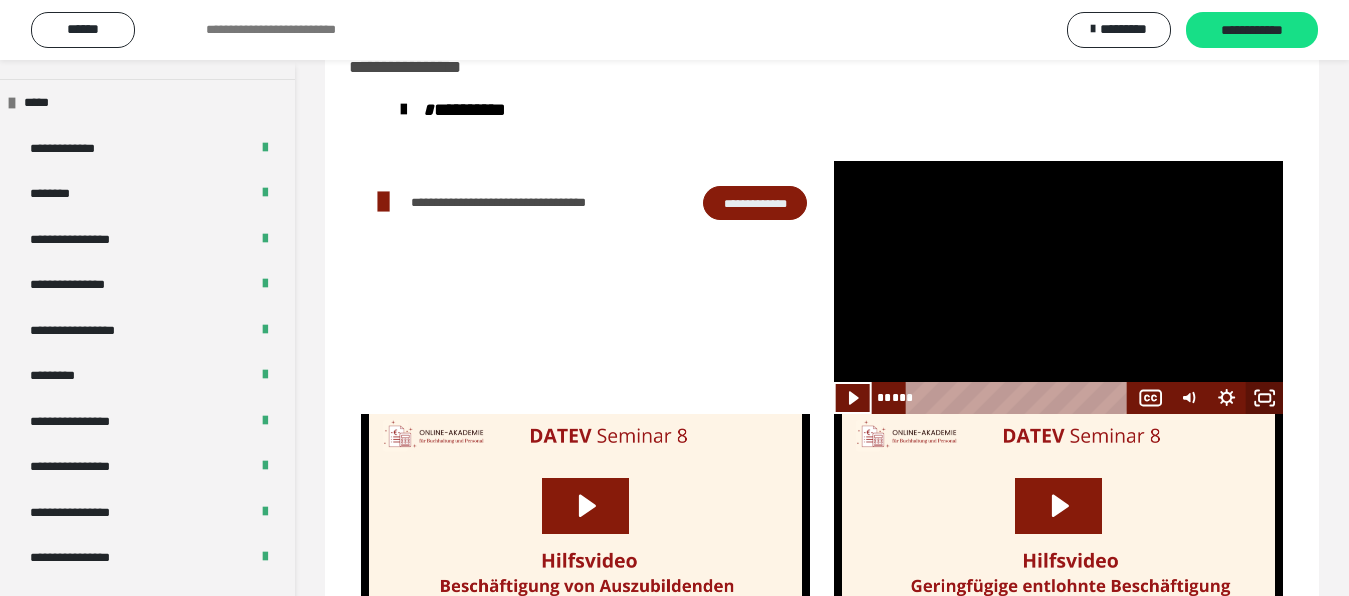 click 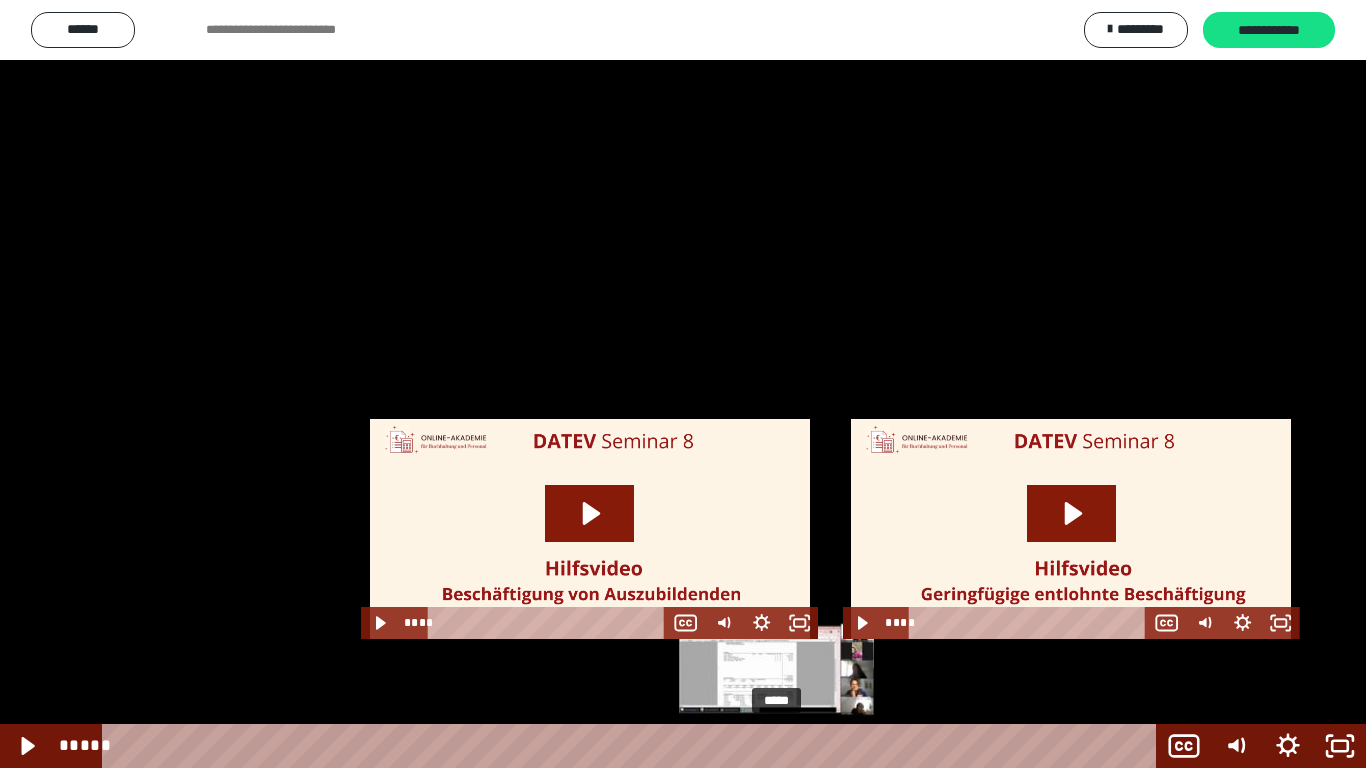 click on "*****" at bounding box center (633, 746) 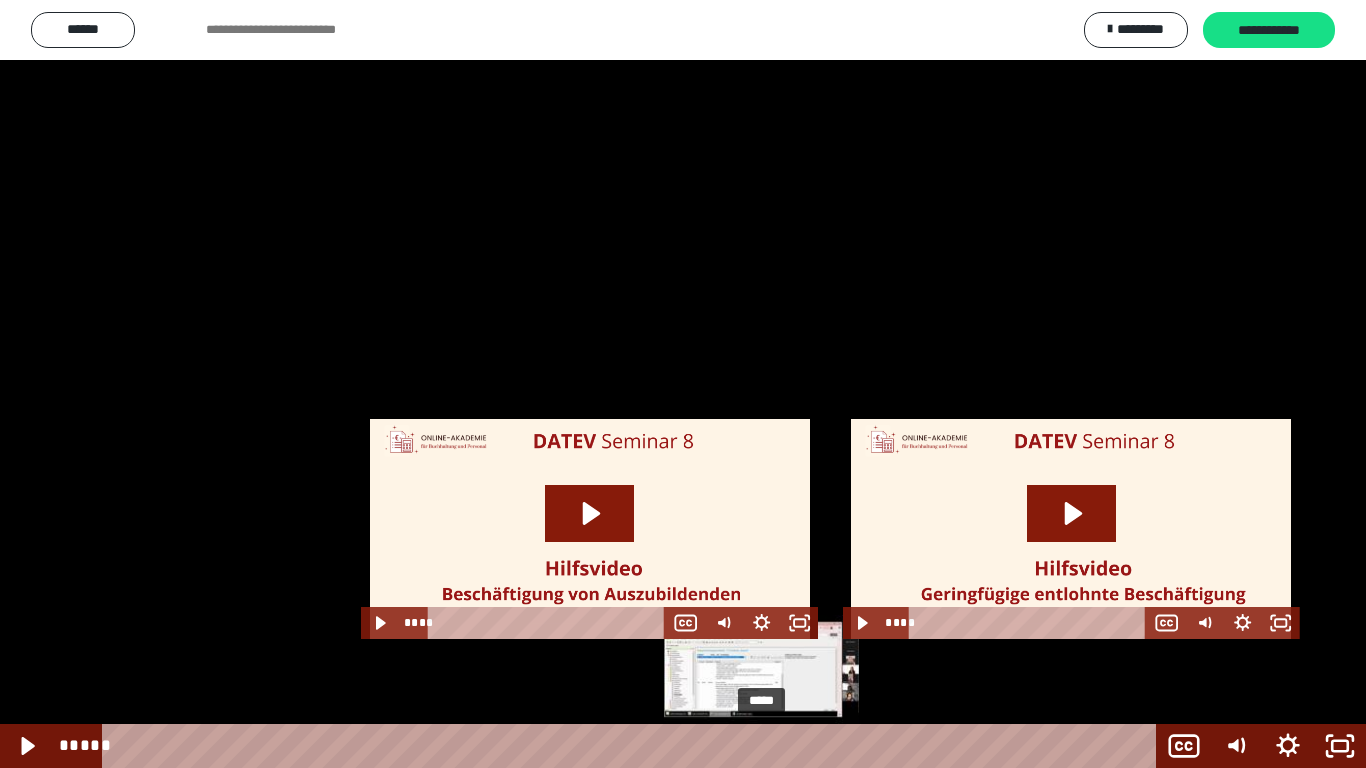 click on "*****" at bounding box center [633, 746] 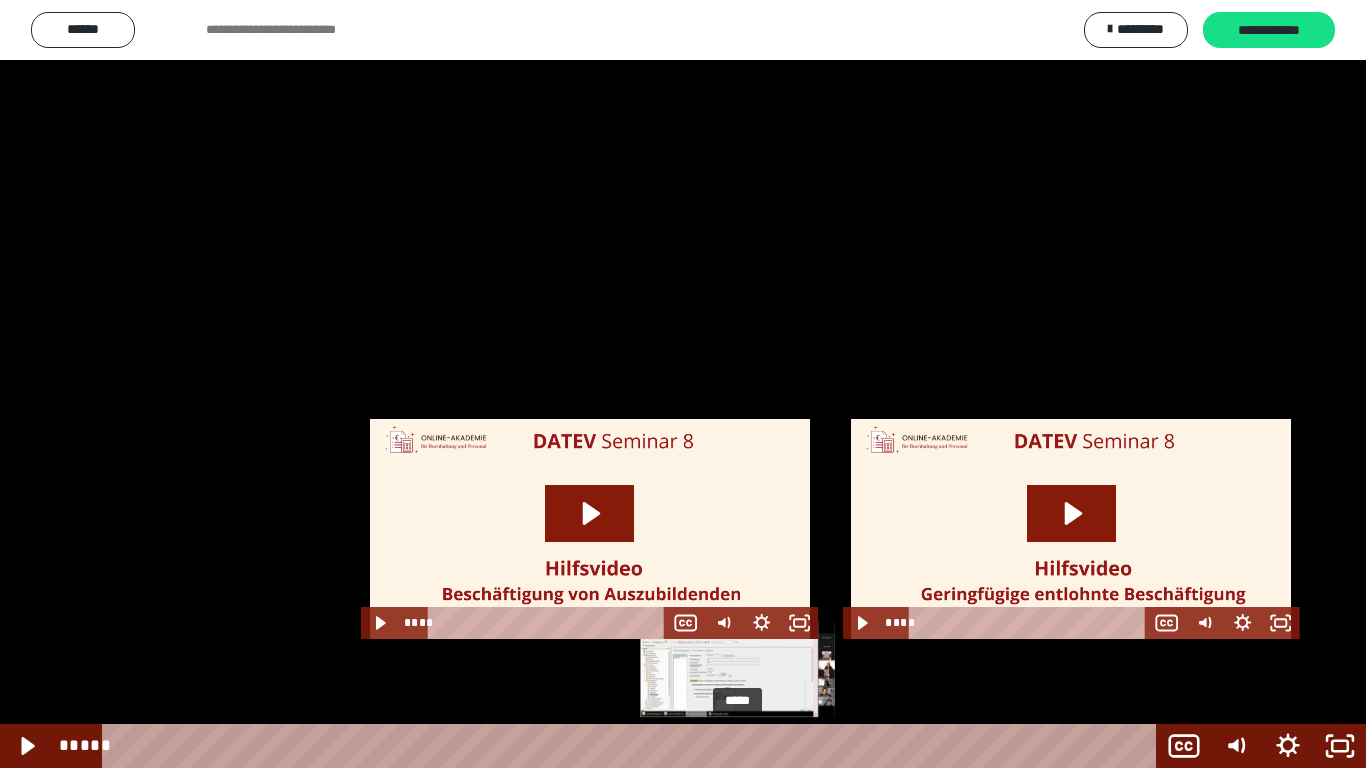 click on "*****" at bounding box center [633, 746] 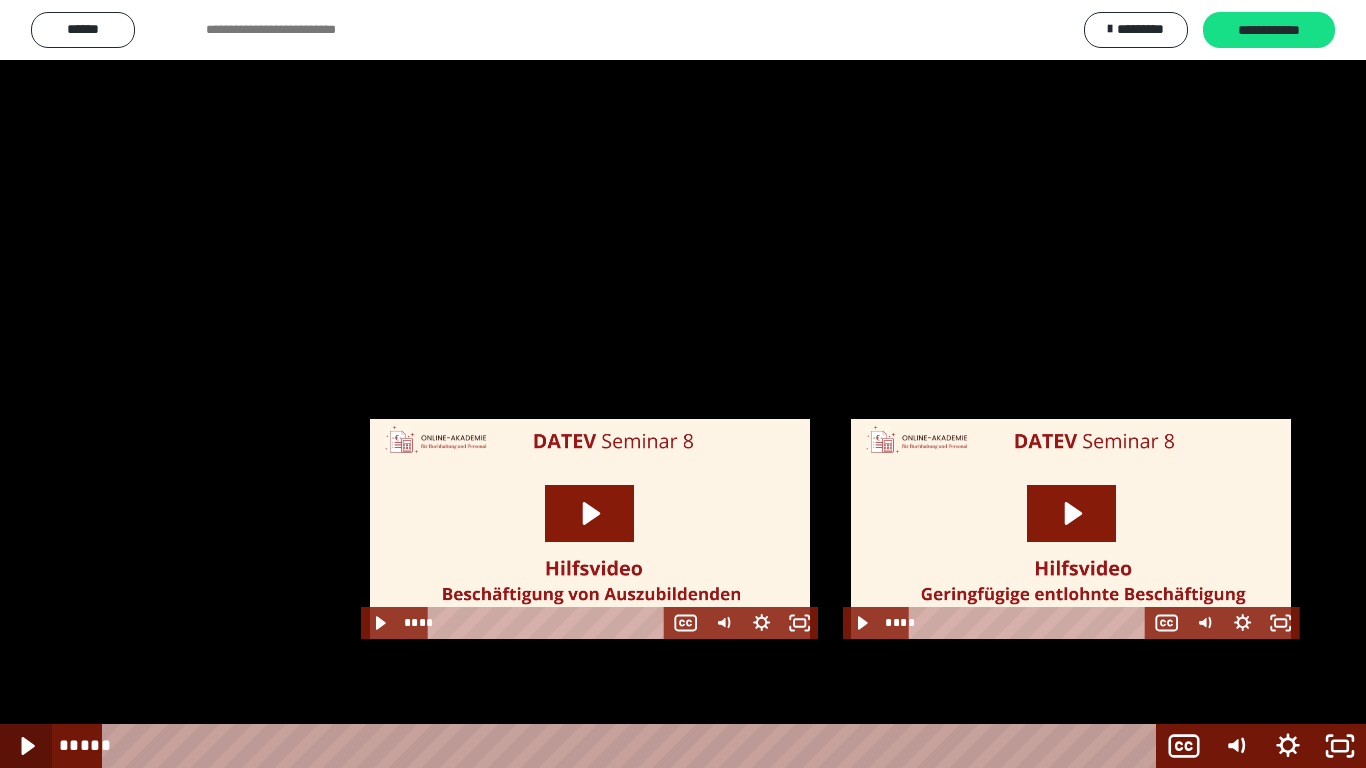click 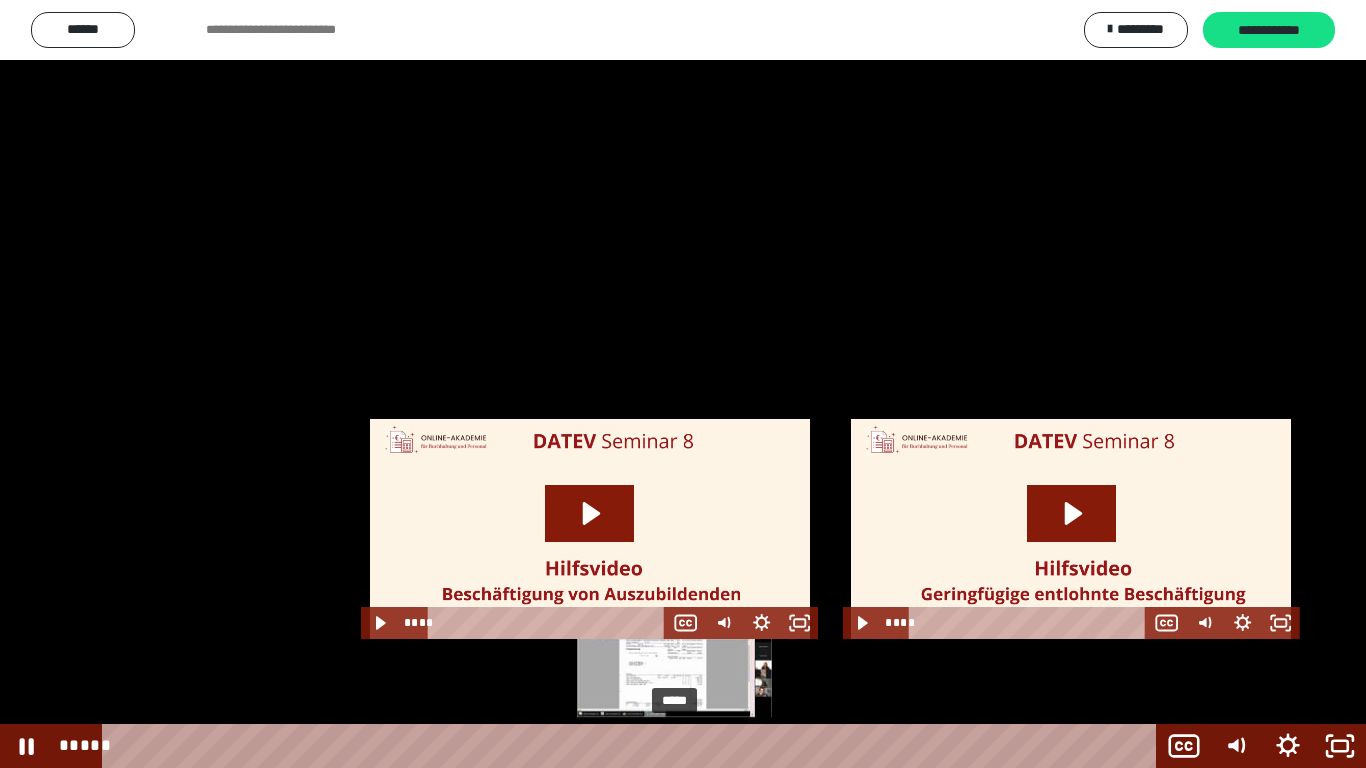 click on "*****" at bounding box center [633, 746] 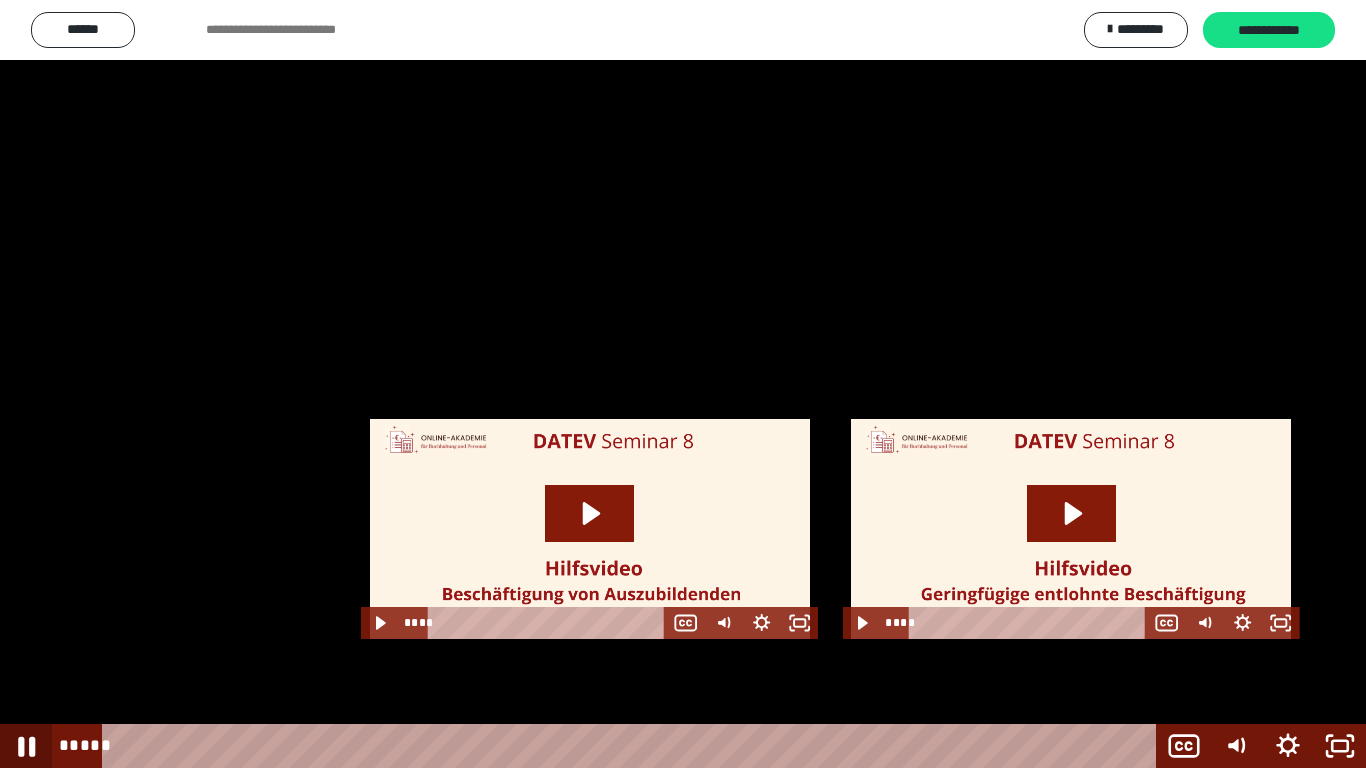click 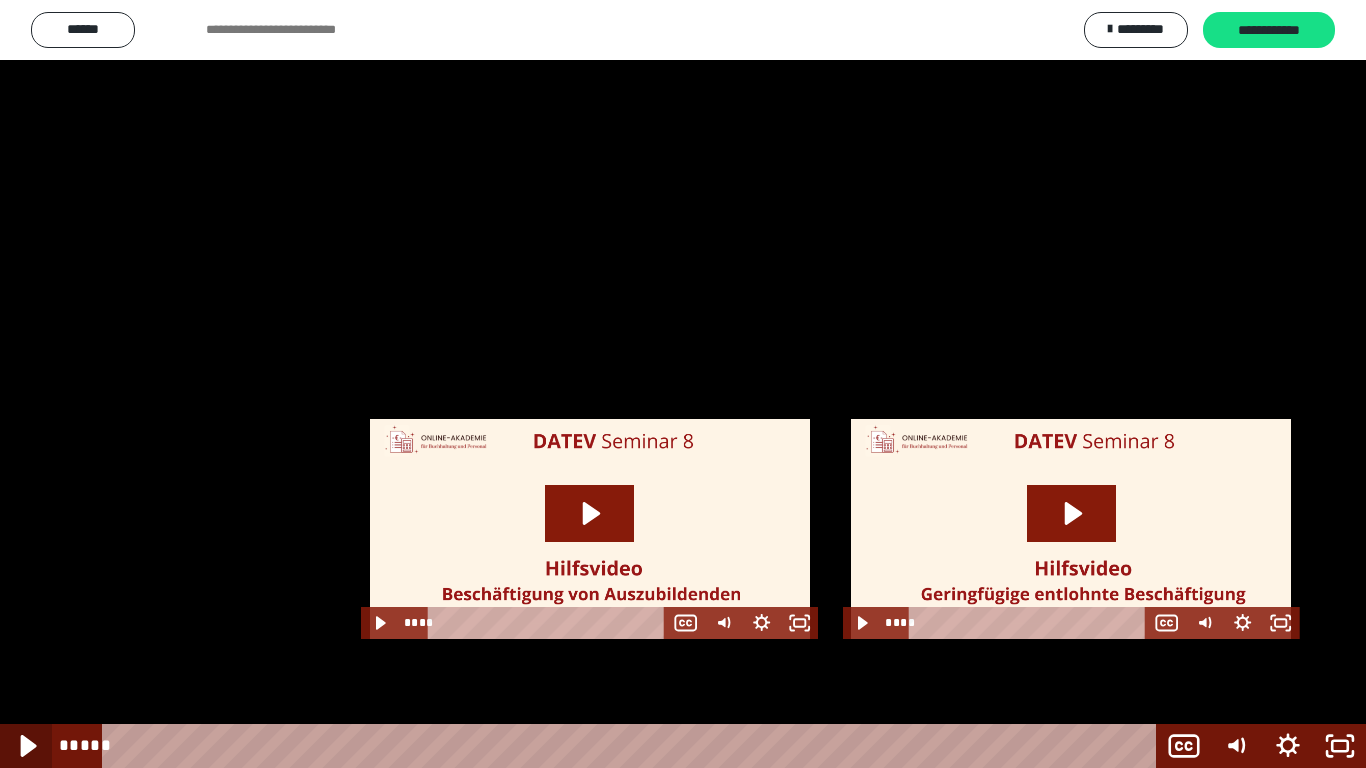 click 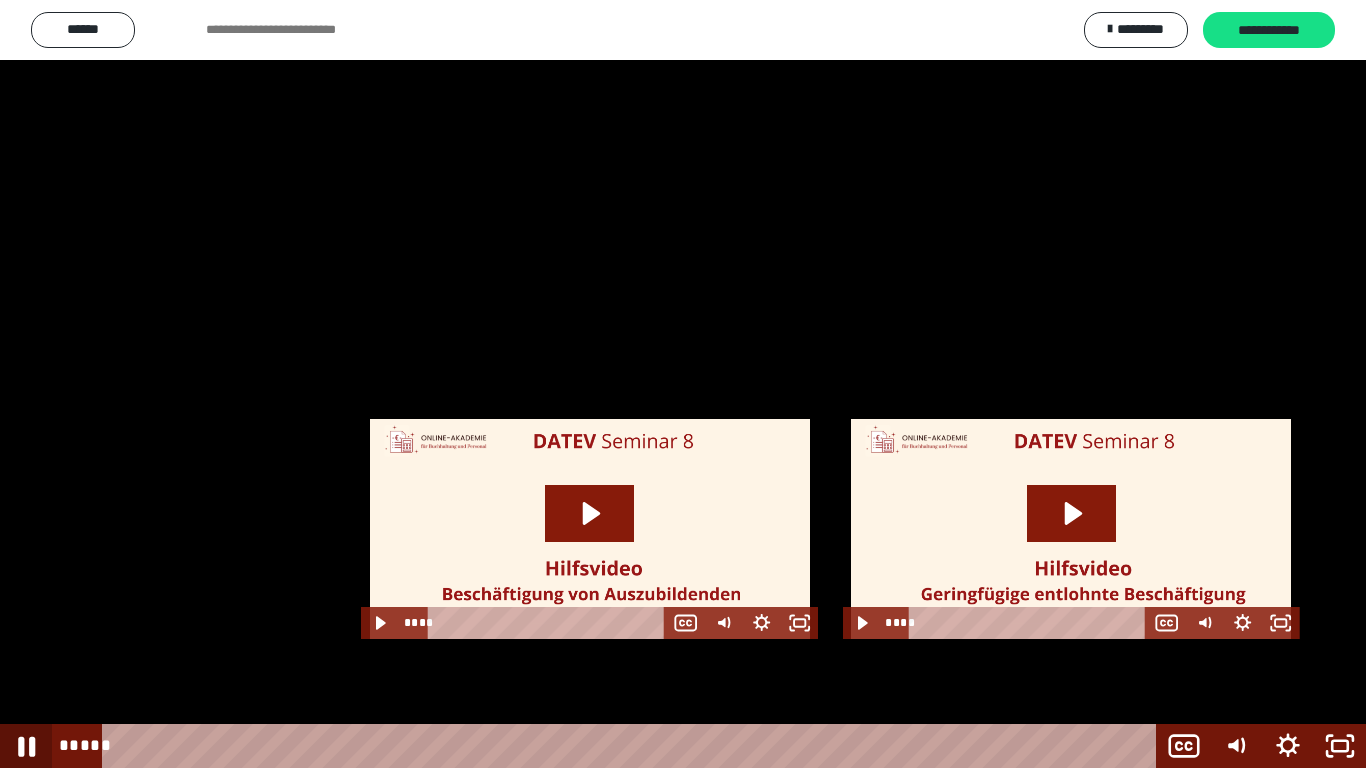 click 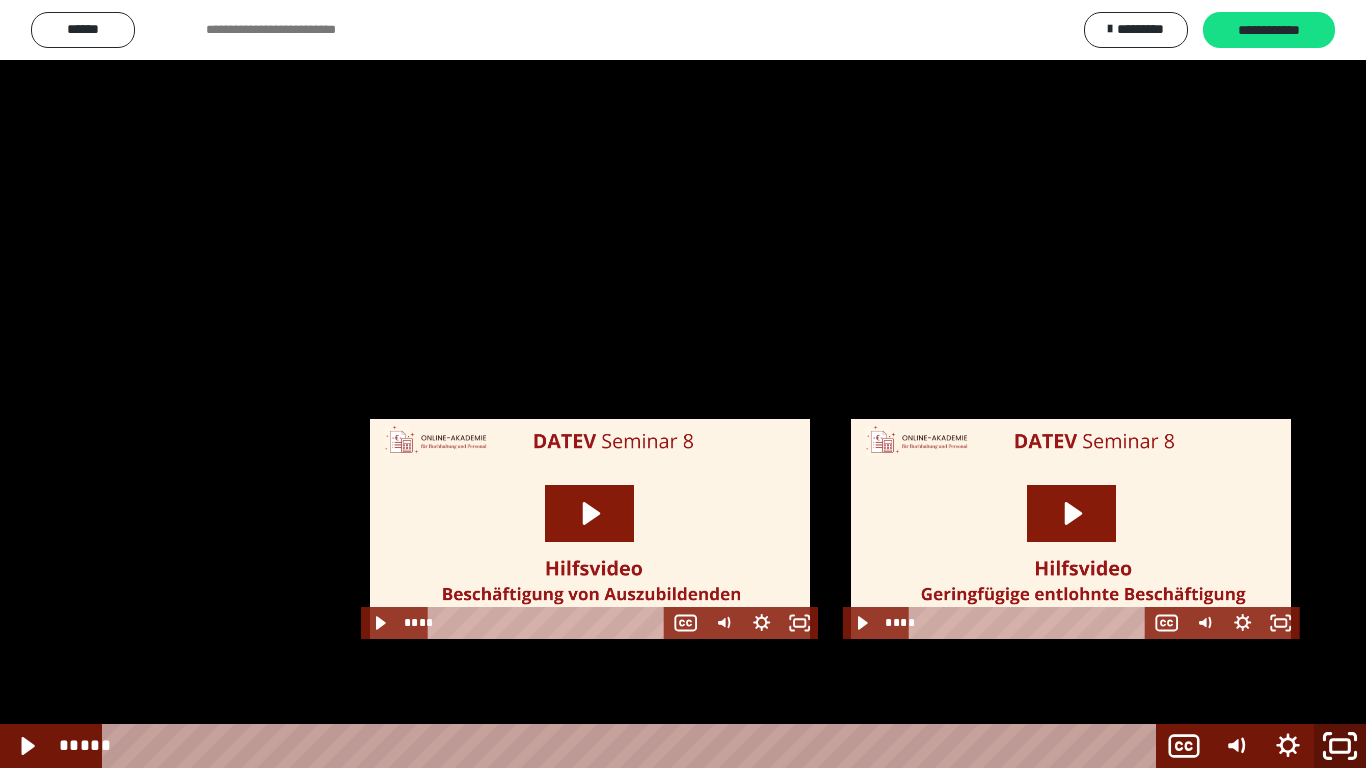 click 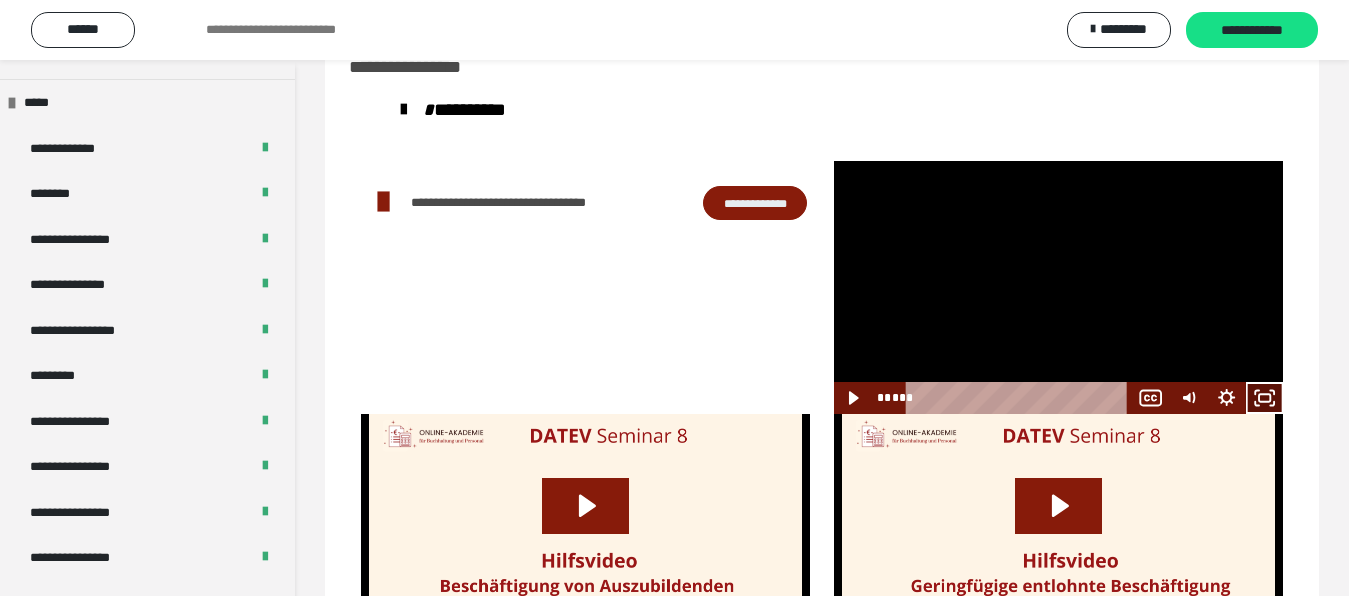 click 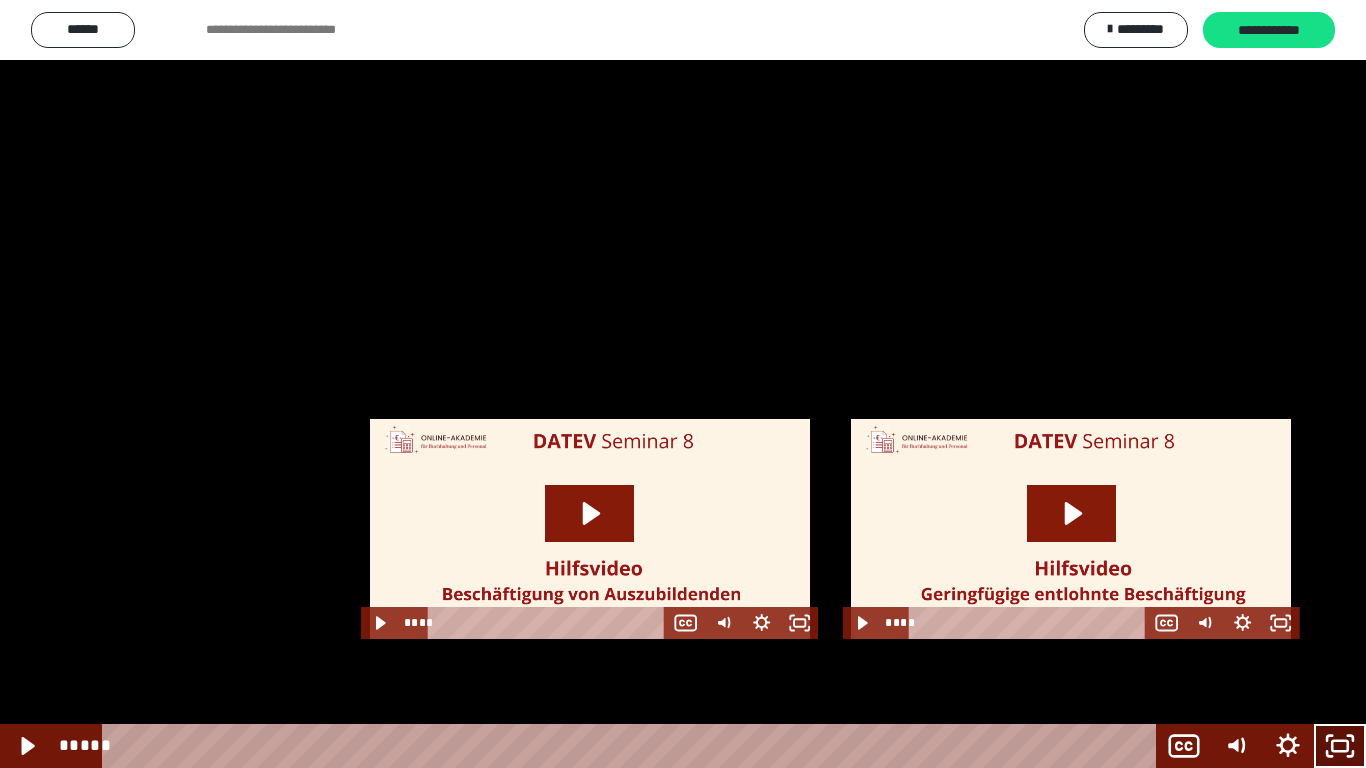 click 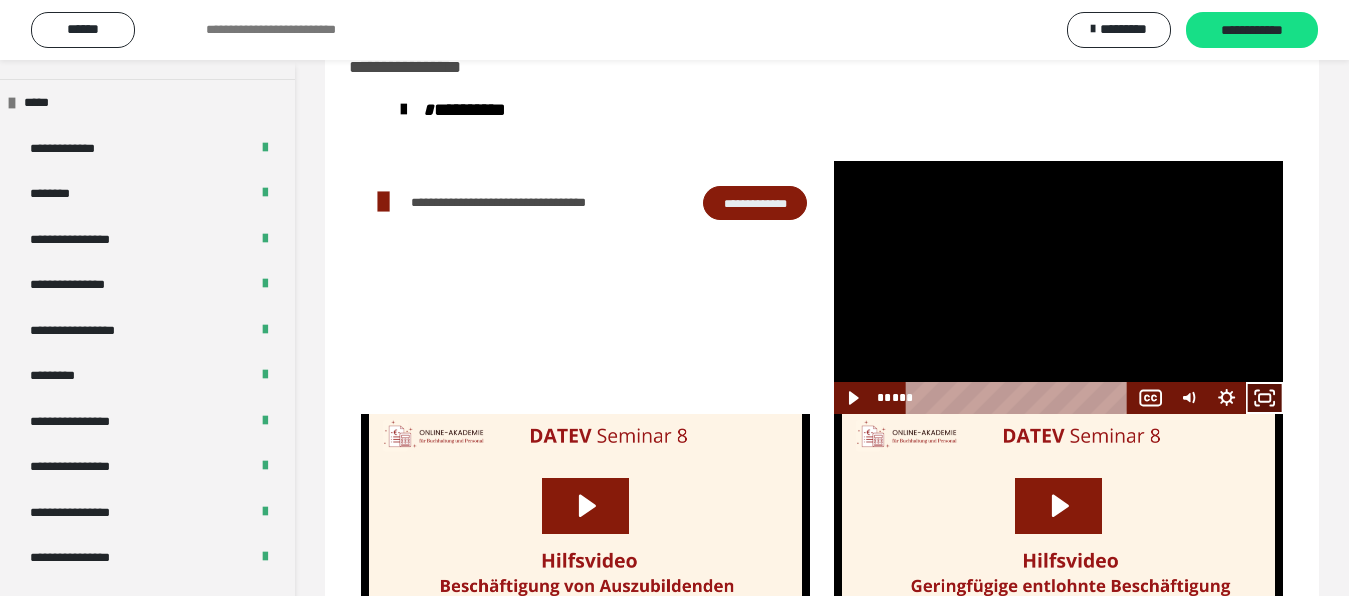 click 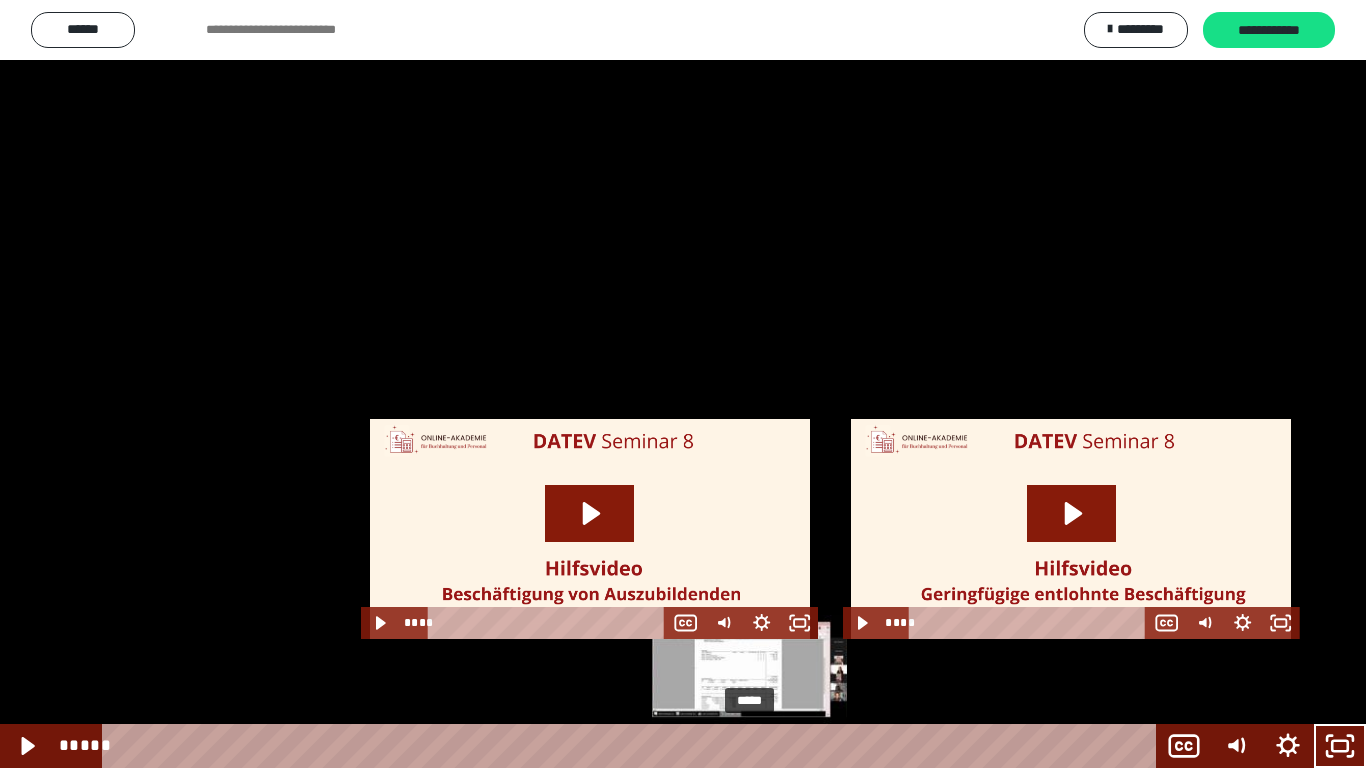 click on "*****" at bounding box center [633, 746] 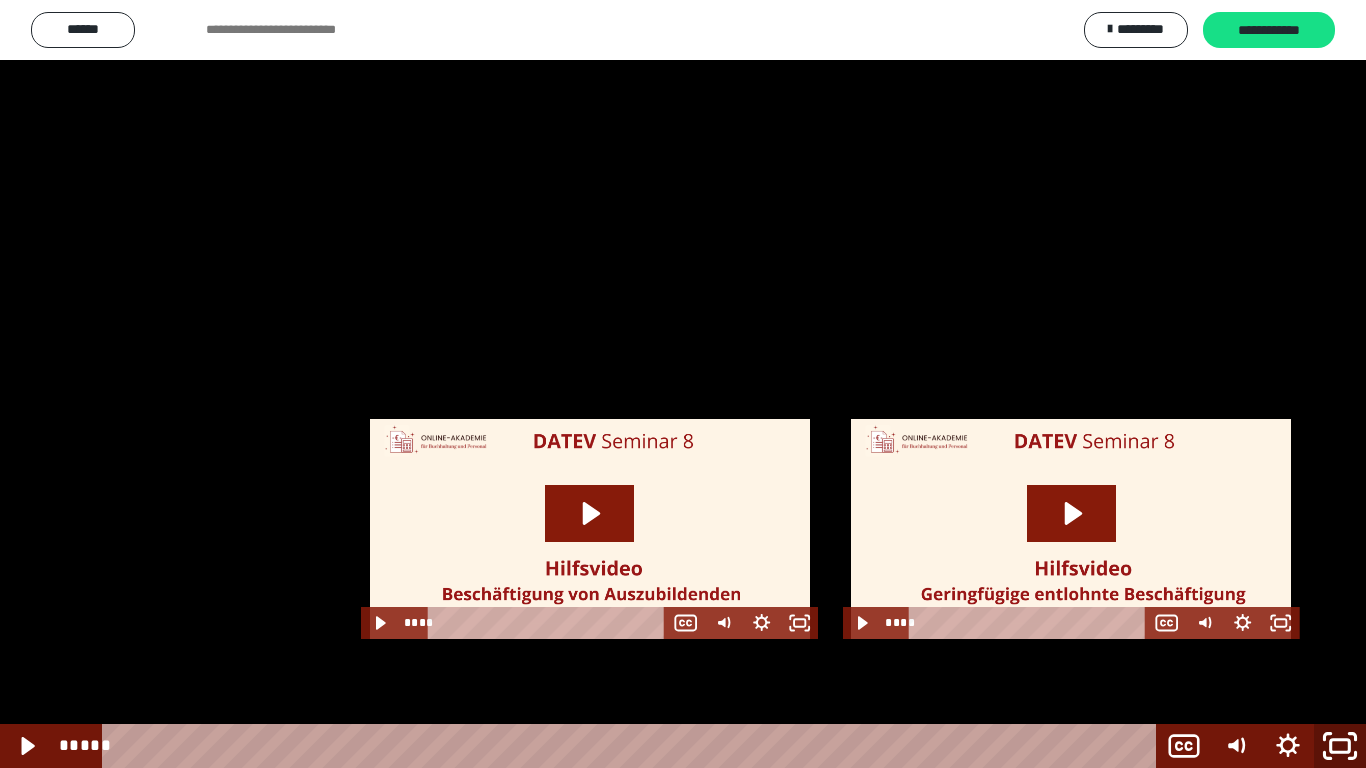 click 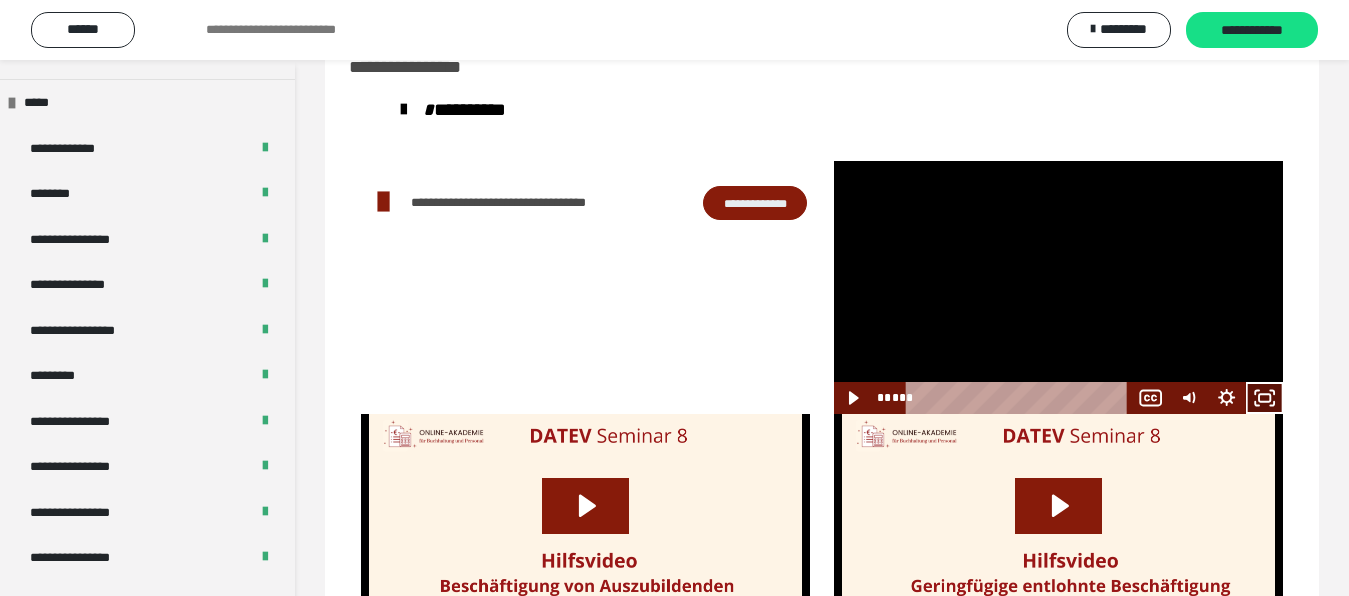 click 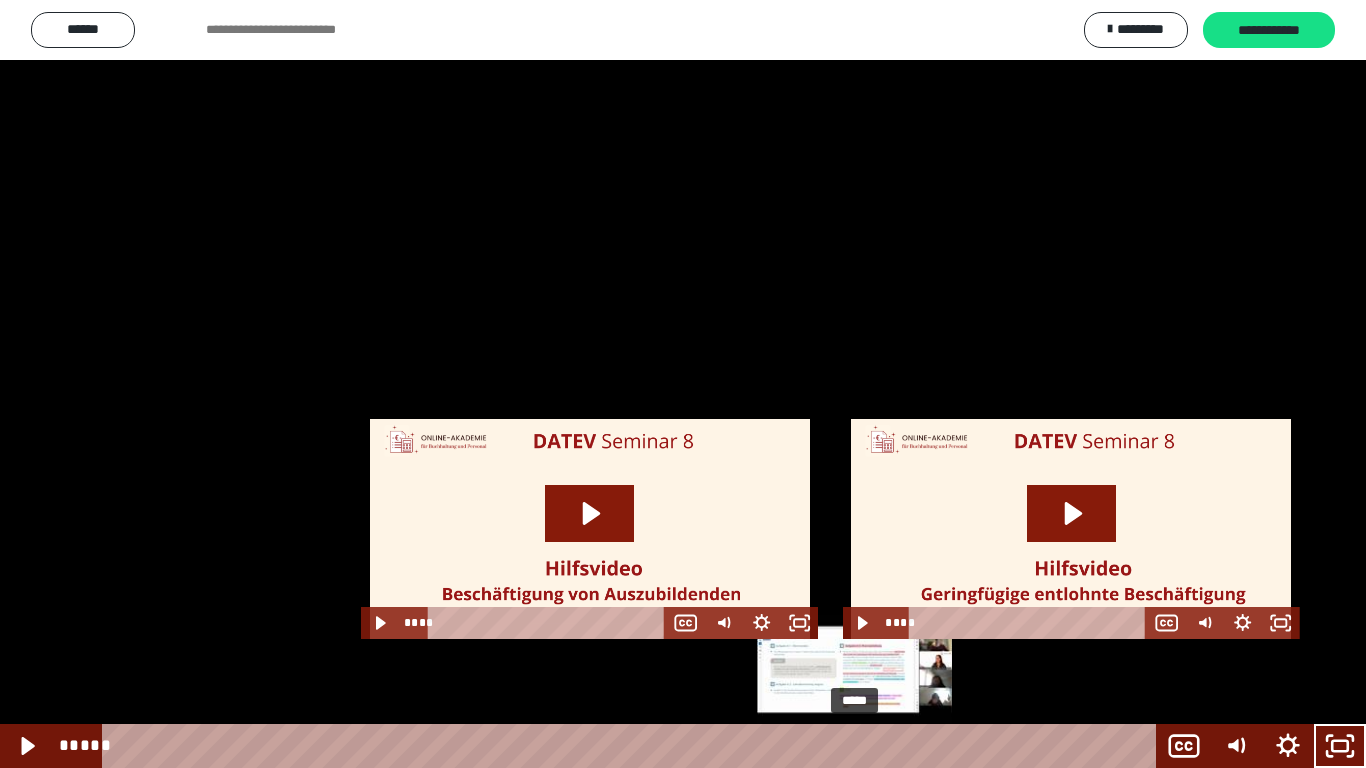 click on "*****" at bounding box center [633, 746] 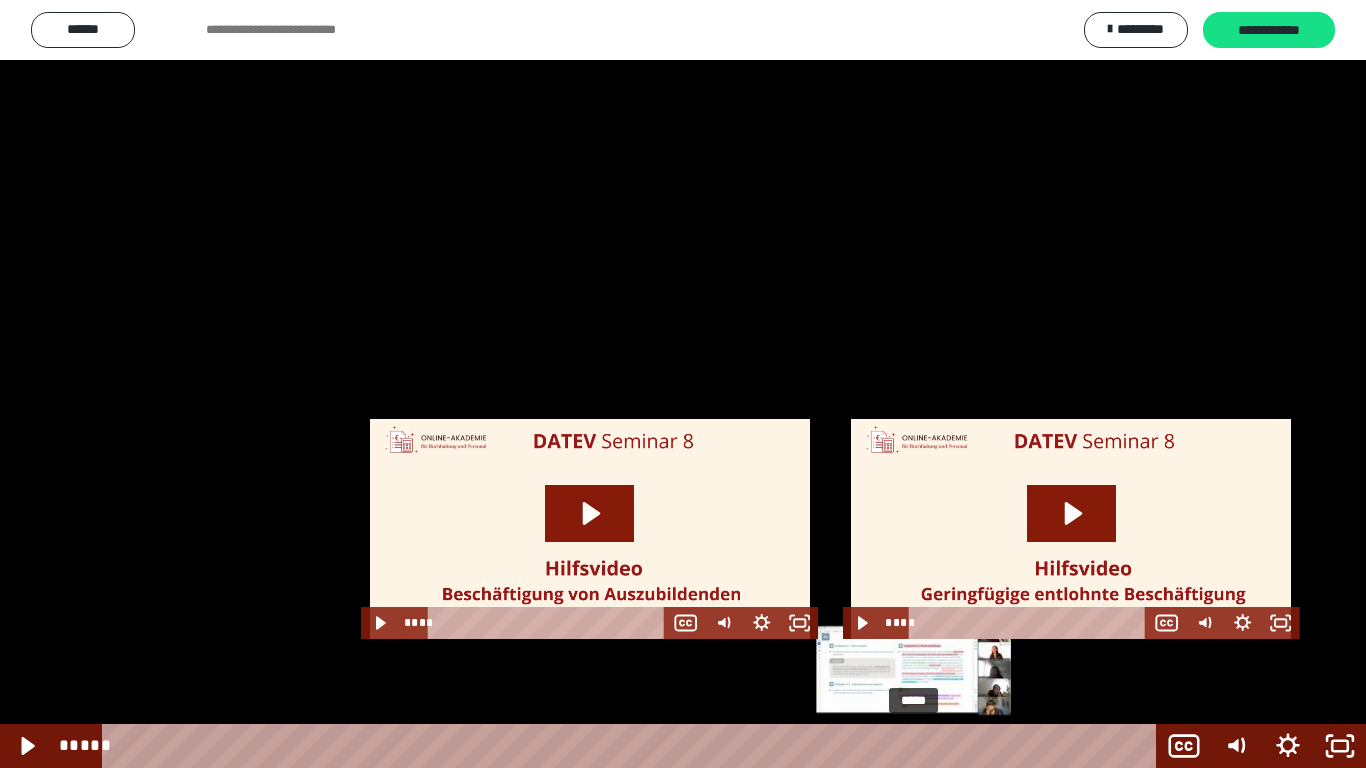click on "*****" at bounding box center [633, 746] 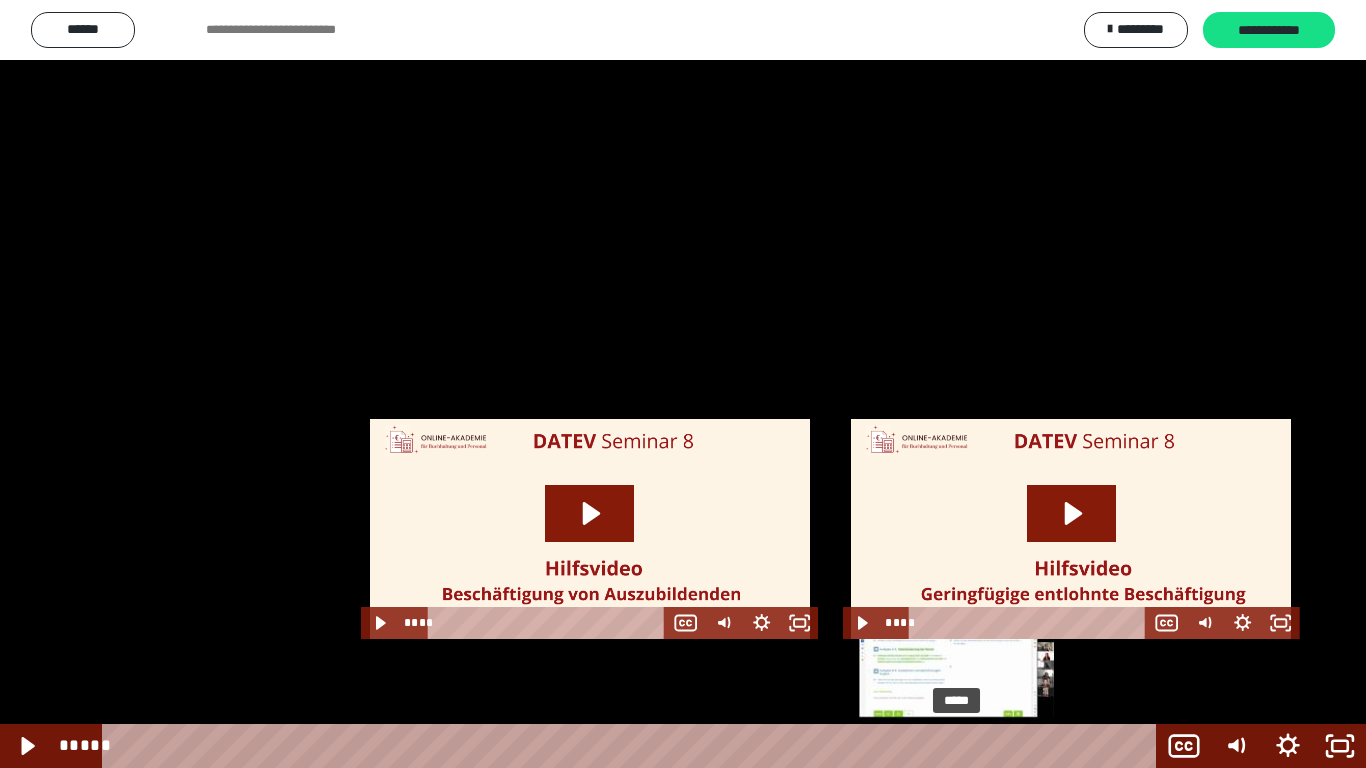 click on "*****" at bounding box center (633, 746) 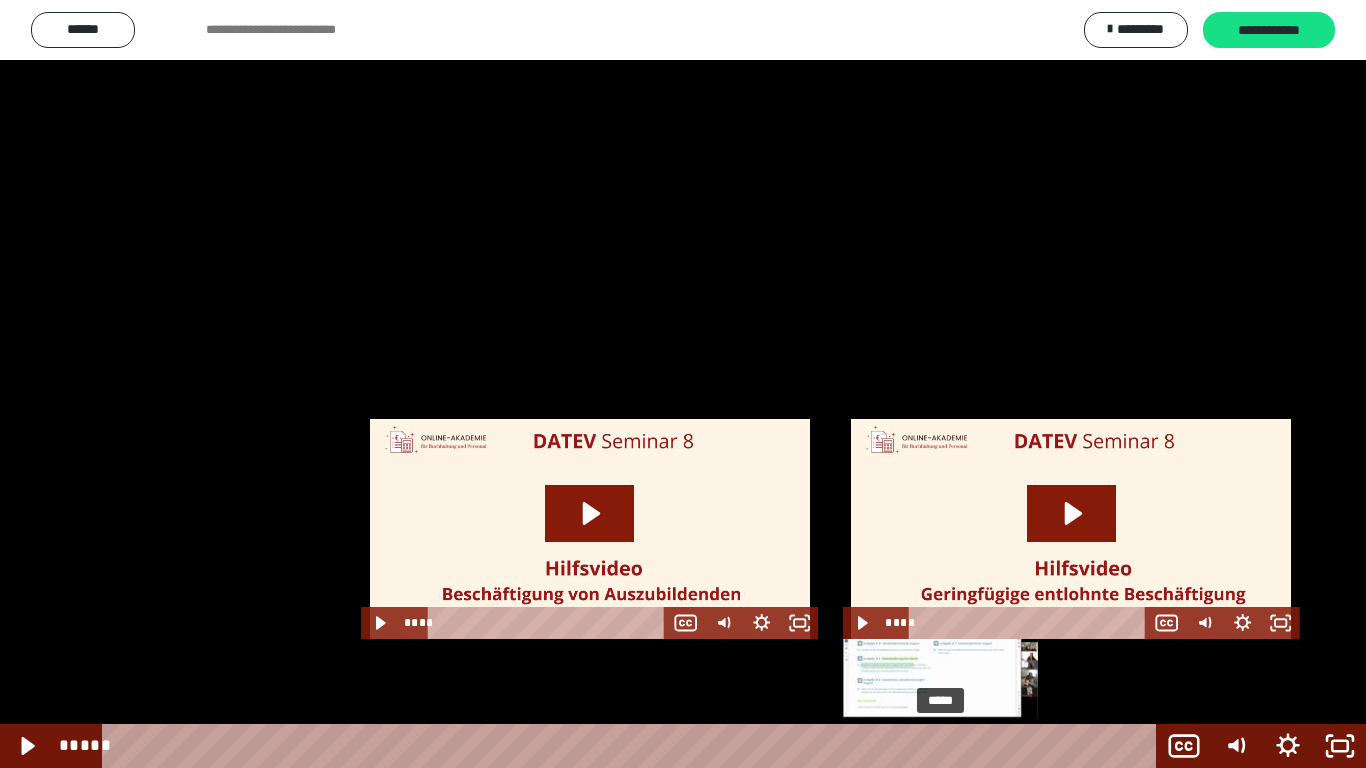 click on "*****" at bounding box center [633, 746] 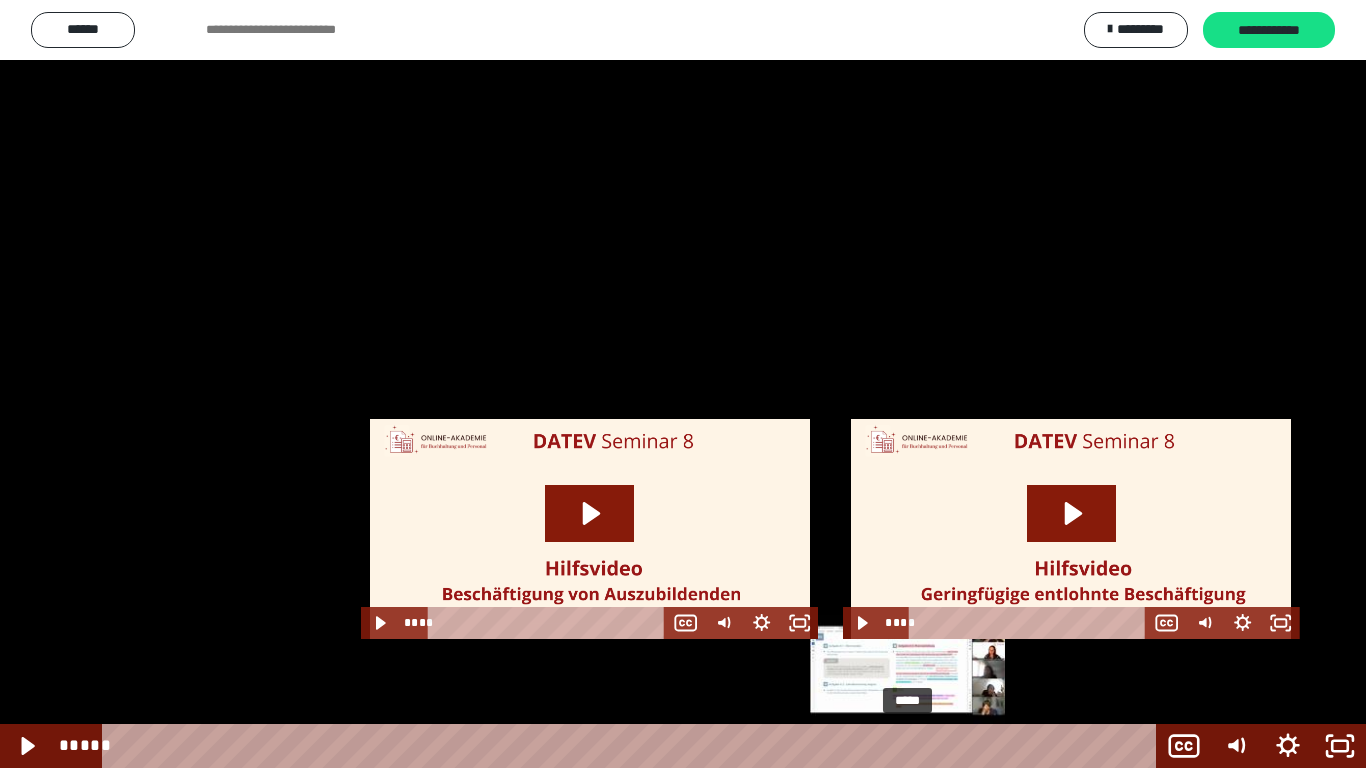 click on "*****" at bounding box center [633, 746] 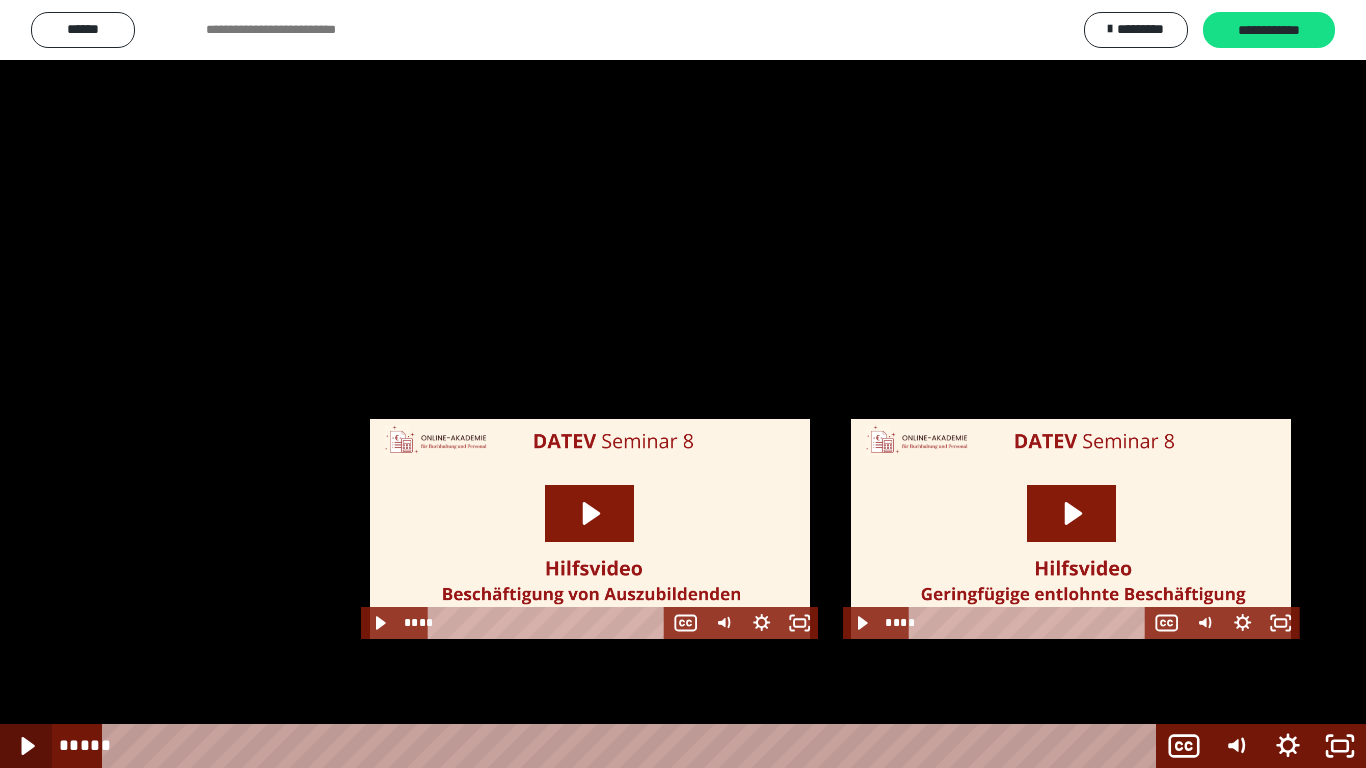 click 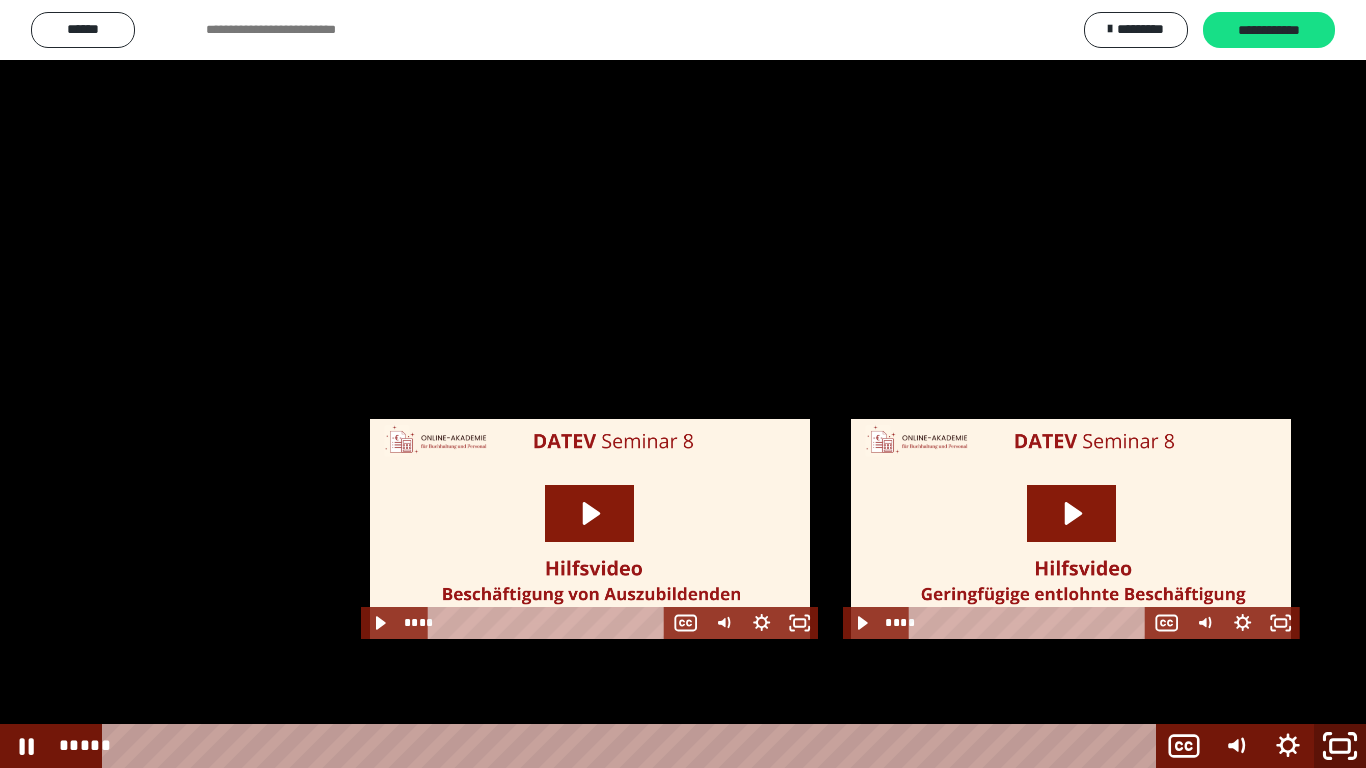 click 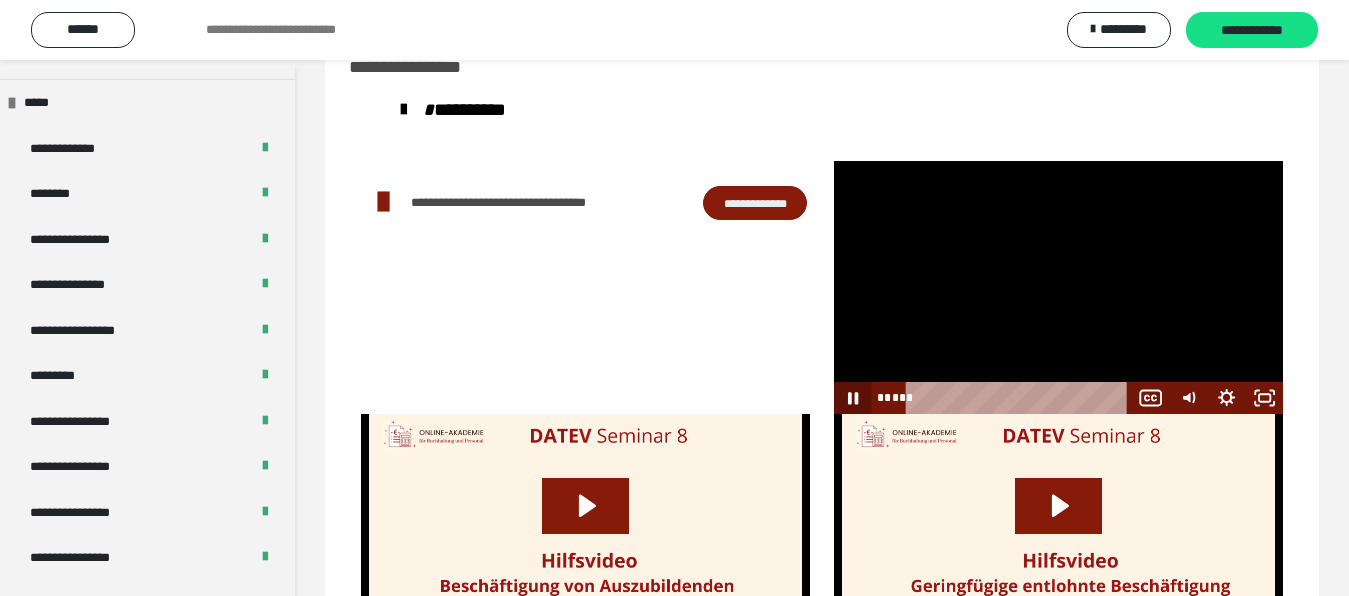 click 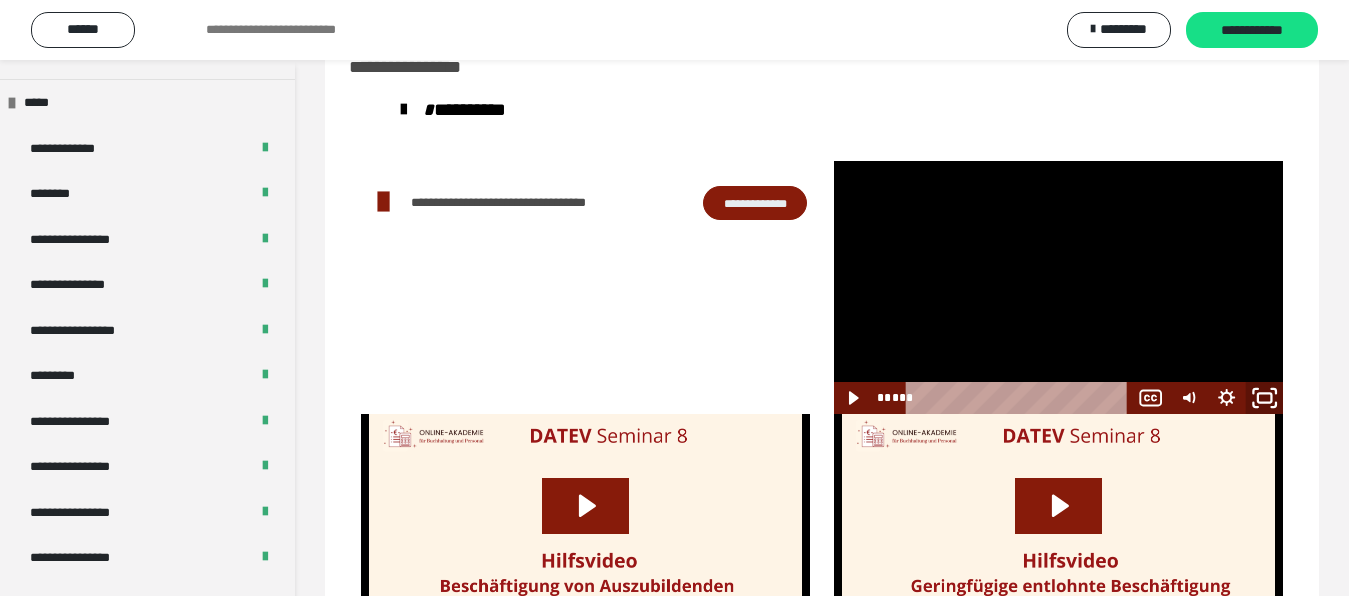 click 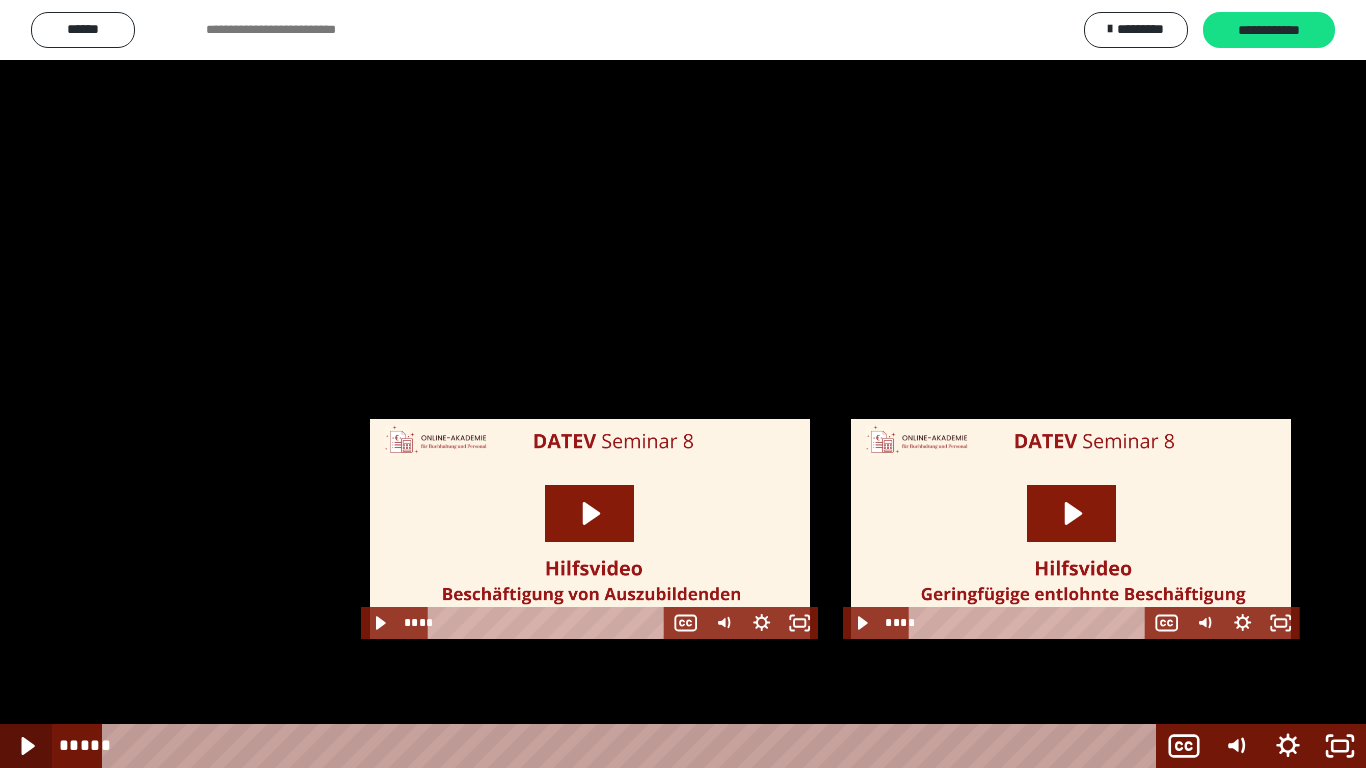 click 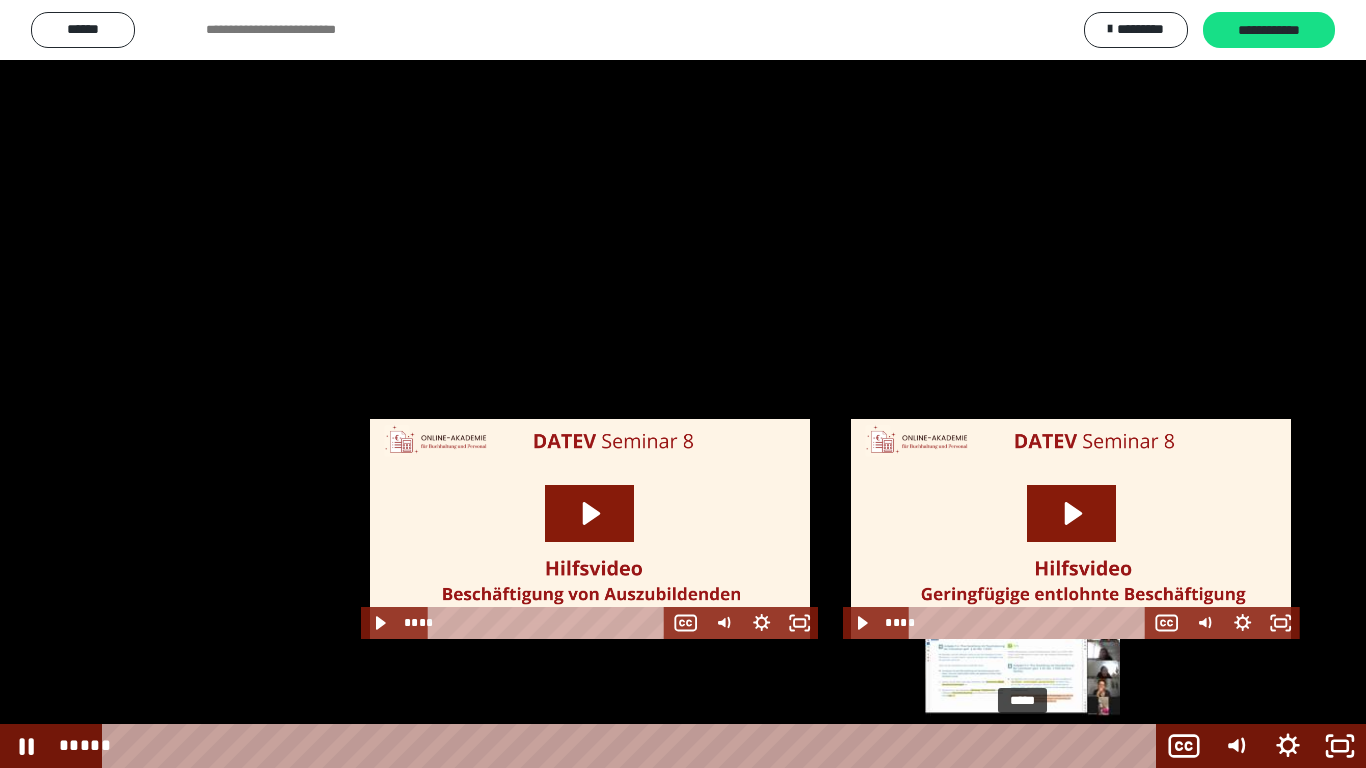 click on "*****" at bounding box center [633, 746] 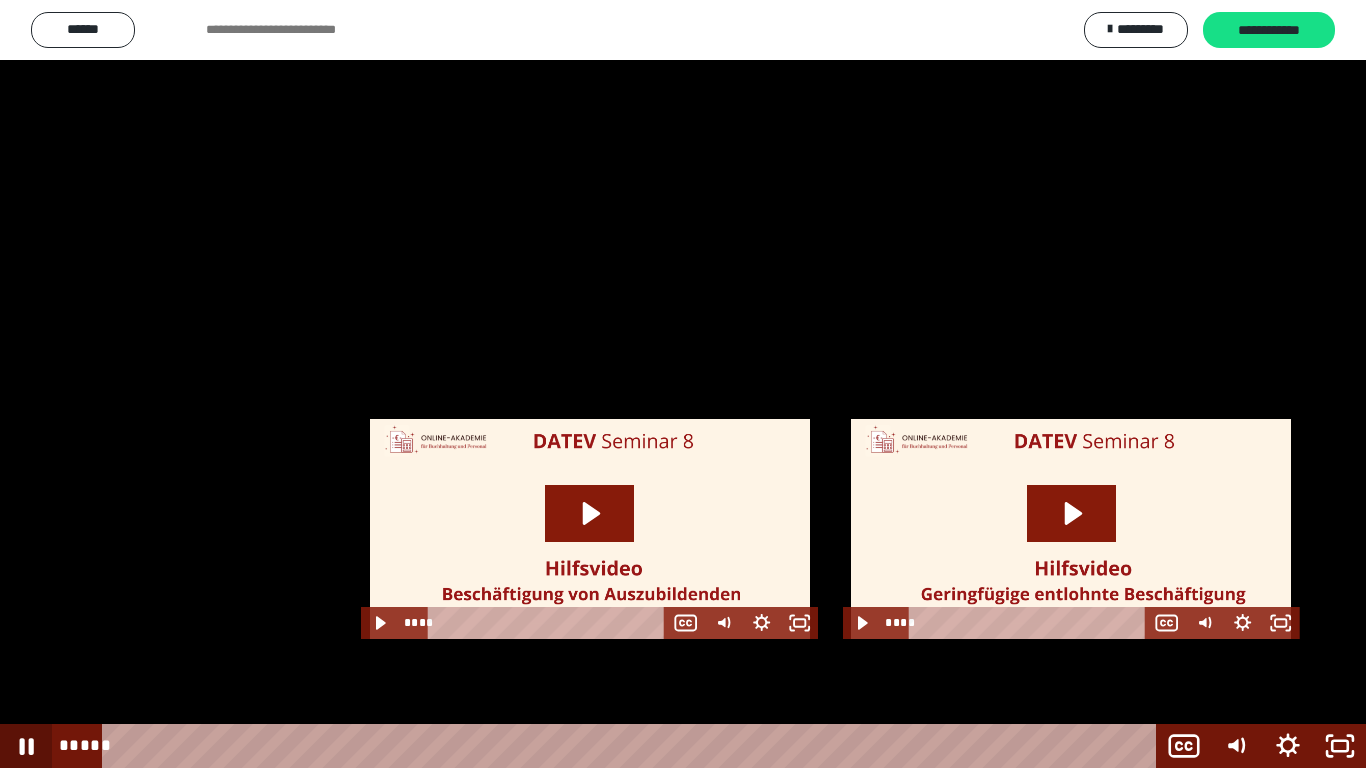 click 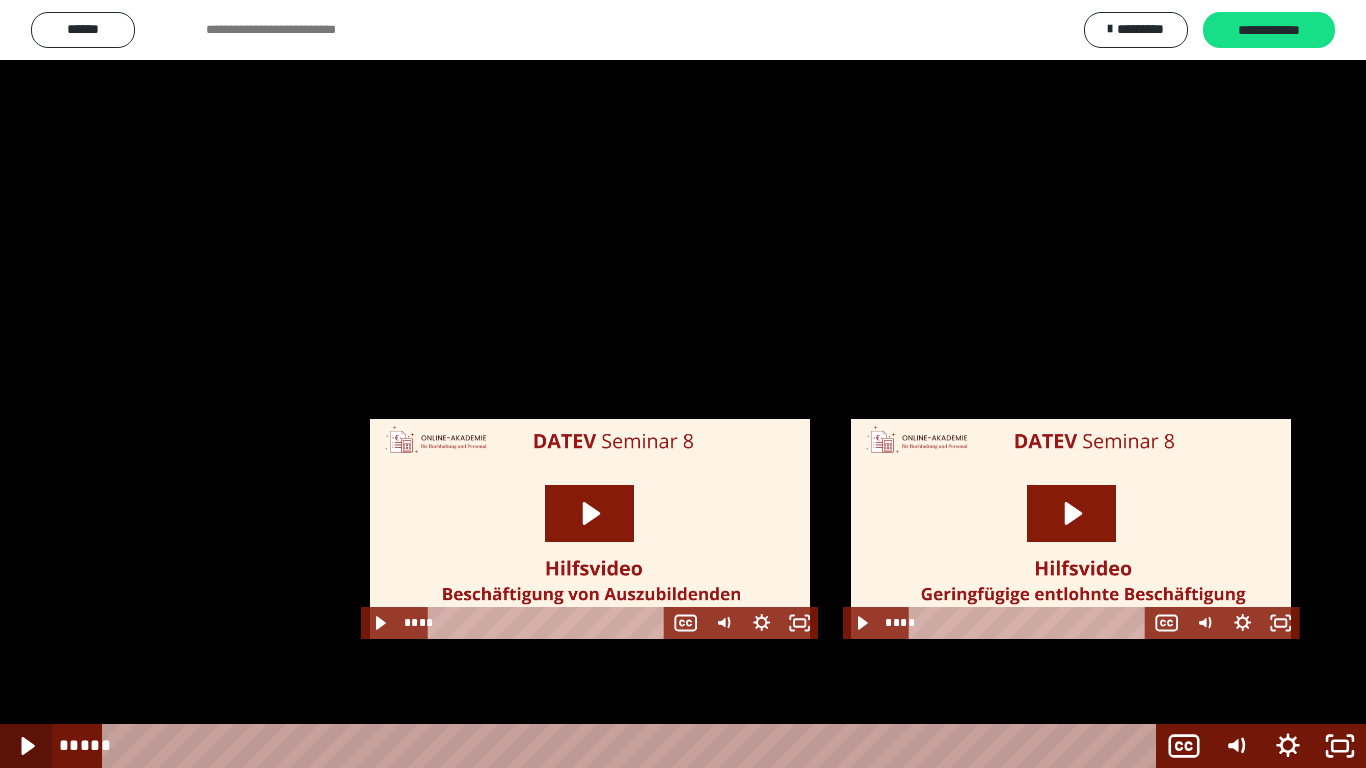 click 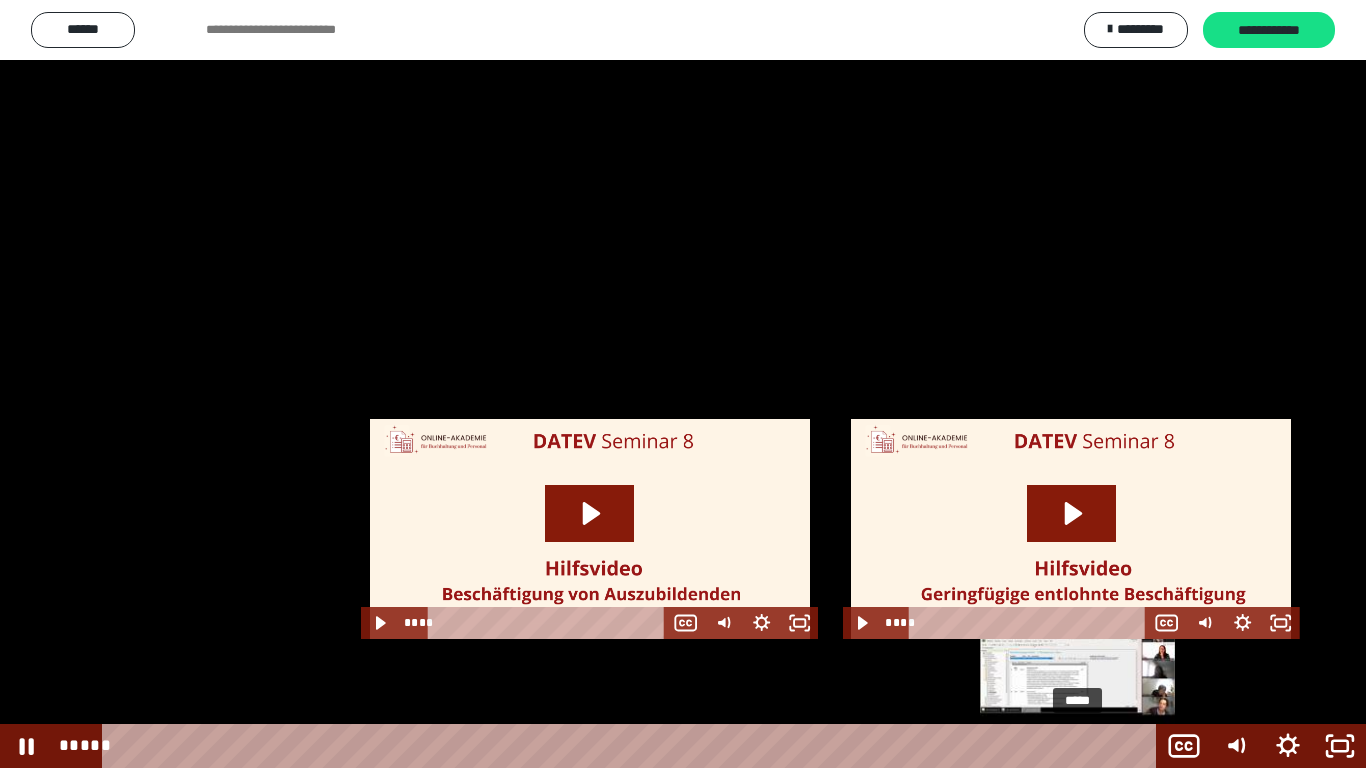 click on "*****" at bounding box center (633, 746) 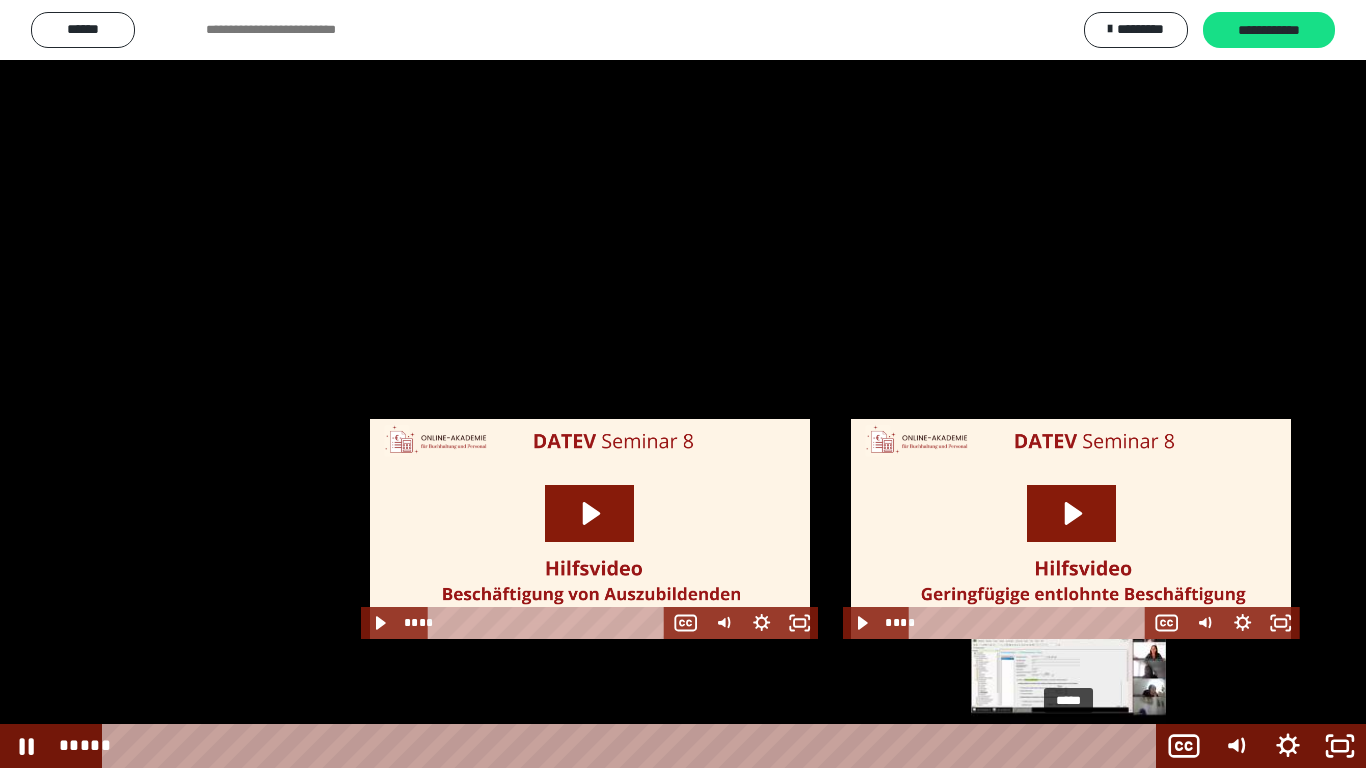 click on "*****" at bounding box center [633, 746] 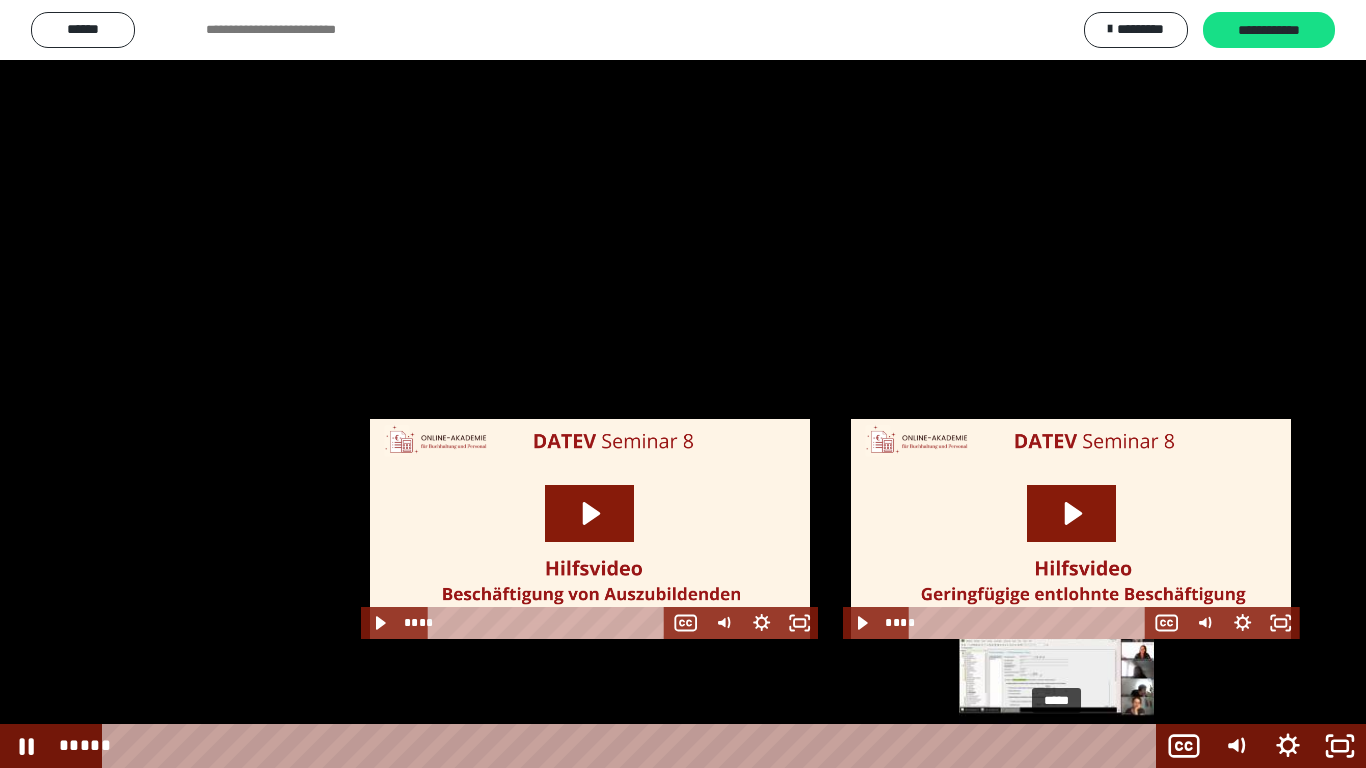 click on "*****" at bounding box center [633, 746] 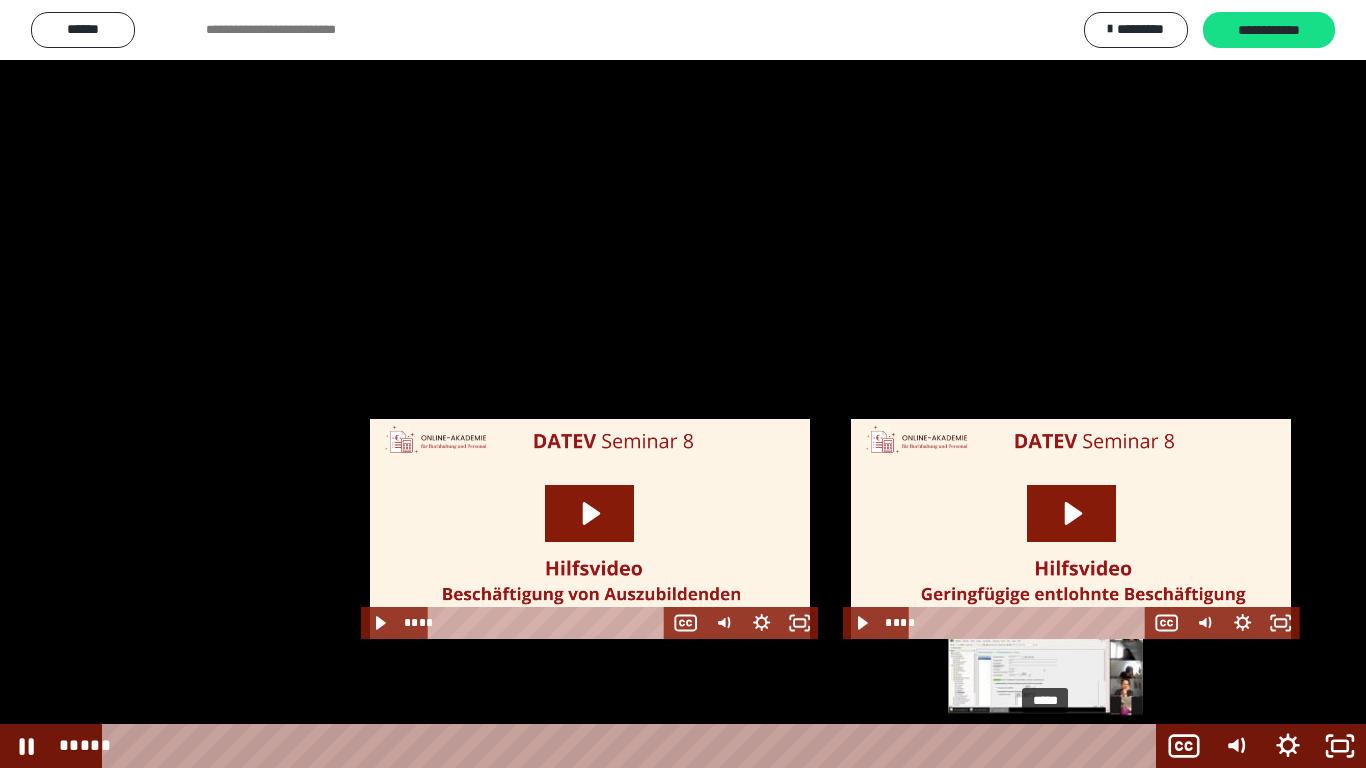 click on "*****" at bounding box center [633, 746] 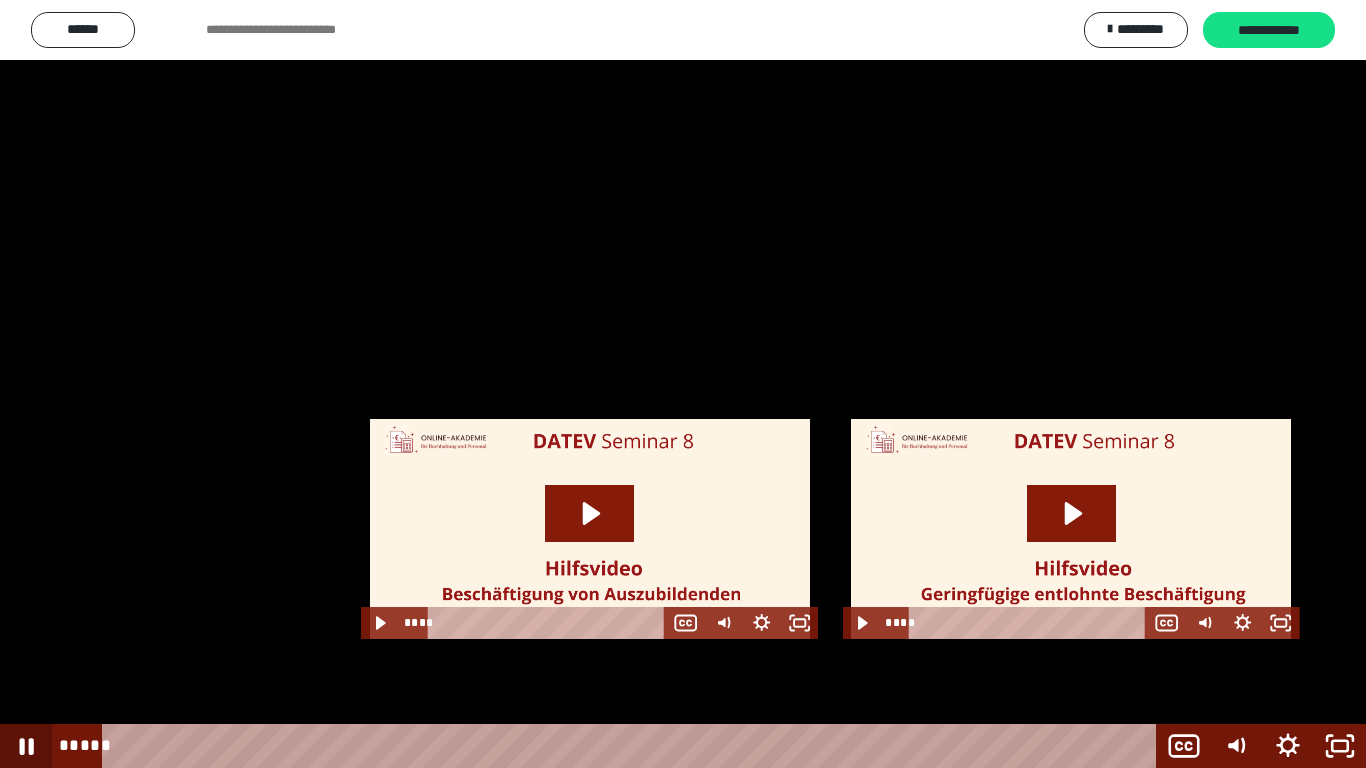 click 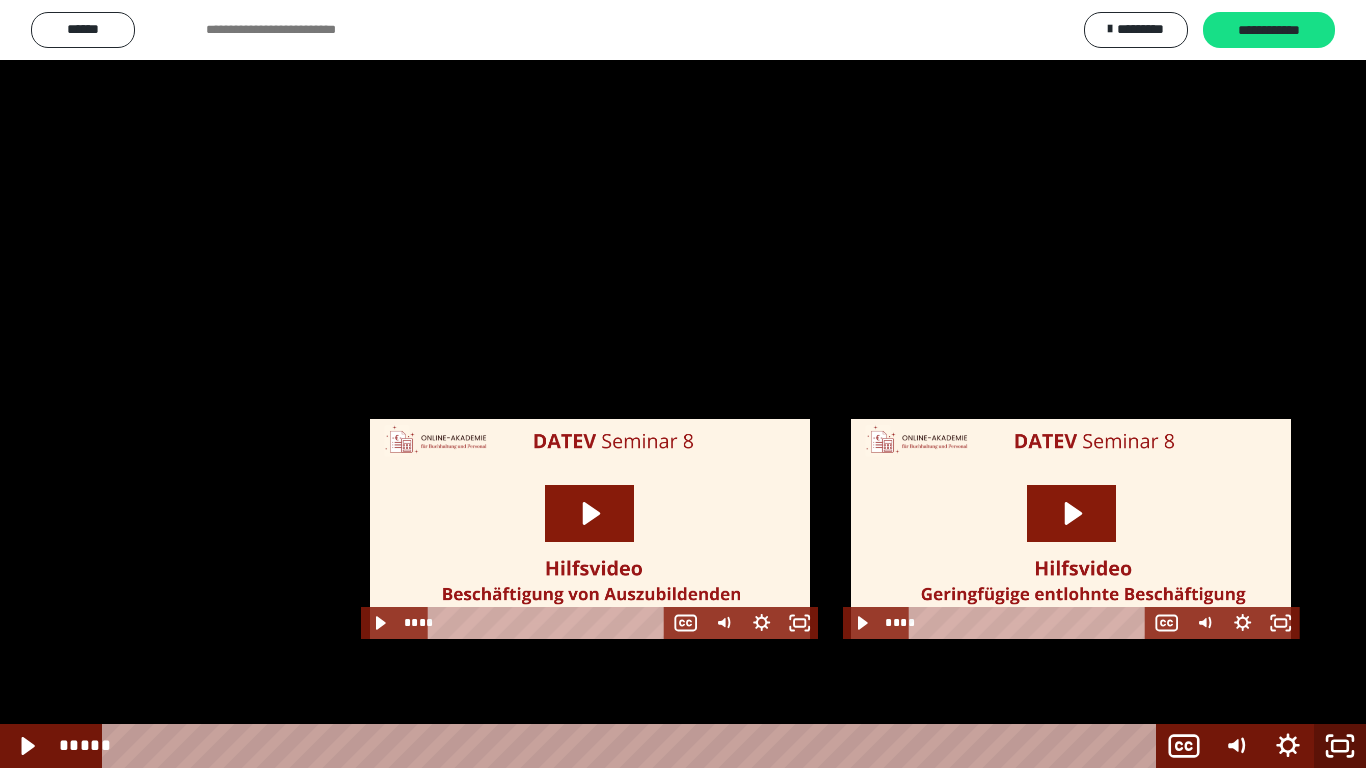 click 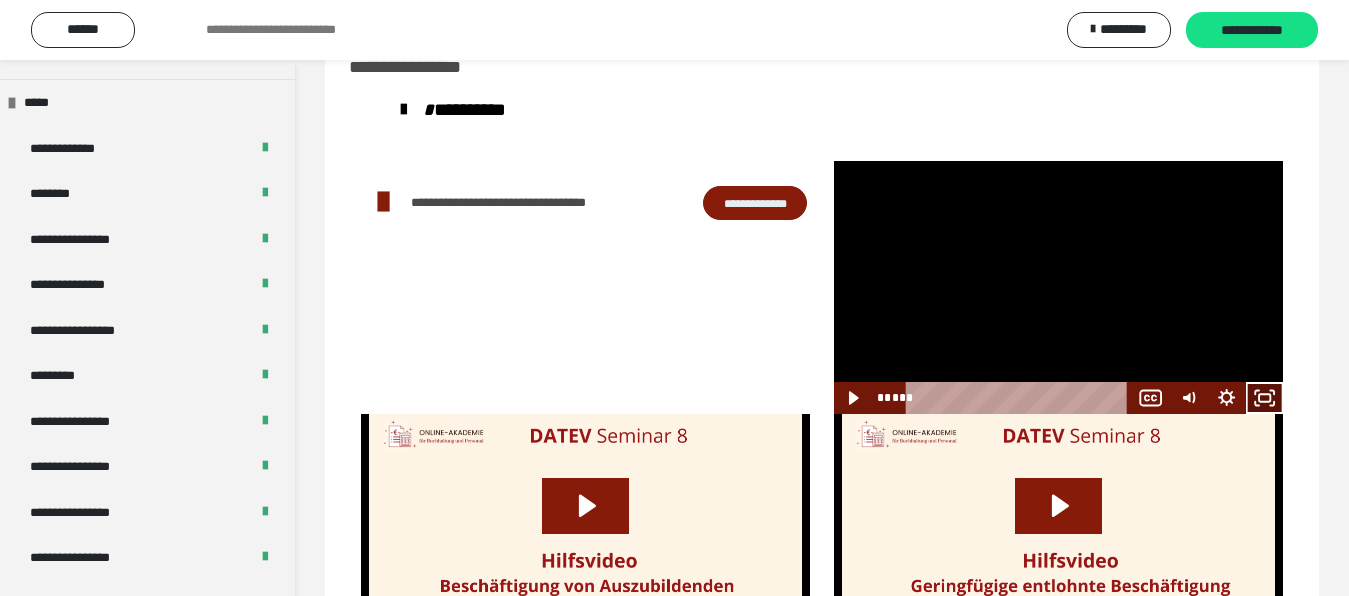 click 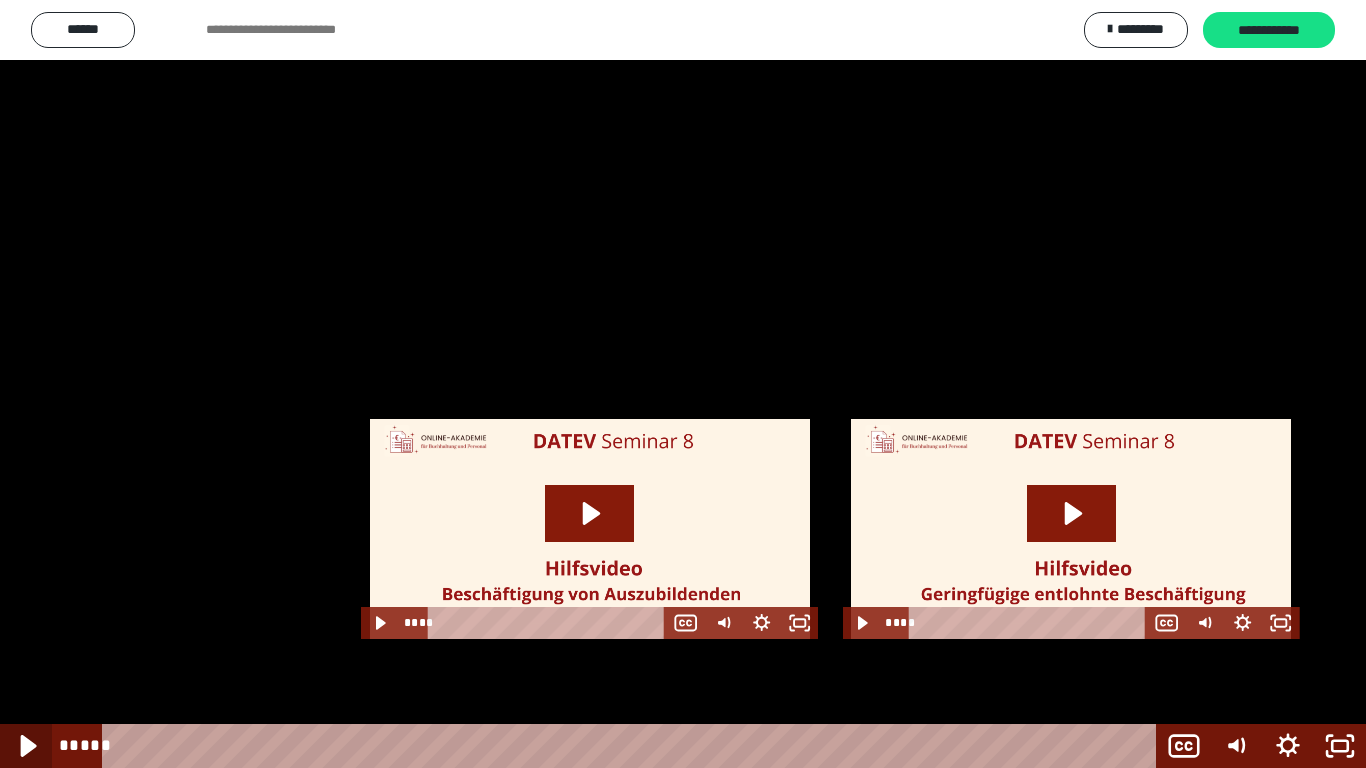 click 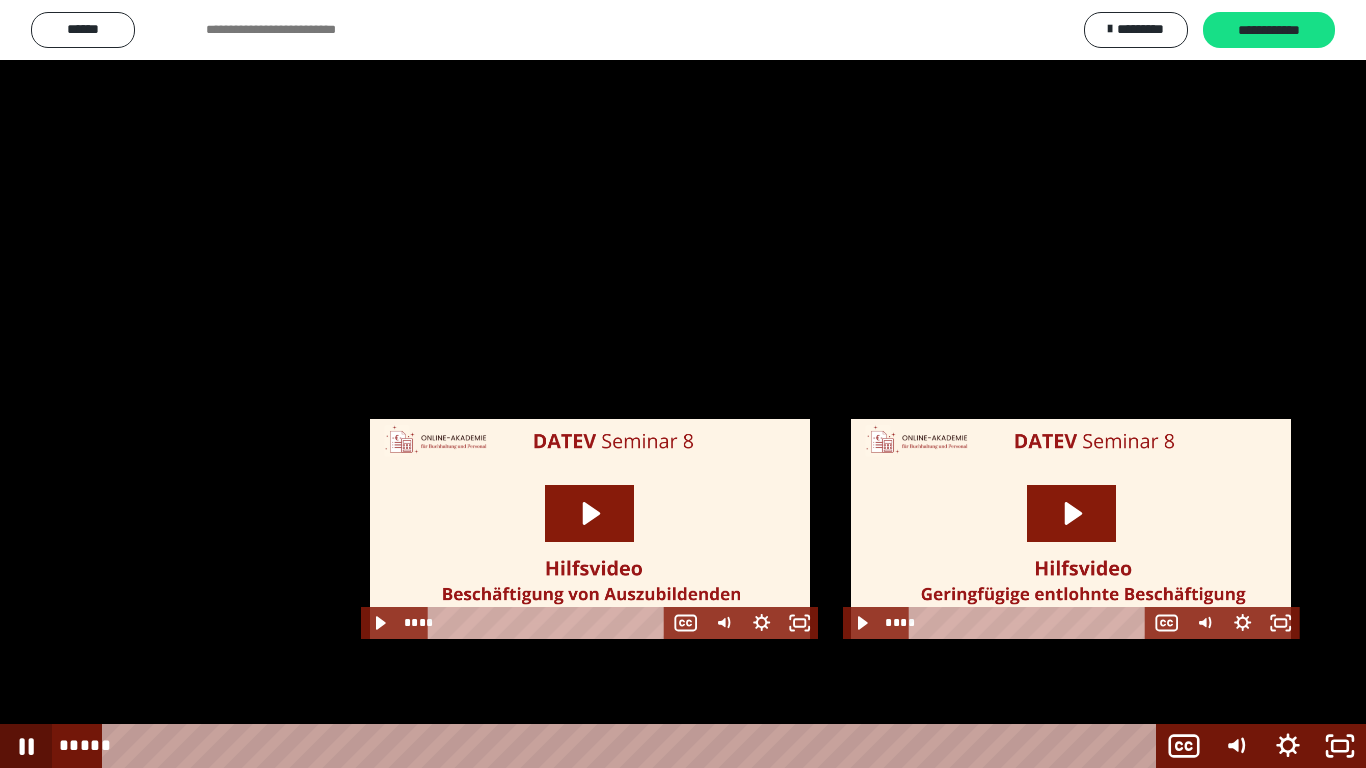 click 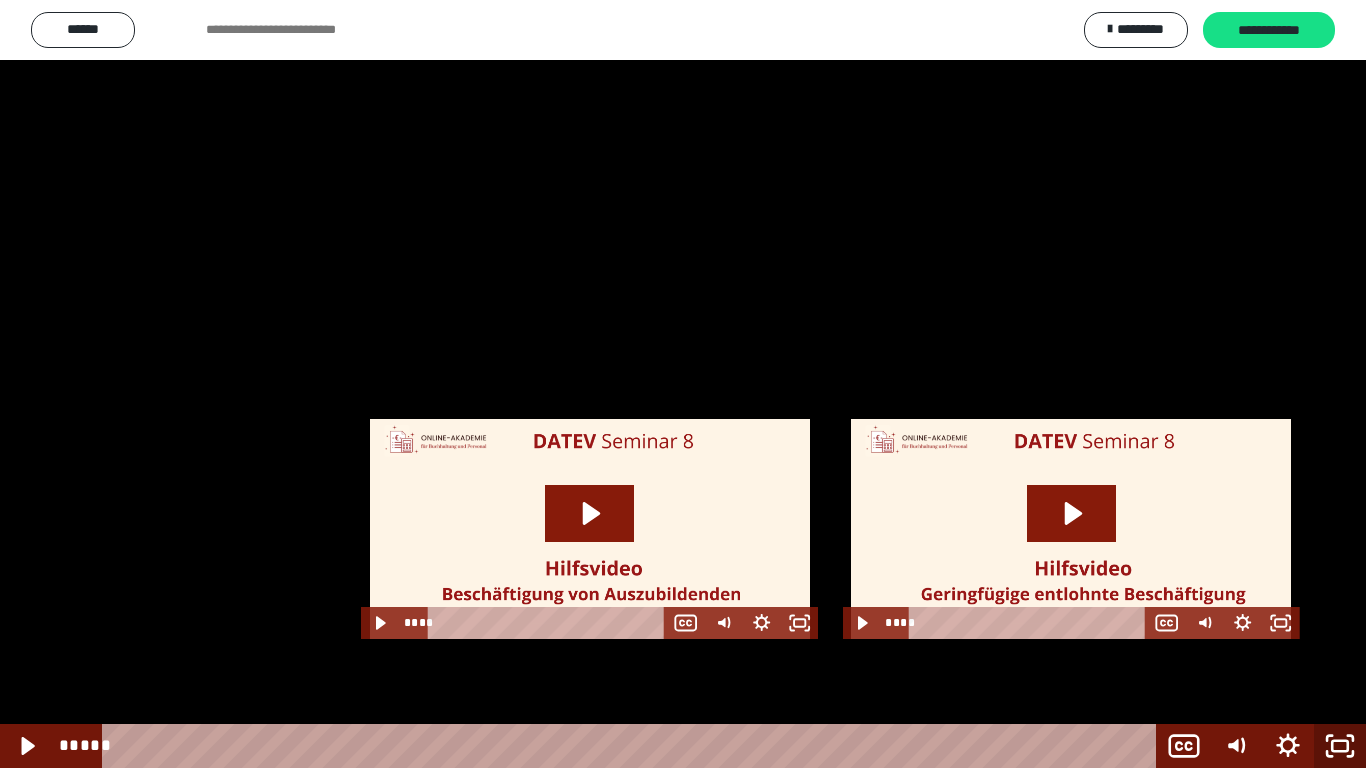 click 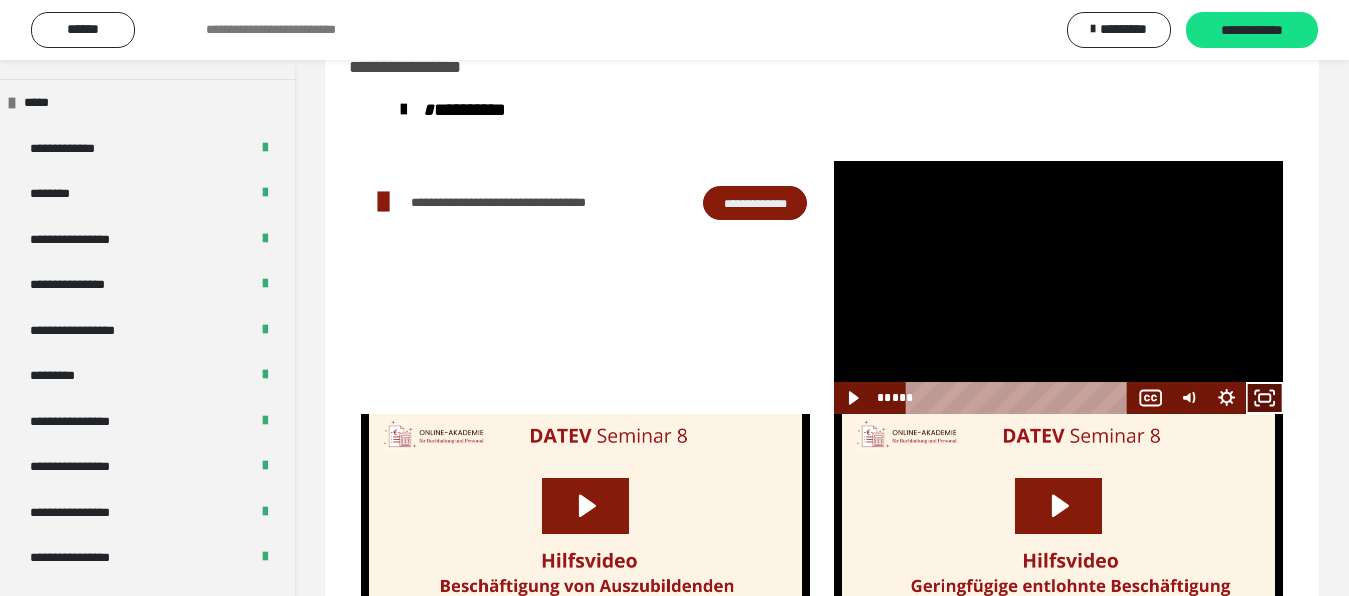 drag, startPoint x: 1269, startPoint y: 399, endPoint x: 808, endPoint y: 492, distance: 470.28714 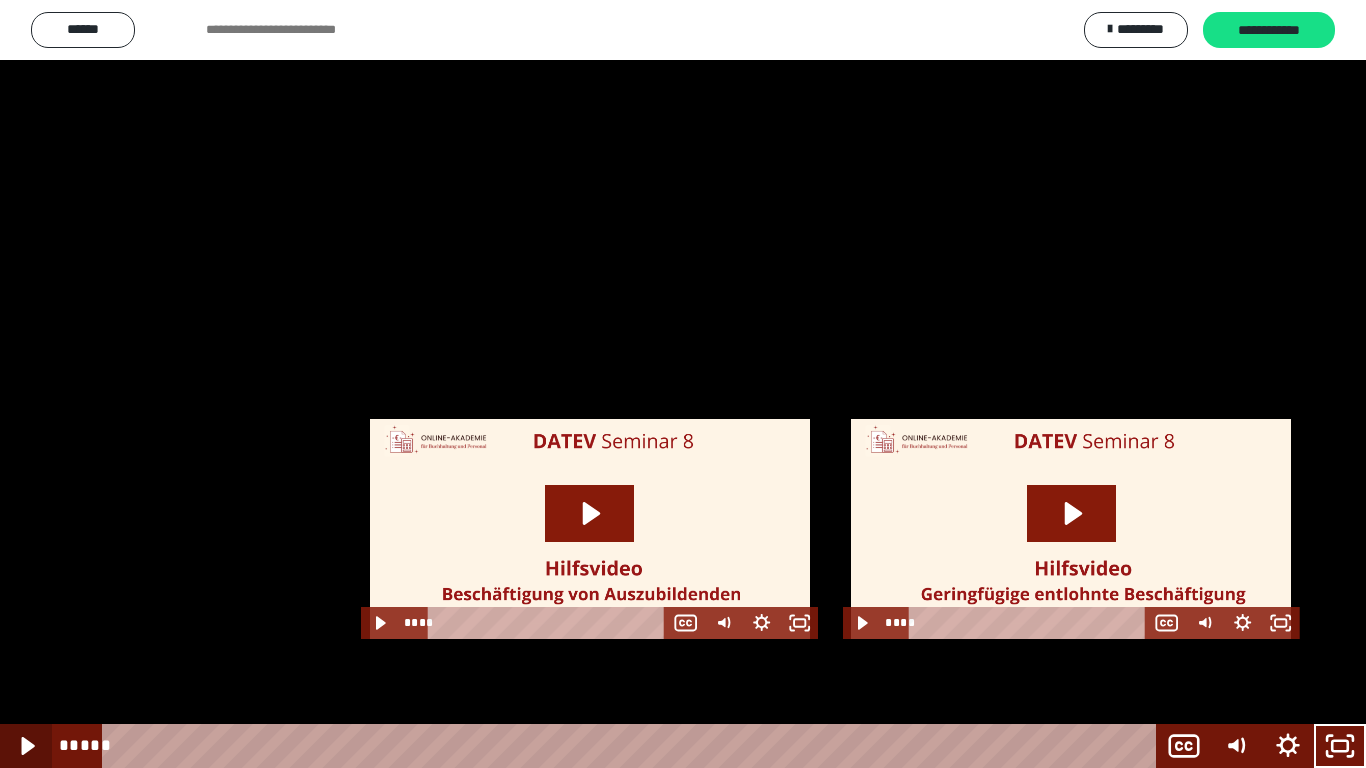 click 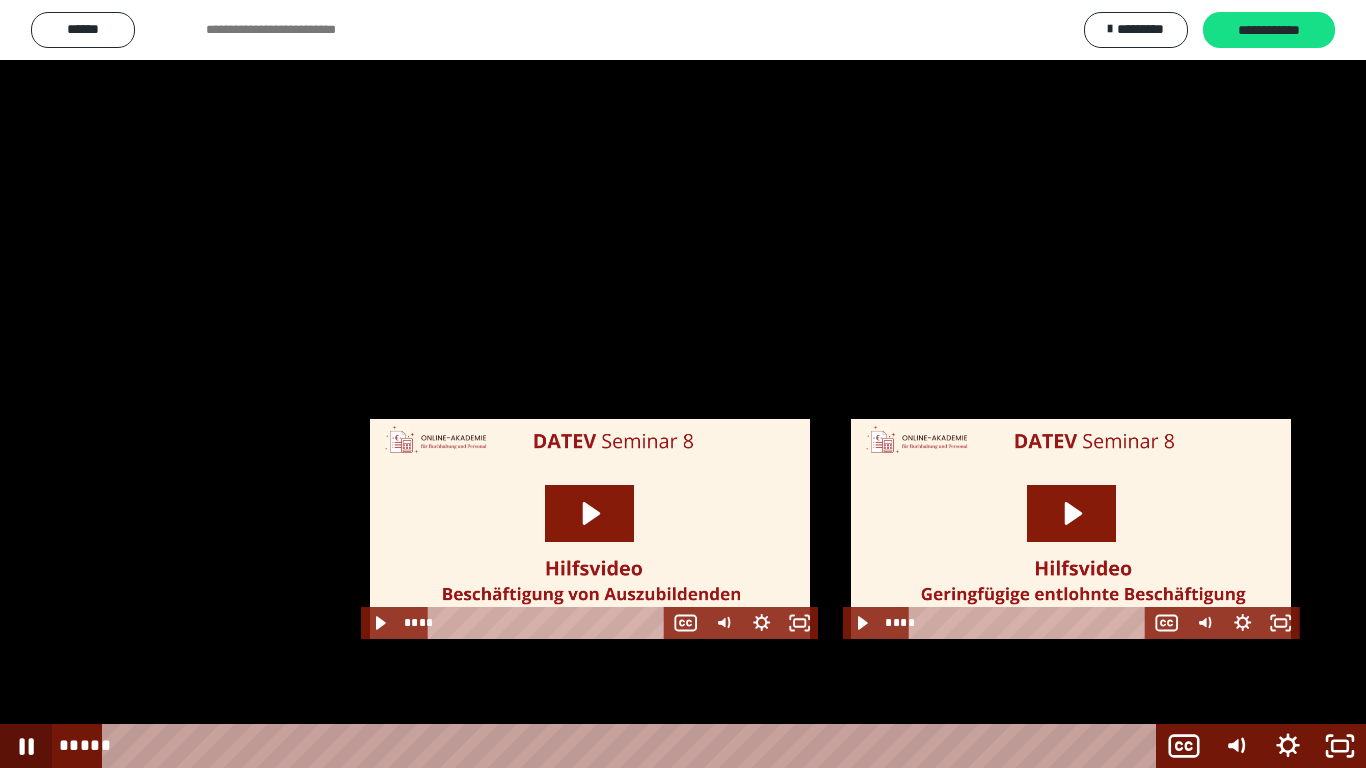 click 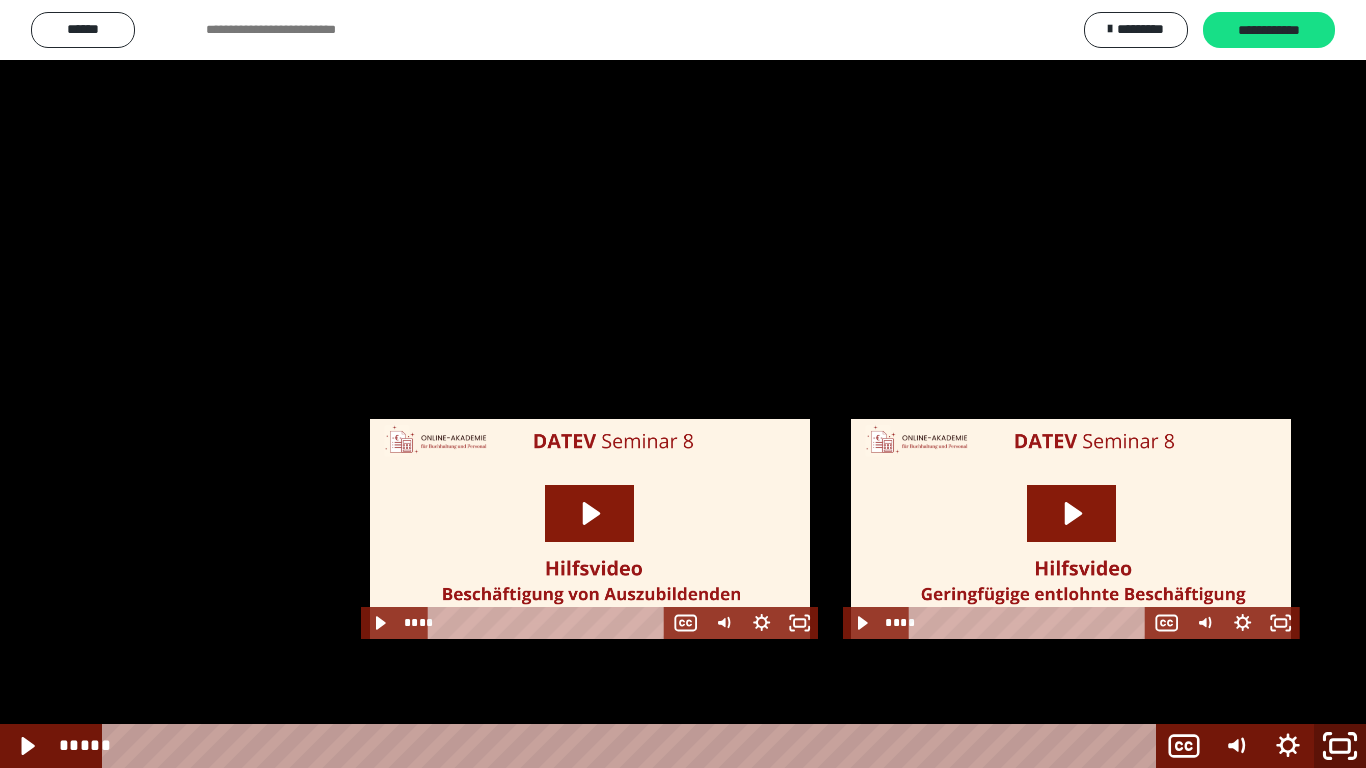 click 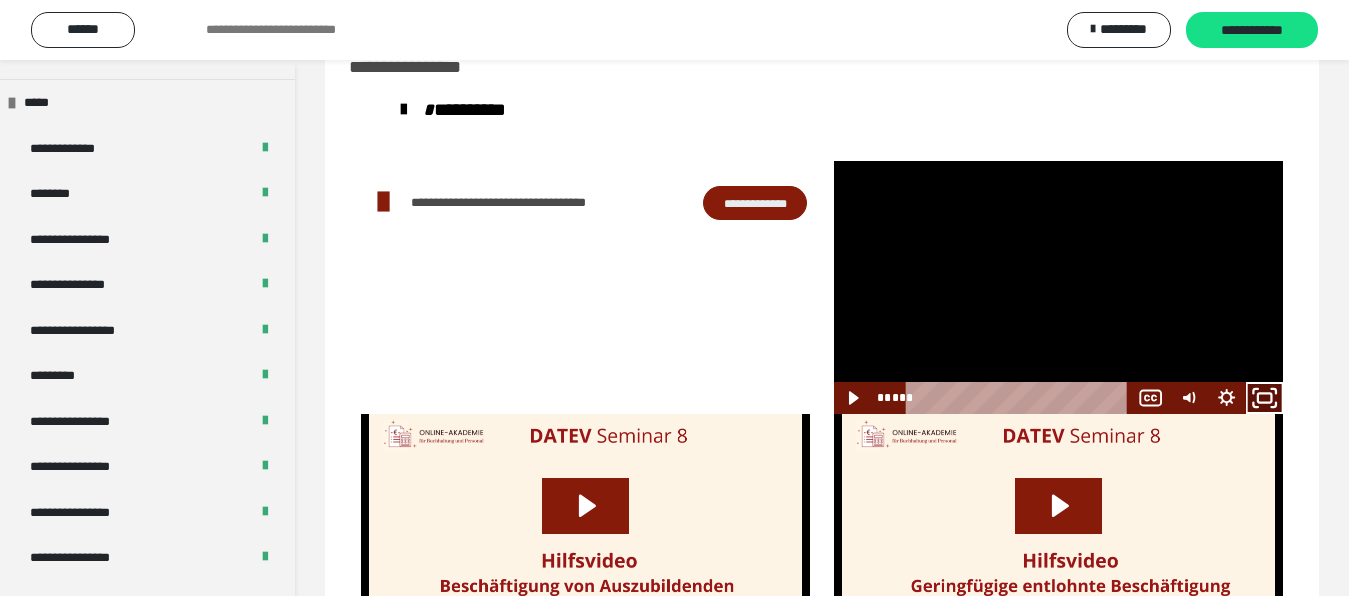 drag, startPoint x: 1266, startPoint y: 398, endPoint x: 737, endPoint y: 458, distance: 532.3918 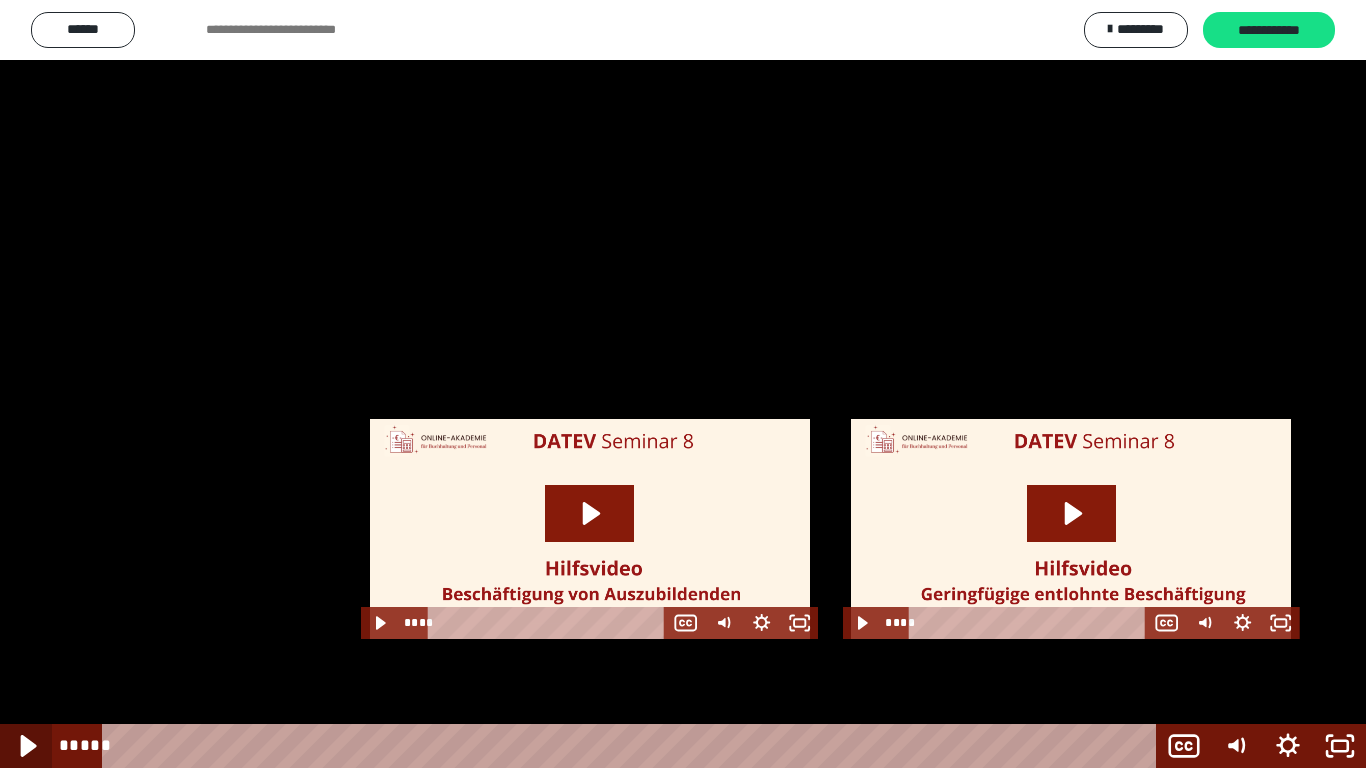 click 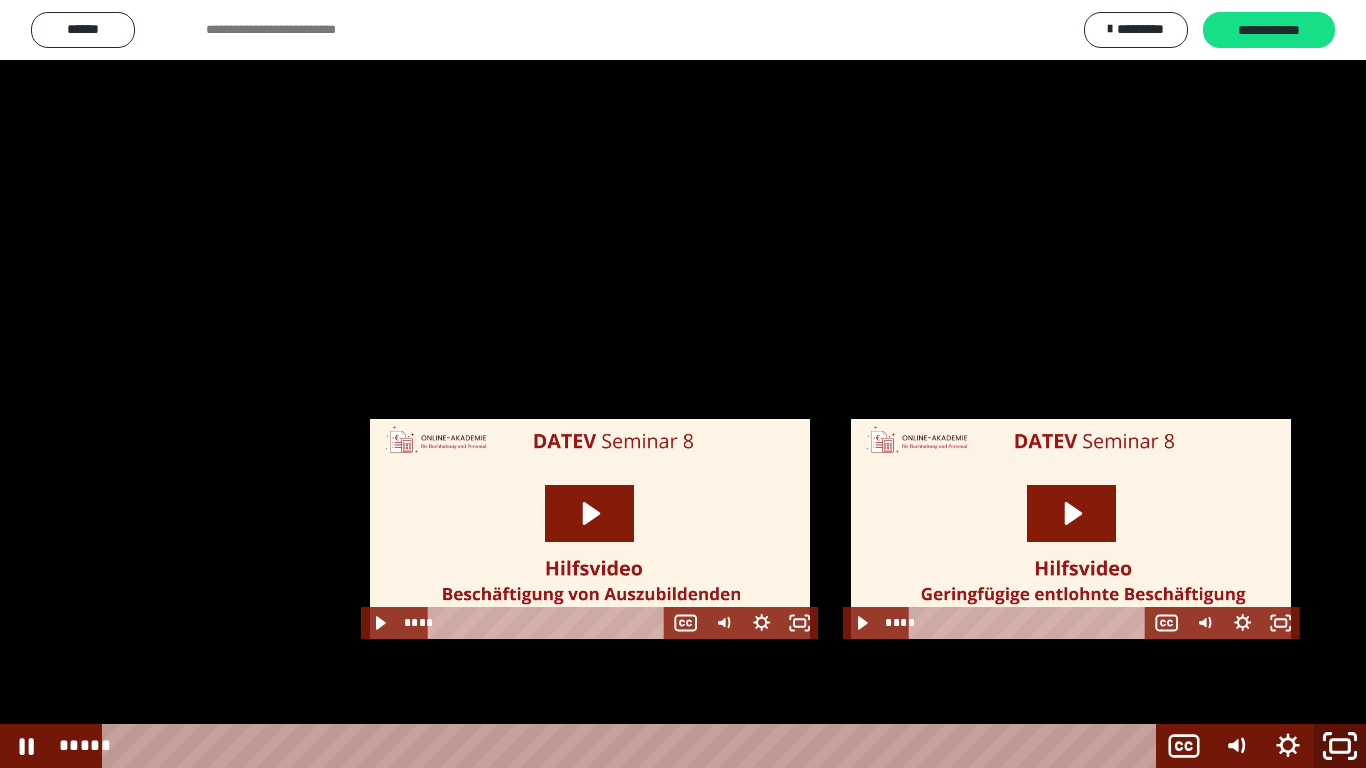 click 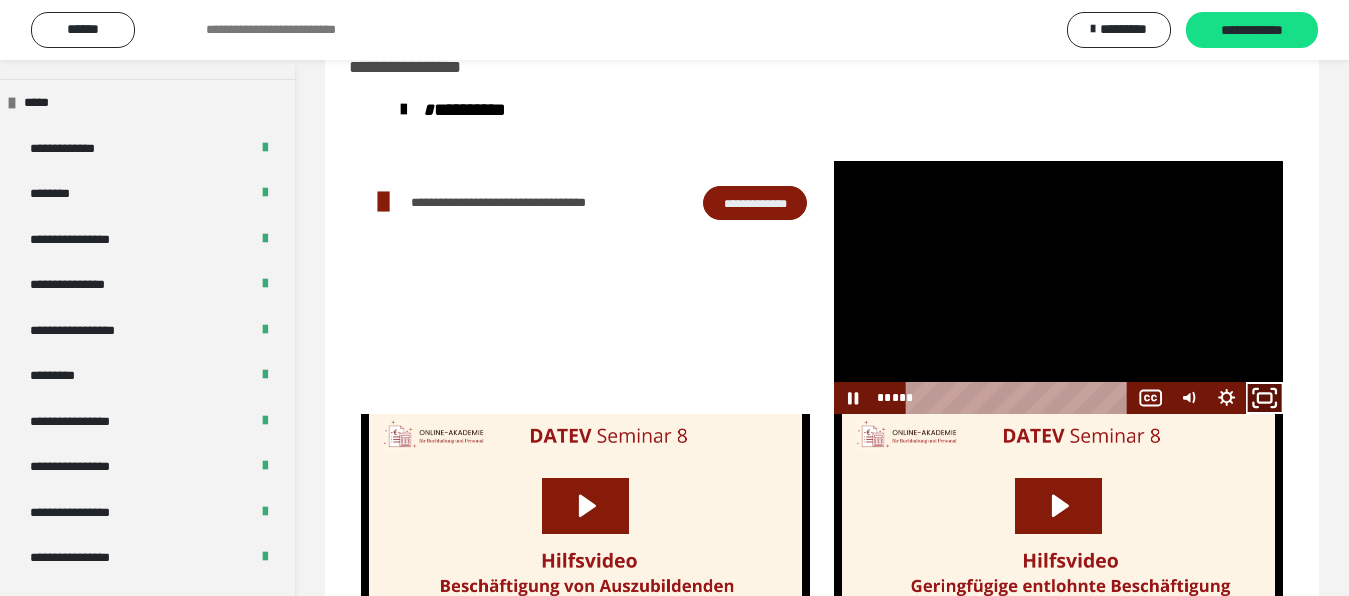 click 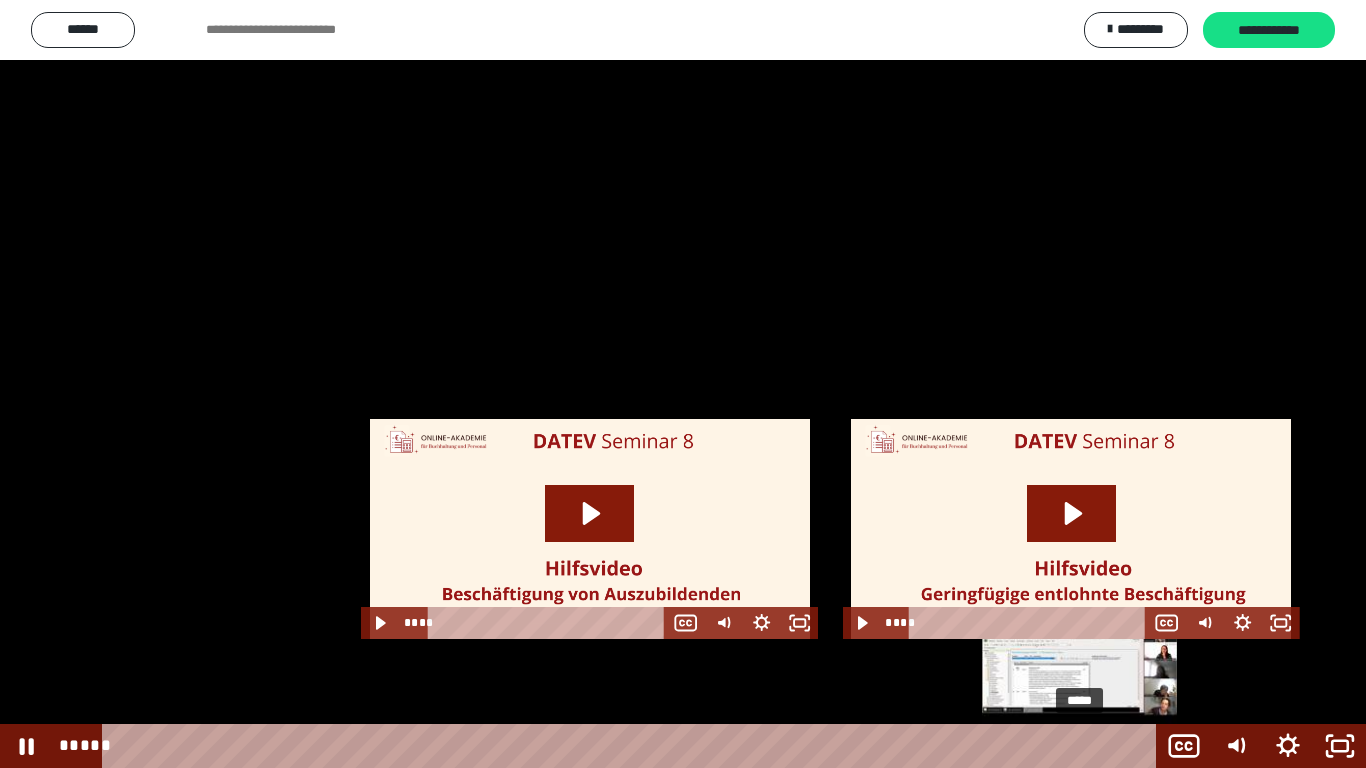 click on "*****" at bounding box center [633, 746] 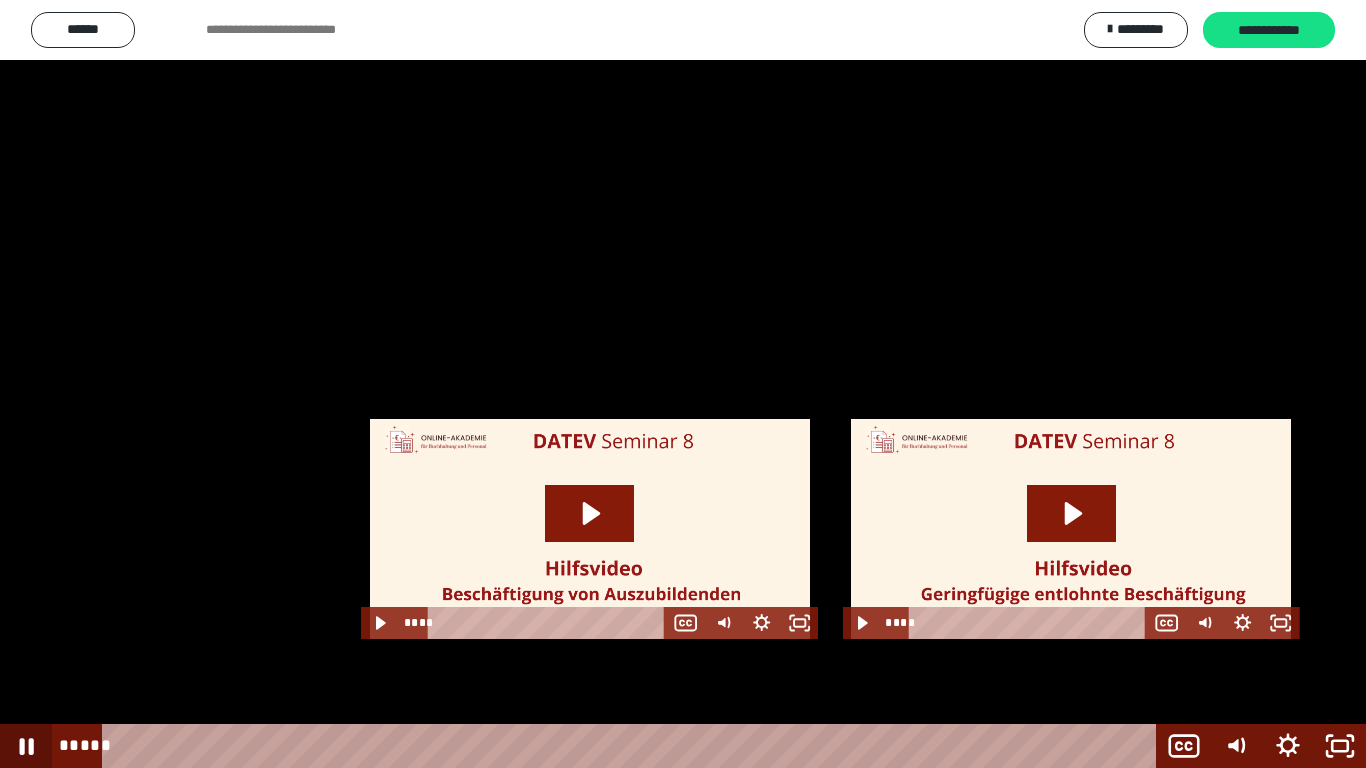 click 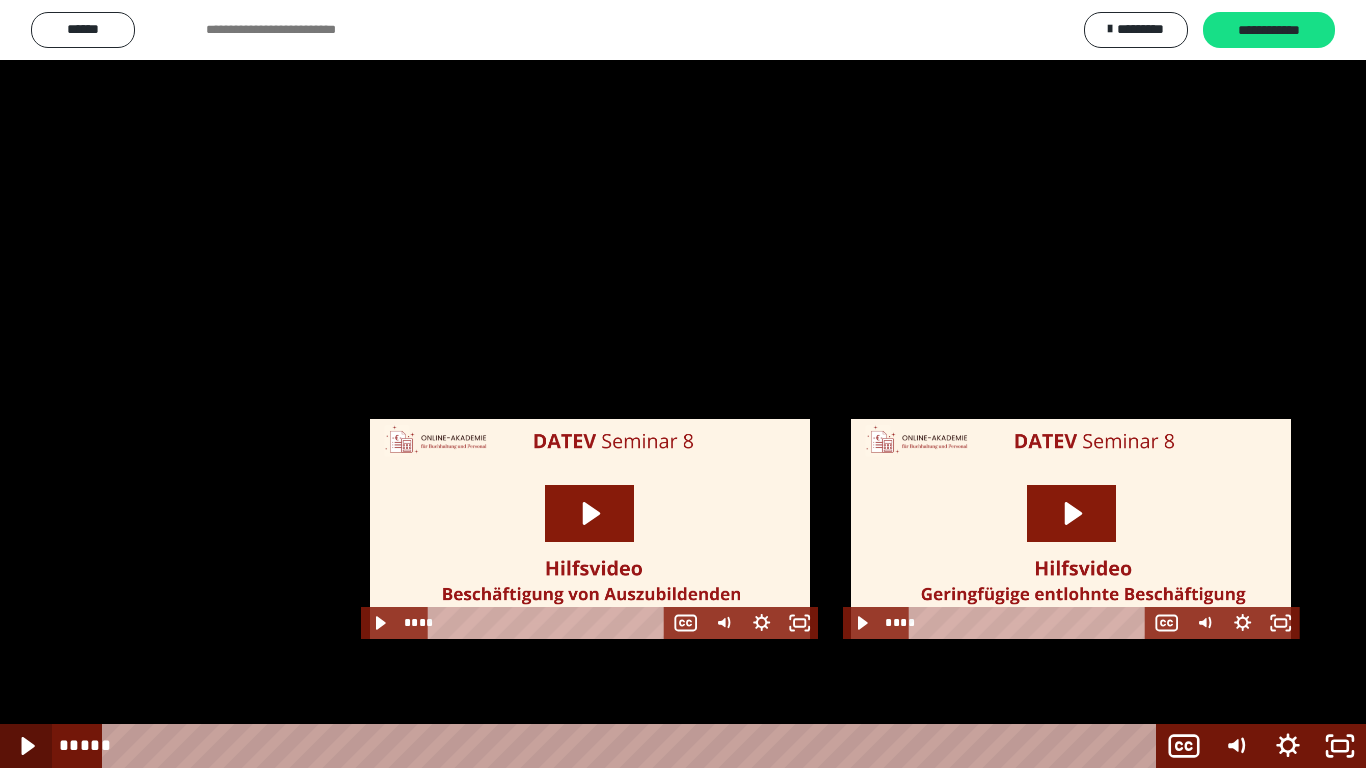 click 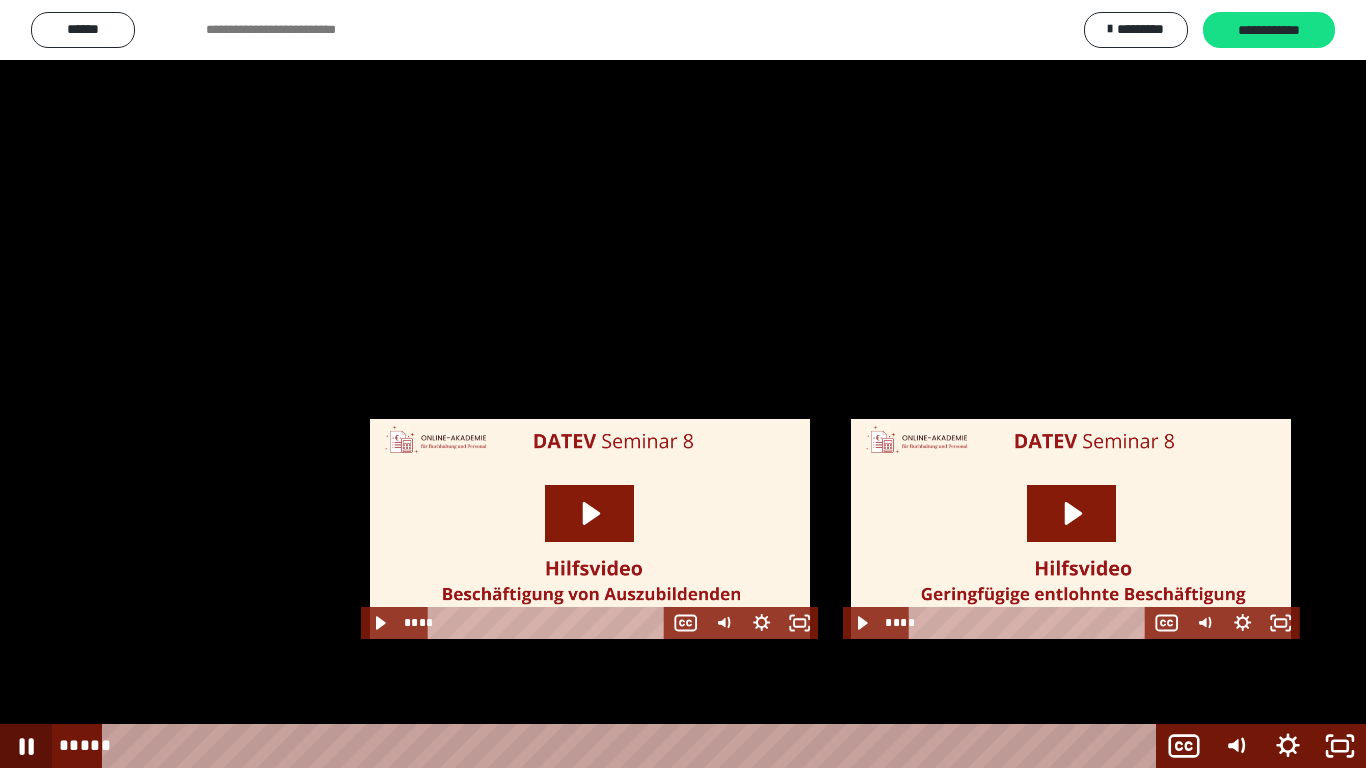 click 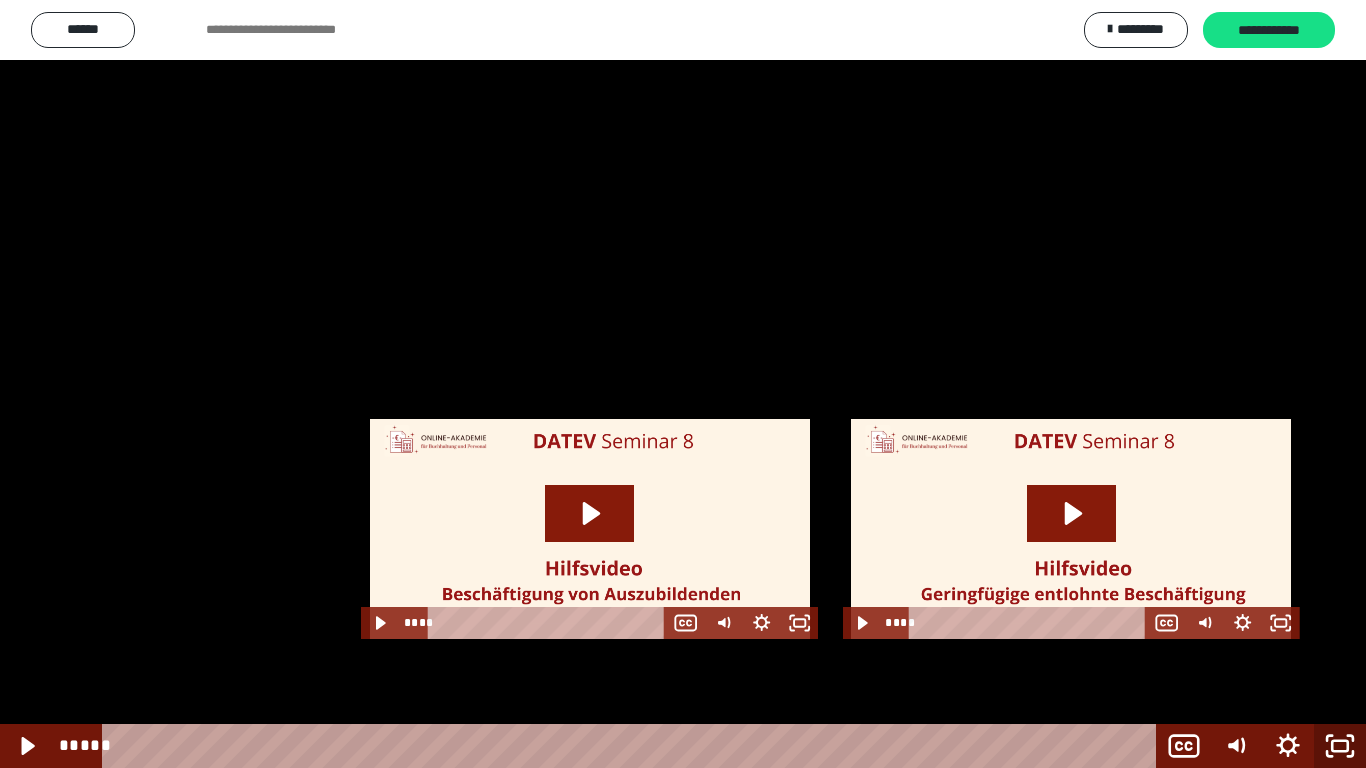 click 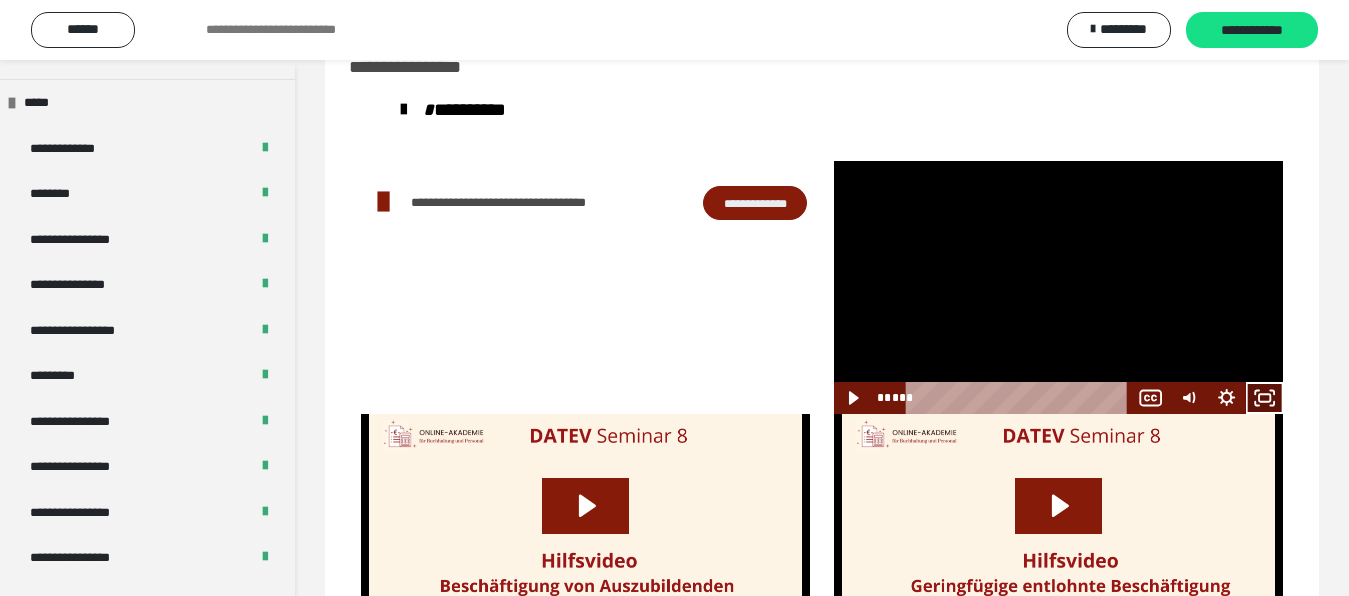 click 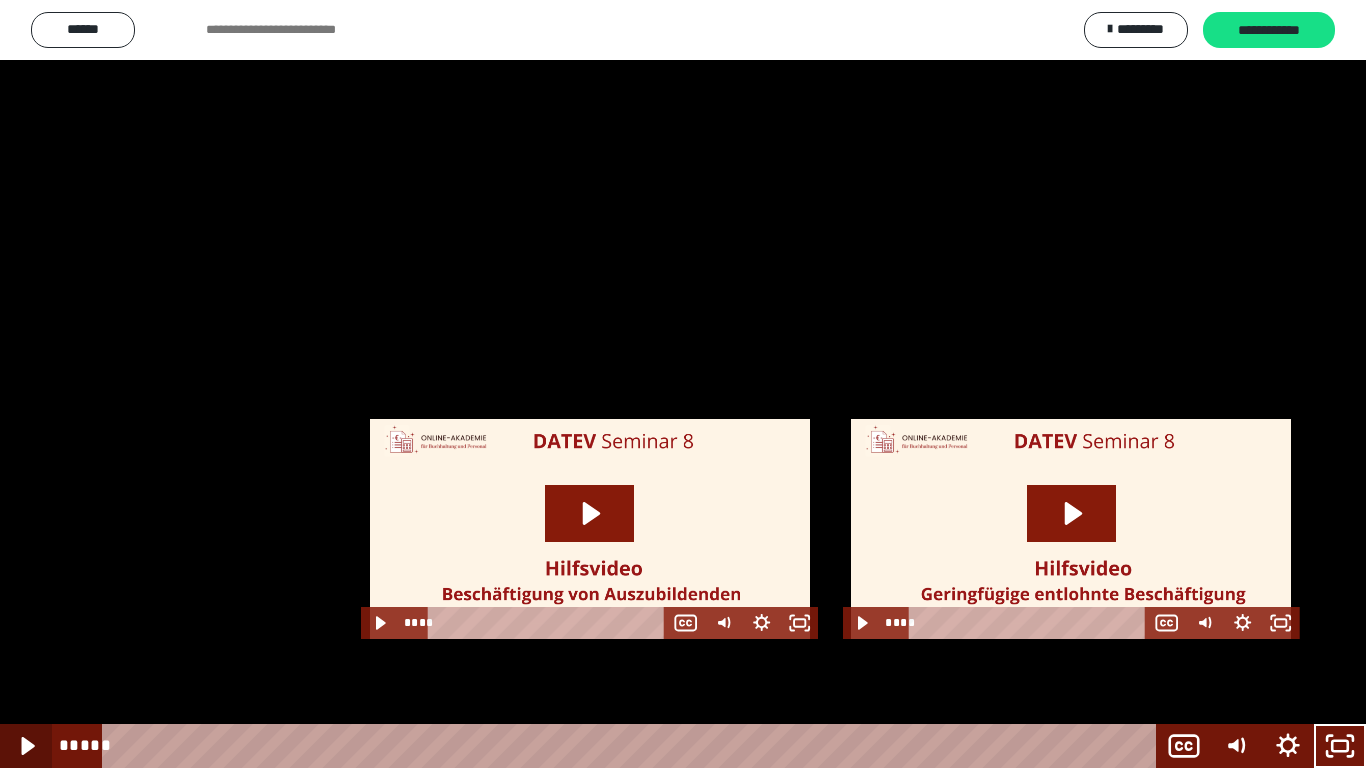 click 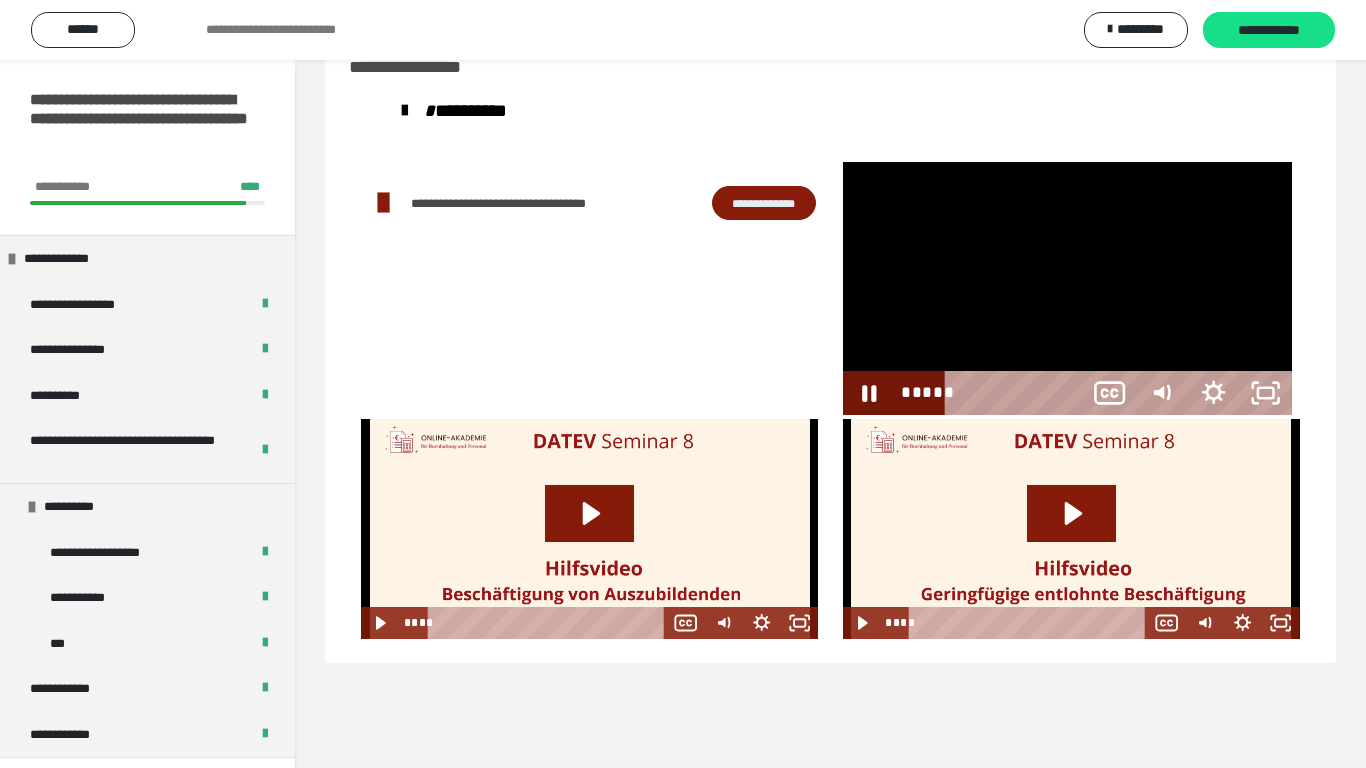 scroll, scrollTop: 60, scrollLeft: 0, axis: vertical 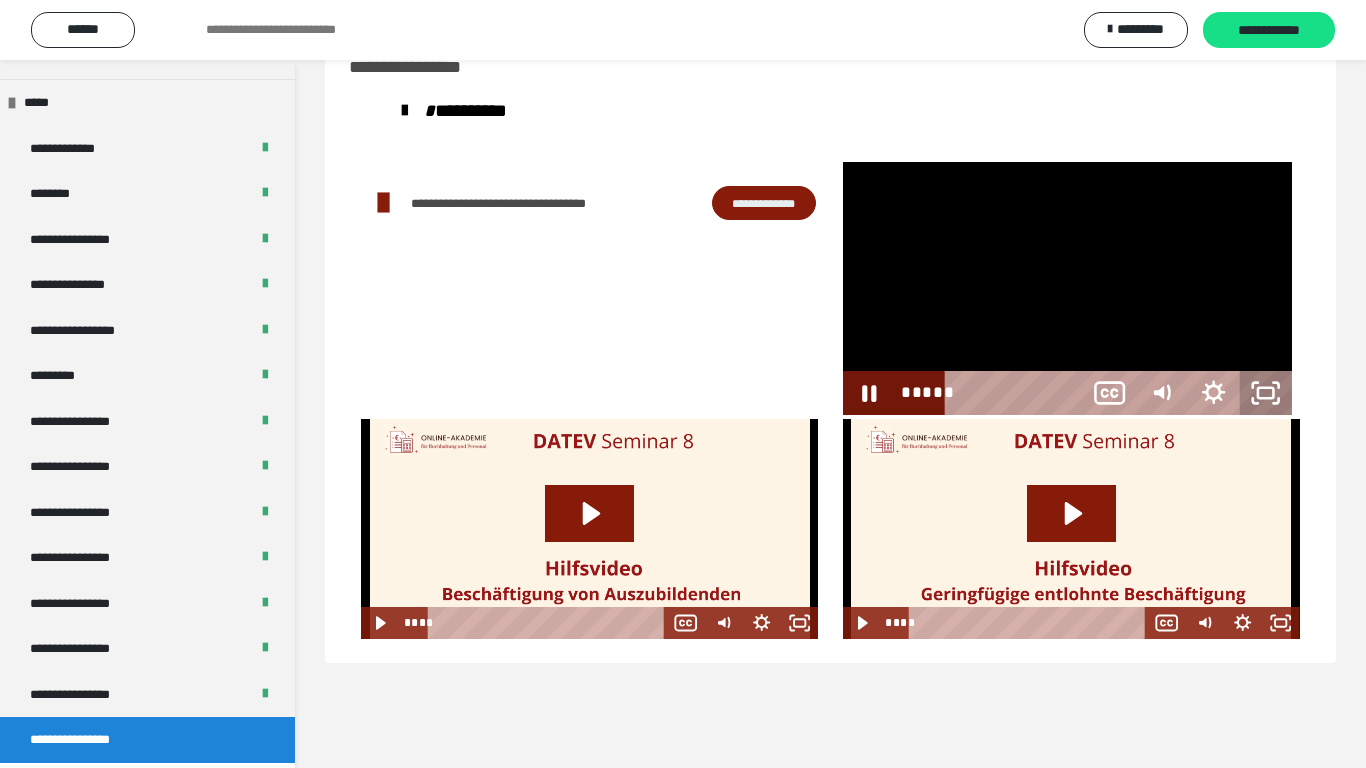click 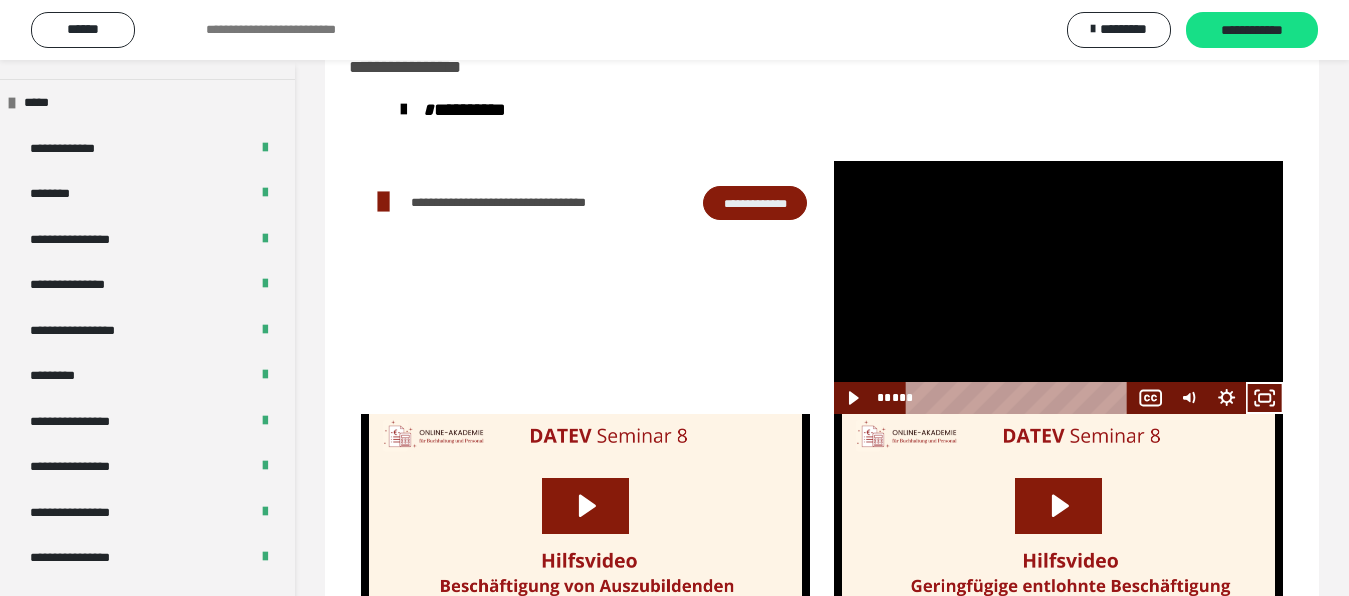scroll, scrollTop: 148, scrollLeft: 0, axis: vertical 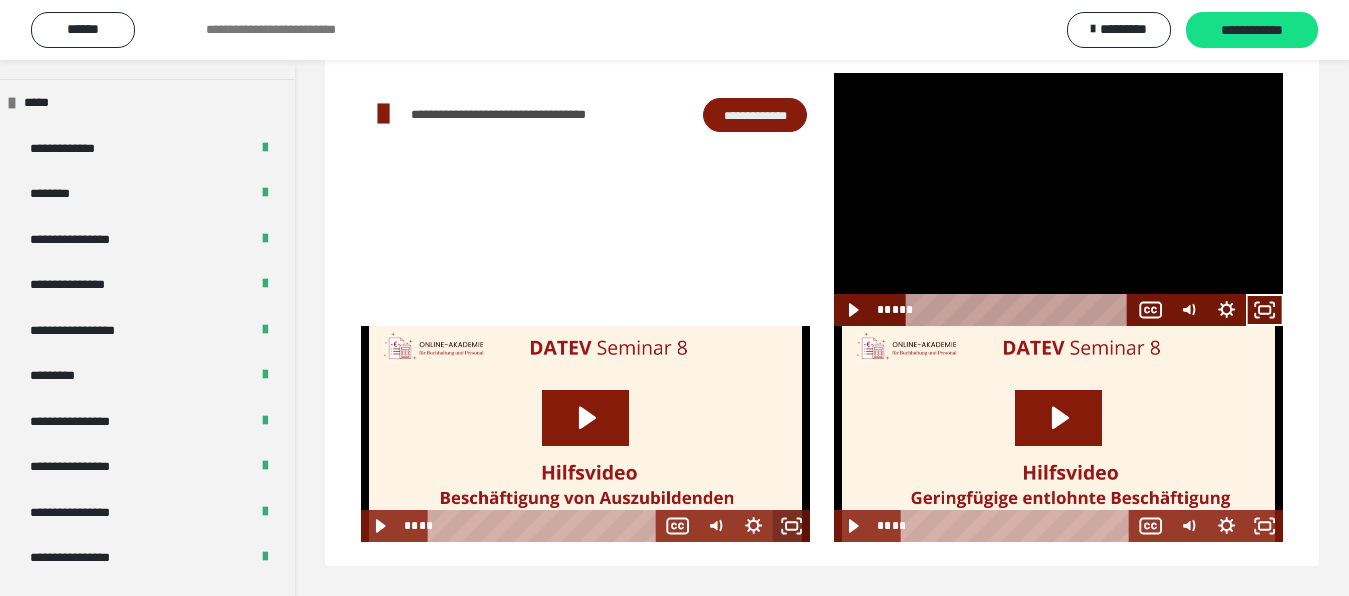 click 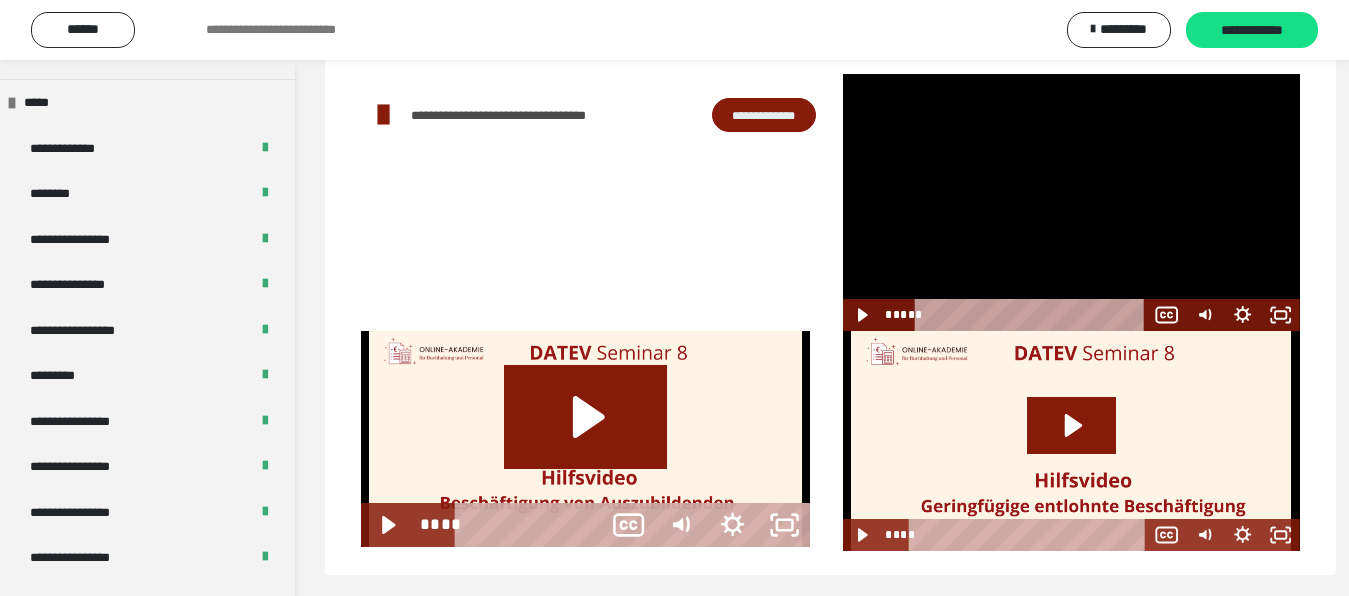 scroll, scrollTop: 60, scrollLeft: 0, axis: vertical 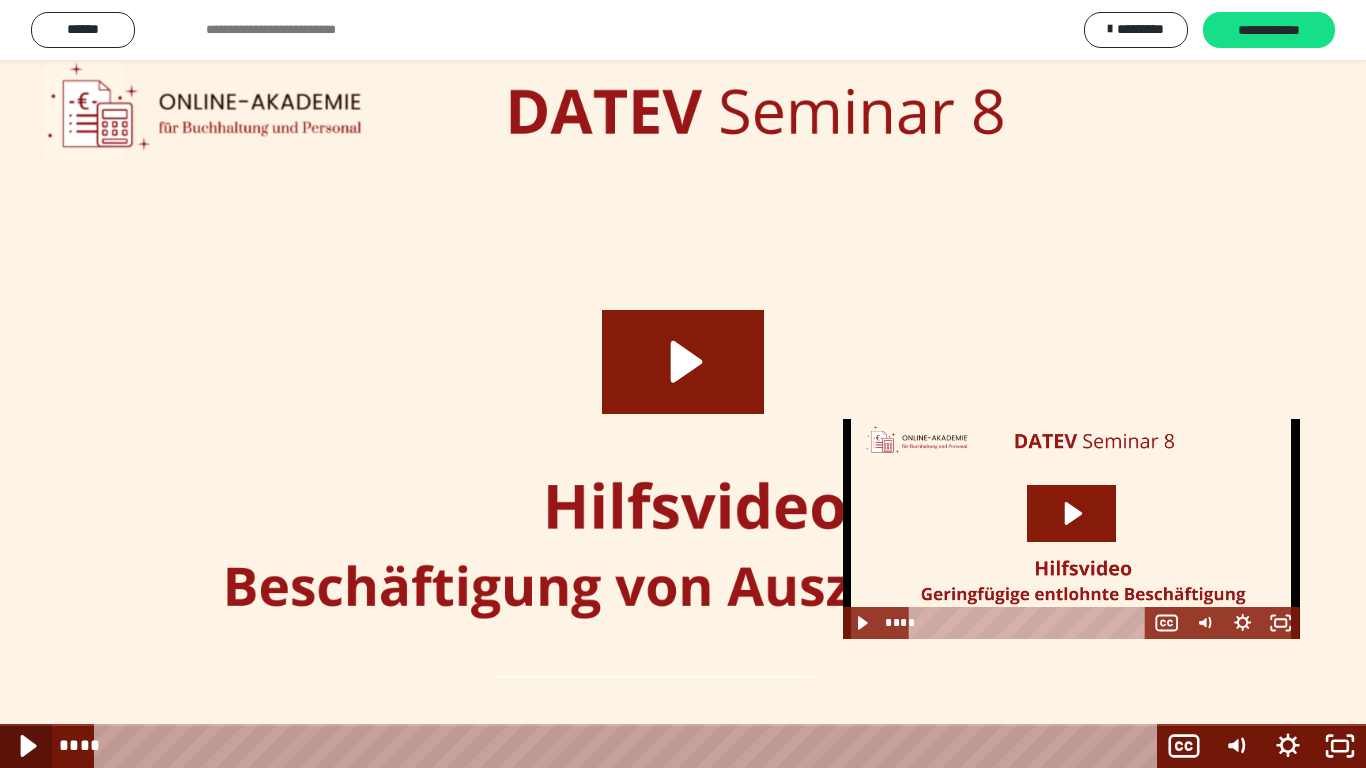 click 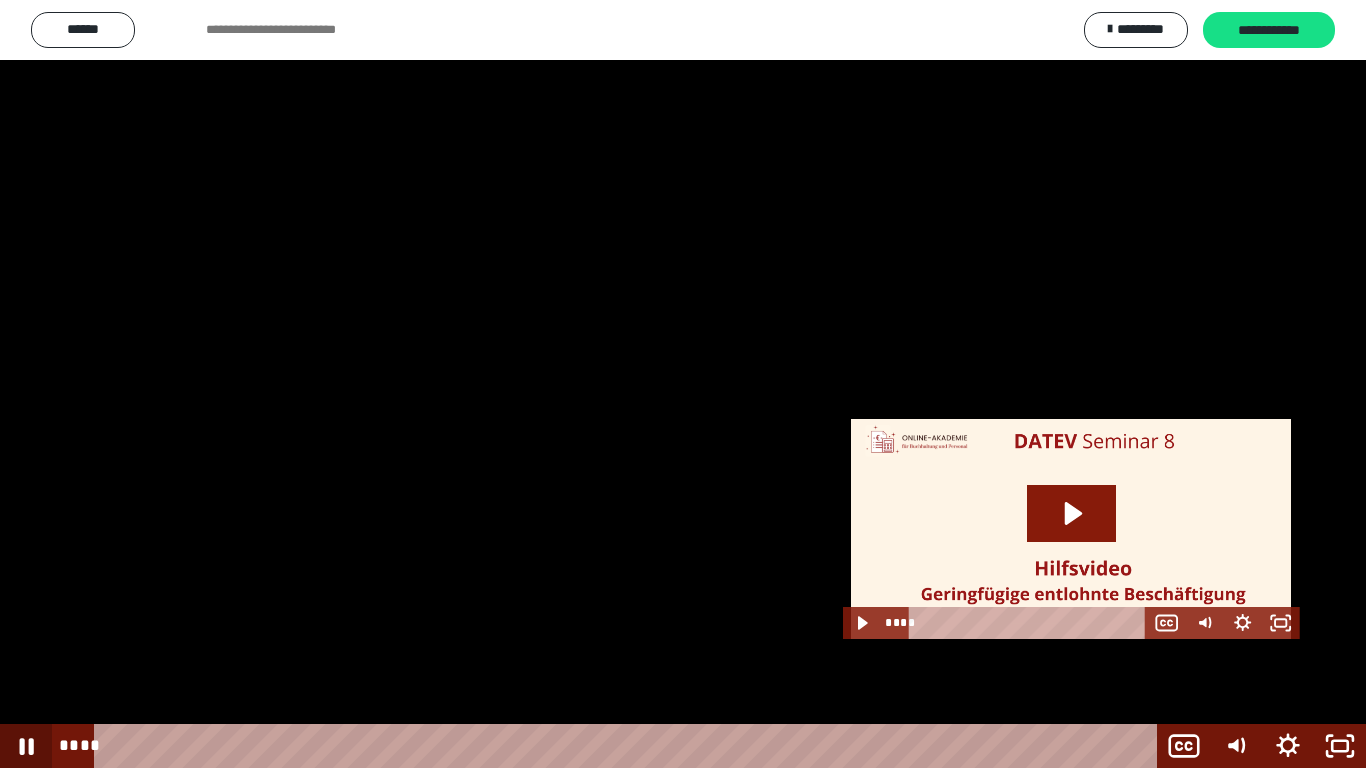 click 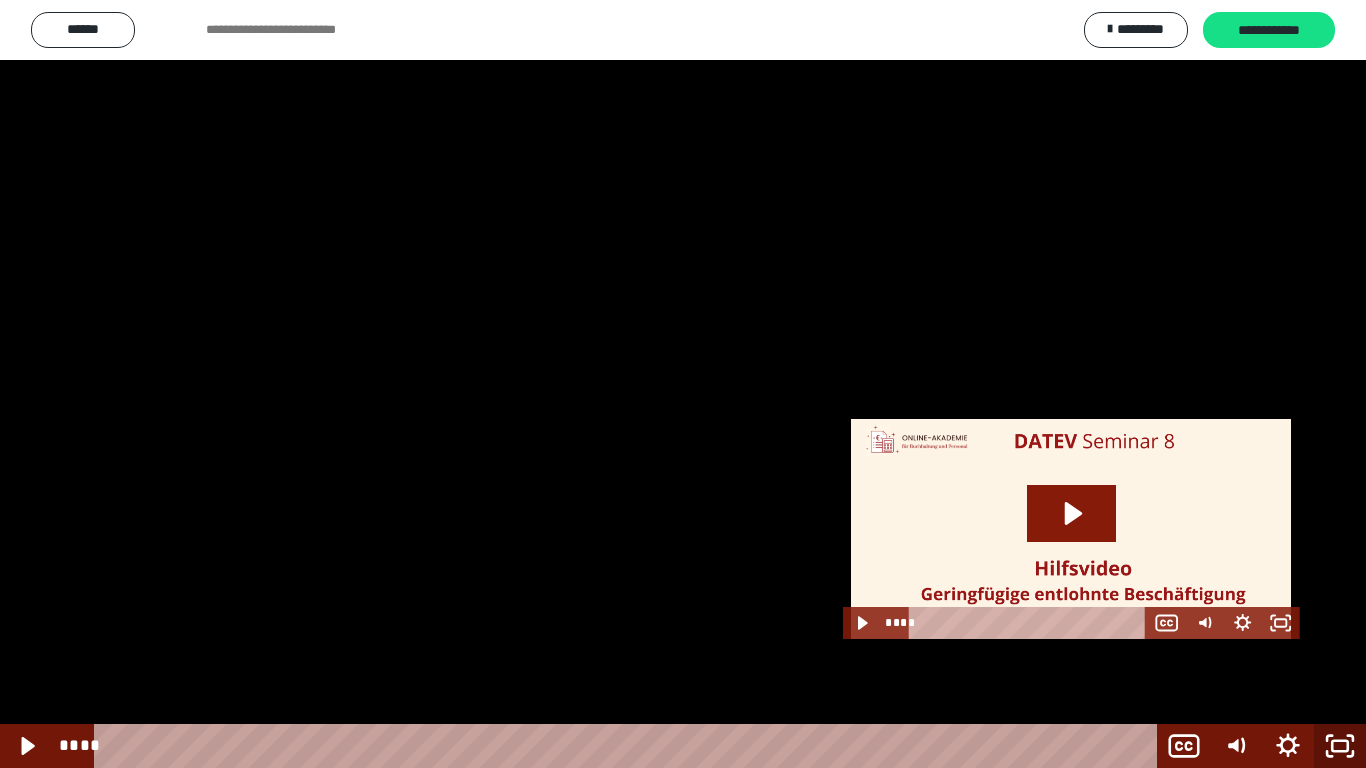 click 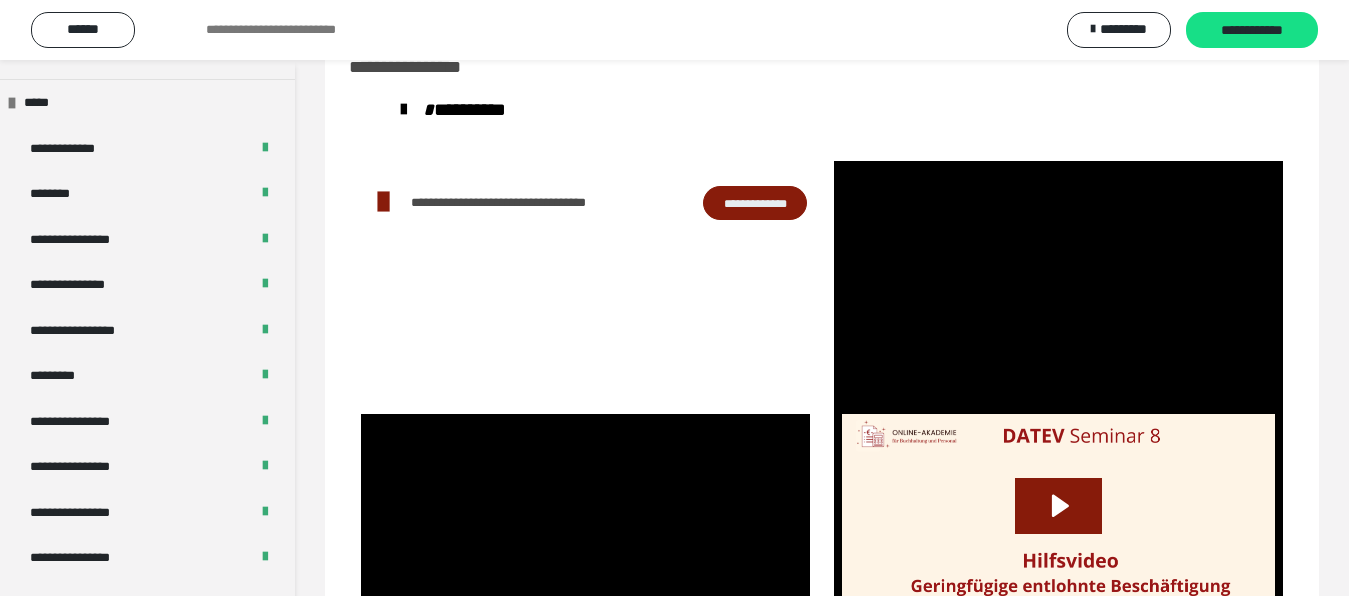 scroll, scrollTop: 148, scrollLeft: 0, axis: vertical 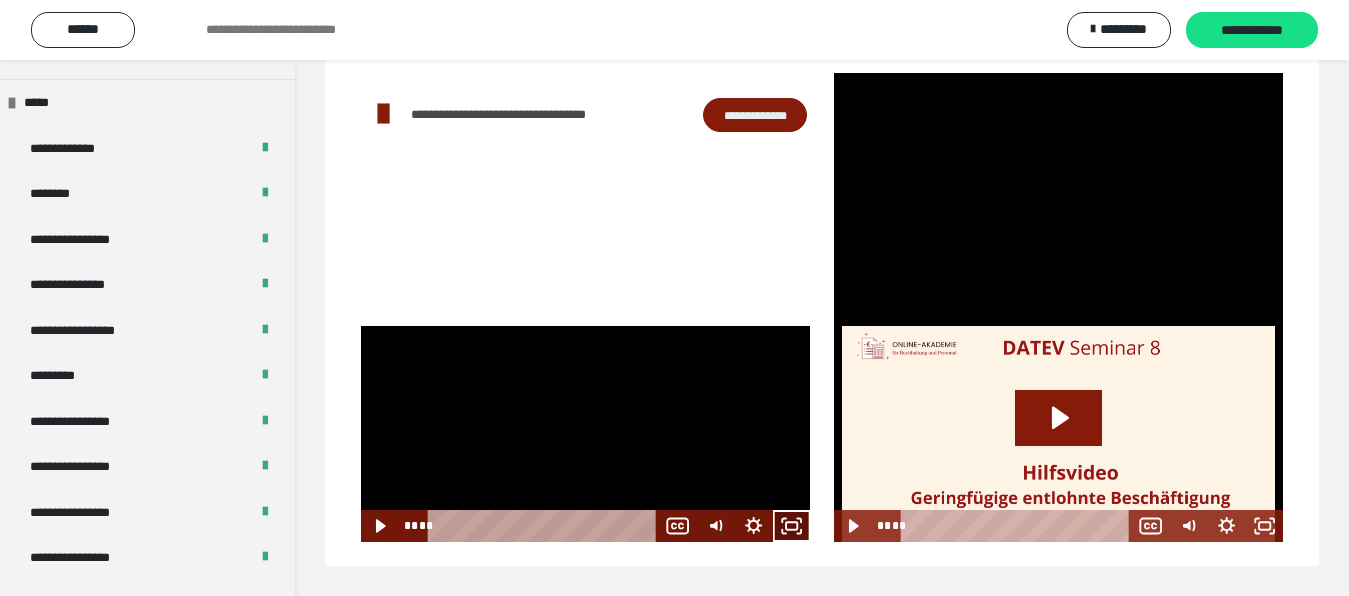 click 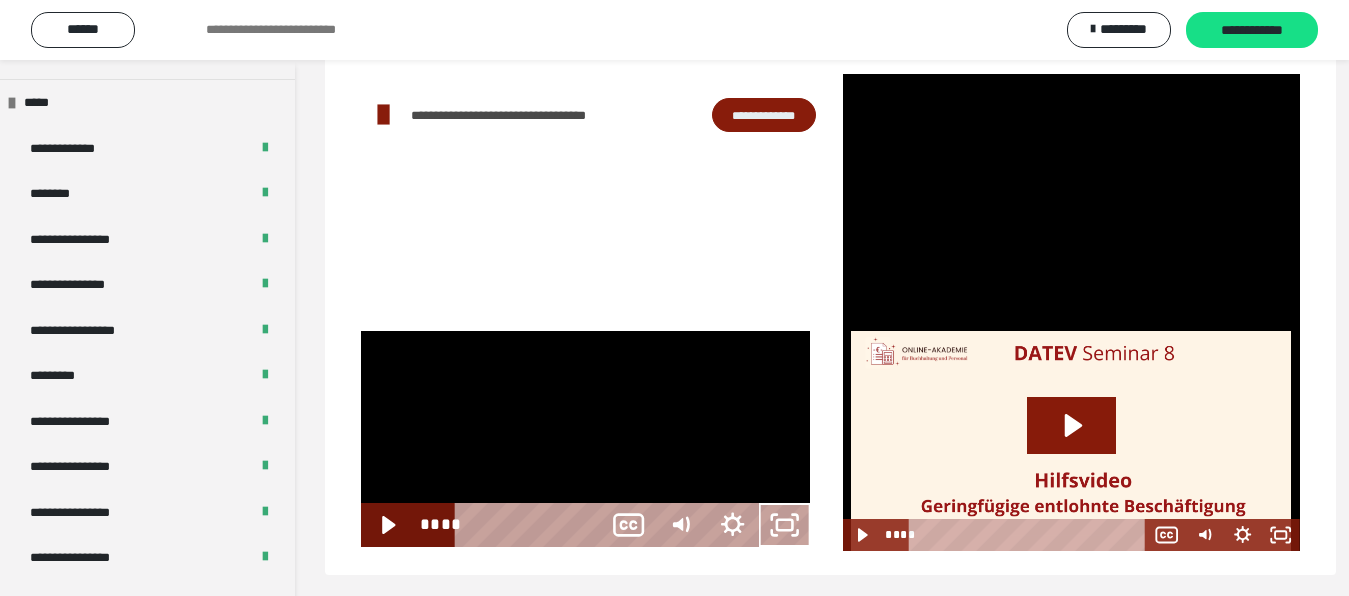 scroll, scrollTop: 60, scrollLeft: 0, axis: vertical 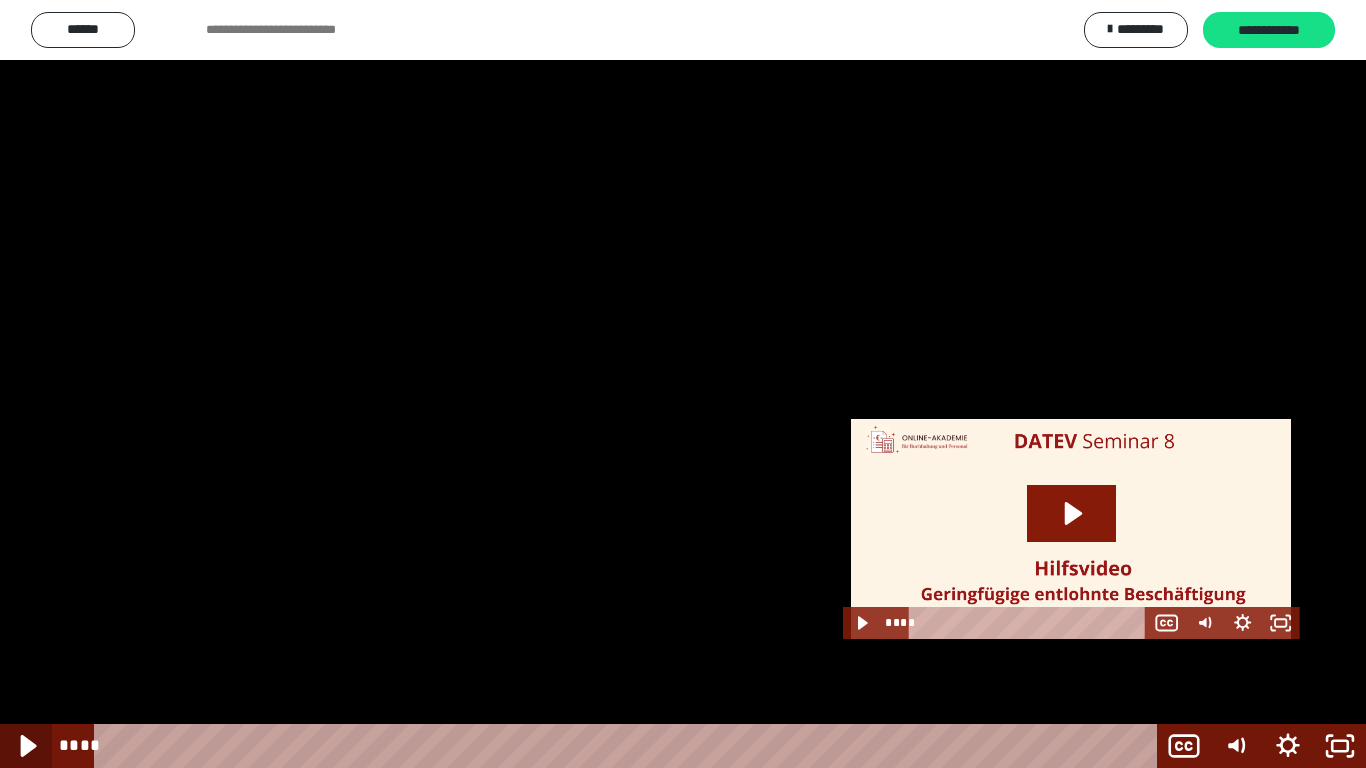click 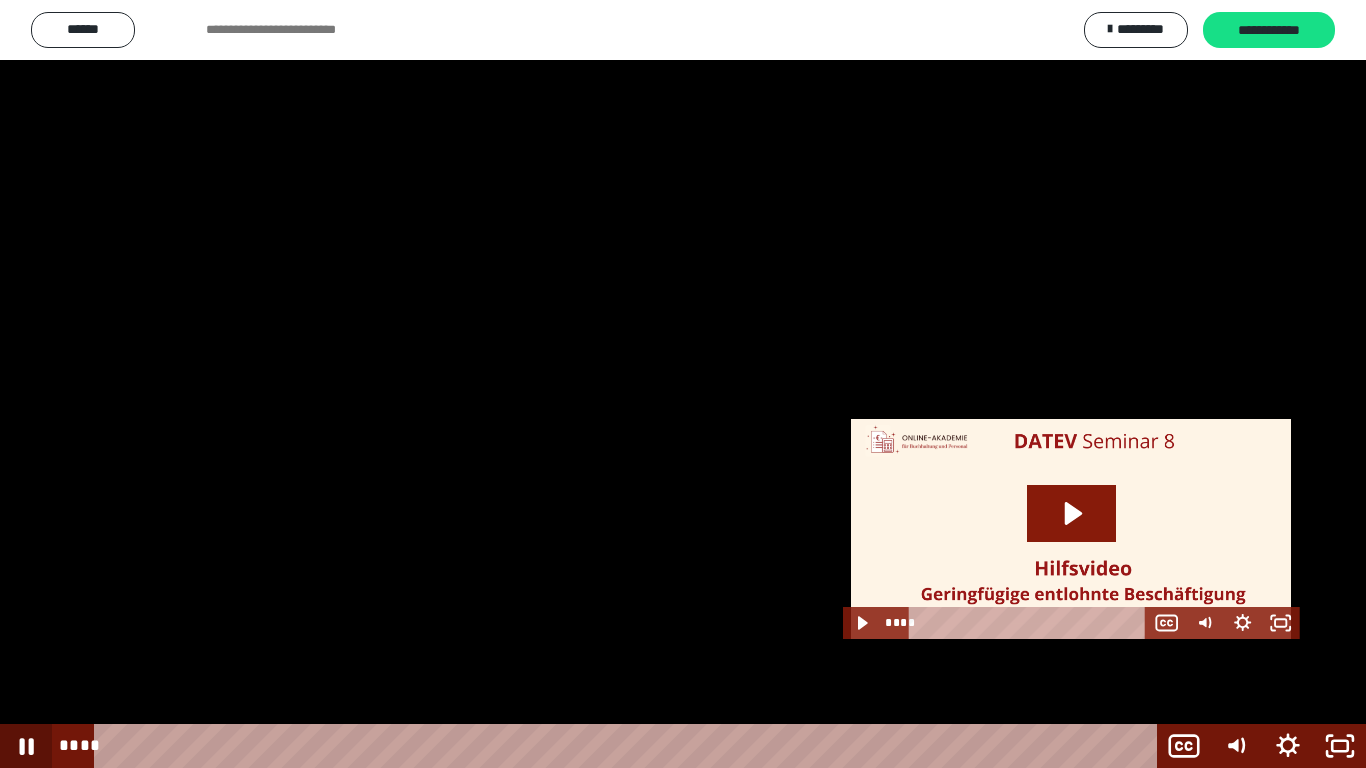 click 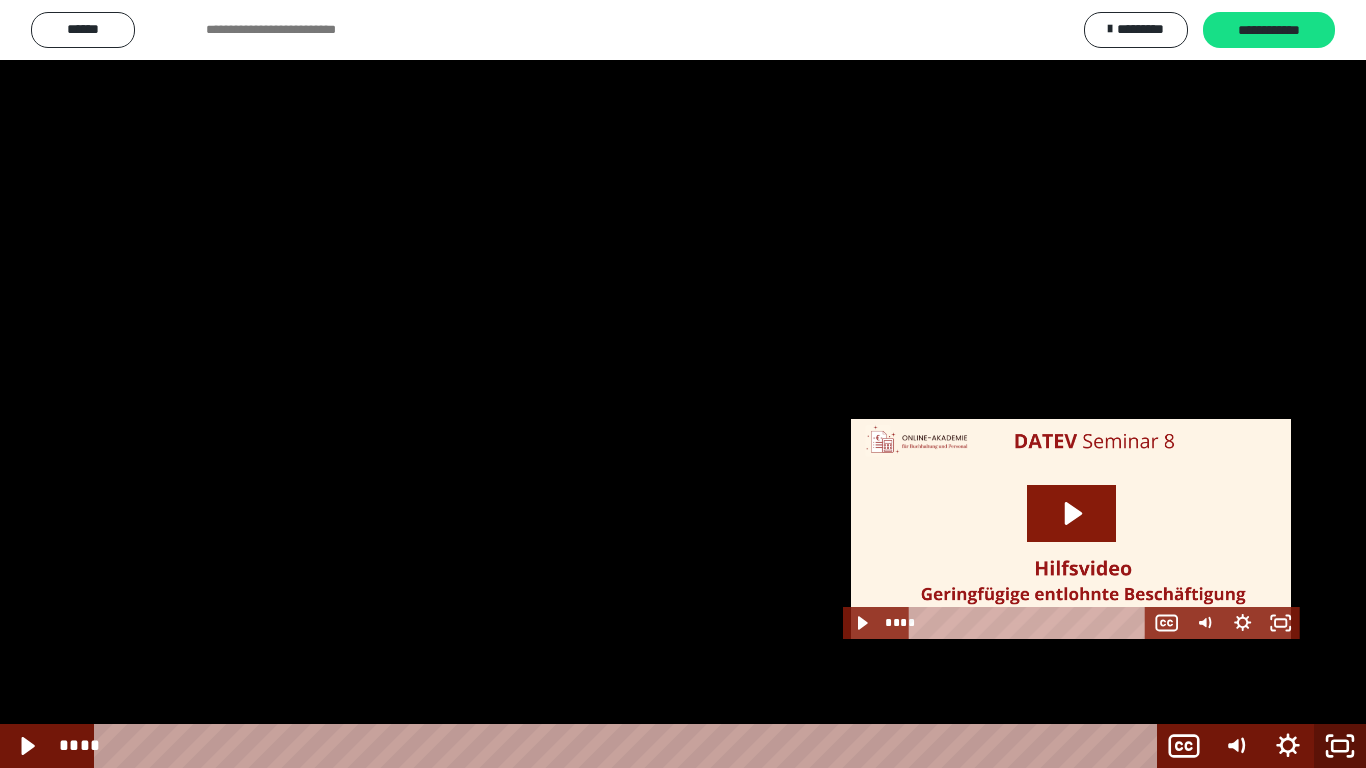 click 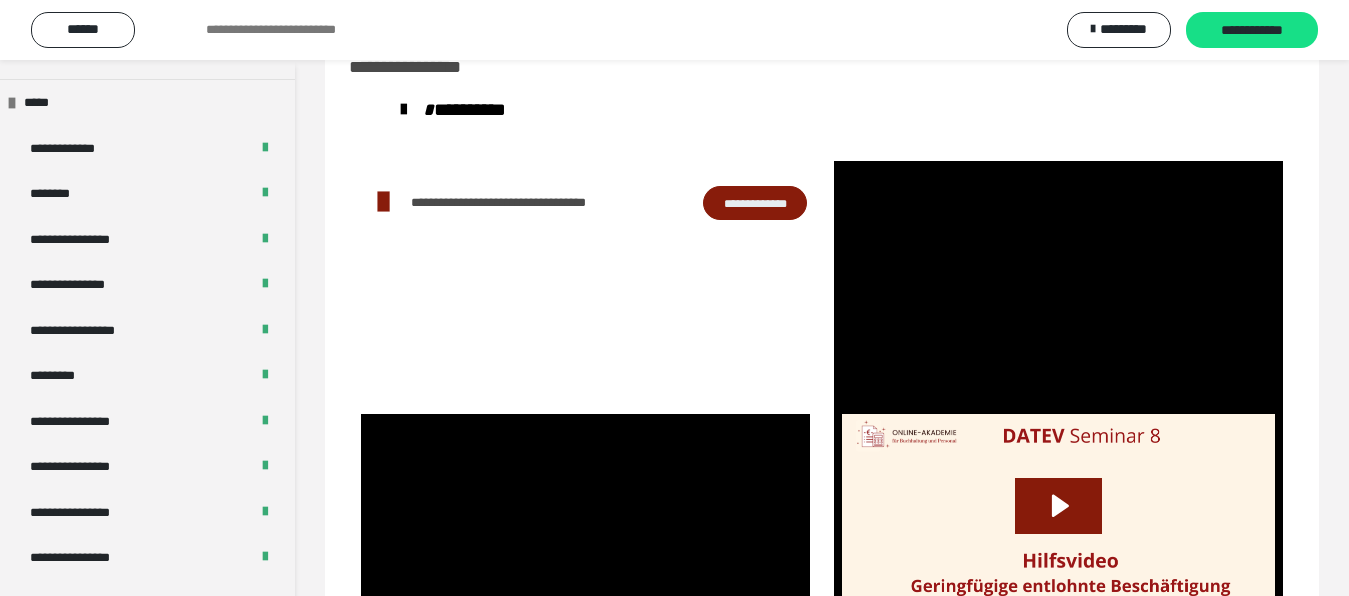 scroll, scrollTop: 148, scrollLeft: 0, axis: vertical 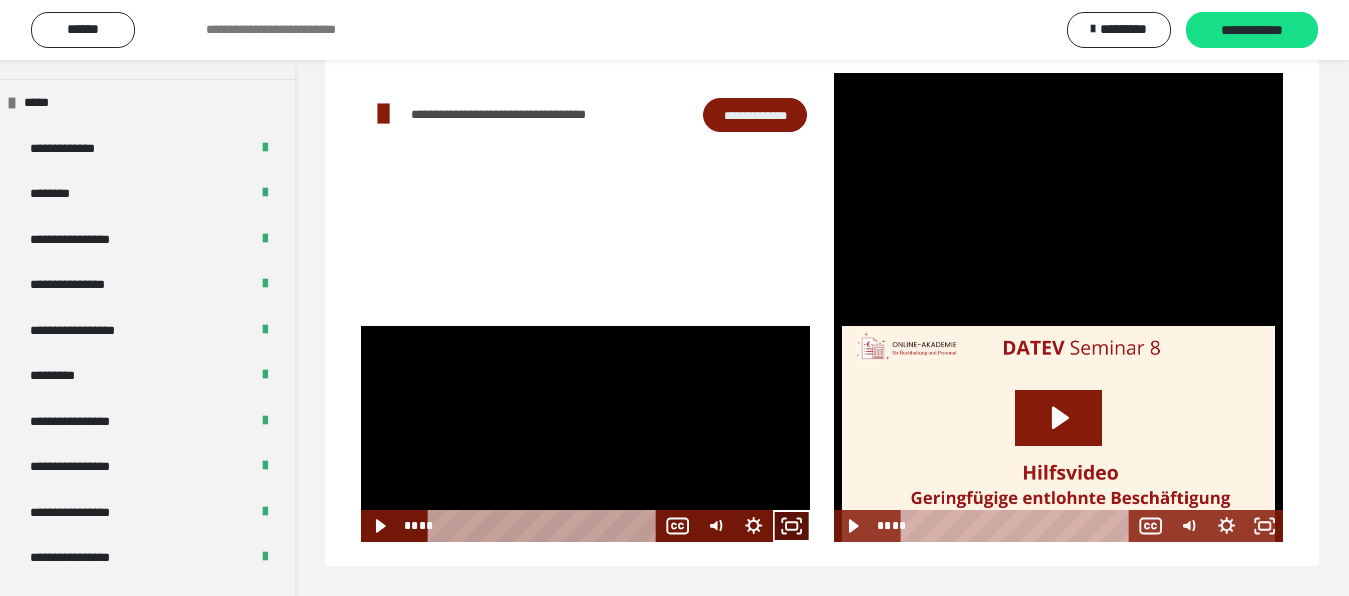 click 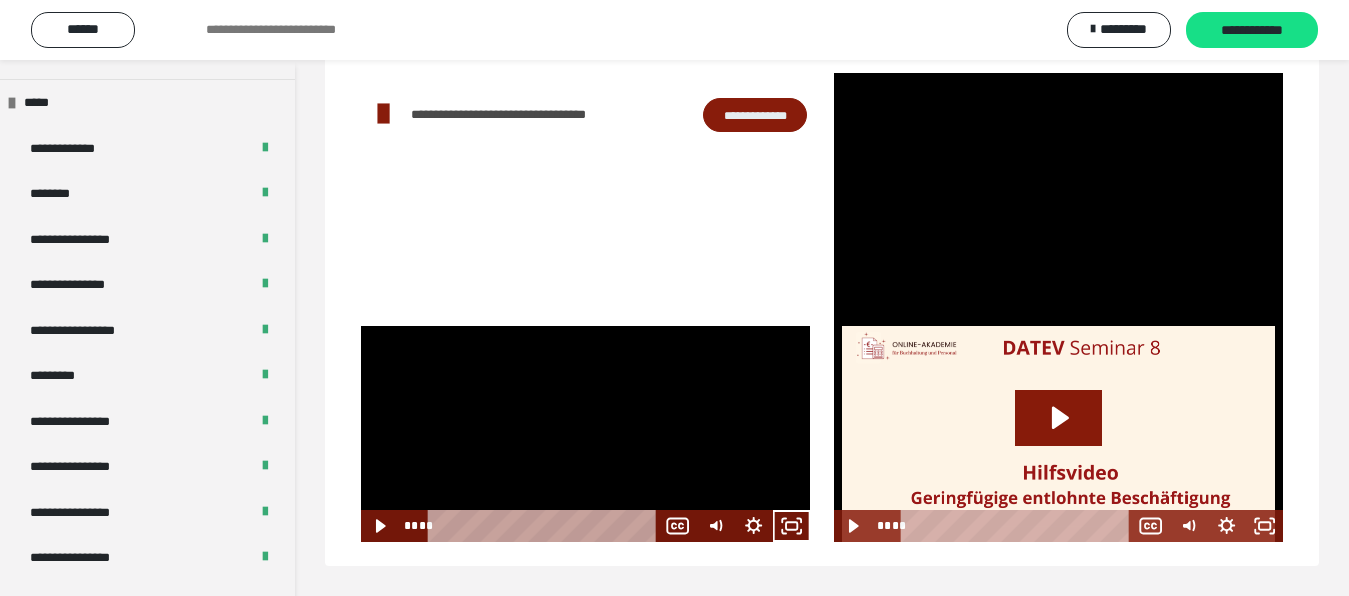 scroll, scrollTop: 60, scrollLeft: 0, axis: vertical 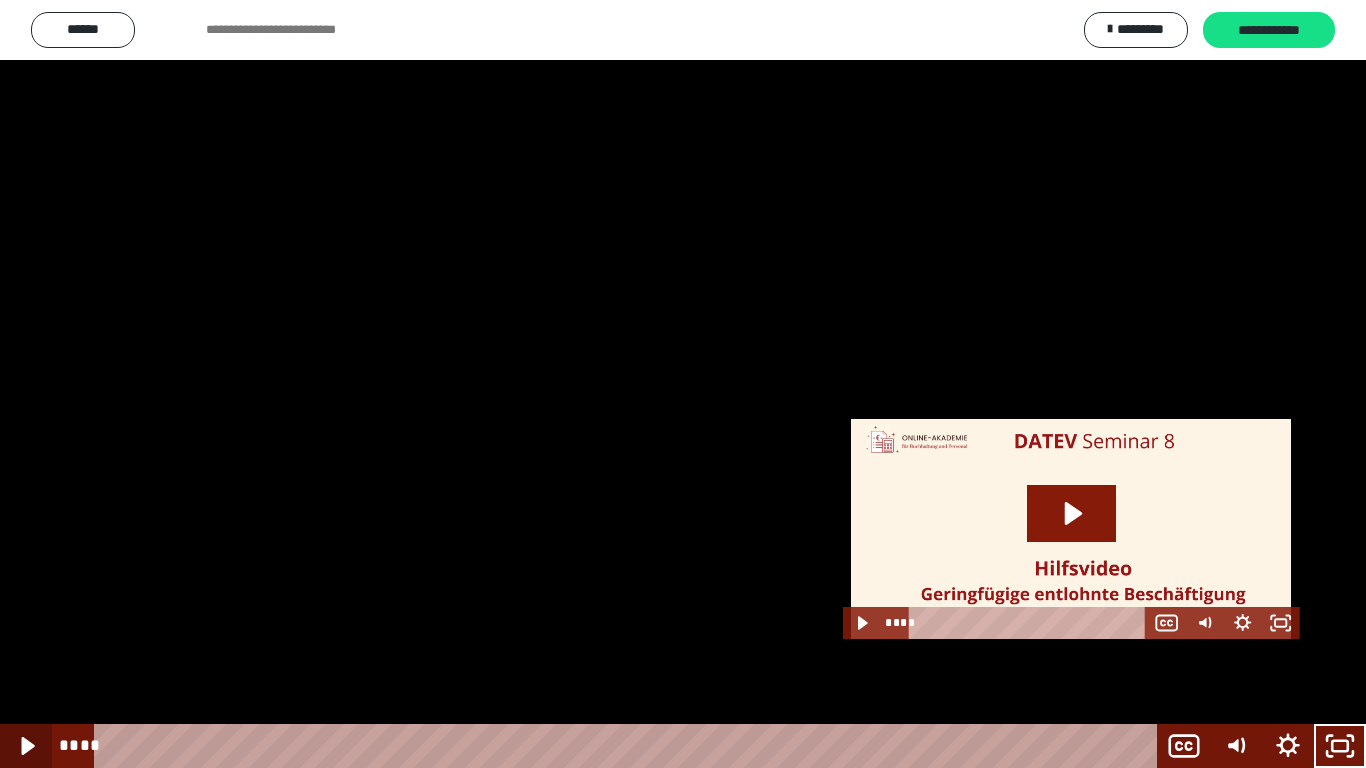 click 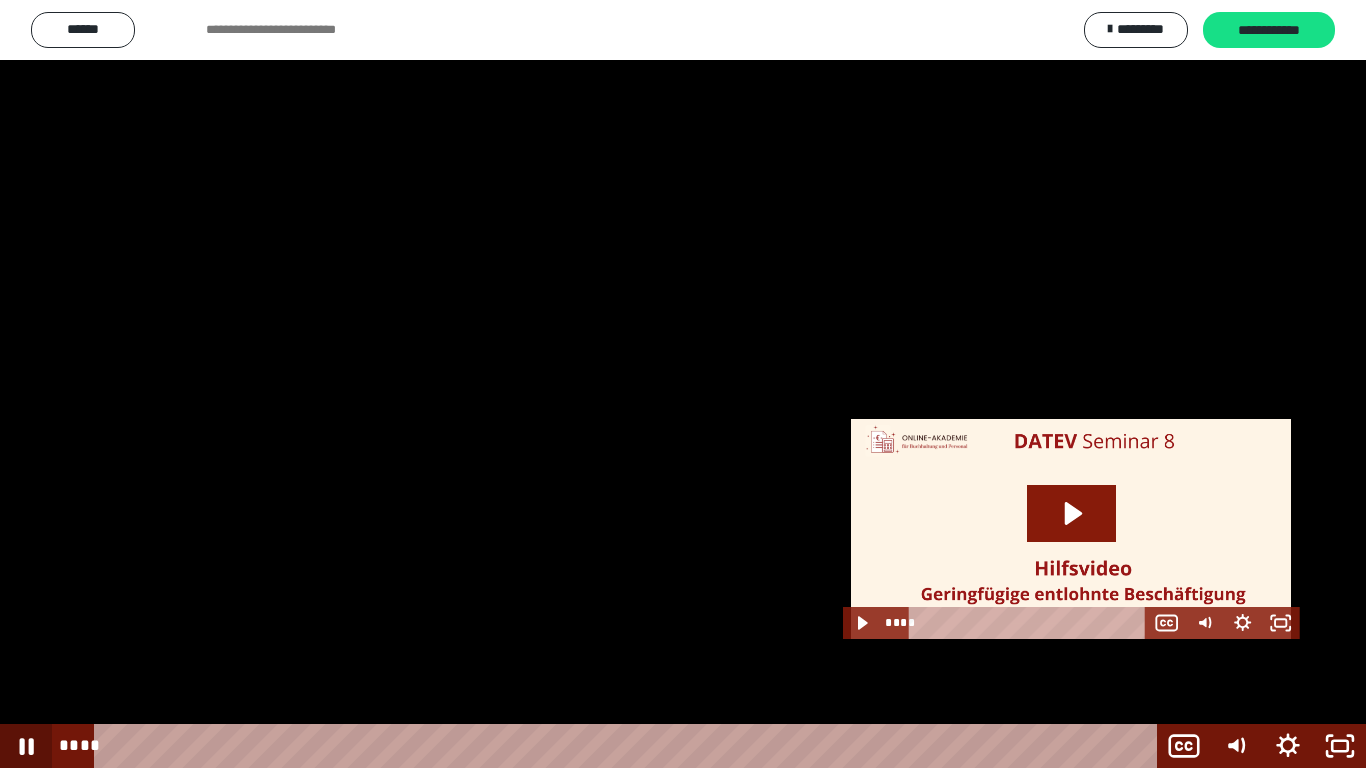 click 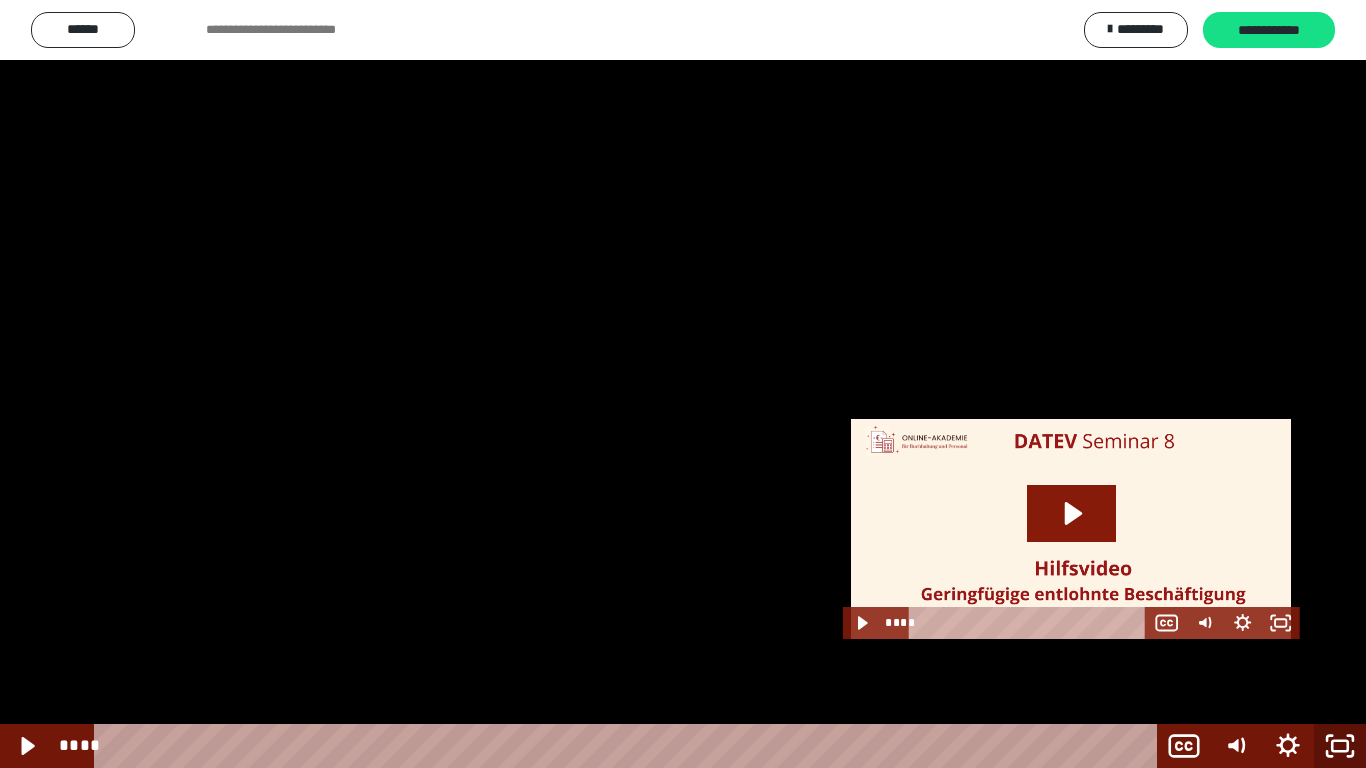 click 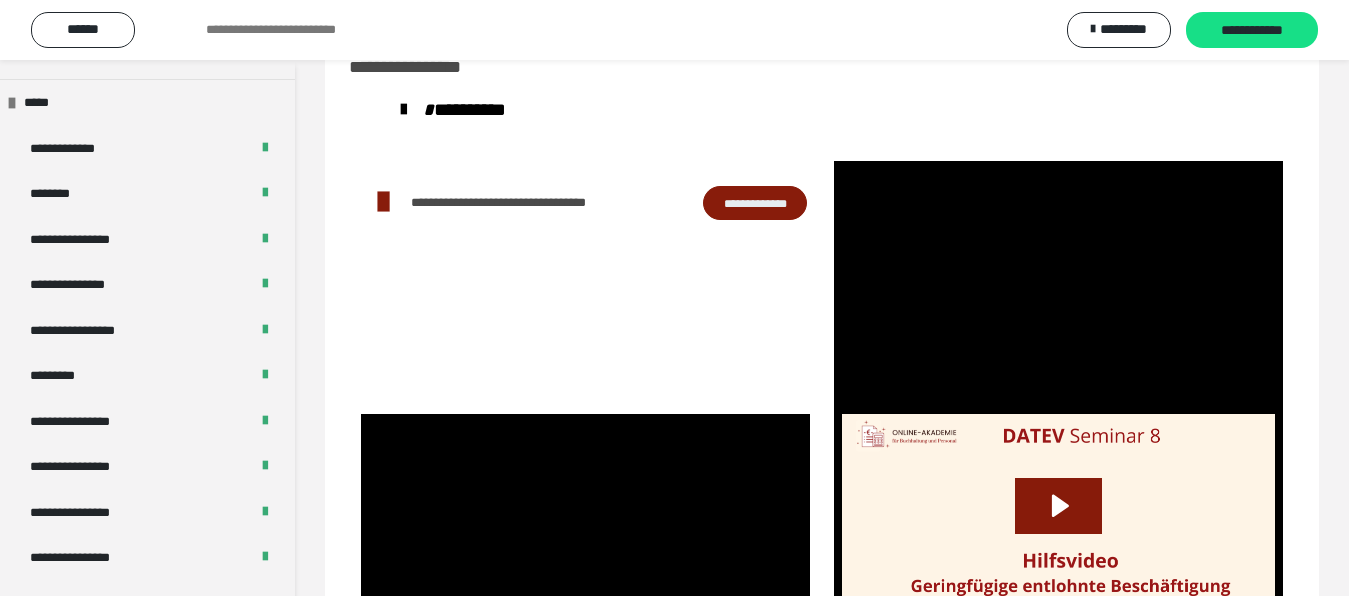 scroll, scrollTop: 148, scrollLeft: 0, axis: vertical 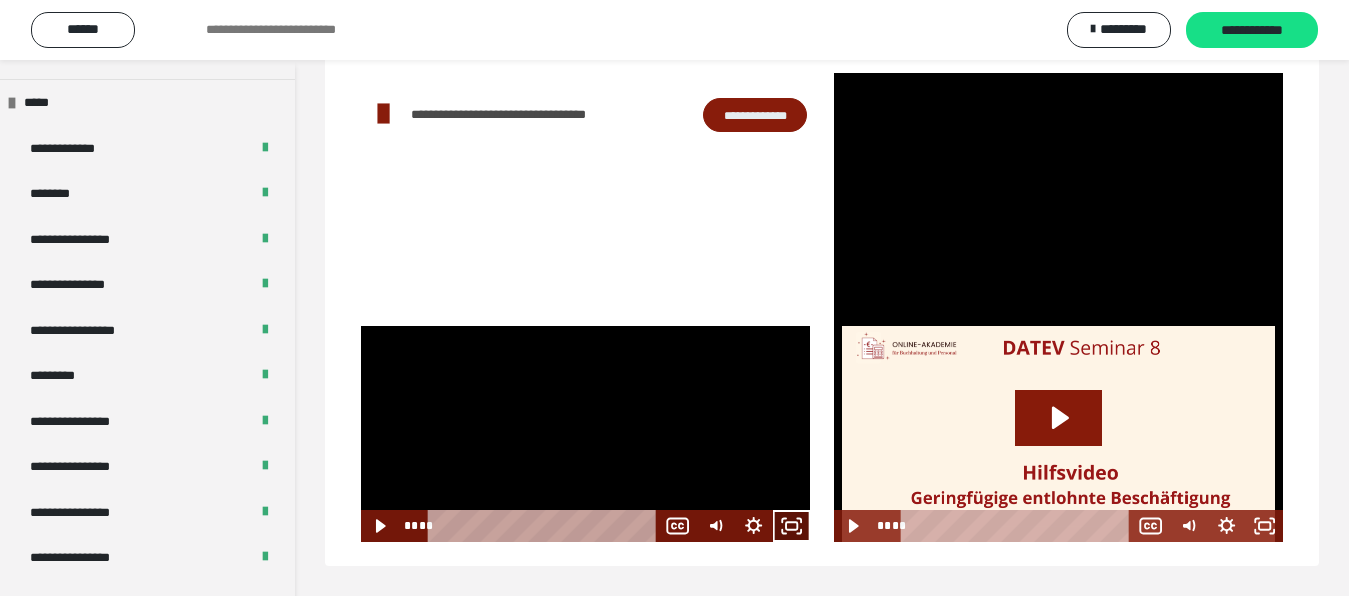 click 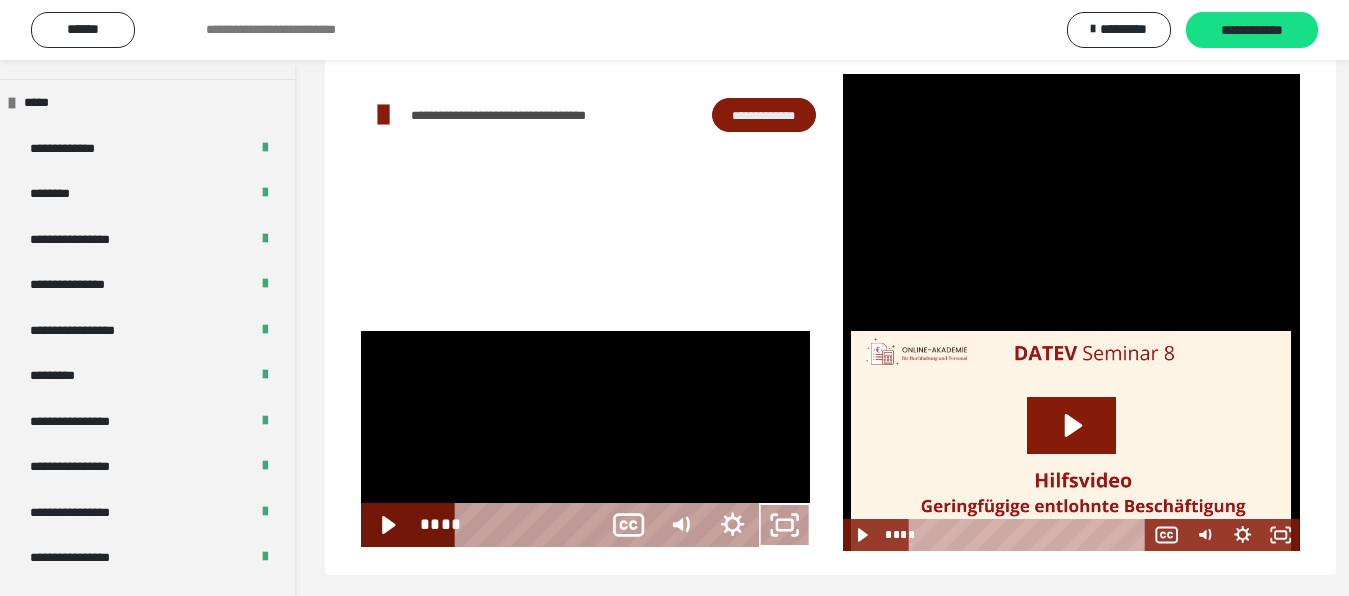 scroll, scrollTop: 60, scrollLeft: 0, axis: vertical 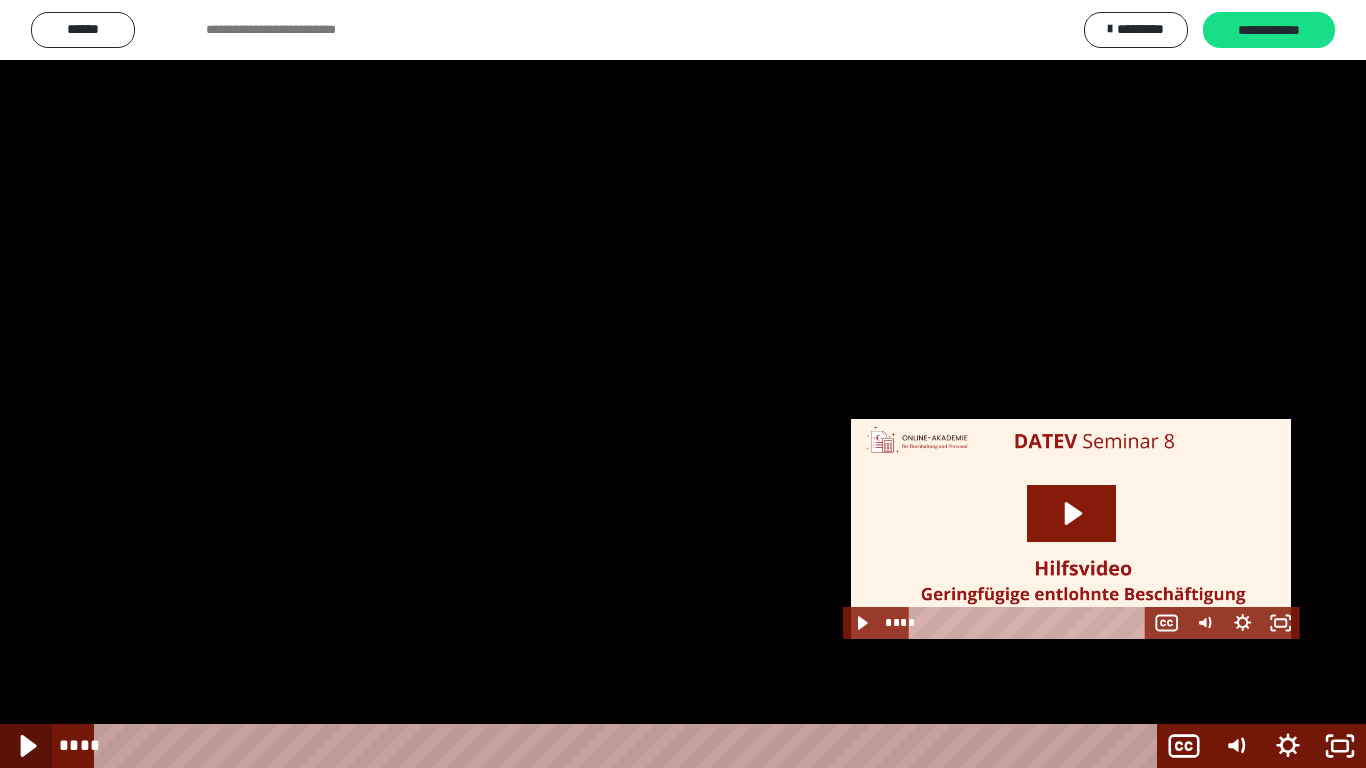click 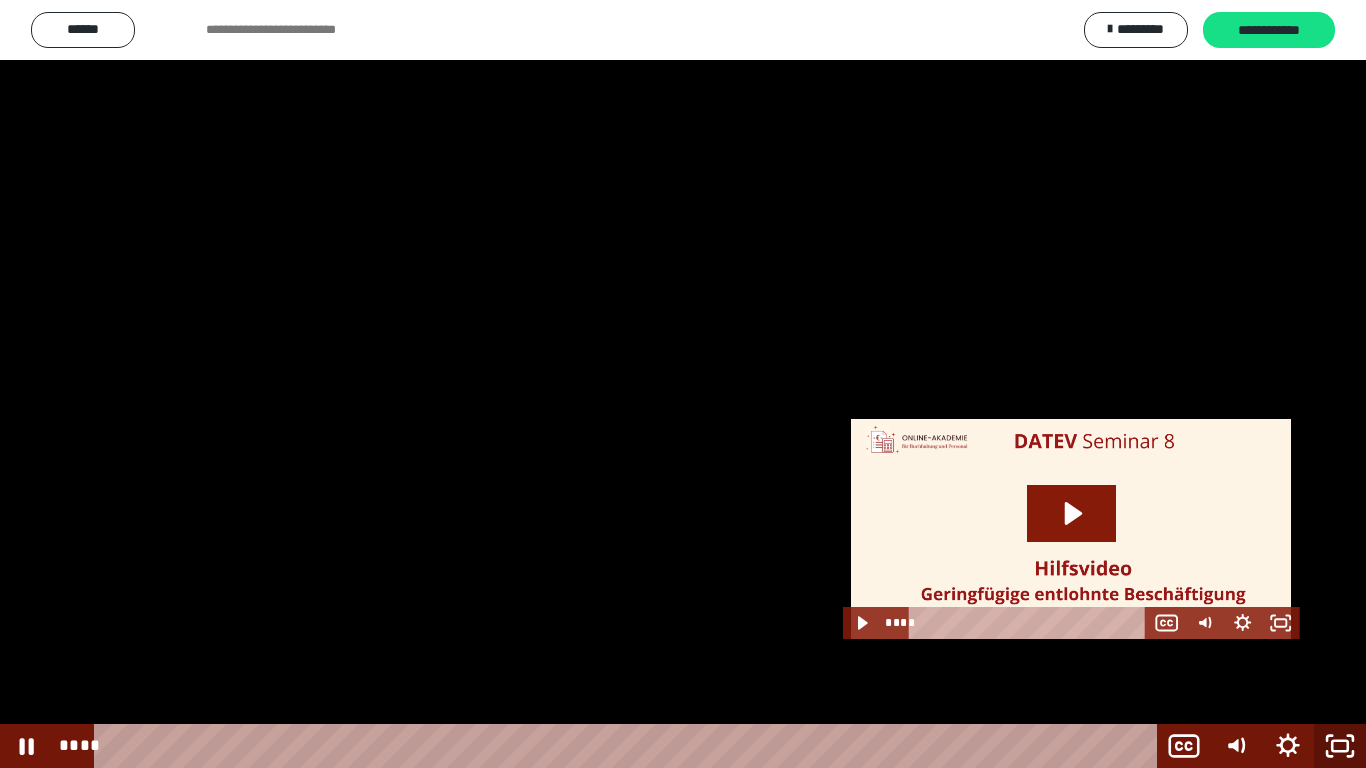 click 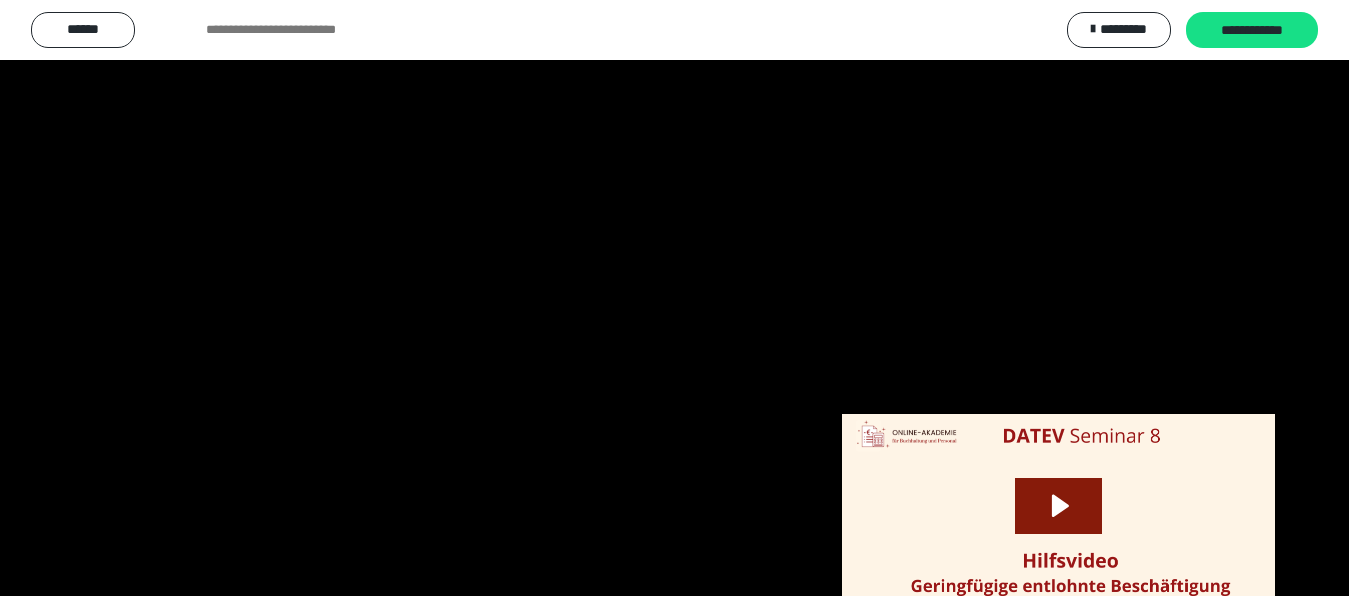 scroll, scrollTop: 148, scrollLeft: 0, axis: vertical 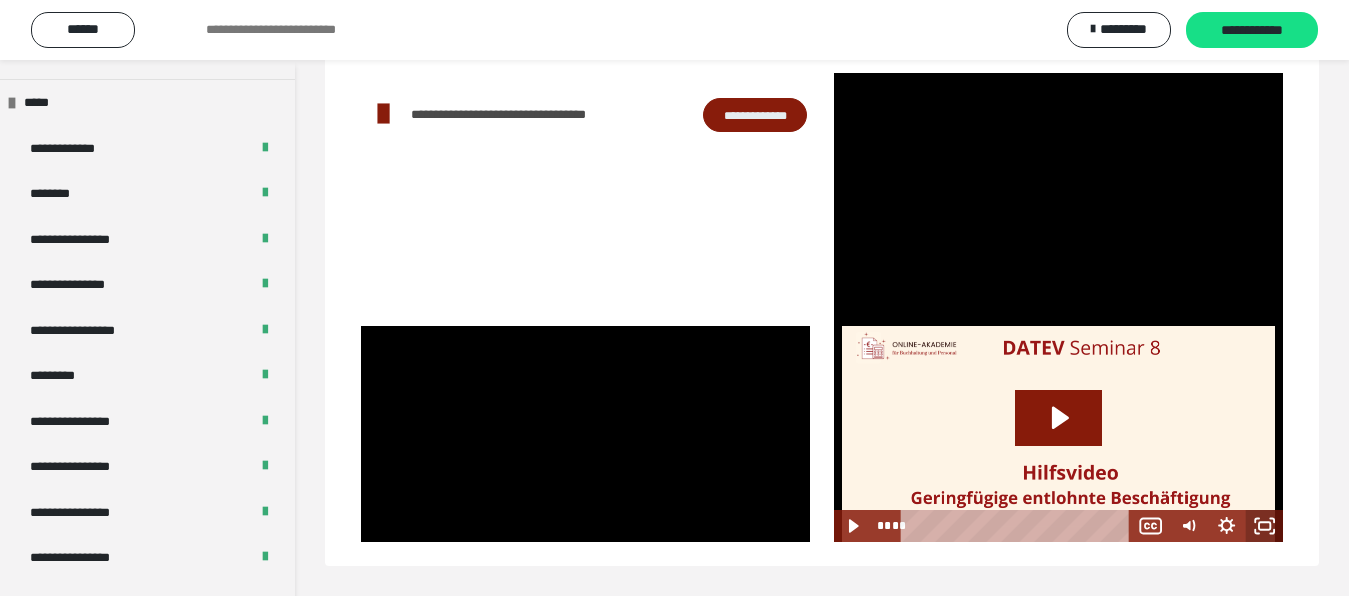click 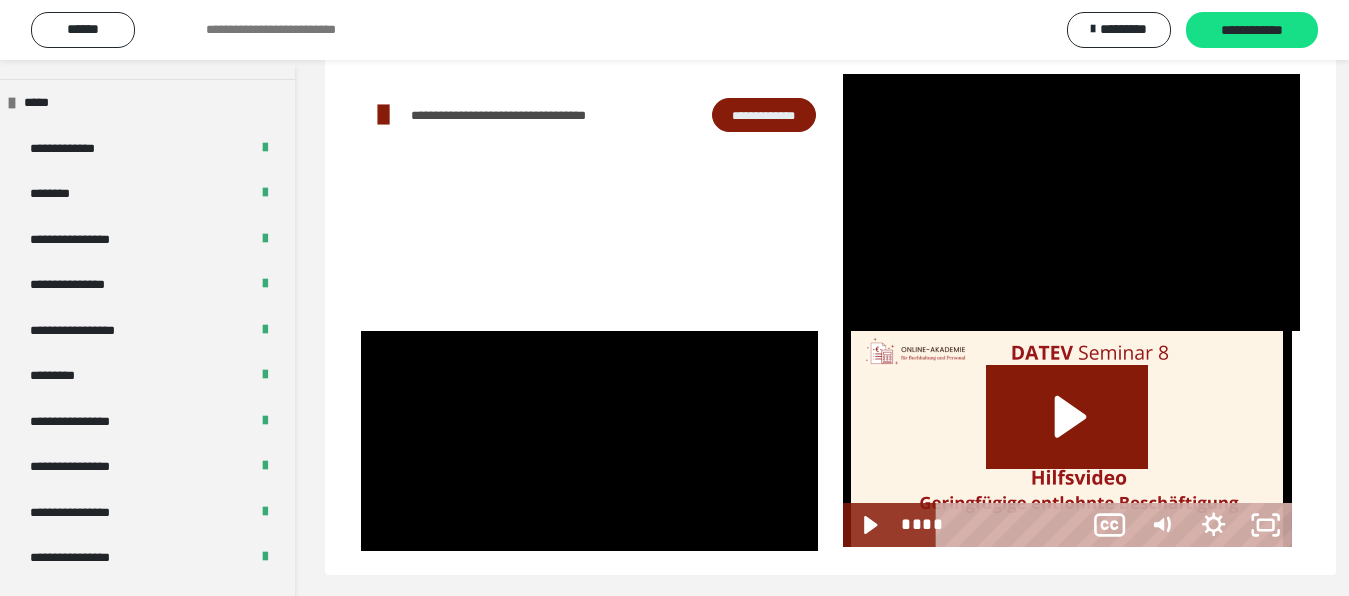 scroll, scrollTop: 60, scrollLeft: 0, axis: vertical 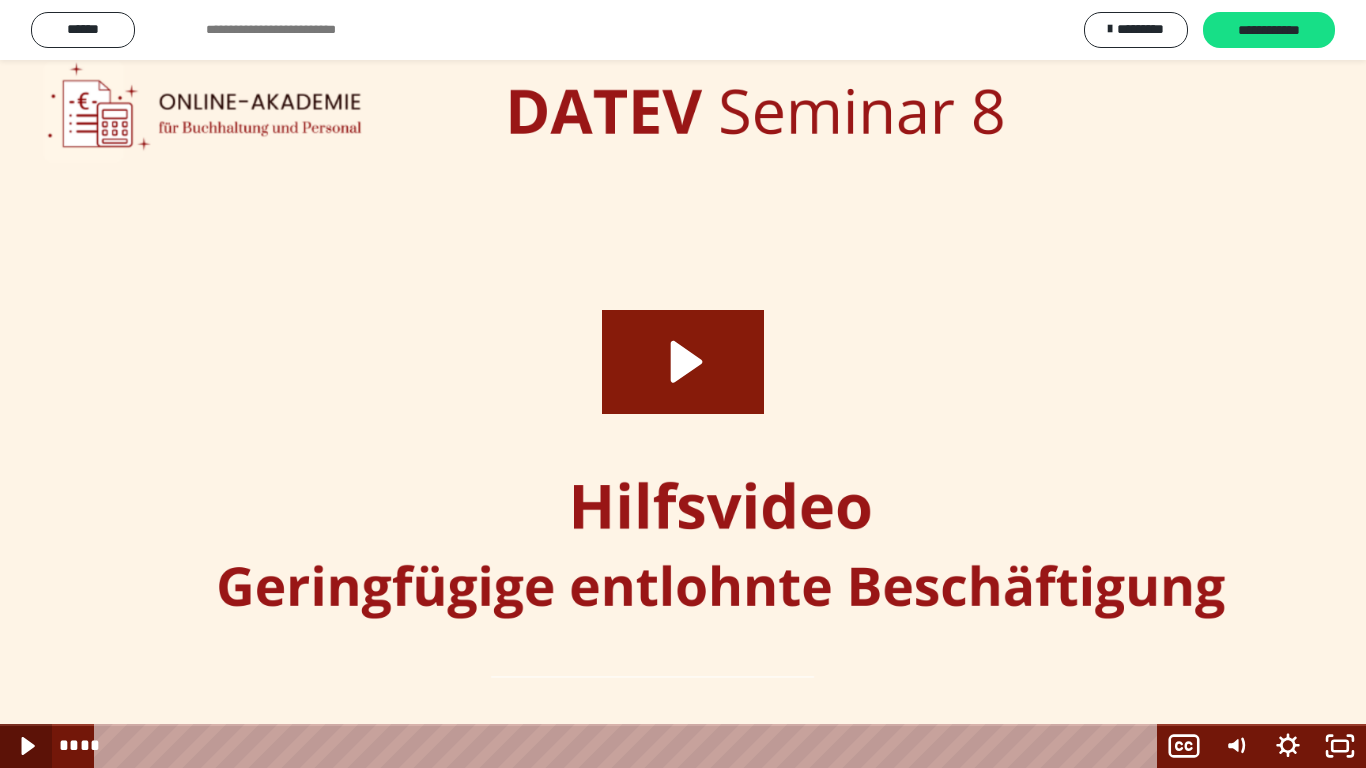 click 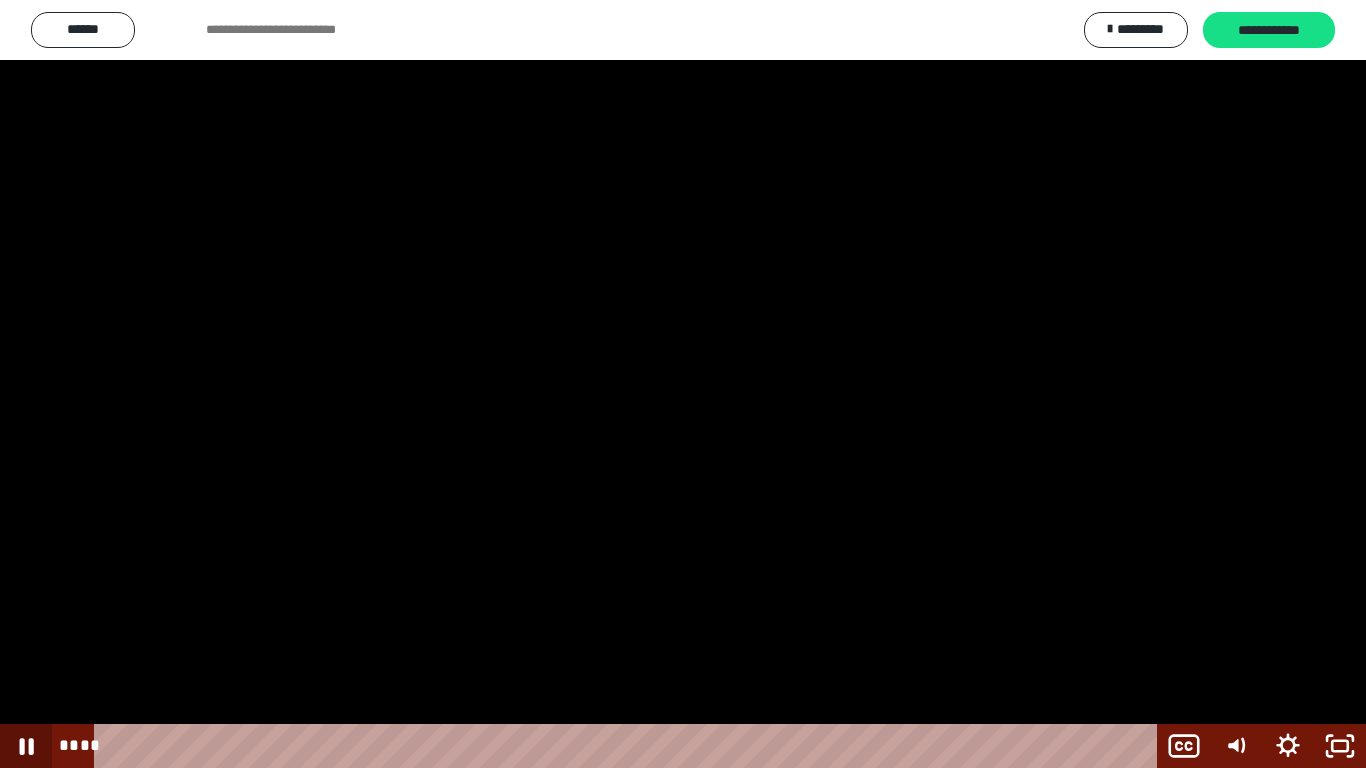 click 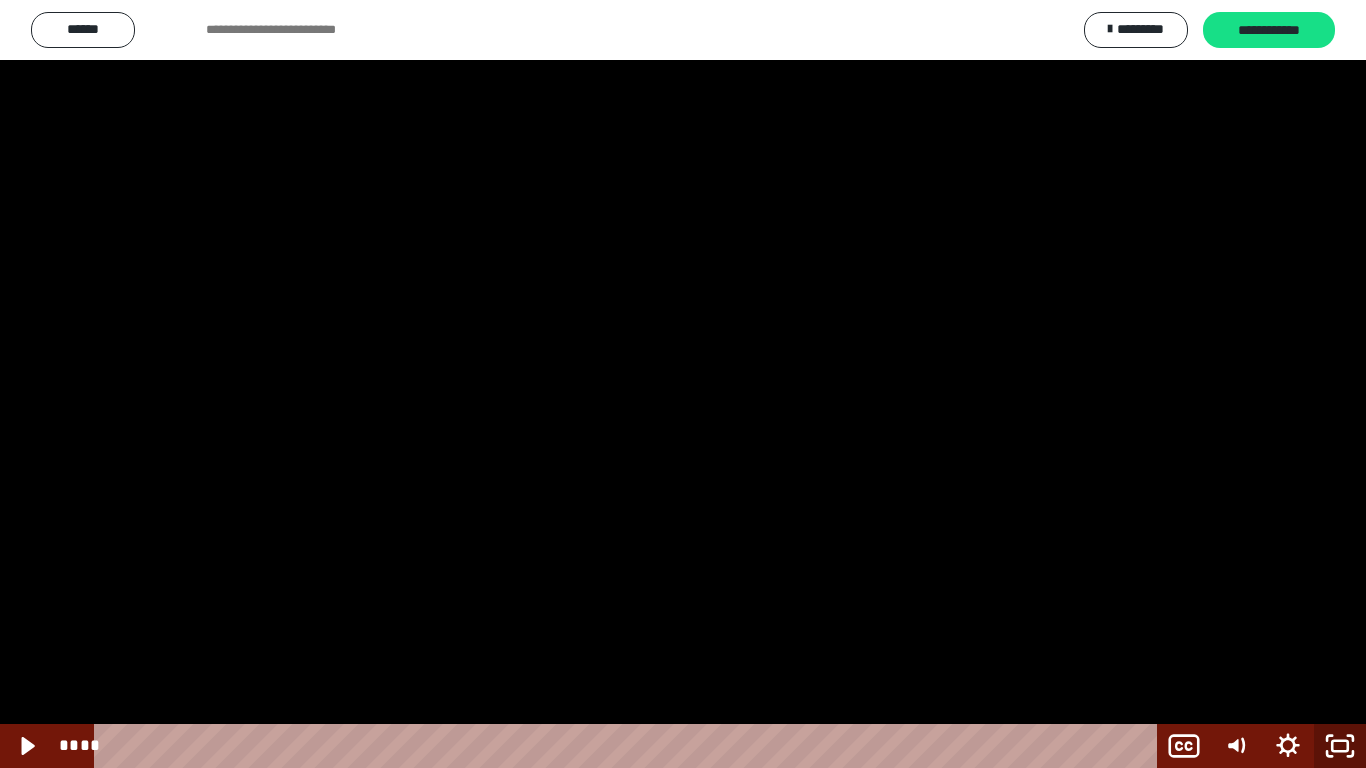 click 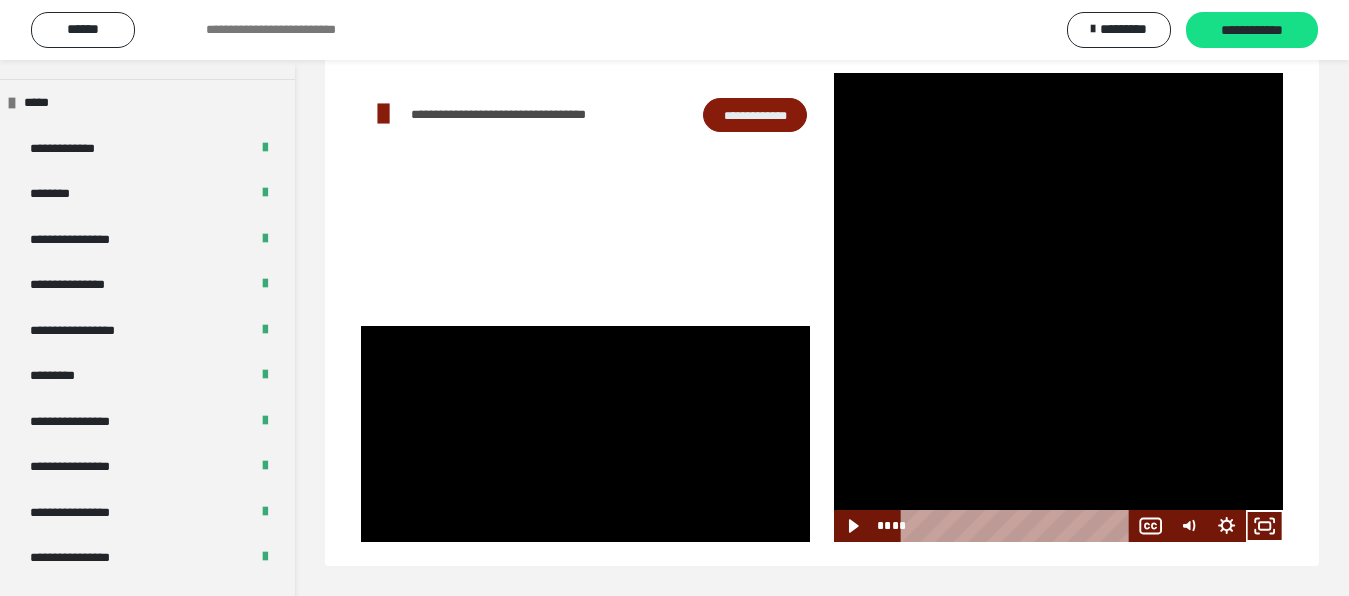 scroll, scrollTop: 0, scrollLeft: 0, axis: both 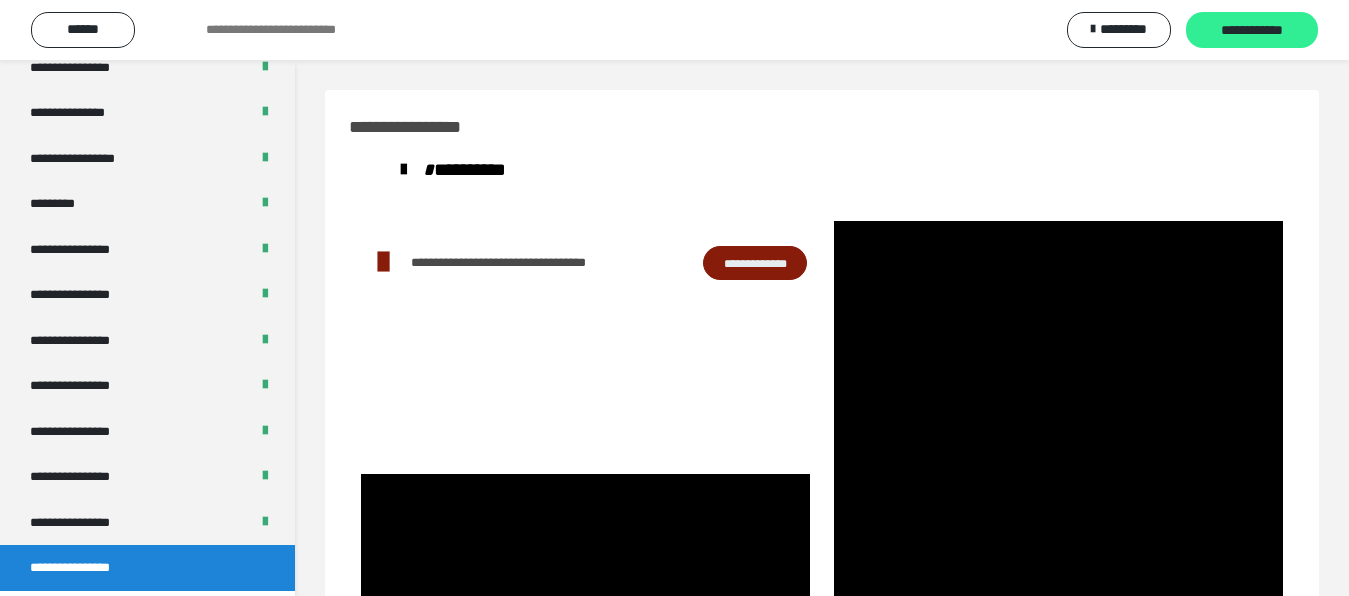 click on "**********" at bounding box center [1252, 31] 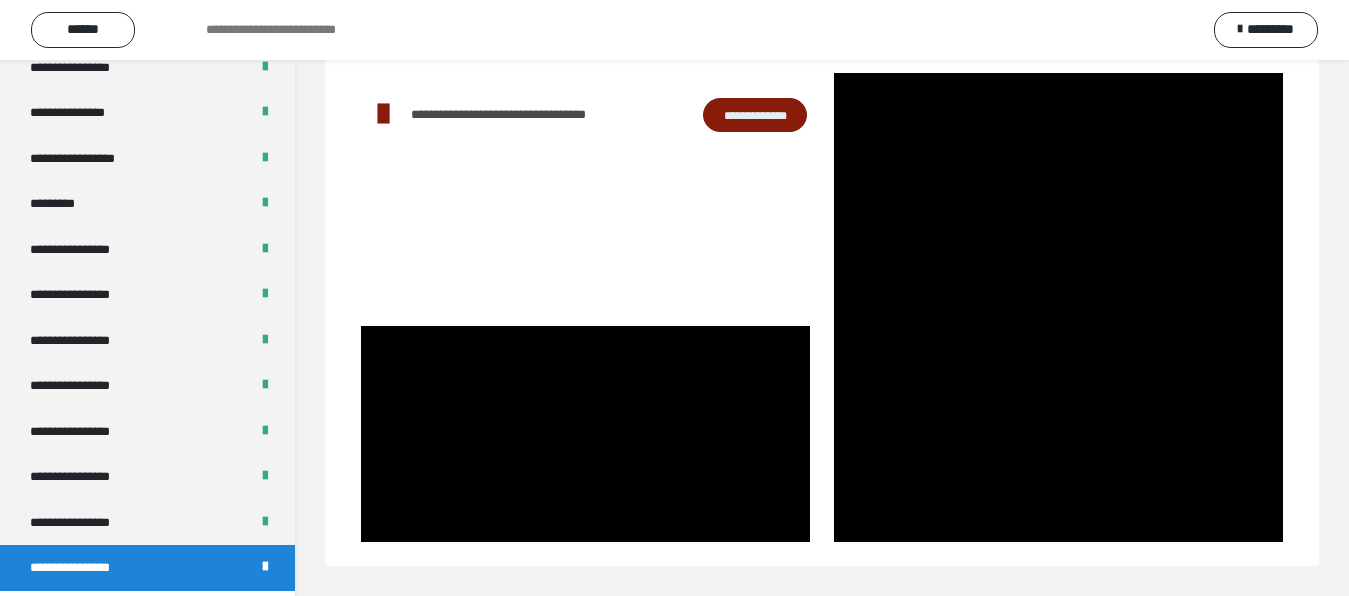 scroll, scrollTop: 46, scrollLeft: 0, axis: vertical 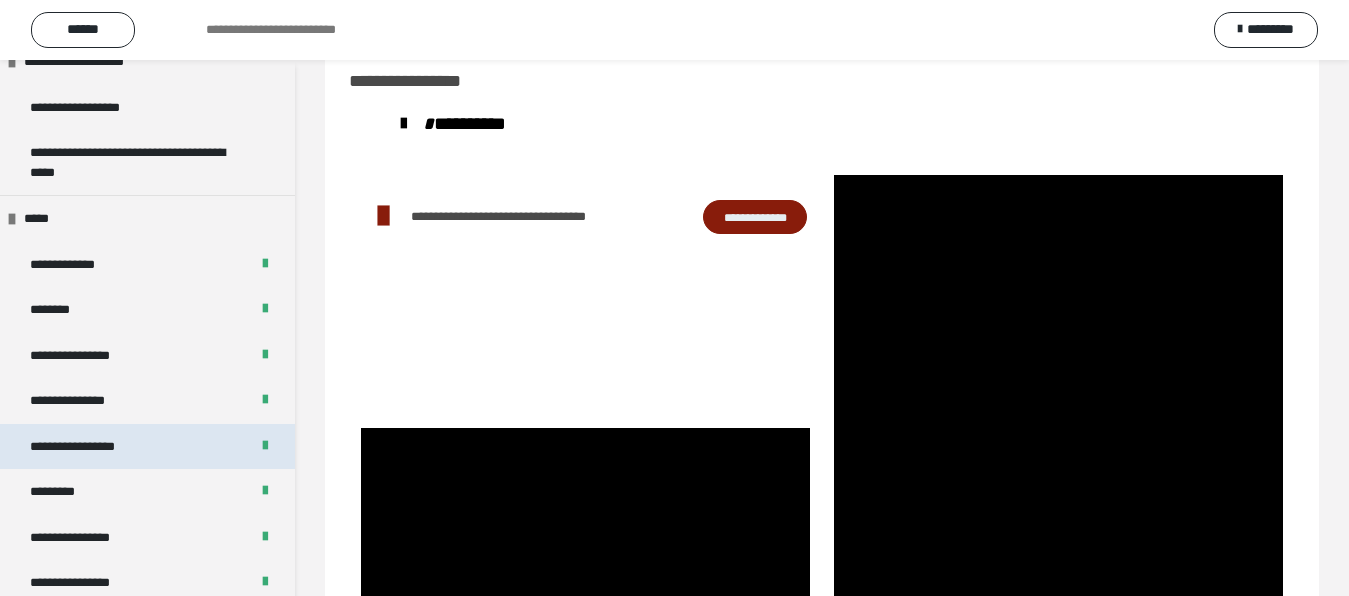 click on "**********" at bounding box center (93, 447) 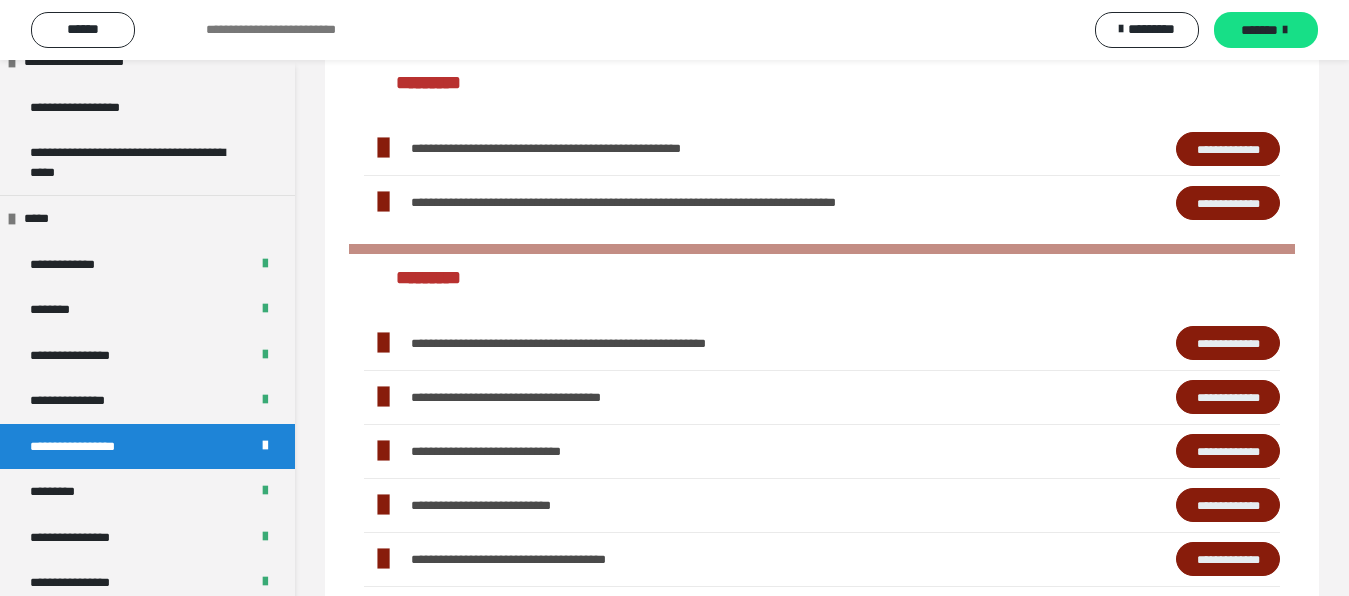 scroll, scrollTop: 2290, scrollLeft: 0, axis: vertical 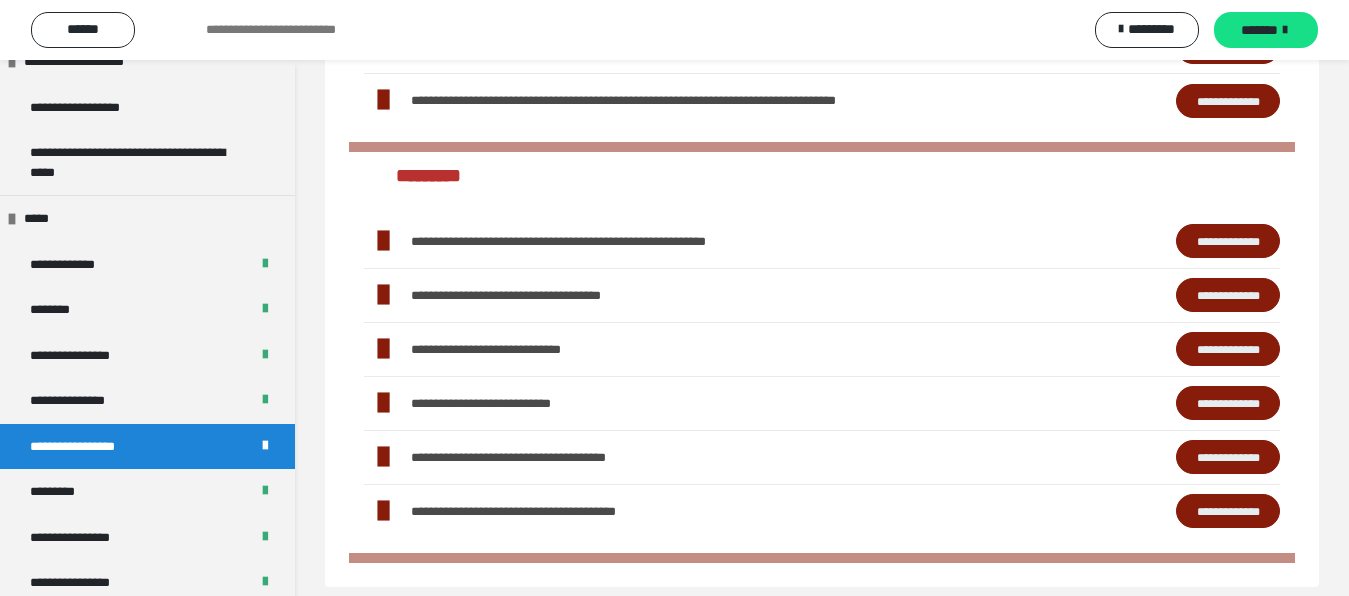 click on "**********" at bounding box center (1228, 241) 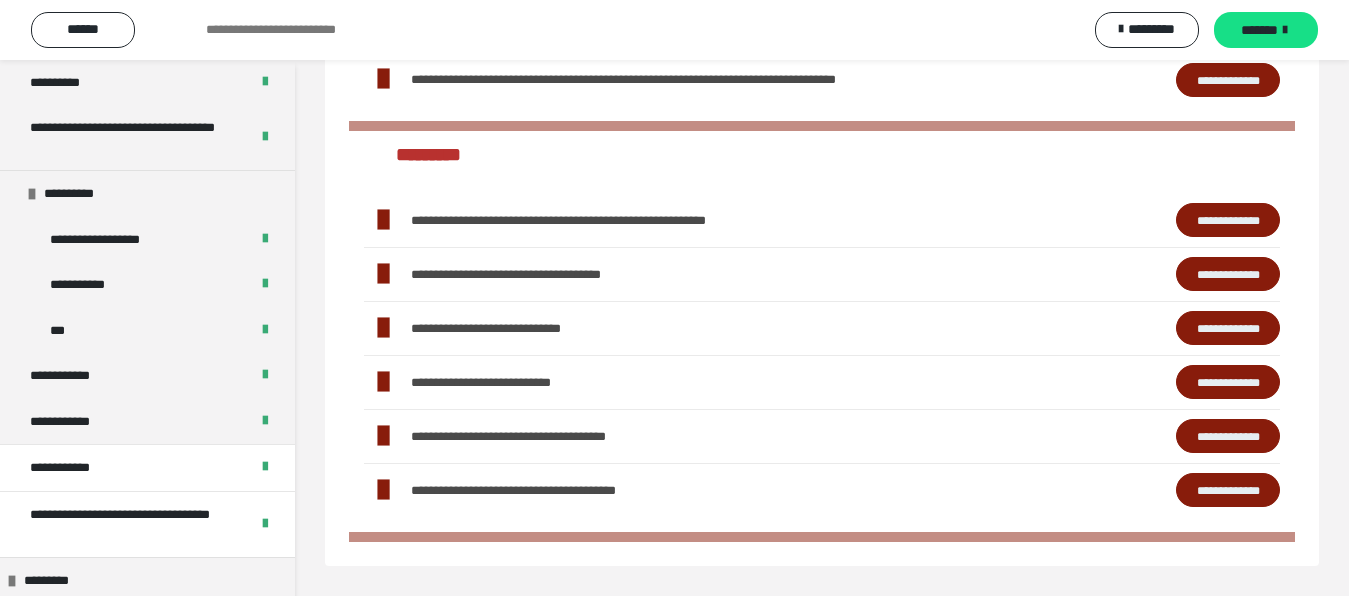 scroll, scrollTop: 0, scrollLeft: 0, axis: both 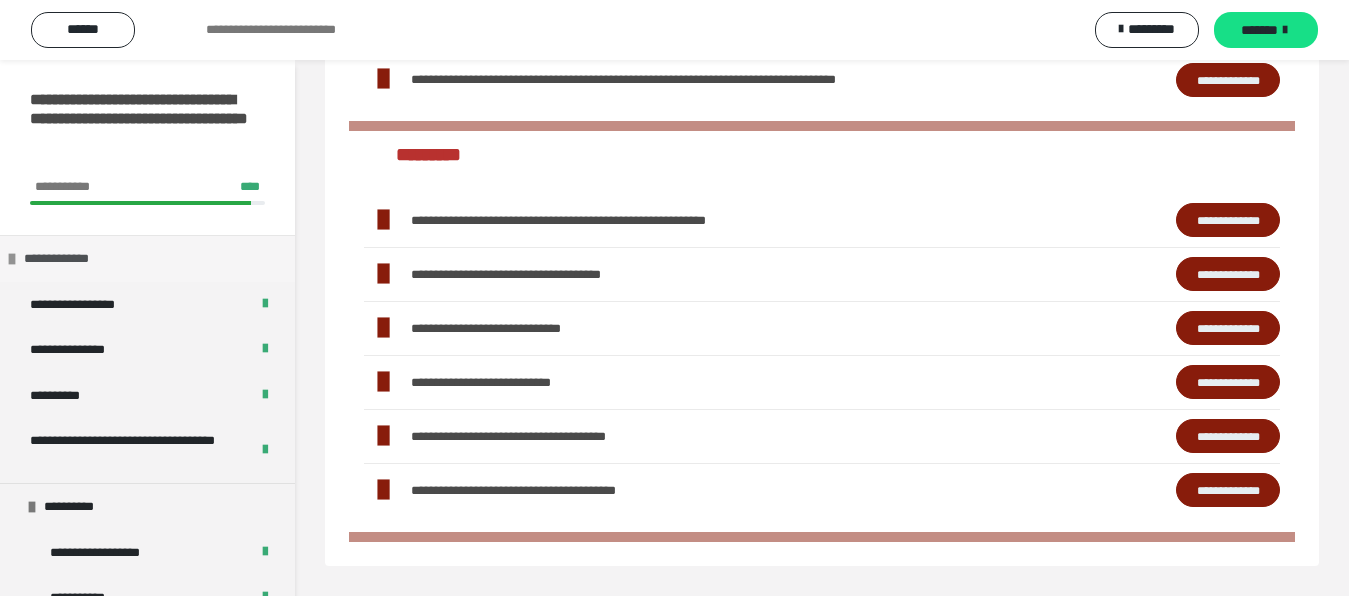 click on "**********" at bounding box center [147, 258] 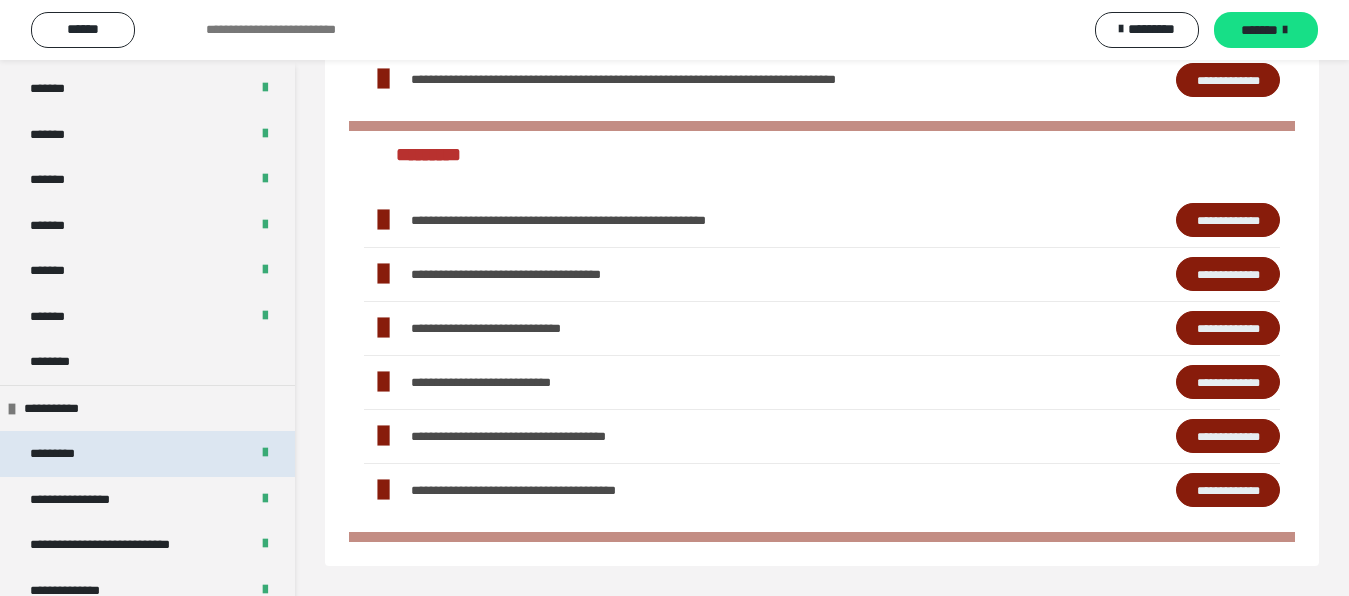 scroll, scrollTop: 672, scrollLeft: 0, axis: vertical 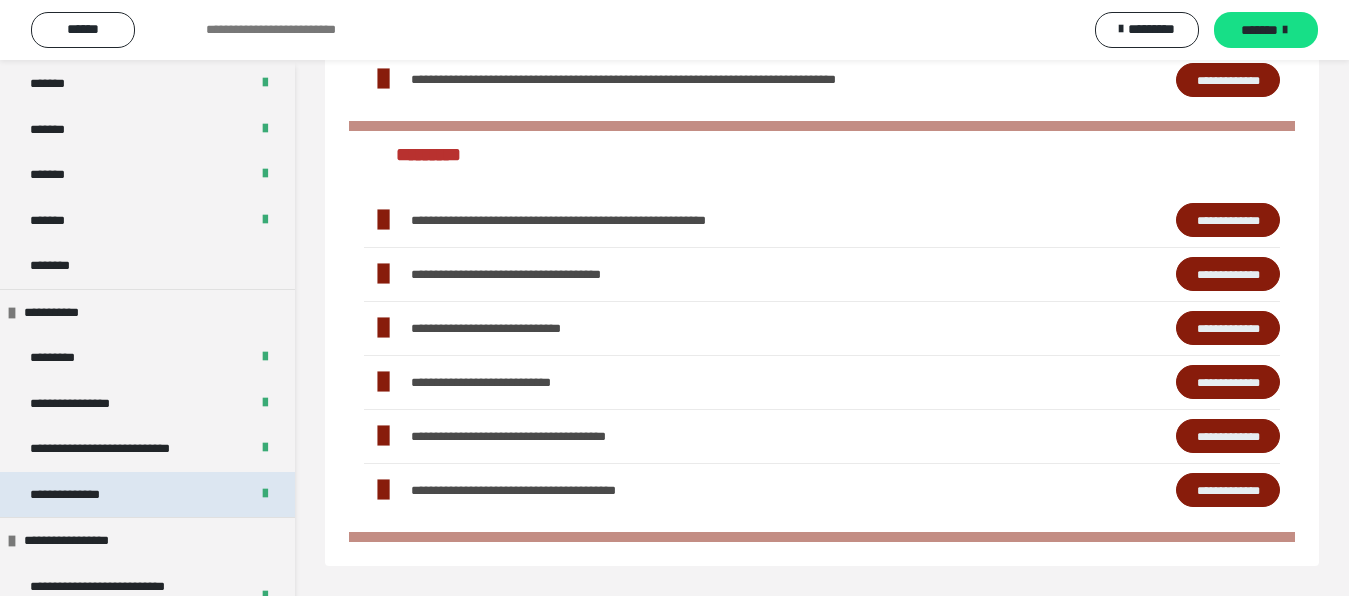 click on "**********" at bounding box center (147, 495) 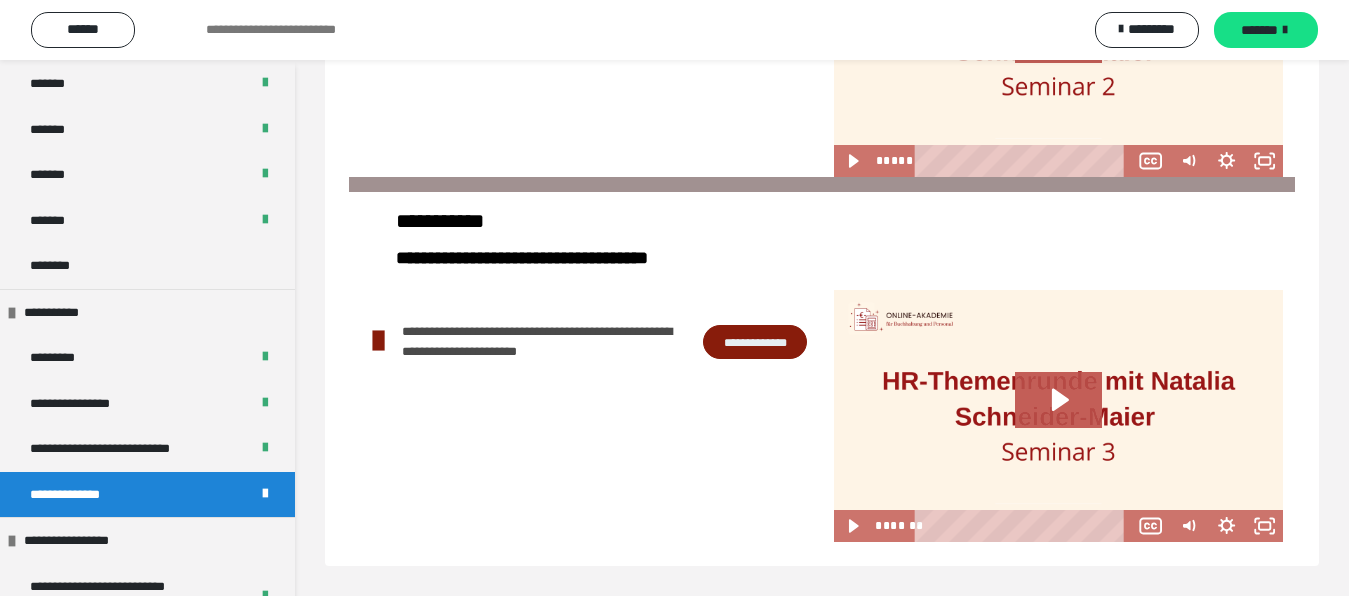 scroll, scrollTop: 467, scrollLeft: 0, axis: vertical 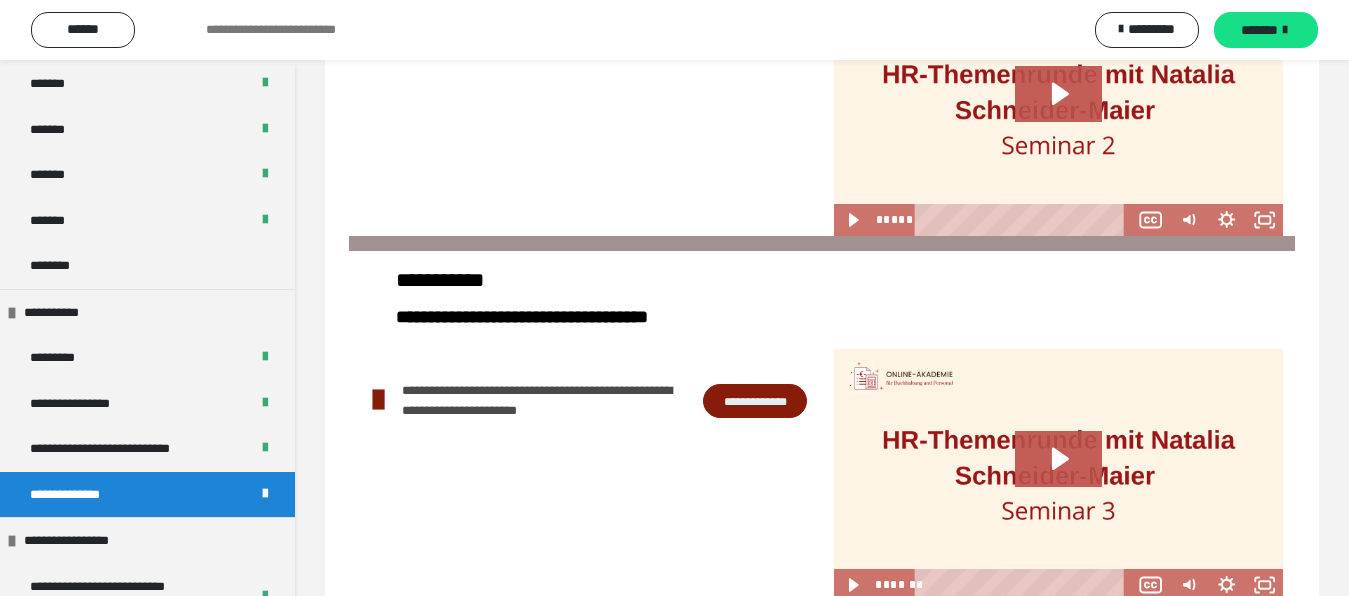 click on "**********" at bounding box center (755, 401) 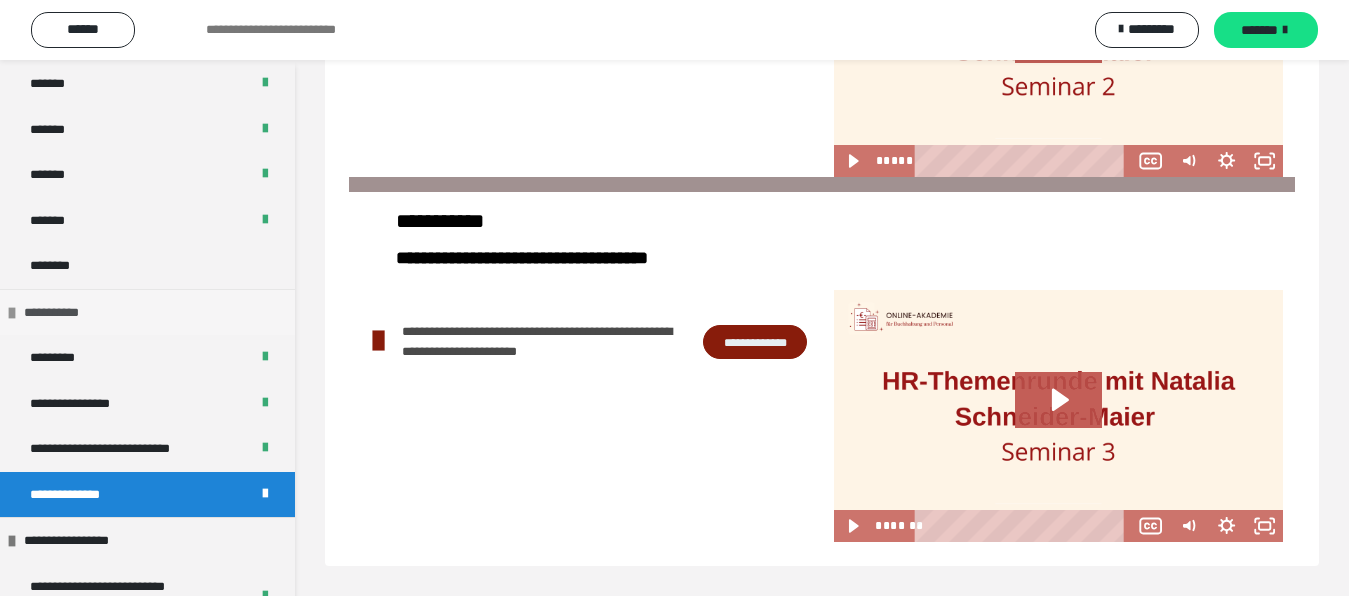 click on "**********" at bounding box center (147, 312) 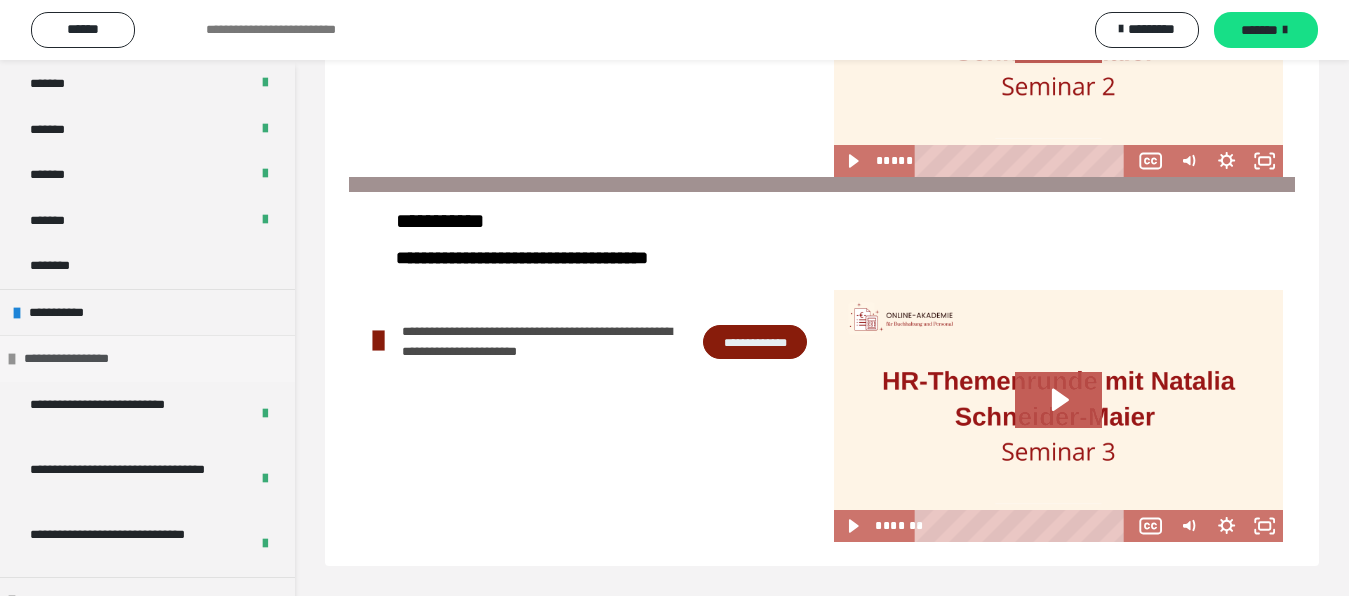 click on "**********" at bounding box center [147, 358] 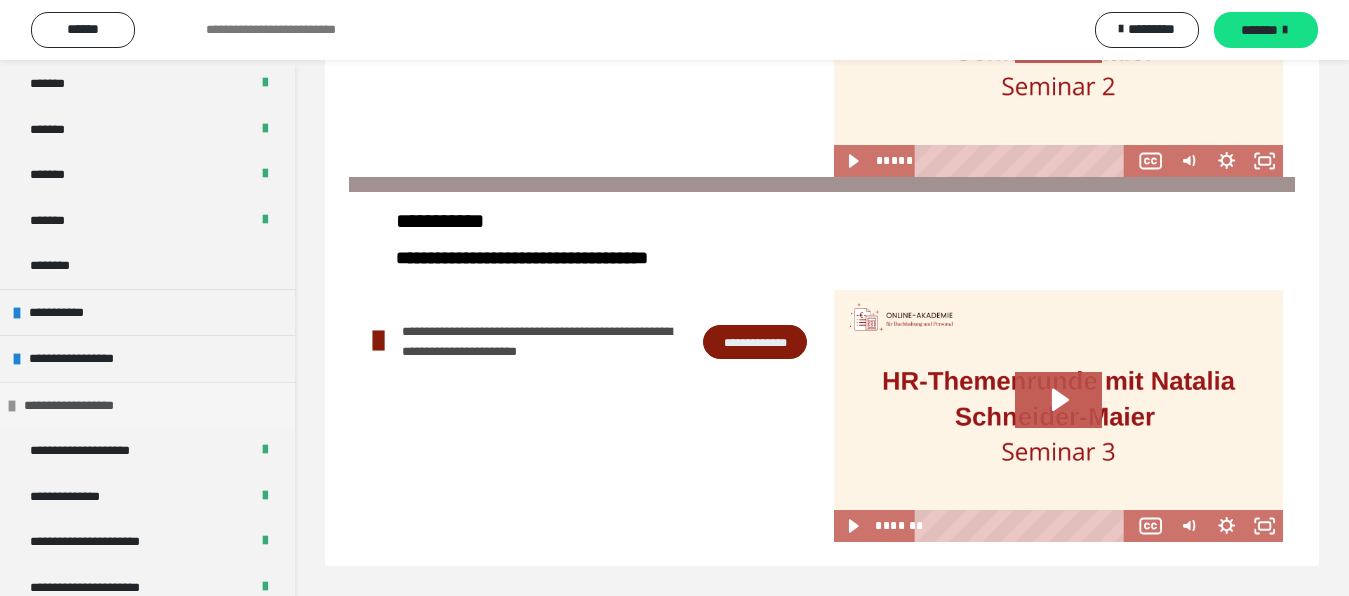 click on "**********" at bounding box center (147, 405) 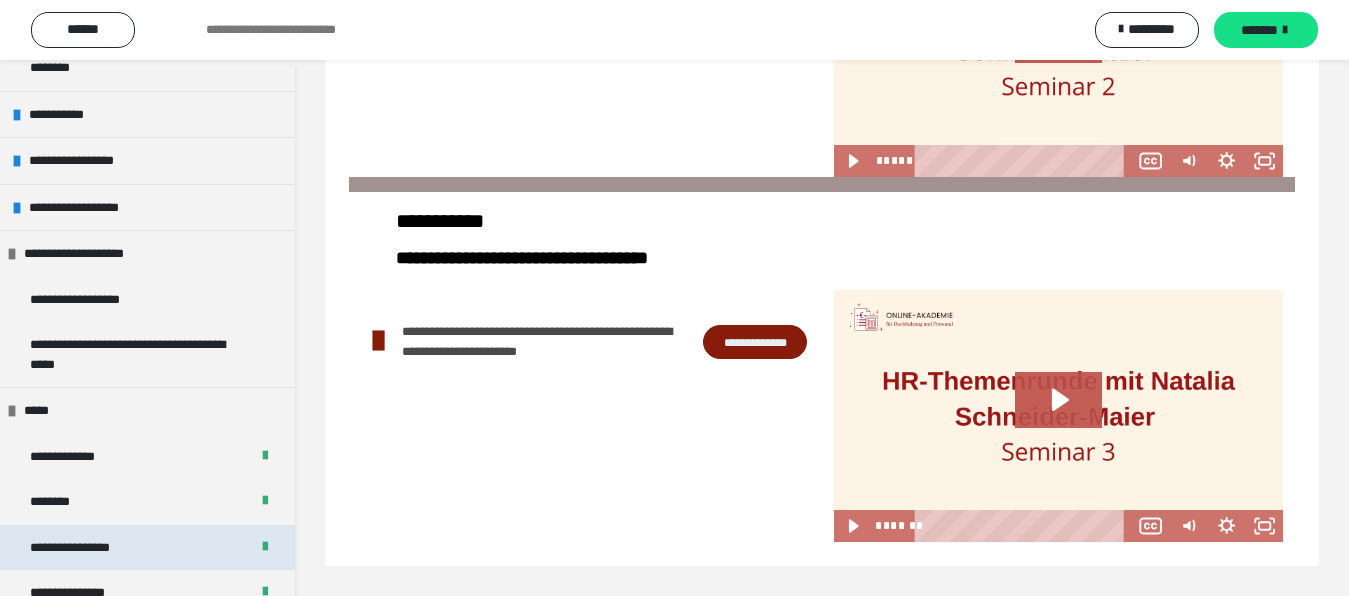 scroll, scrollTop: 774, scrollLeft: 0, axis: vertical 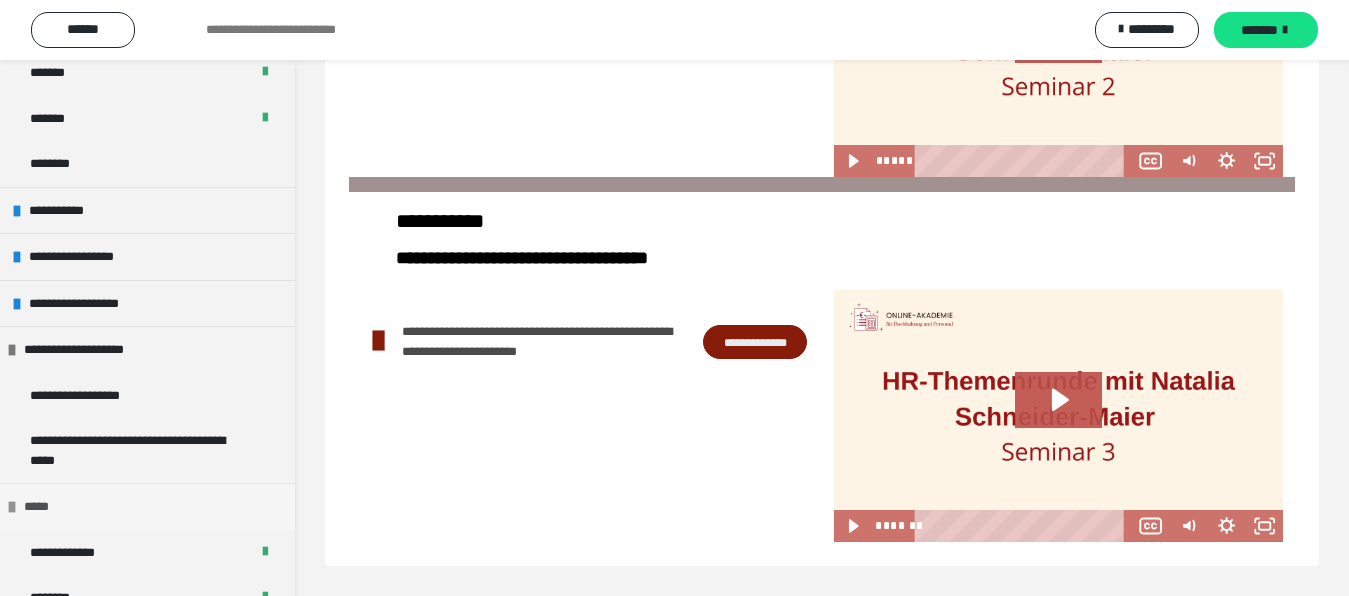 click on "*****" at bounding box center [147, 506] 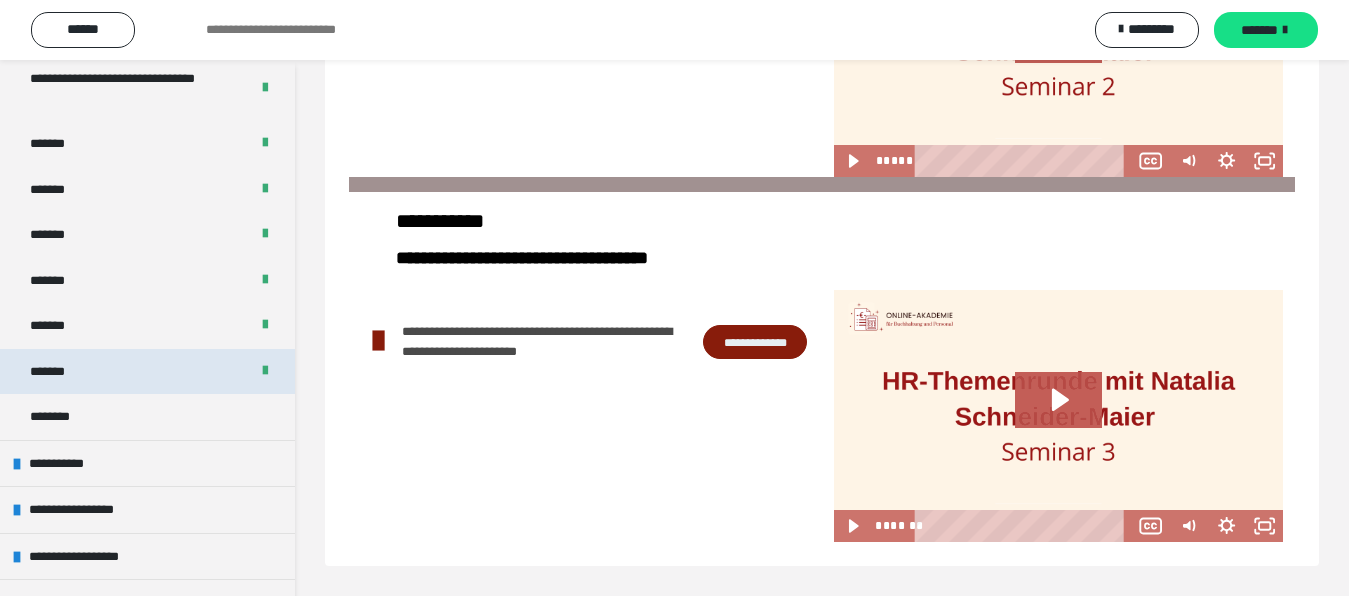 scroll, scrollTop: 425, scrollLeft: 0, axis: vertical 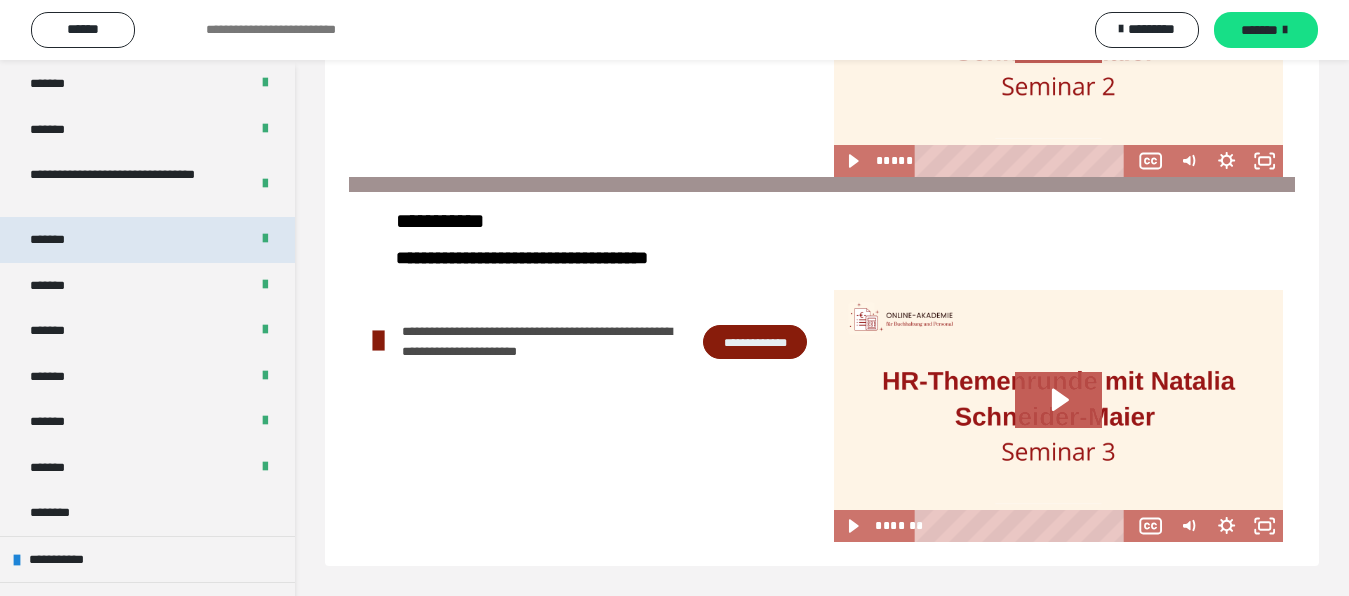 click on "*******" at bounding box center (147, 240) 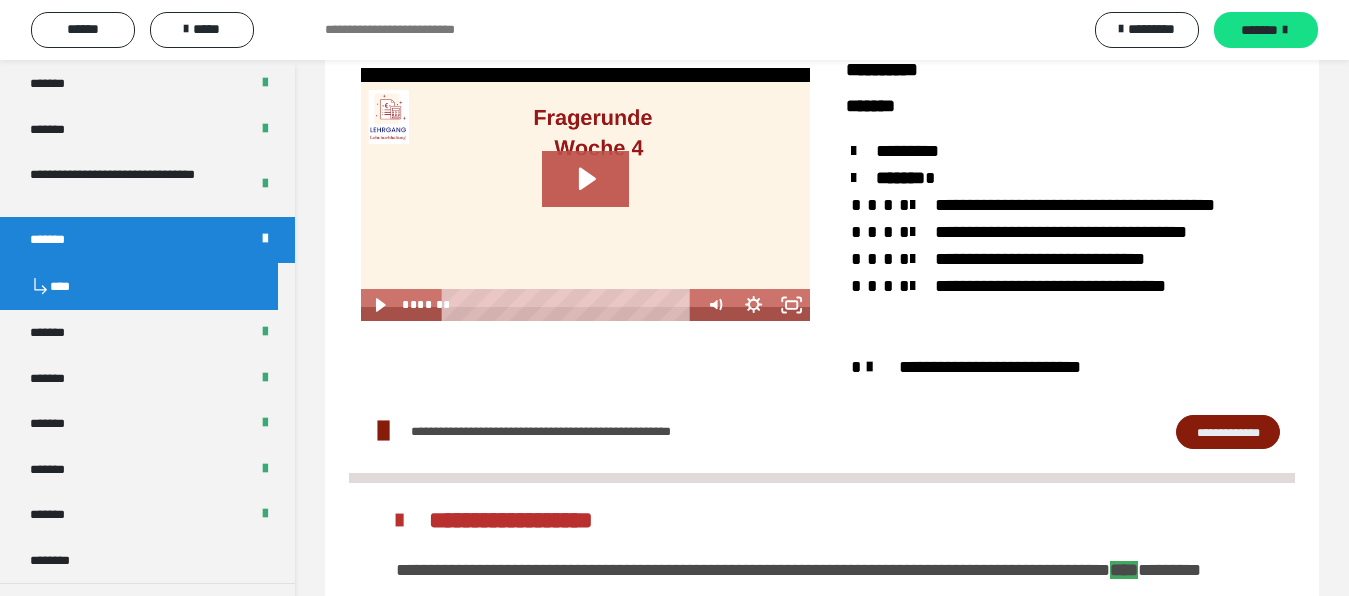 scroll, scrollTop: 2335, scrollLeft: 0, axis: vertical 